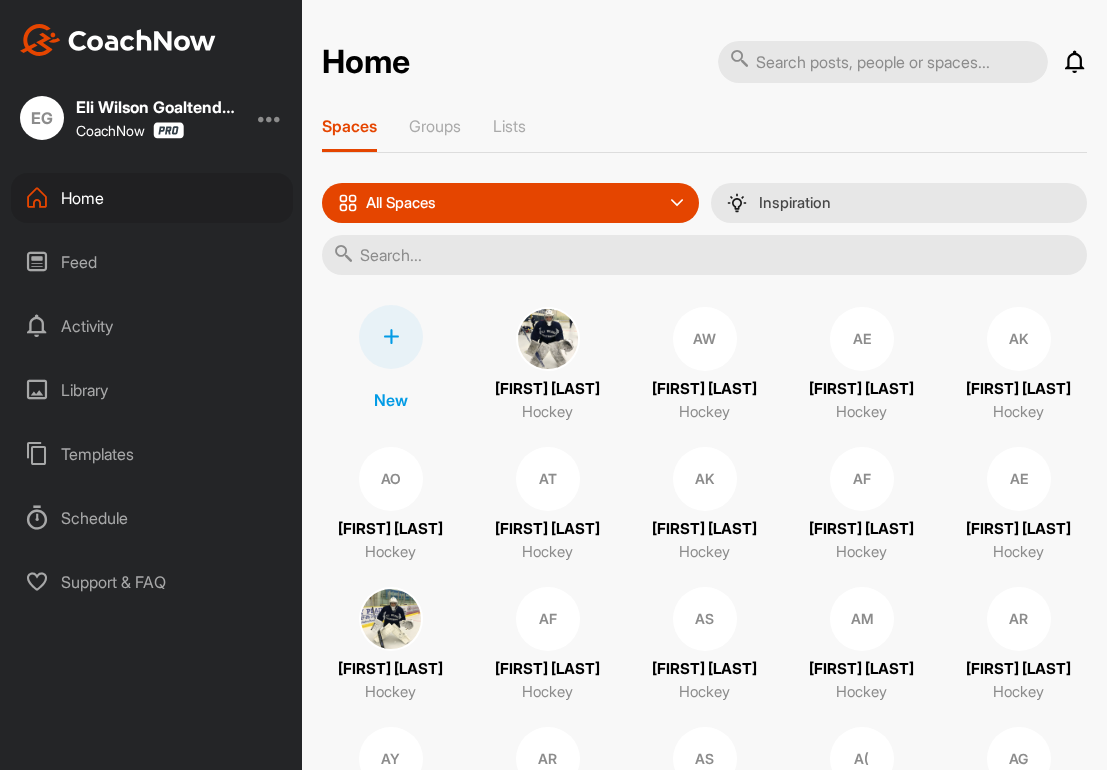 scroll, scrollTop: 0, scrollLeft: 0, axis: both 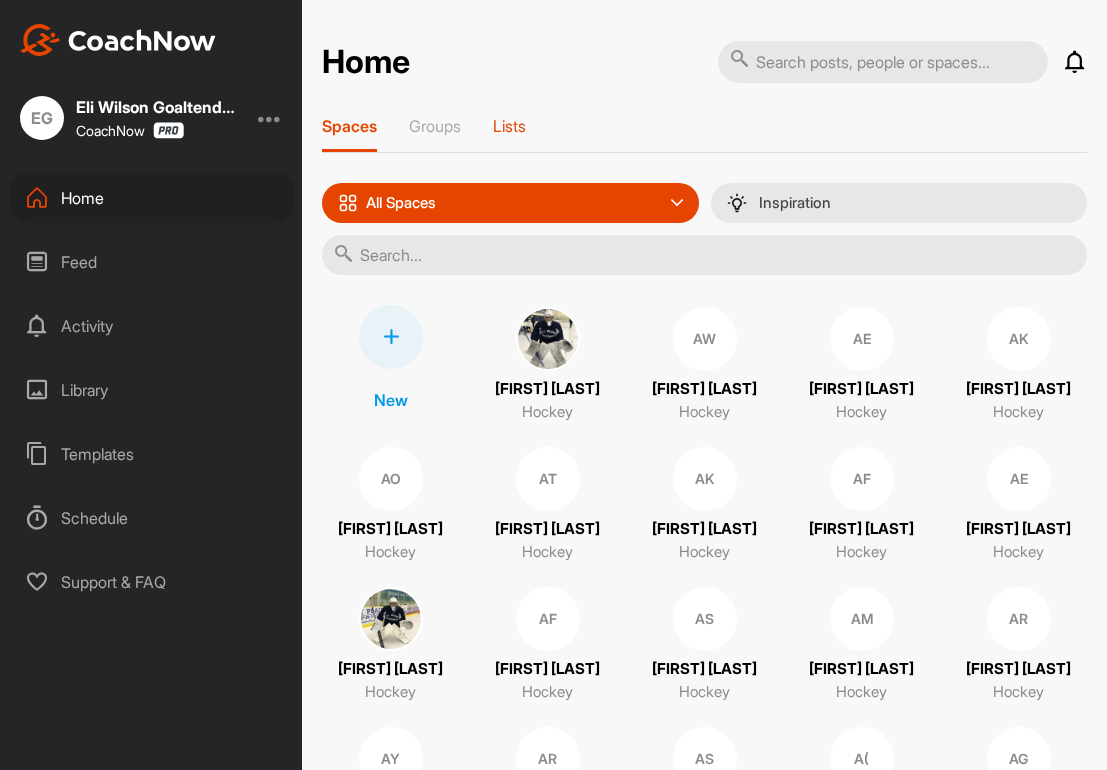 click on "Lists" at bounding box center [509, 126] 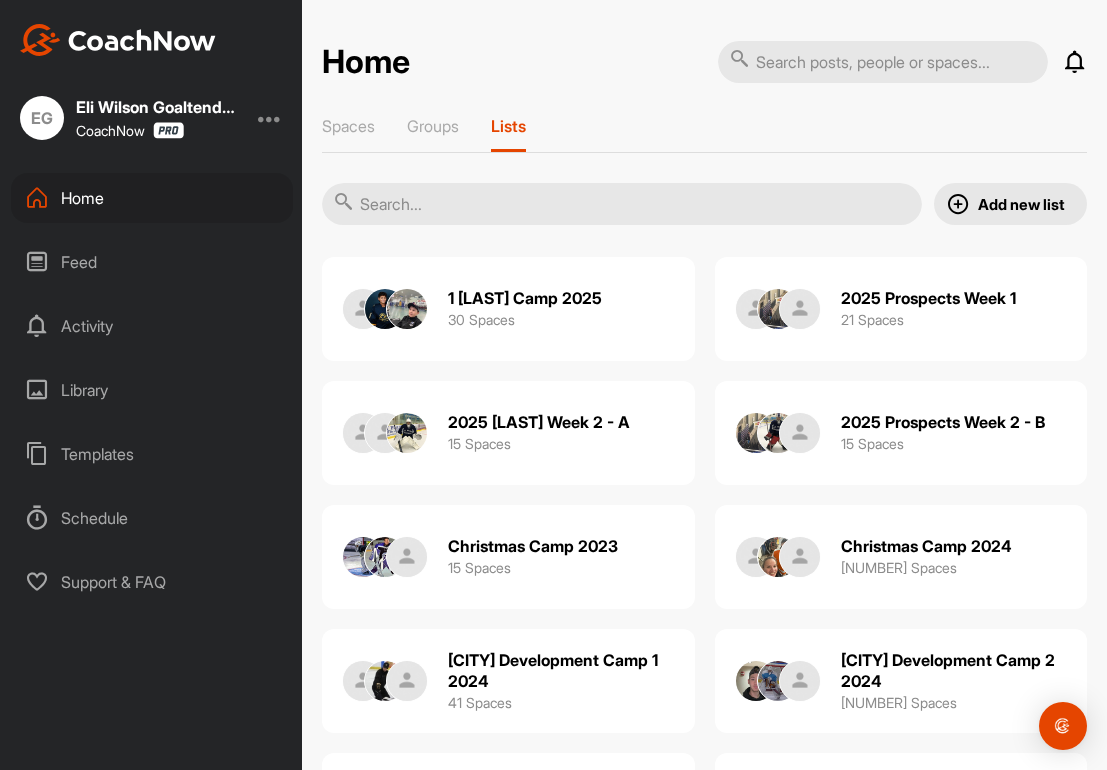click at bounding box center [958, 204] 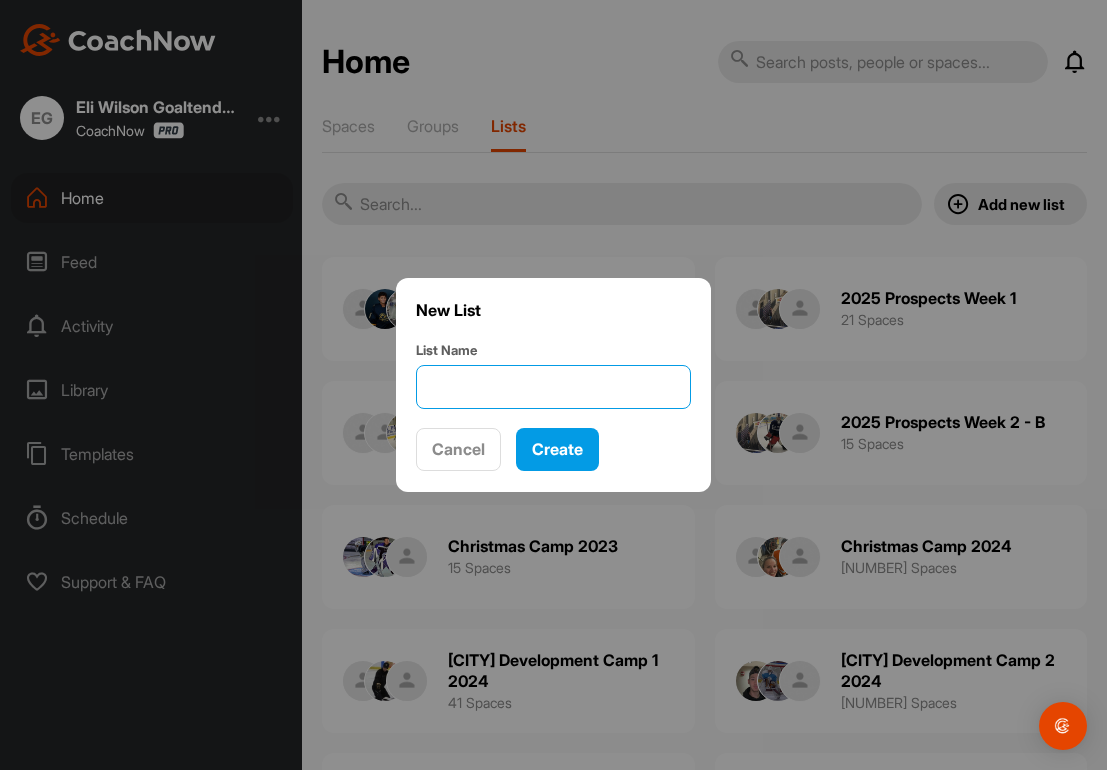 click on "List Name" at bounding box center (553, 387) 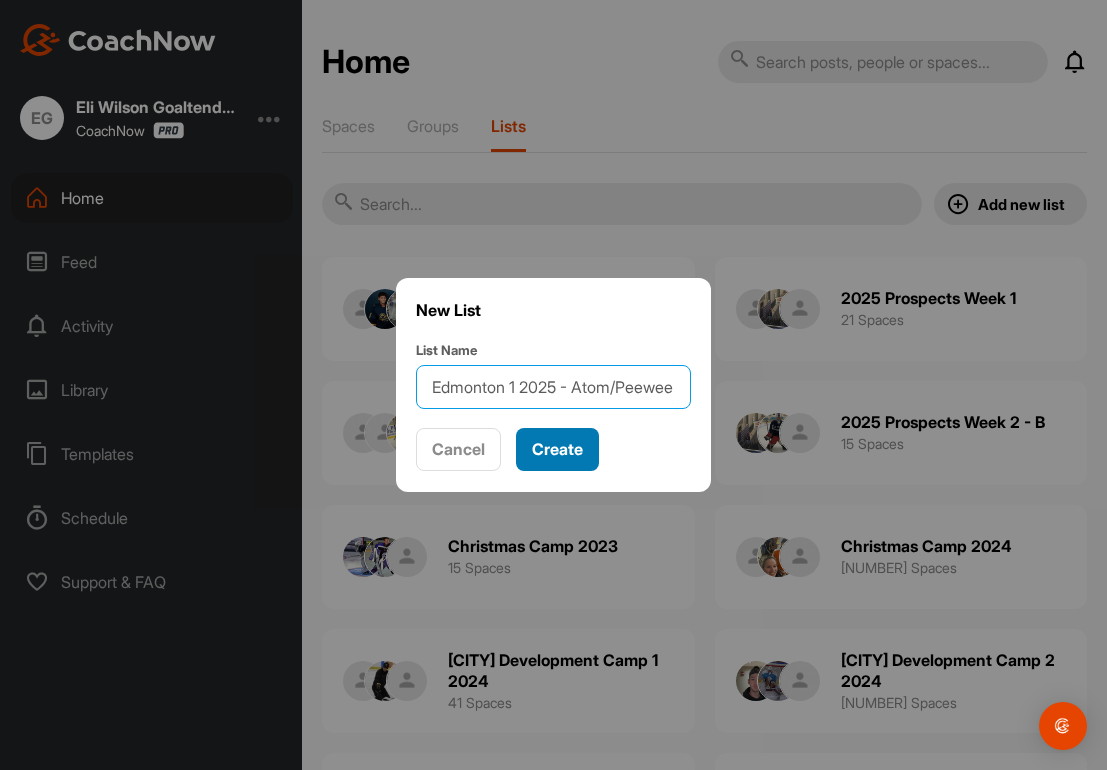 type on "Edmonton 1 2025 - Atom/Peewee" 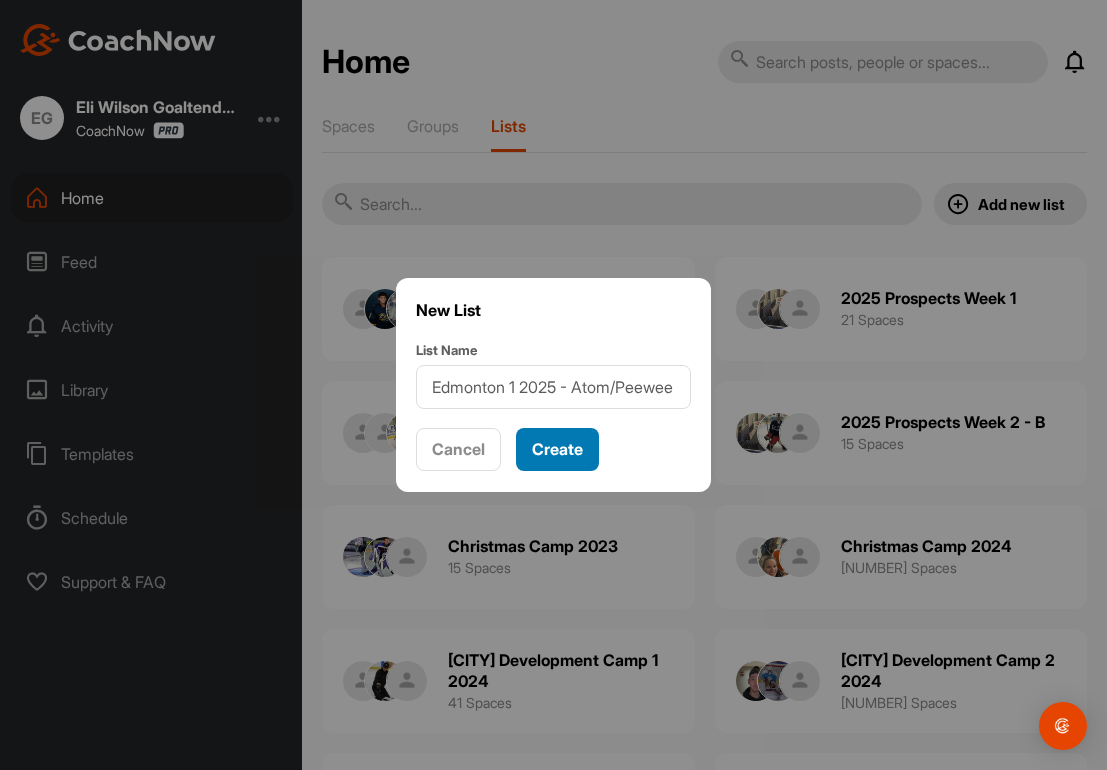 click on "Create" at bounding box center (557, 449) 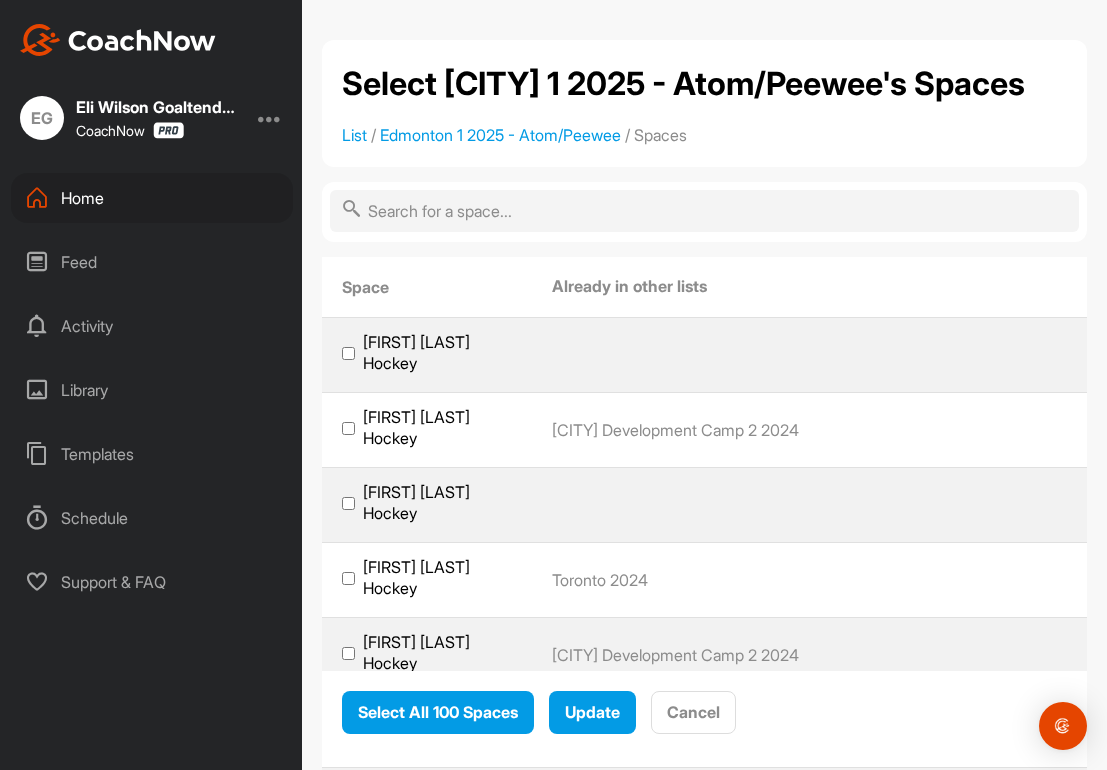 scroll, scrollTop: 0, scrollLeft: 0, axis: both 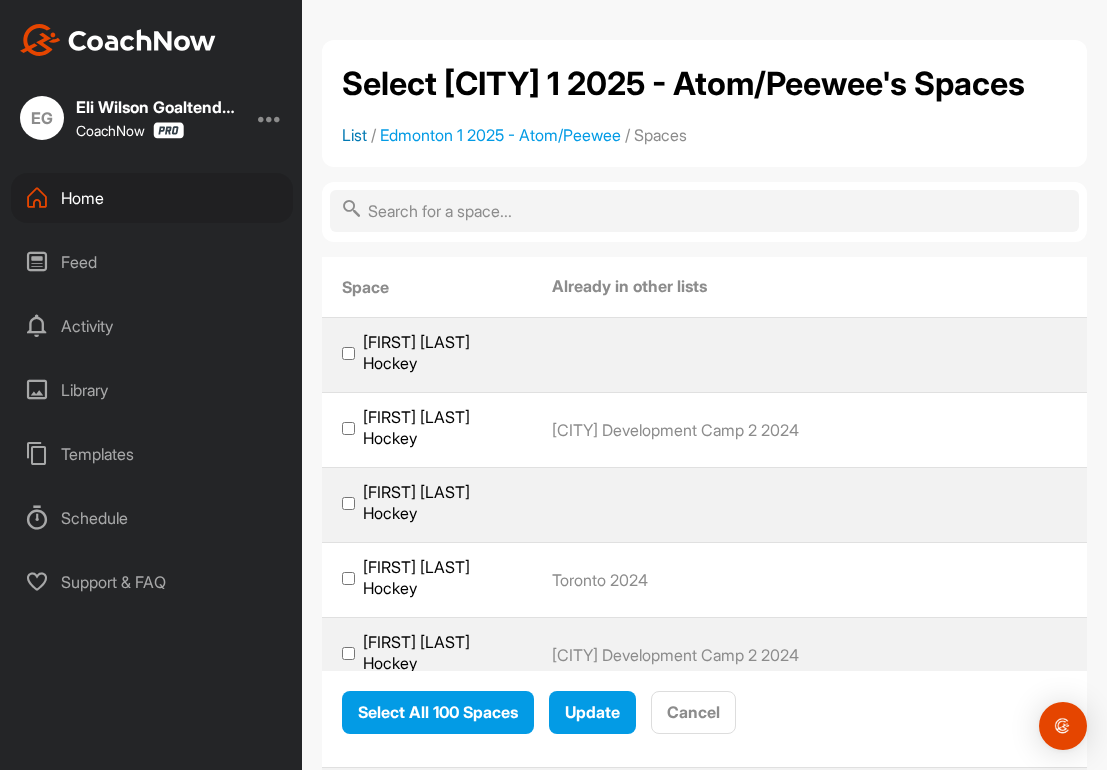 click on "List" at bounding box center (354, 135) 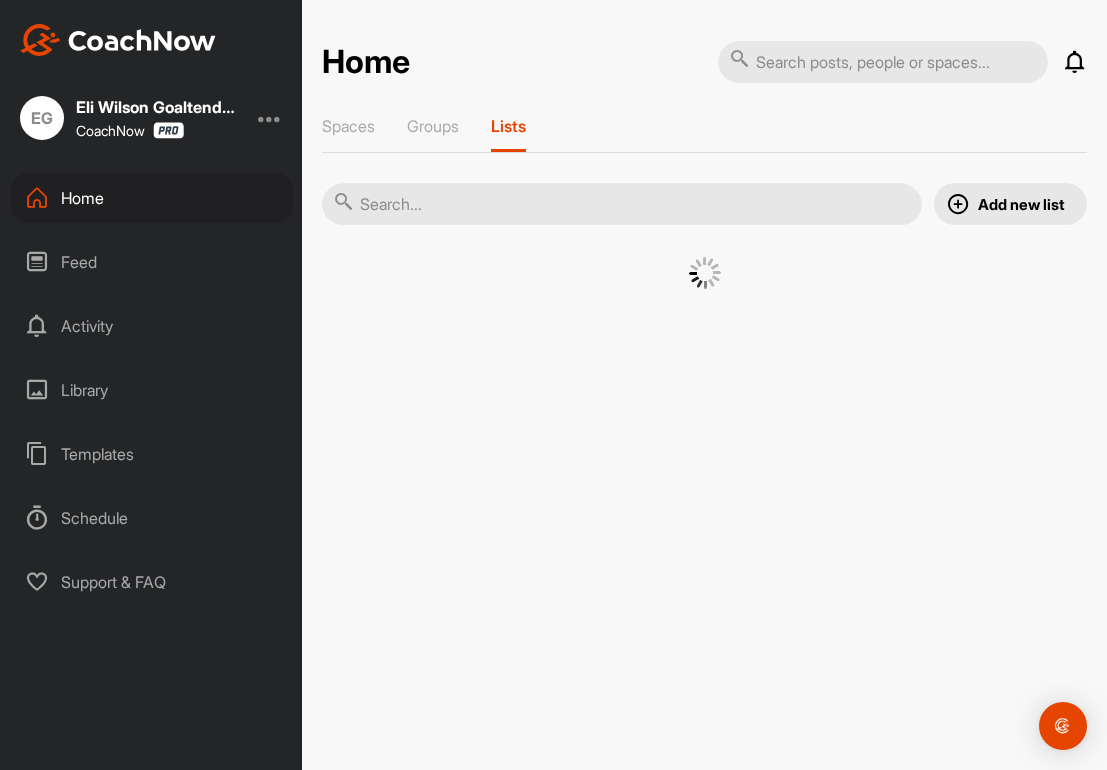 click at bounding box center [958, 204] 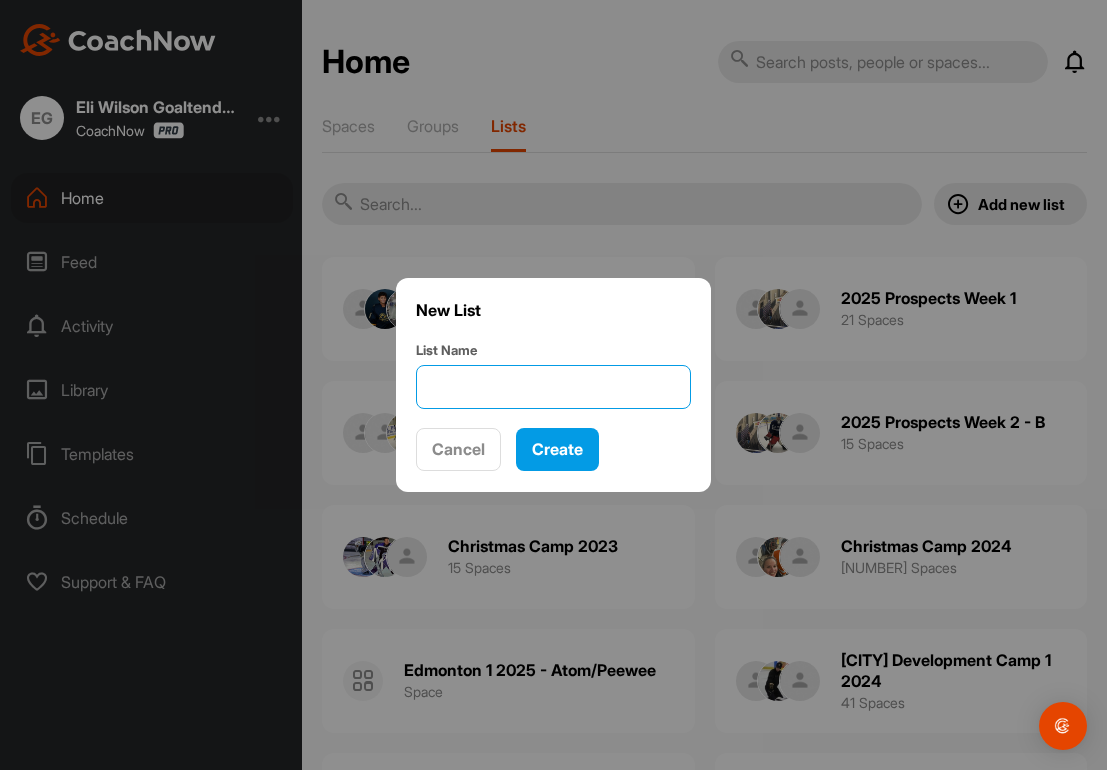 click on "List Name" at bounding box center [553, 387] 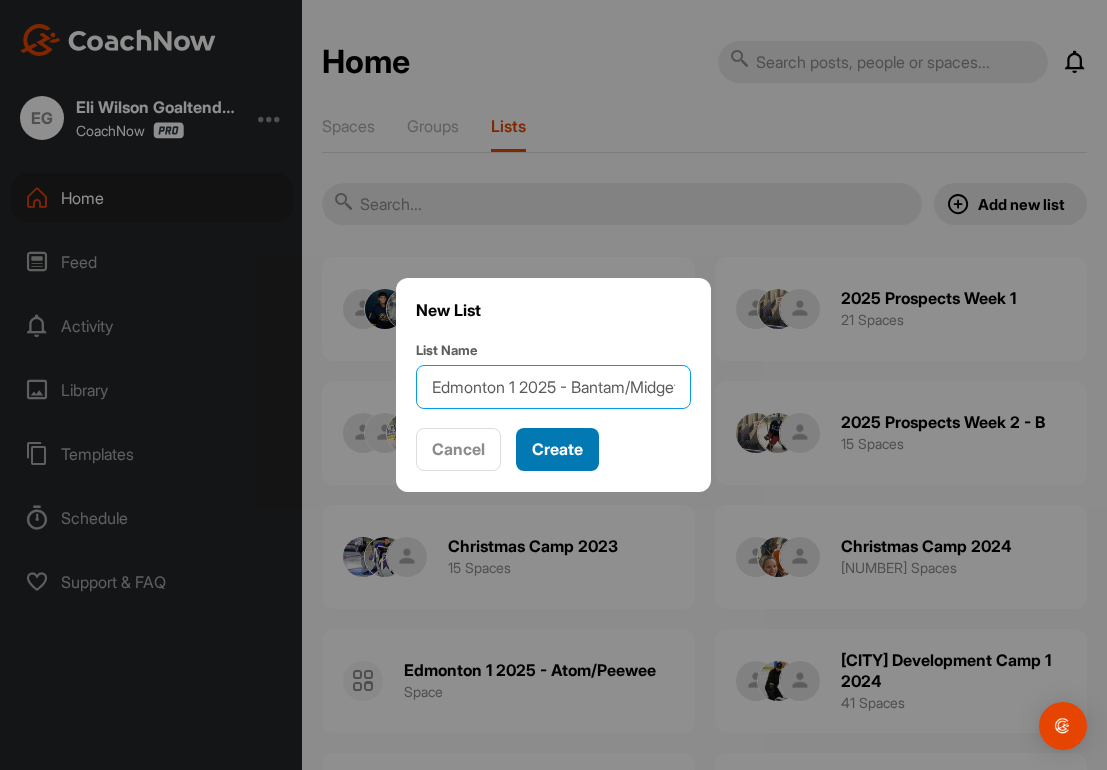 type on "Edmonton 1 2025 - Bantam/Midget" 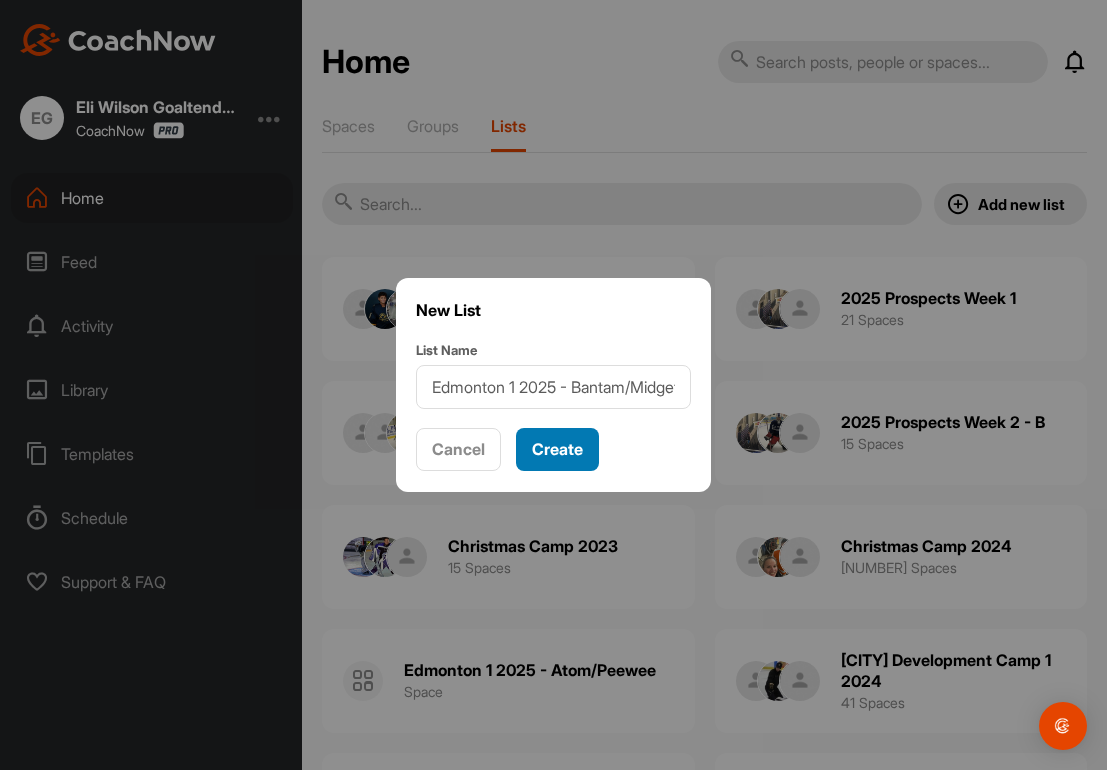 click on "Create" at bounding box center [557, 449] 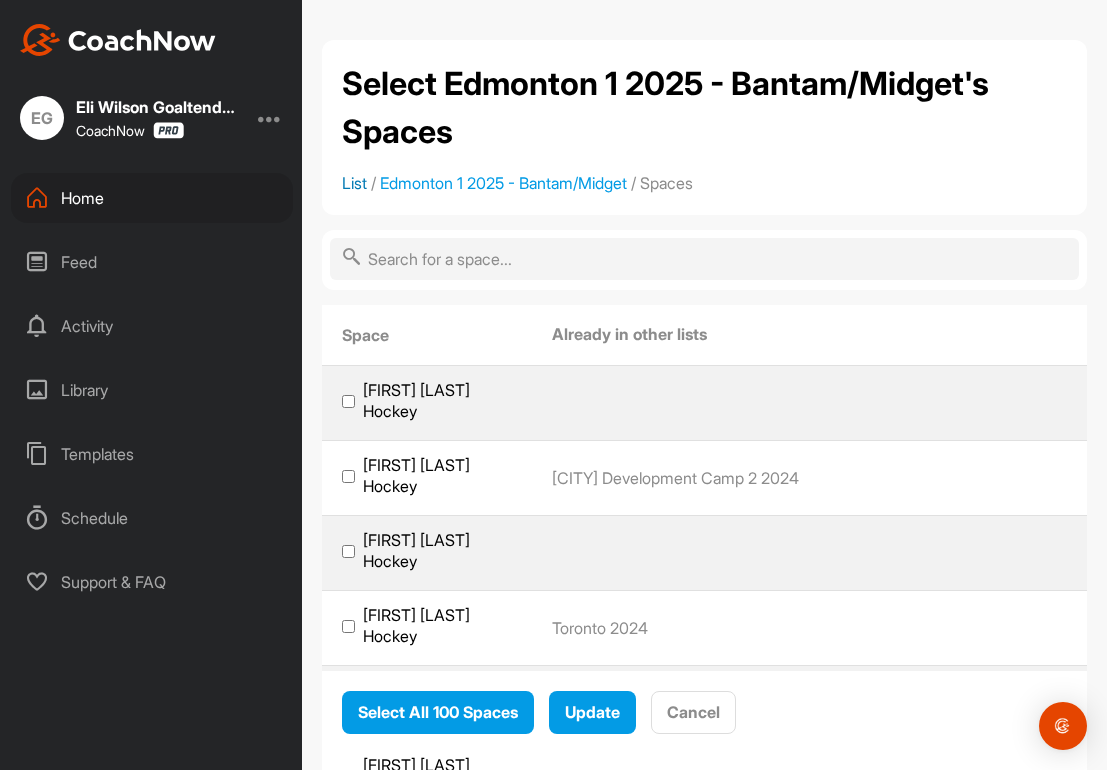 click on "List" at bounding box center [354, 183] 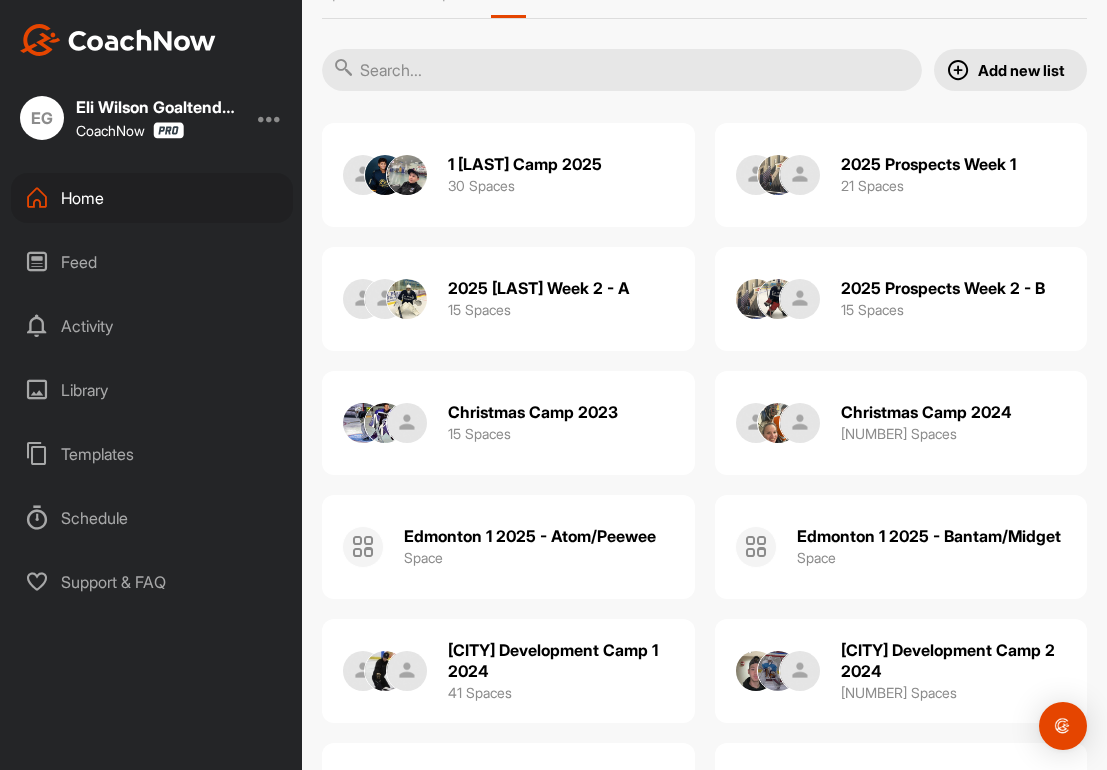 scroll, scrollTop: 209, scrollLeft: 0, axis: vertical 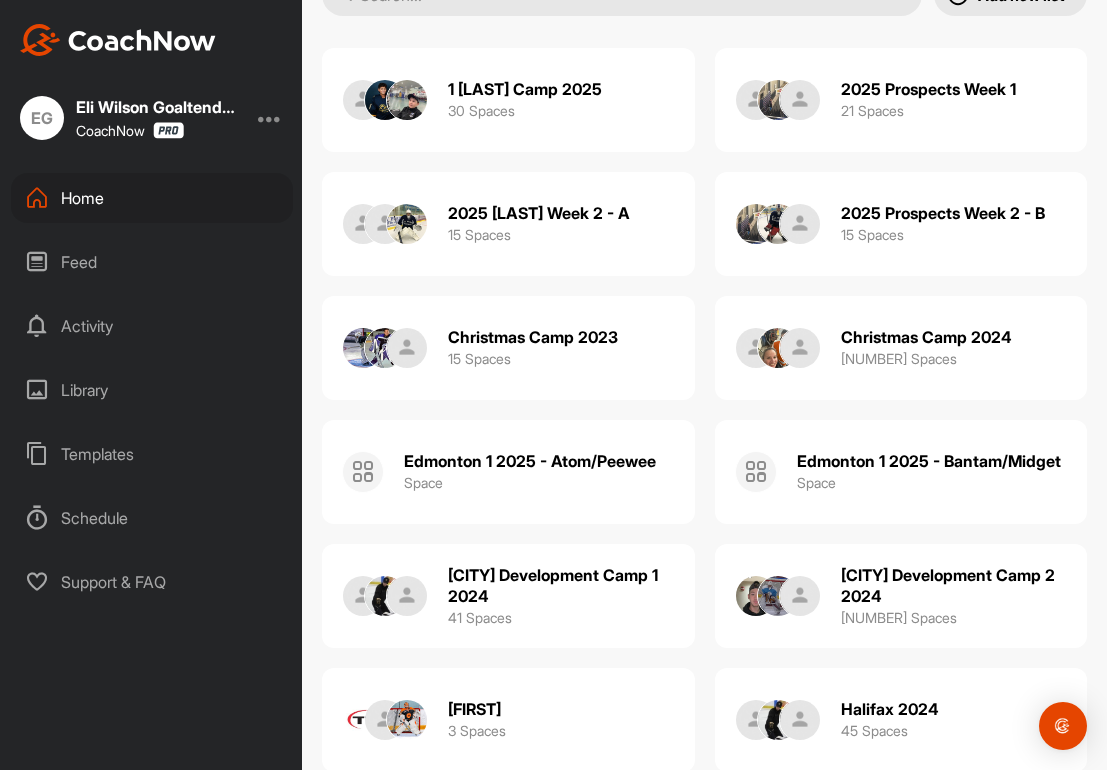 click on "Edmonton 1 2025 - Atom/Peewee" at bounding box center (530, 461) 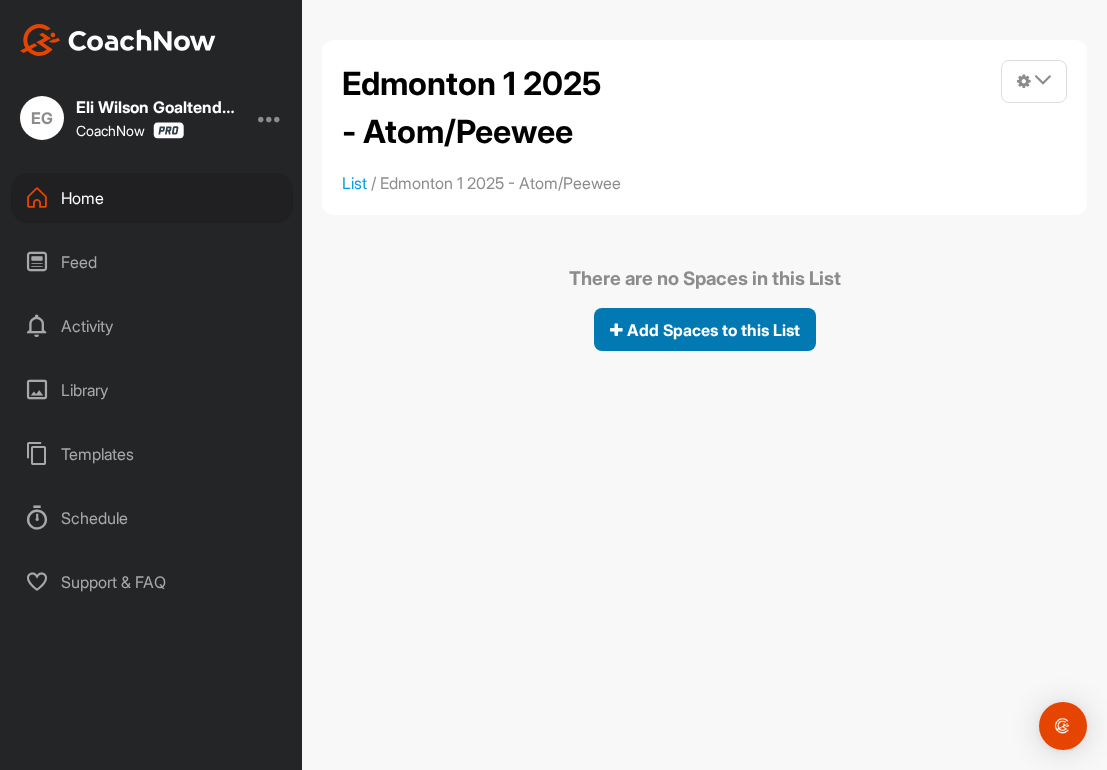 click on "Add Spaces to this List" at bounding box center (705, 330) 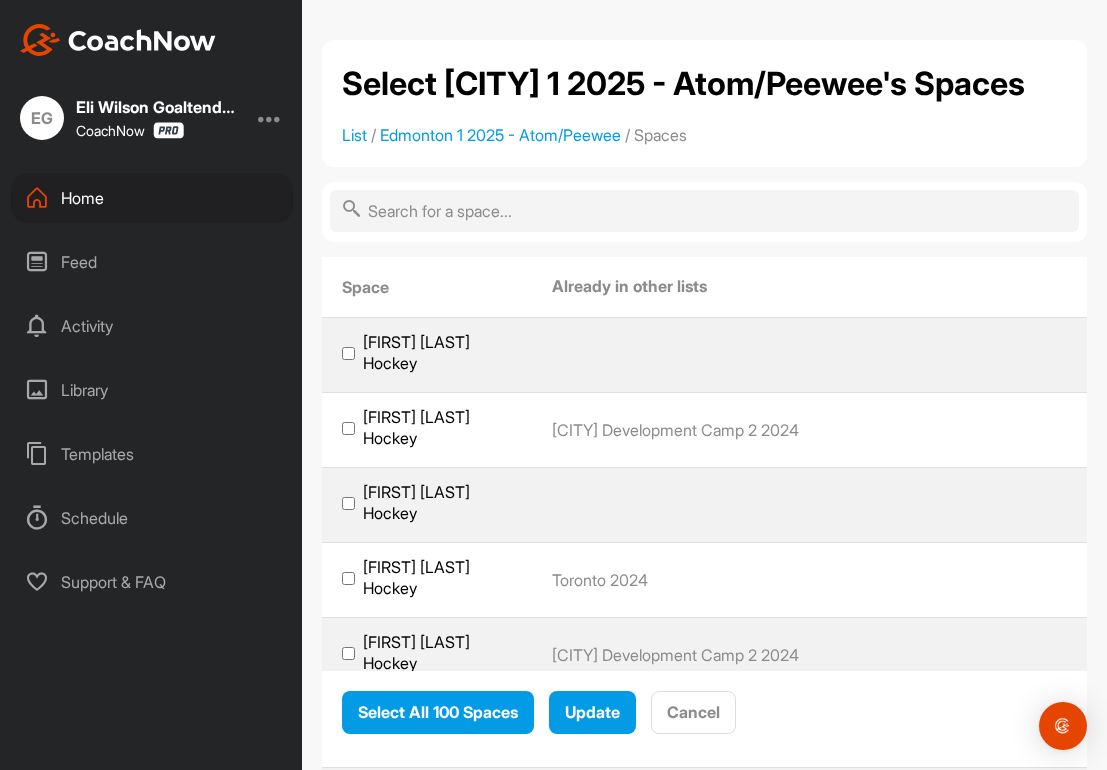 click at bounding box center [704, 211] 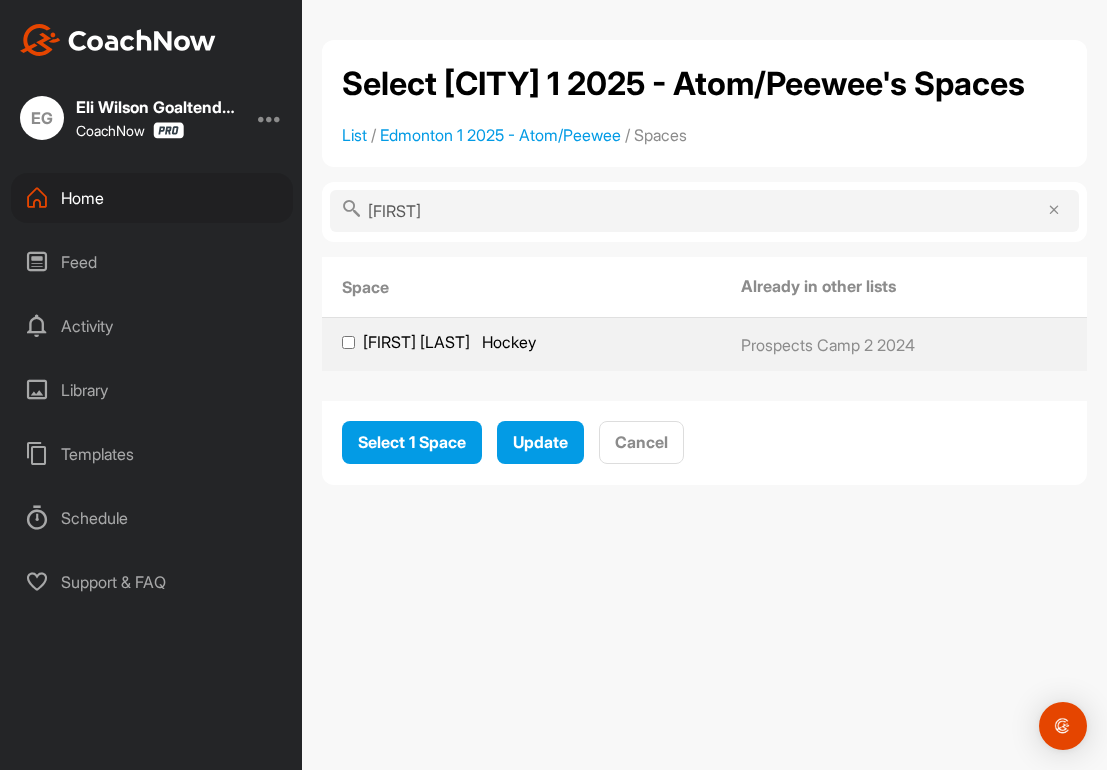 scroll, scrollTop: 0, scrollLeft: 0, axis: both 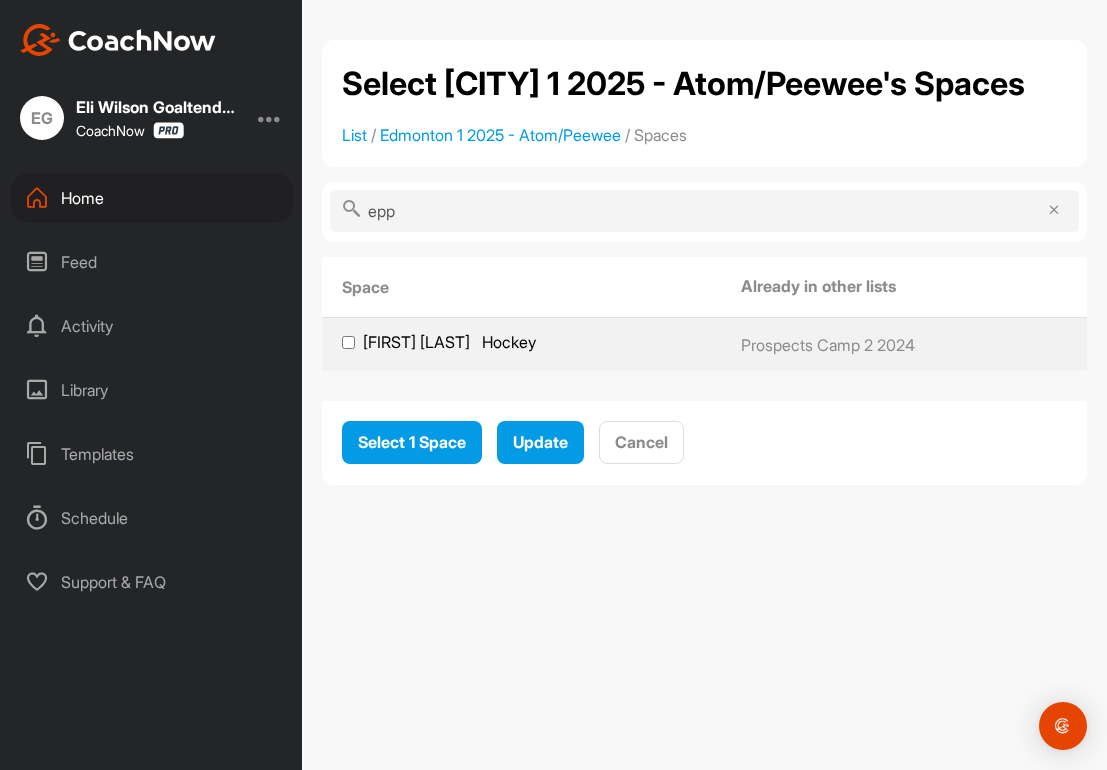 click on "epp" at bounding box center (704, 211) 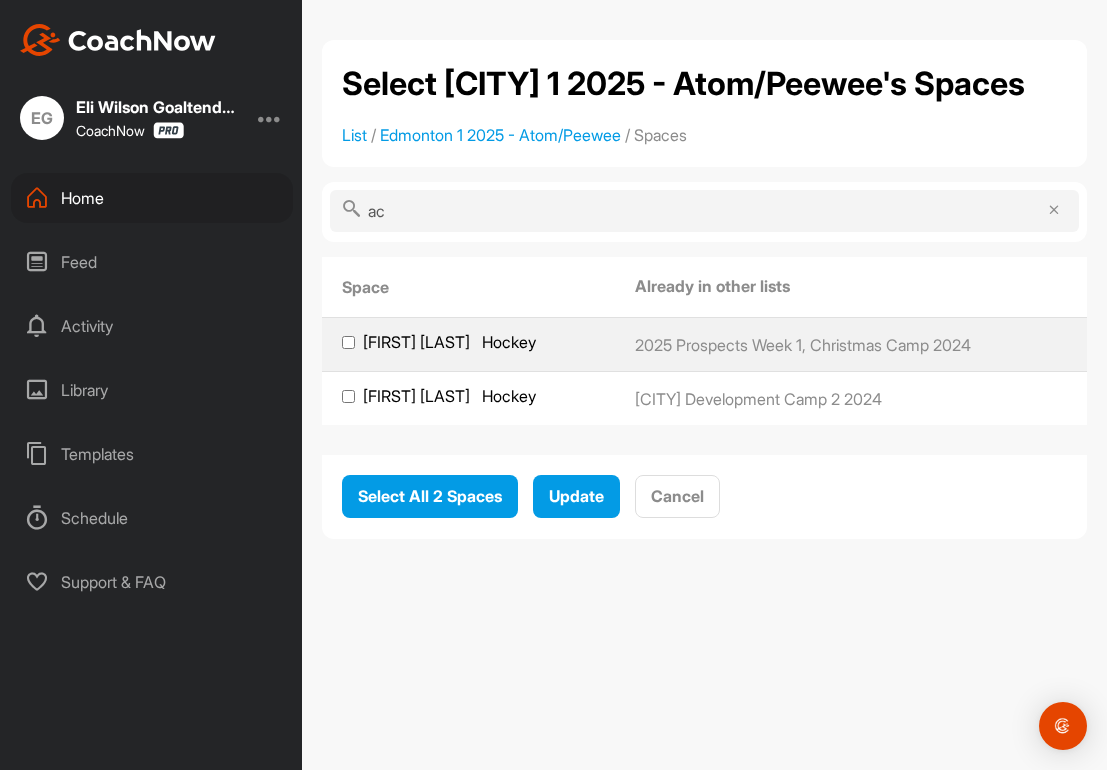 type on "a" 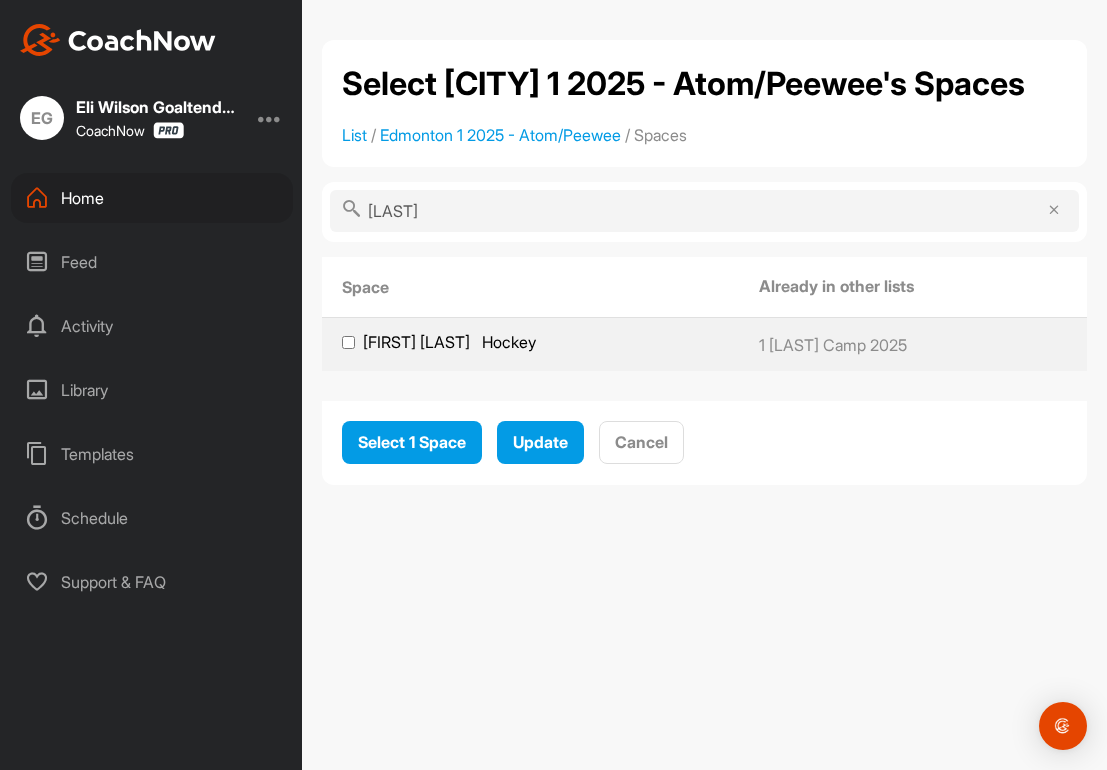 type on "[LAST]" 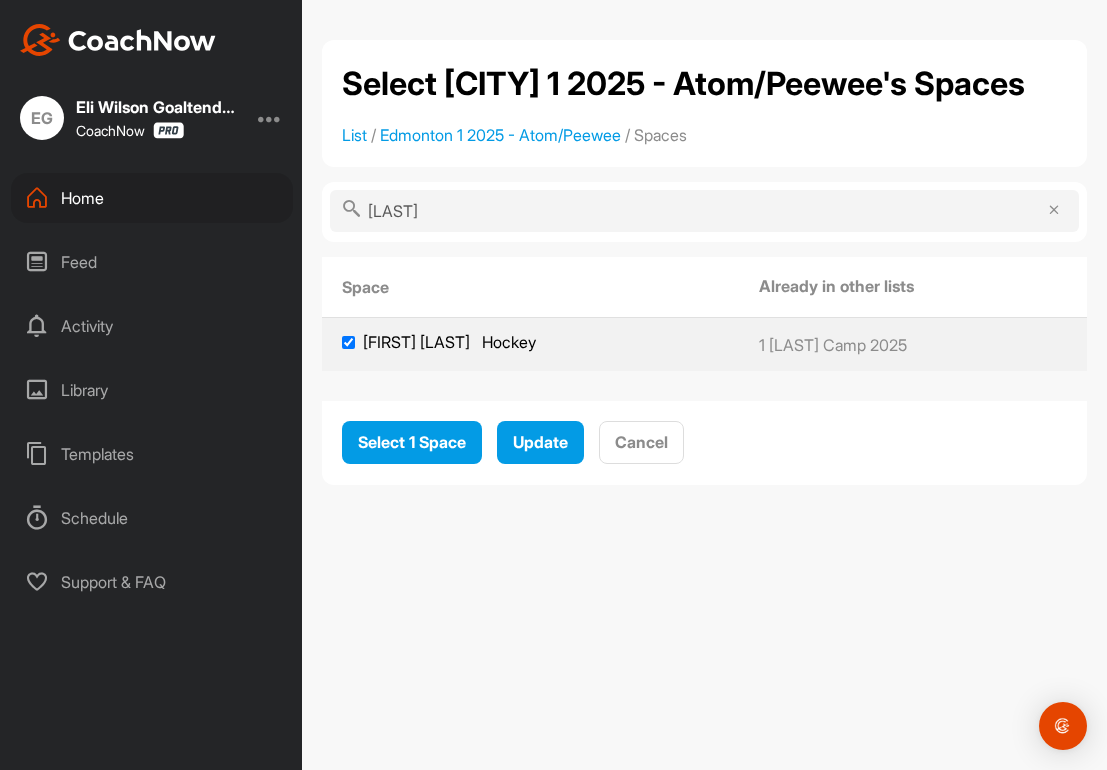 click on "[LAST]" at bounding box center [704, 211] 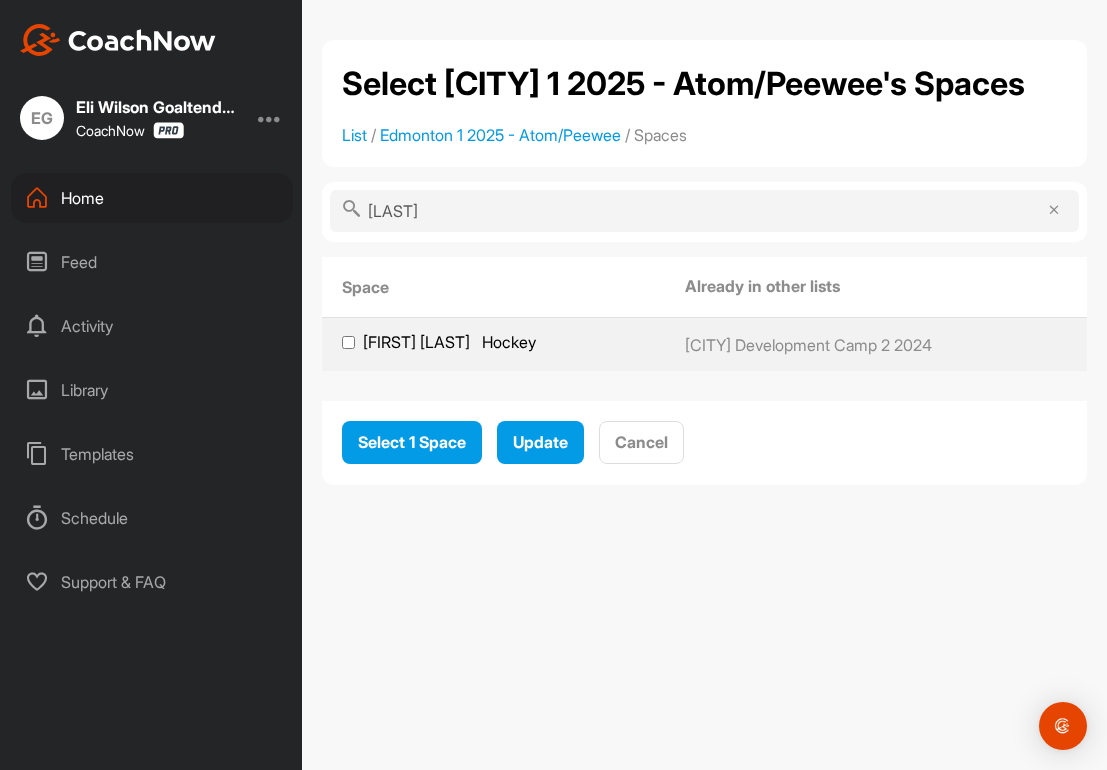 type on "[LAST]" 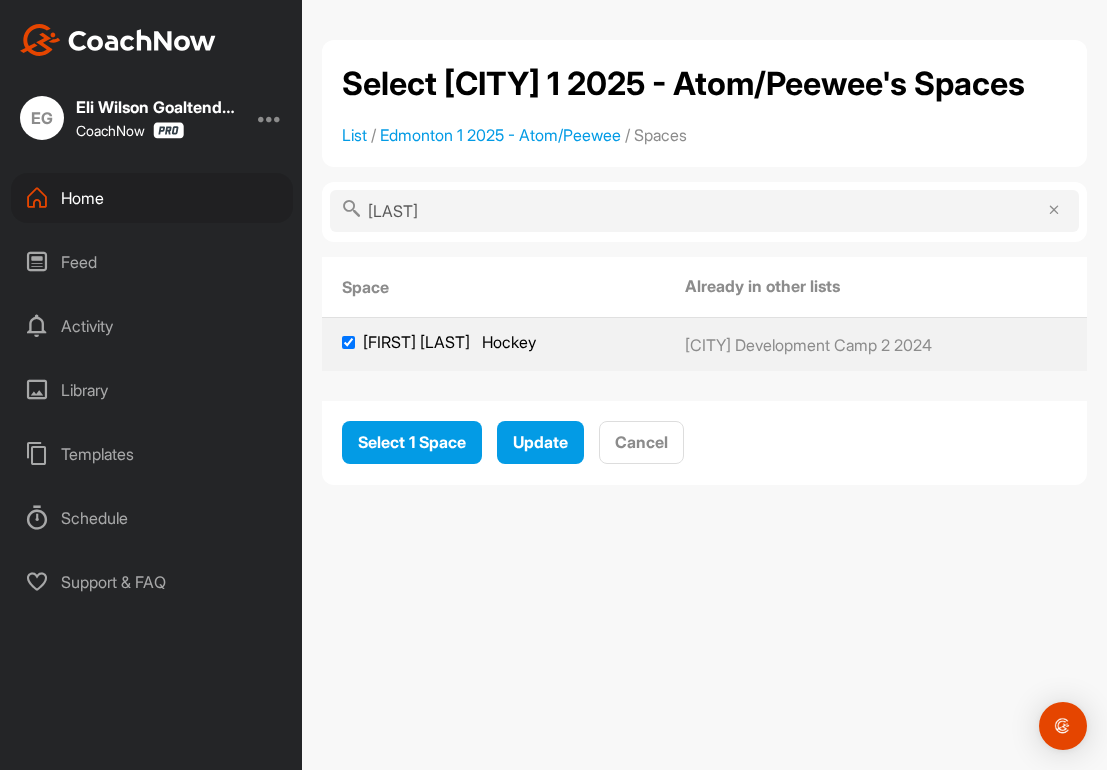 checkbox on "true" 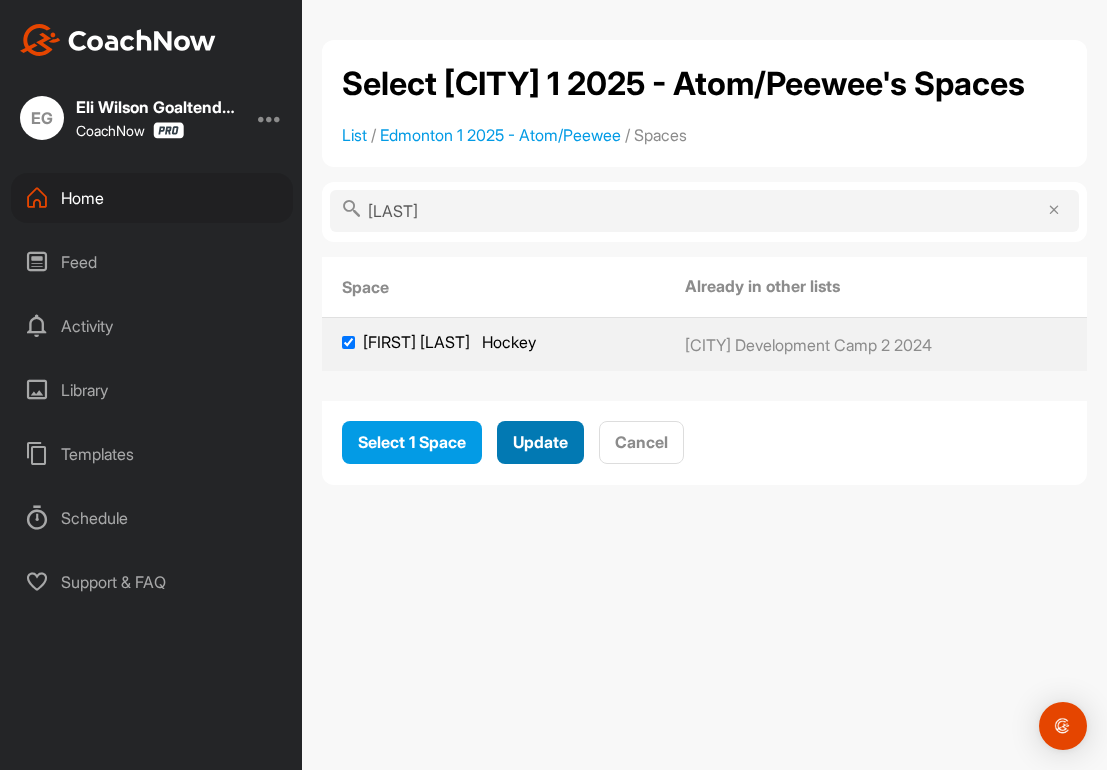 click on "Update" at bounding box center [540, 442] 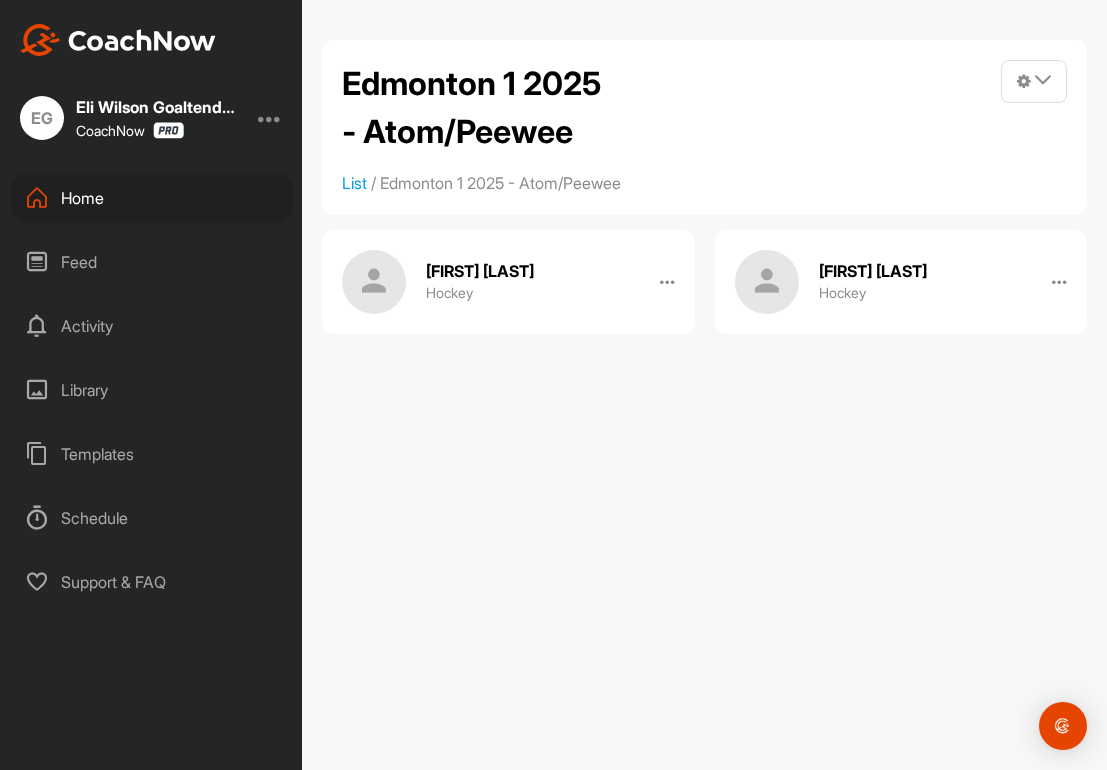 click on "Home" at bounding box center (152, 198) 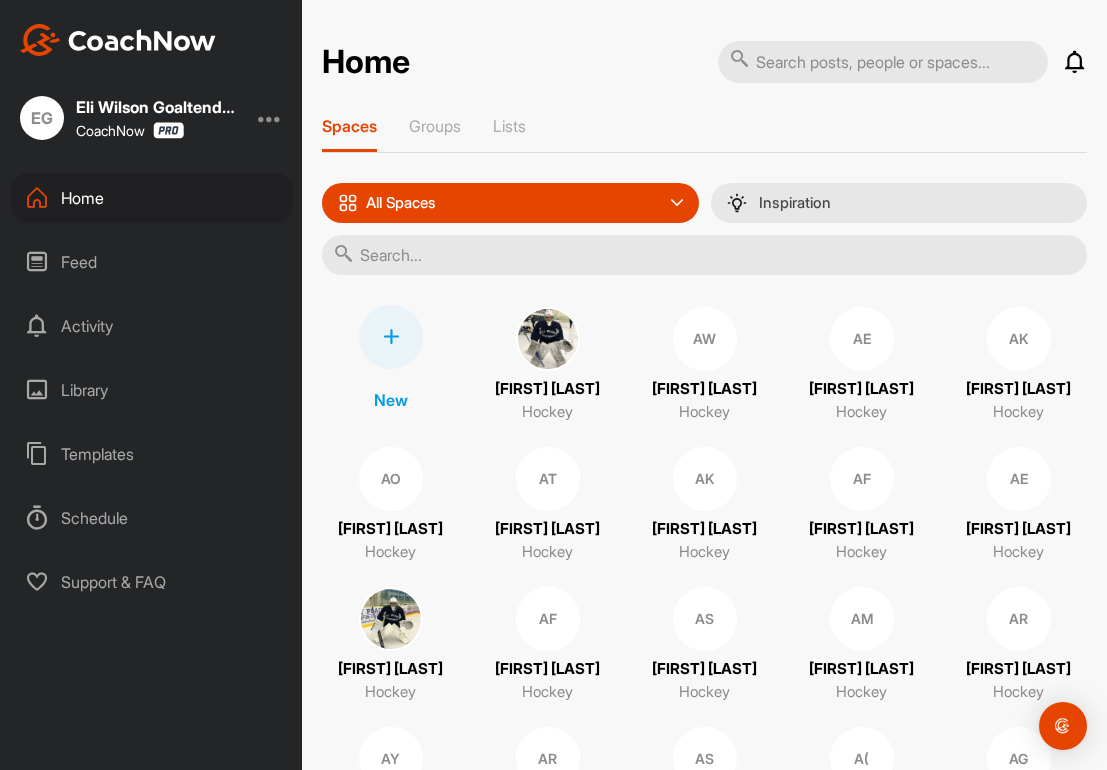 click at bounding box center (391, 337) 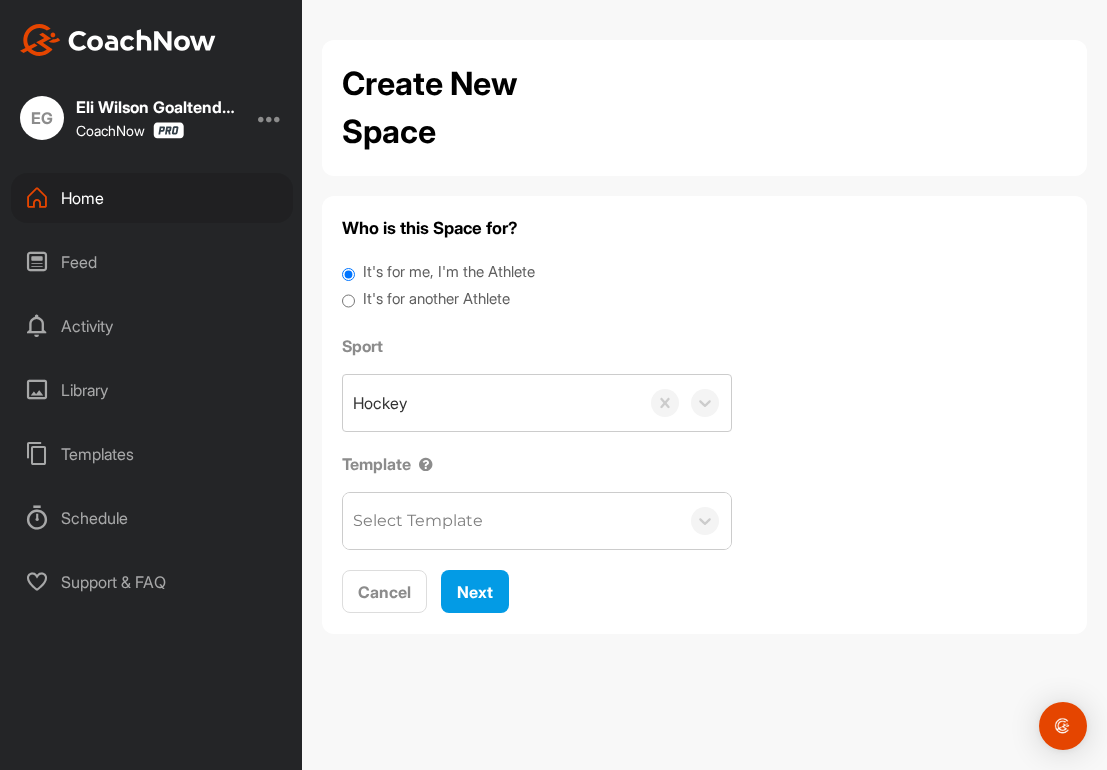 click on "It's for another Athlete" at bounding box center (348, 301) 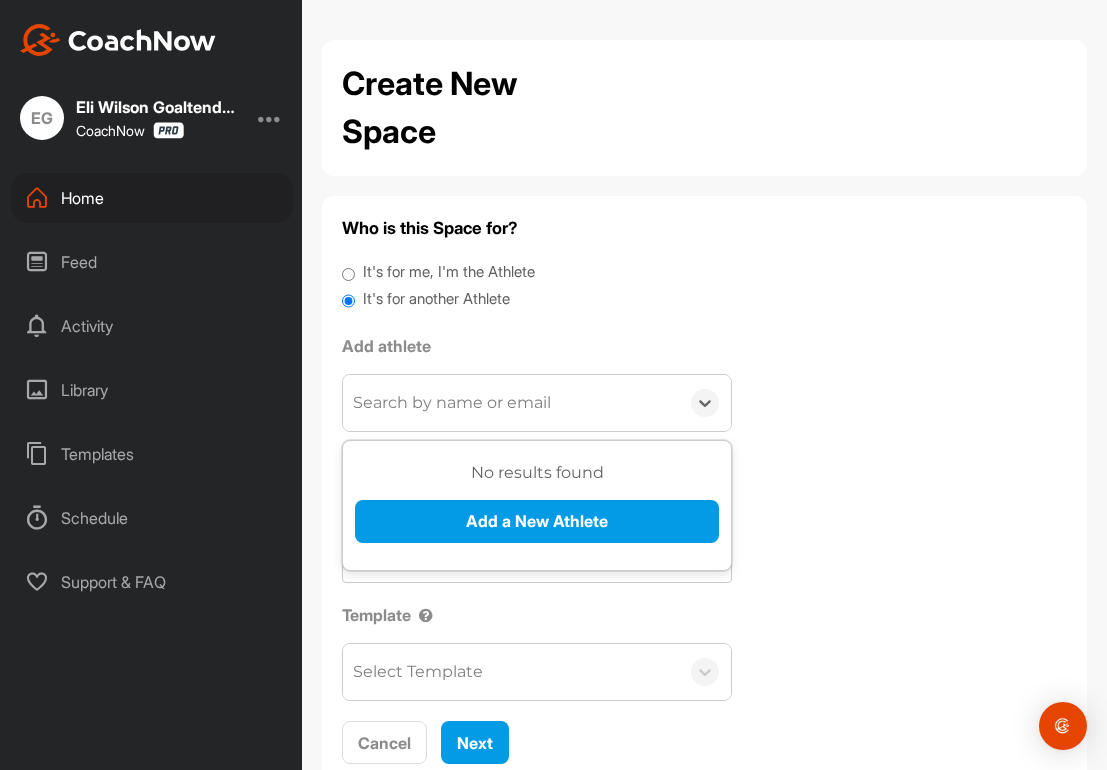 click on "Search by name or email" at bounding box center [511, 403] 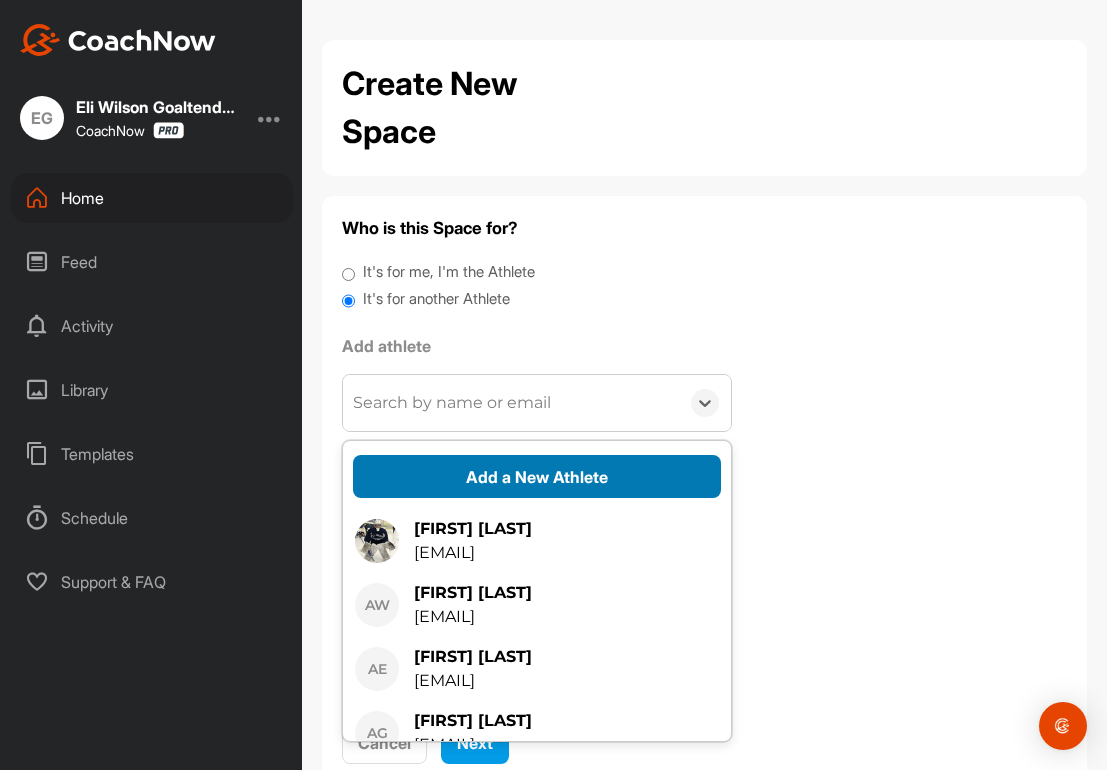click on "Add a New Athlete" at bounding box center [537, 476] 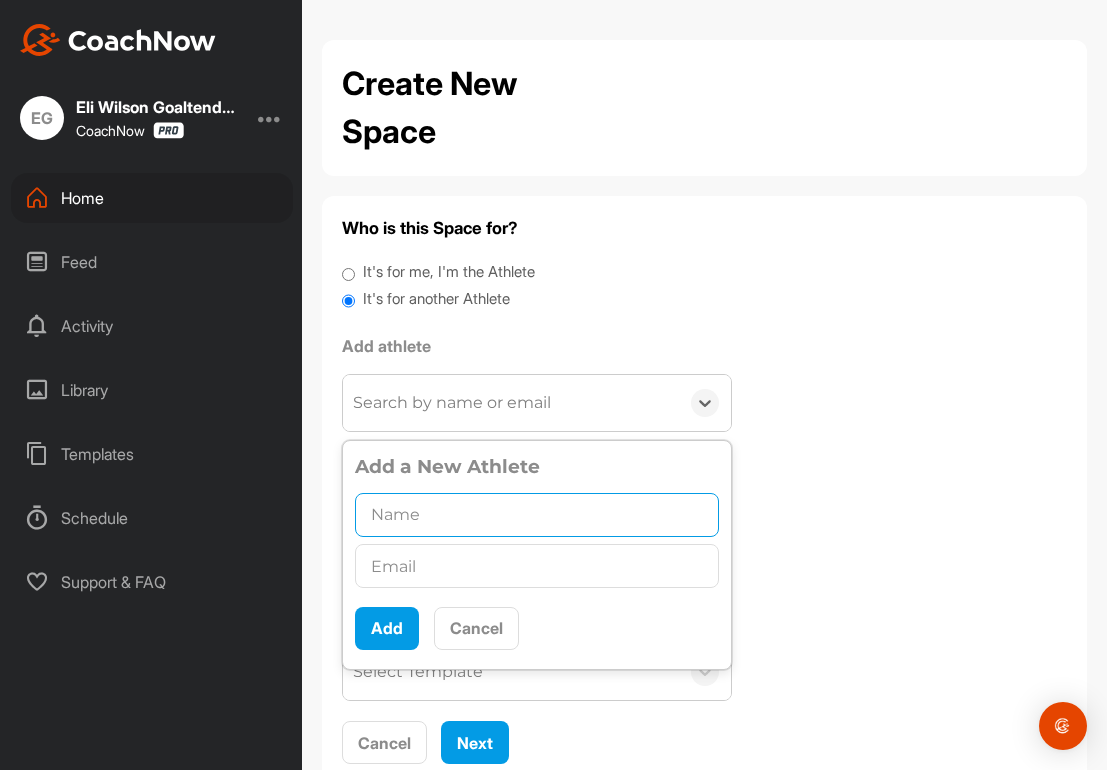 click at bounding box center [537, 515] 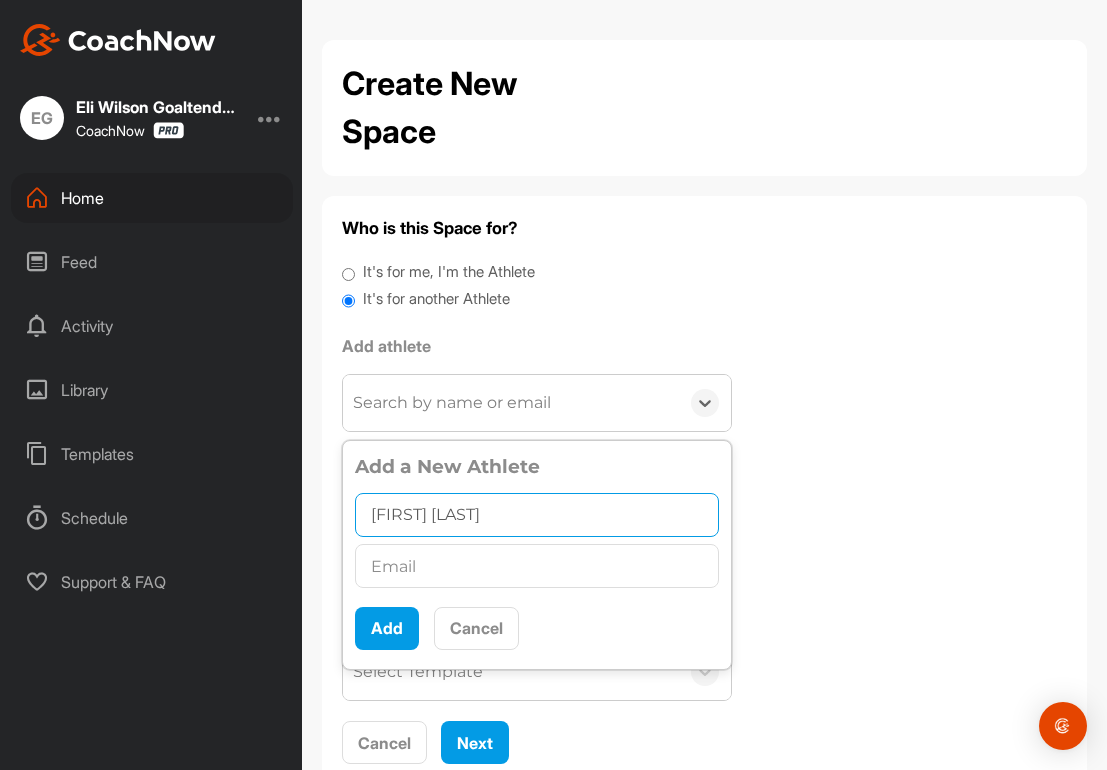 type on "[FIRST] [LAST]" 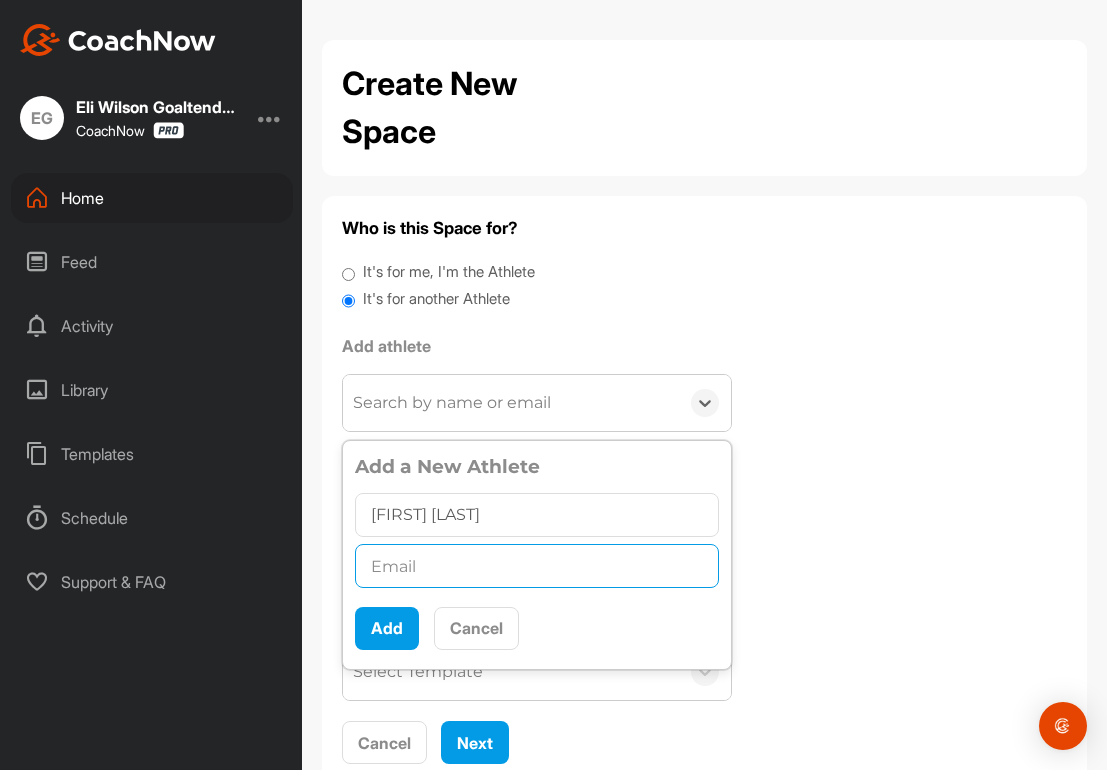 click at bounding box center (537, 566) 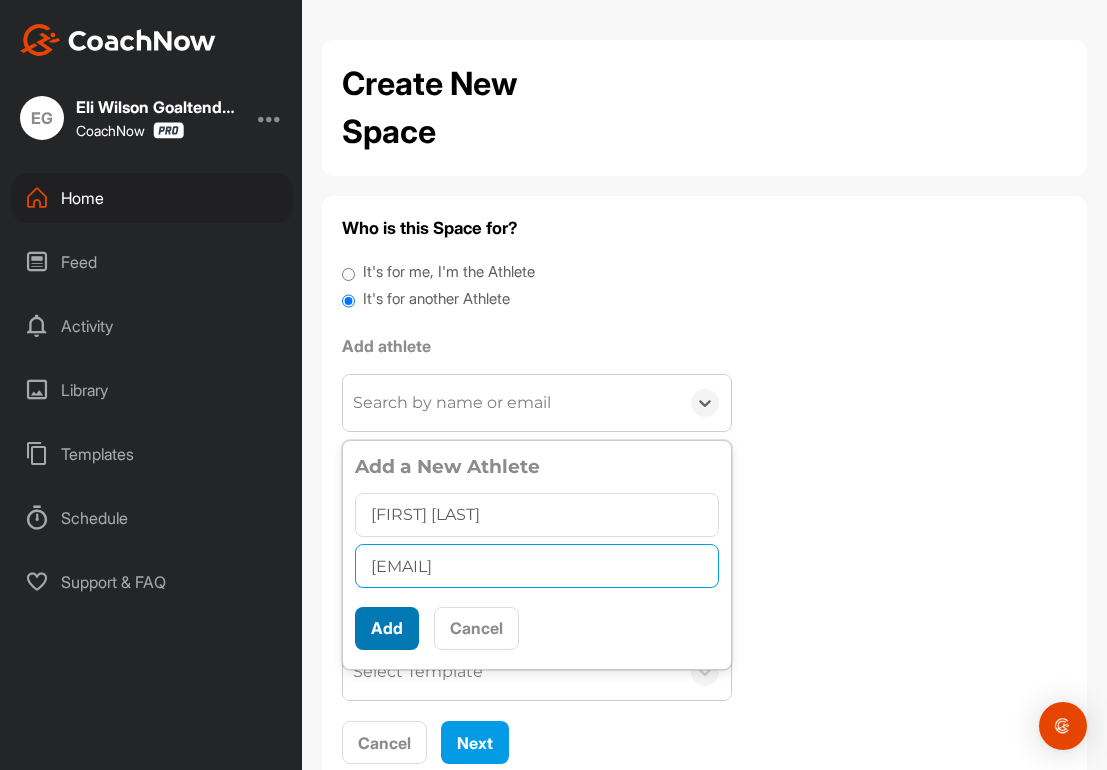 type on "[EMAIL]" 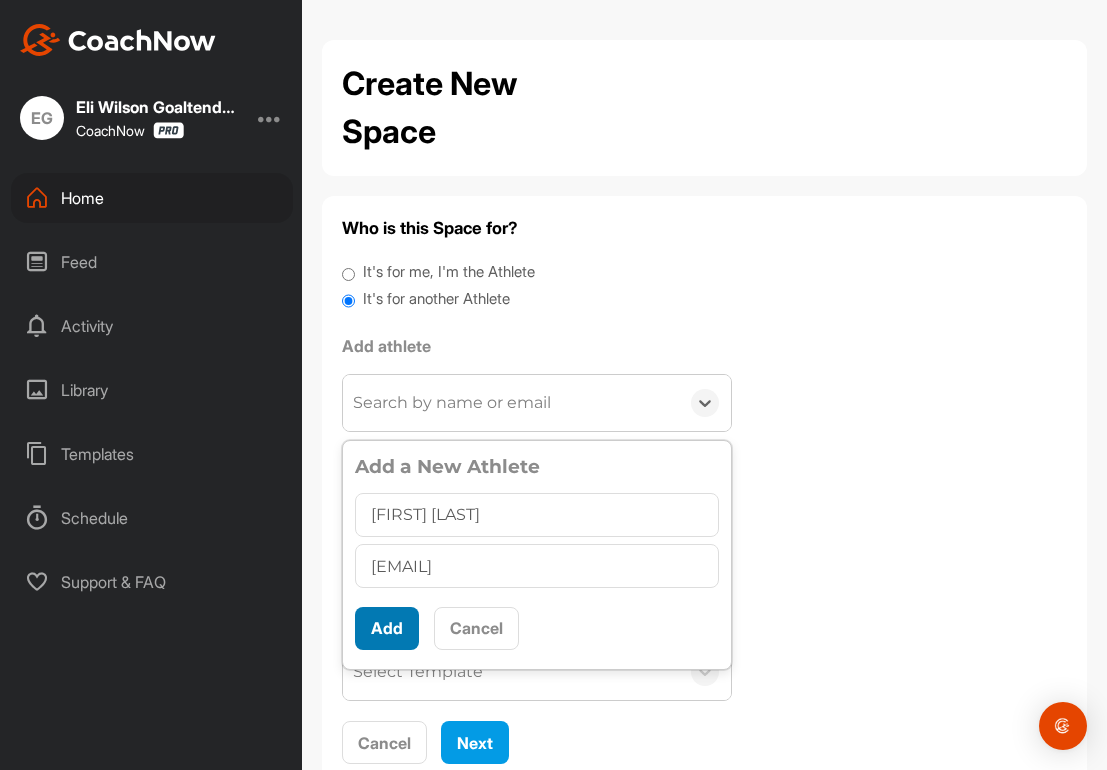 click on "Add" at bounding box center [387, 628] 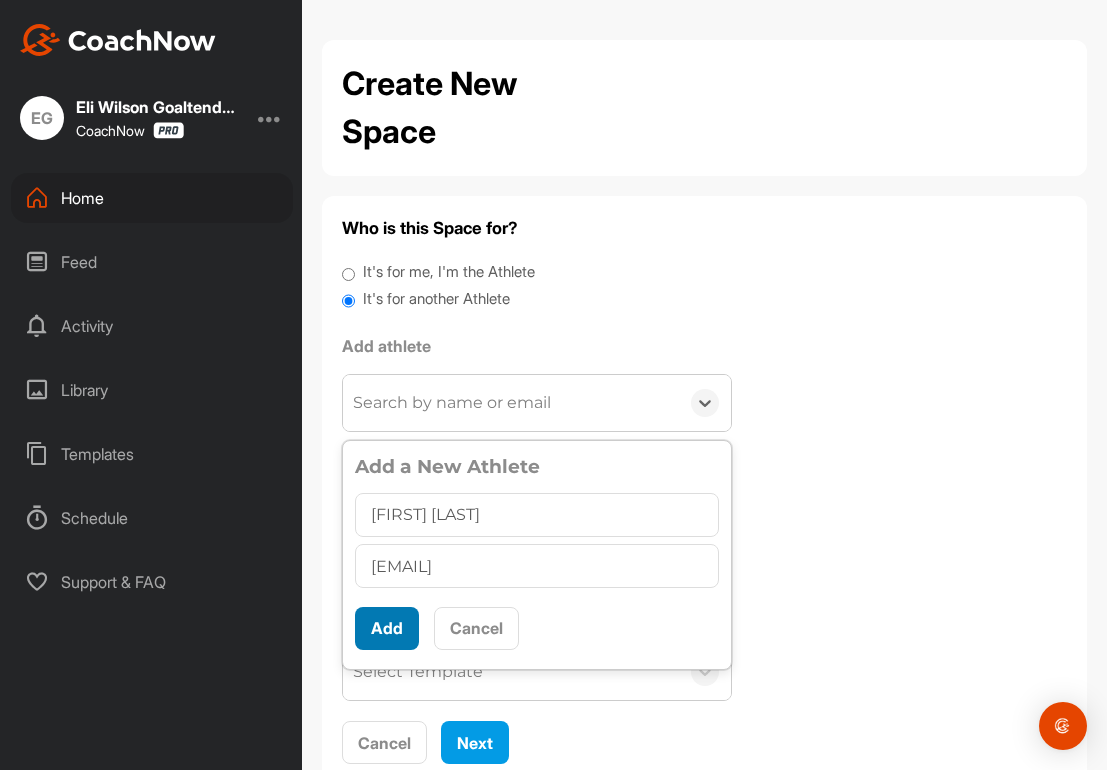 scroll, scrollTop: 0, scrollLeft: 0, axis: both 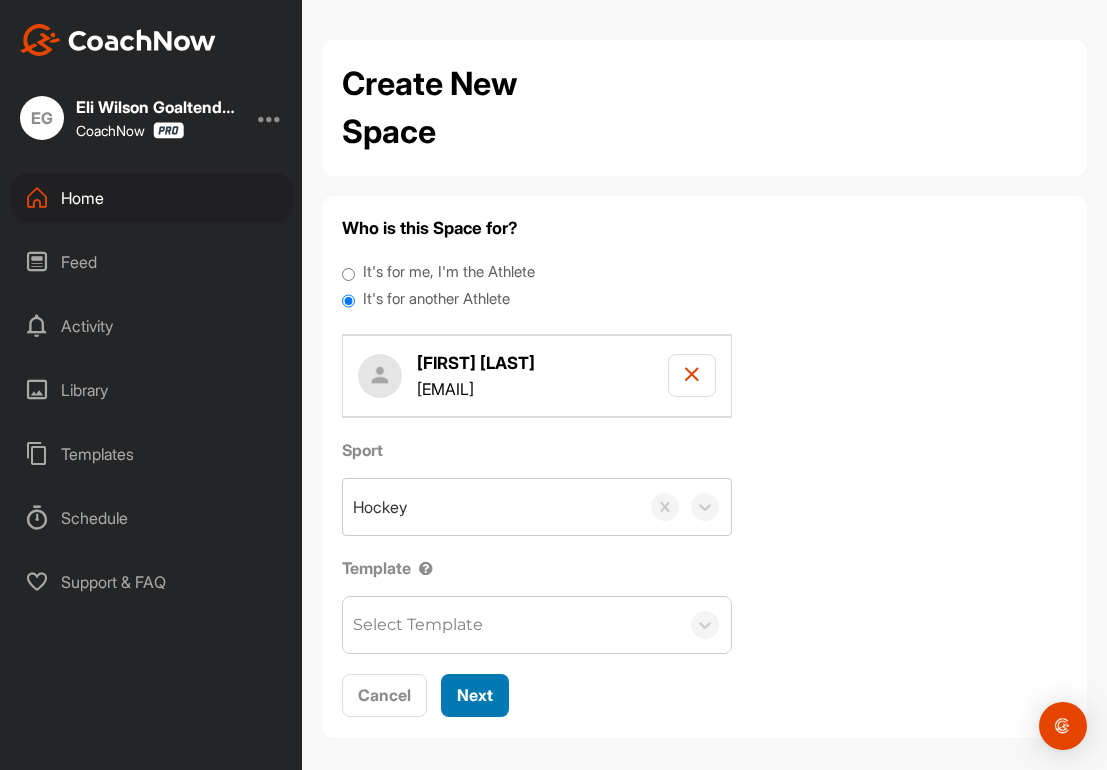 click on "Next" at bounding box center [475, 695] 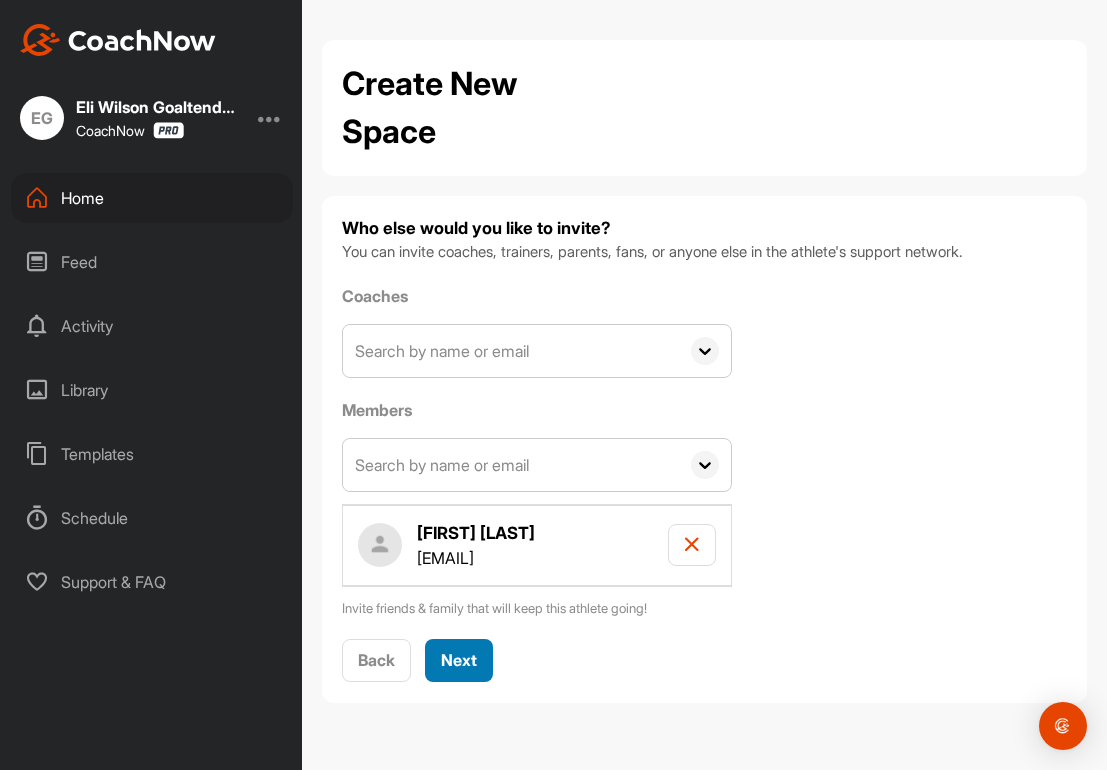 click on "Next" at bounding box center (459, 660) 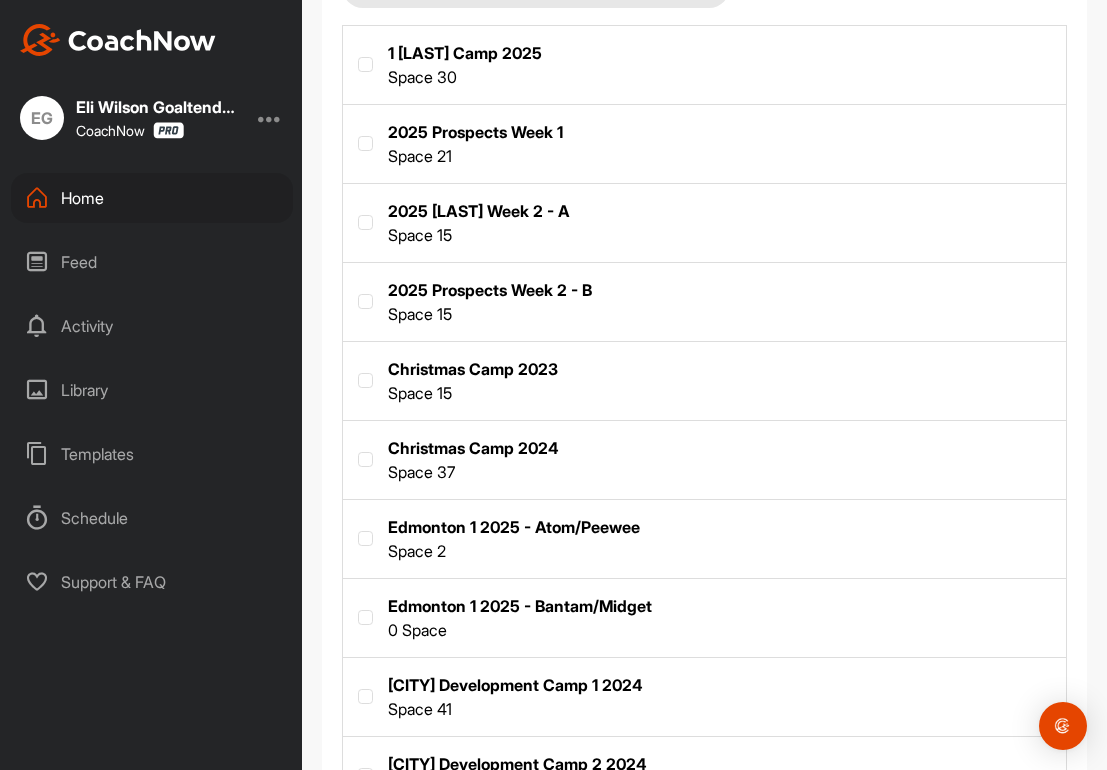 scroll, scrollTop: 423, scrollLeft: 0, axis: vertical 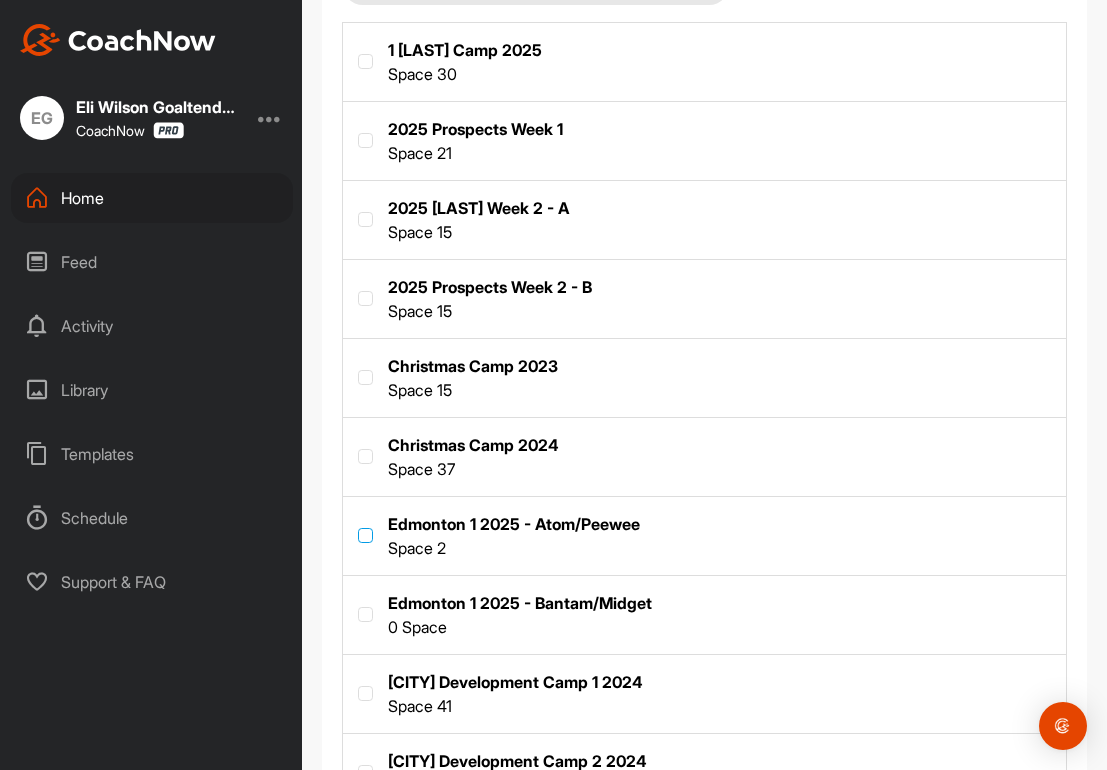 click at bounding box center [365, 535] 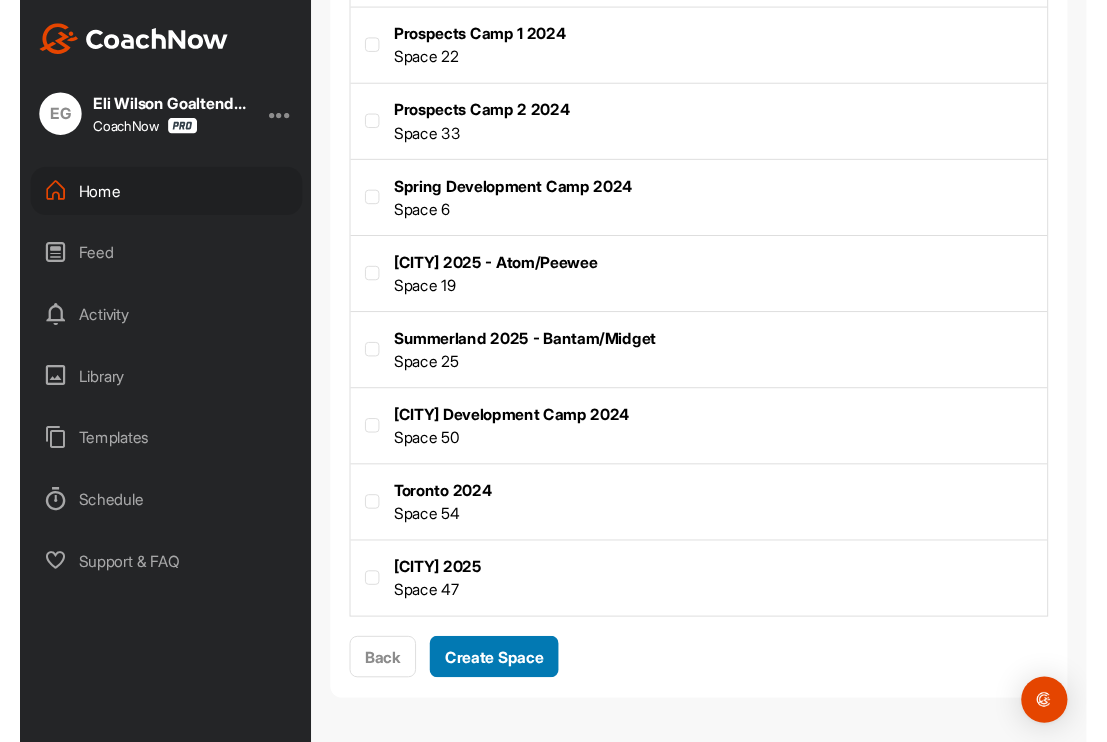 scroll, scrollTop: 1543, scrollLeft: 0, axis: vertical 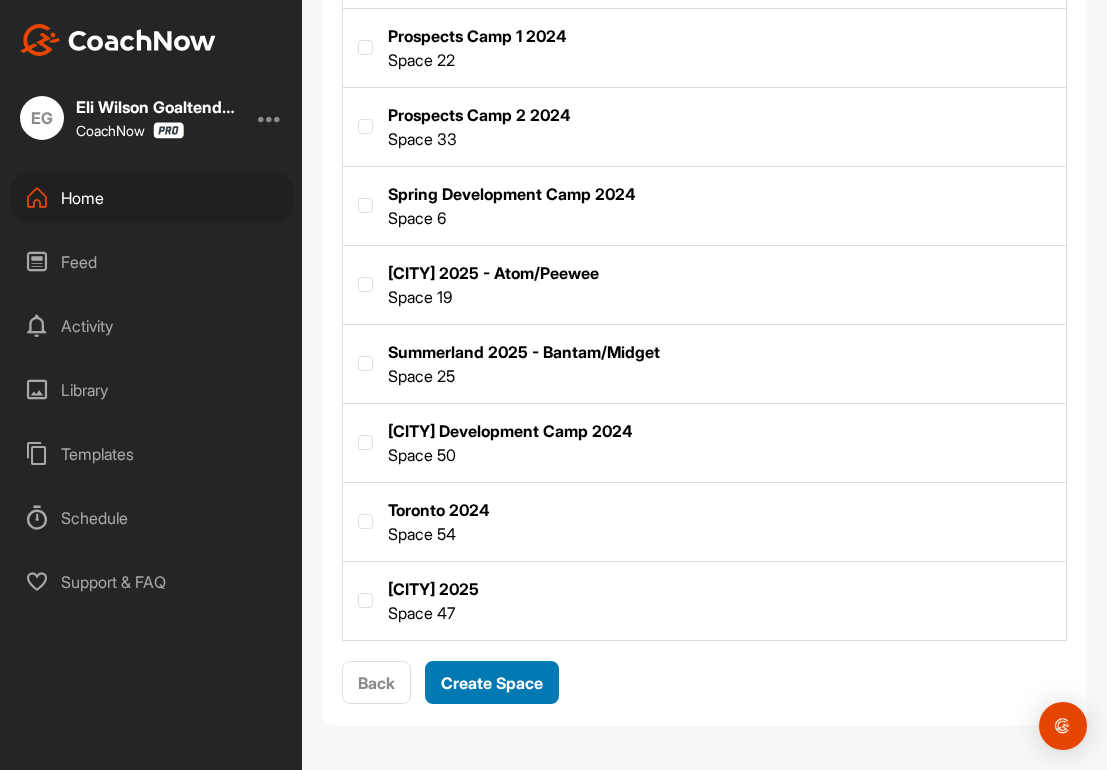 click on "Create Space" at bounding box center (492, 683) 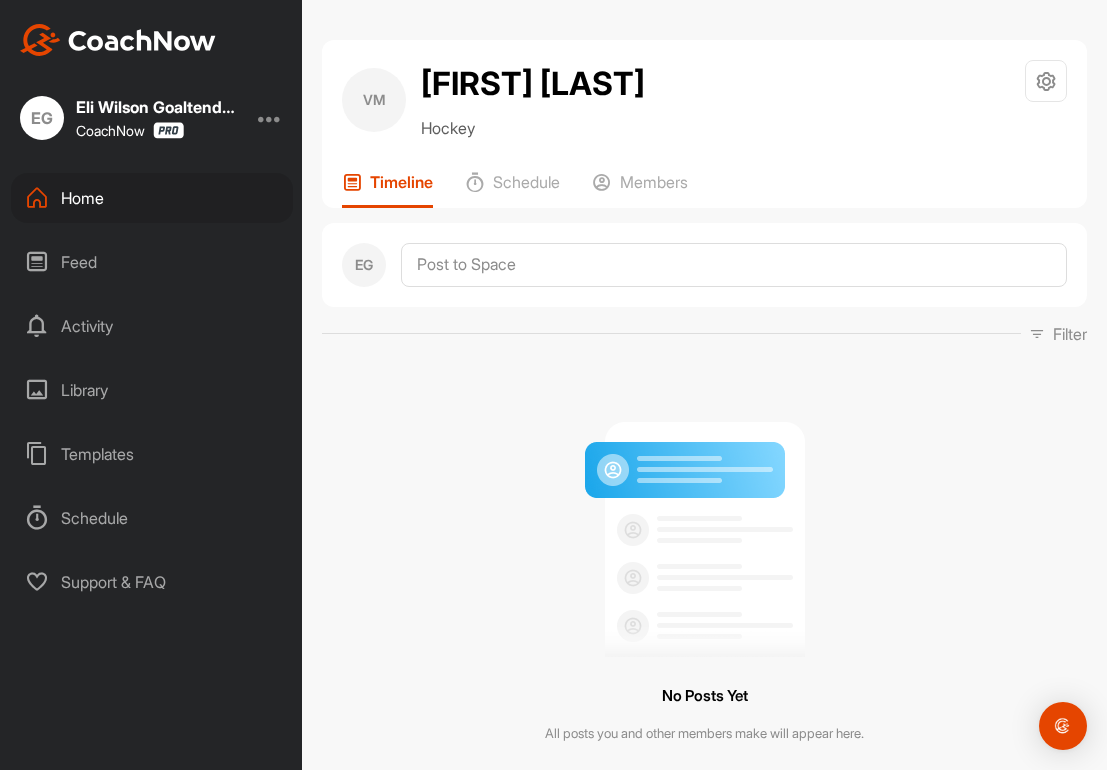 click on "Home" at bounding box center (152, 198) 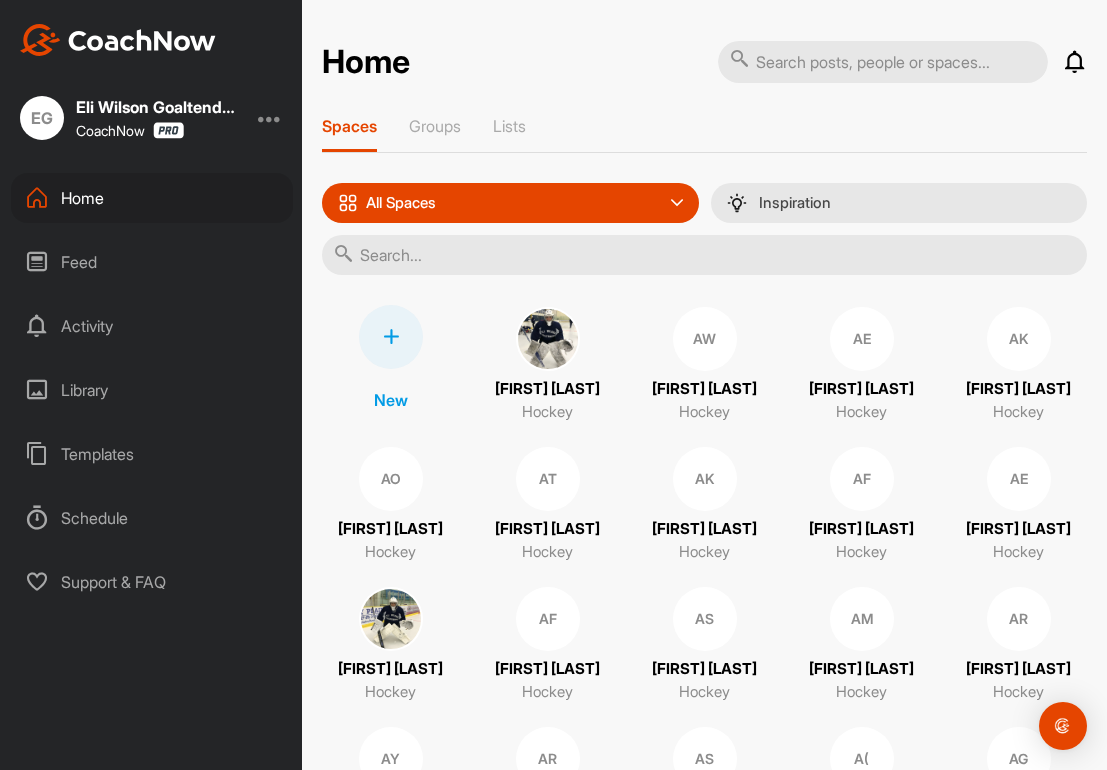 click at bounding box center [391, 337] 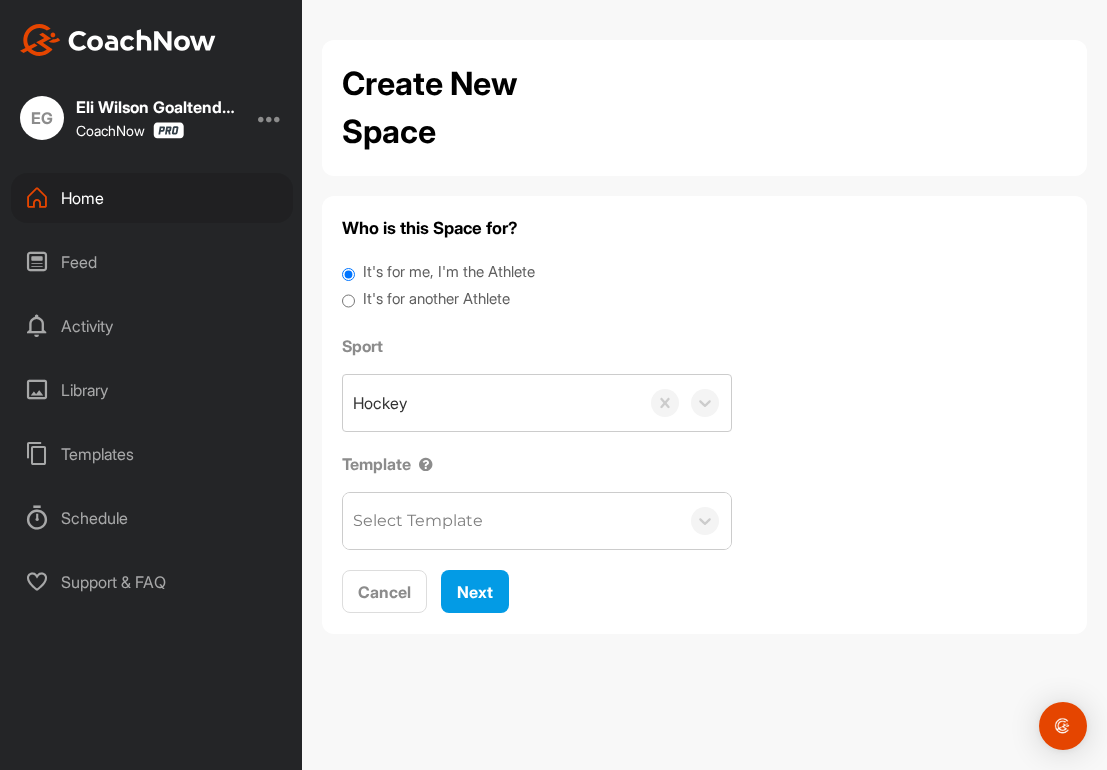 click on "It's for another Athlete" at bounding box center [348, 301] 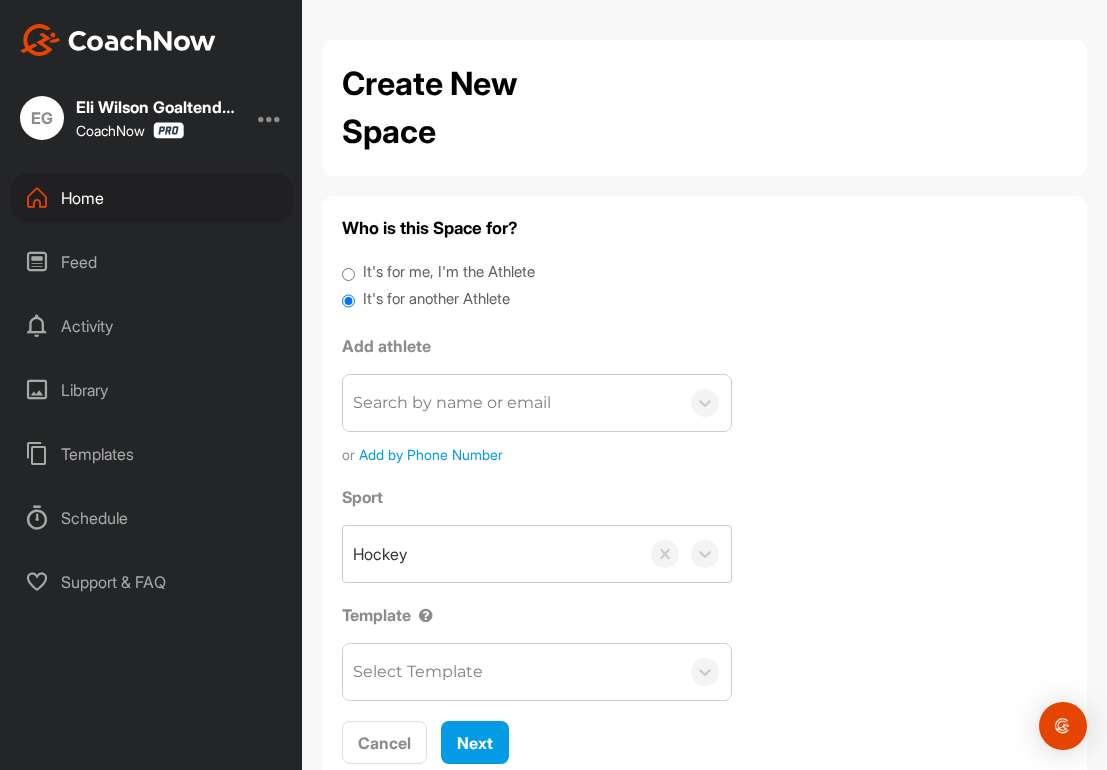 click on "Search by name or email" at bounding box center (452, 403) 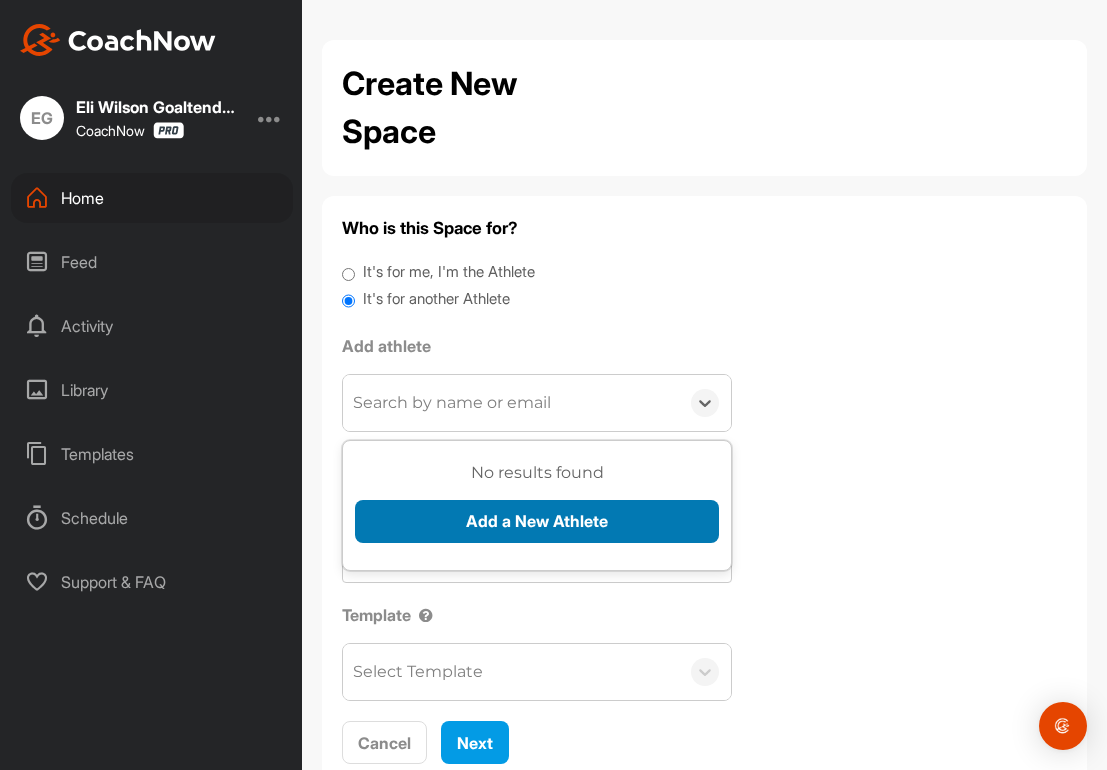 click on "Add a New Athlete" at bounding box center (537, 521) 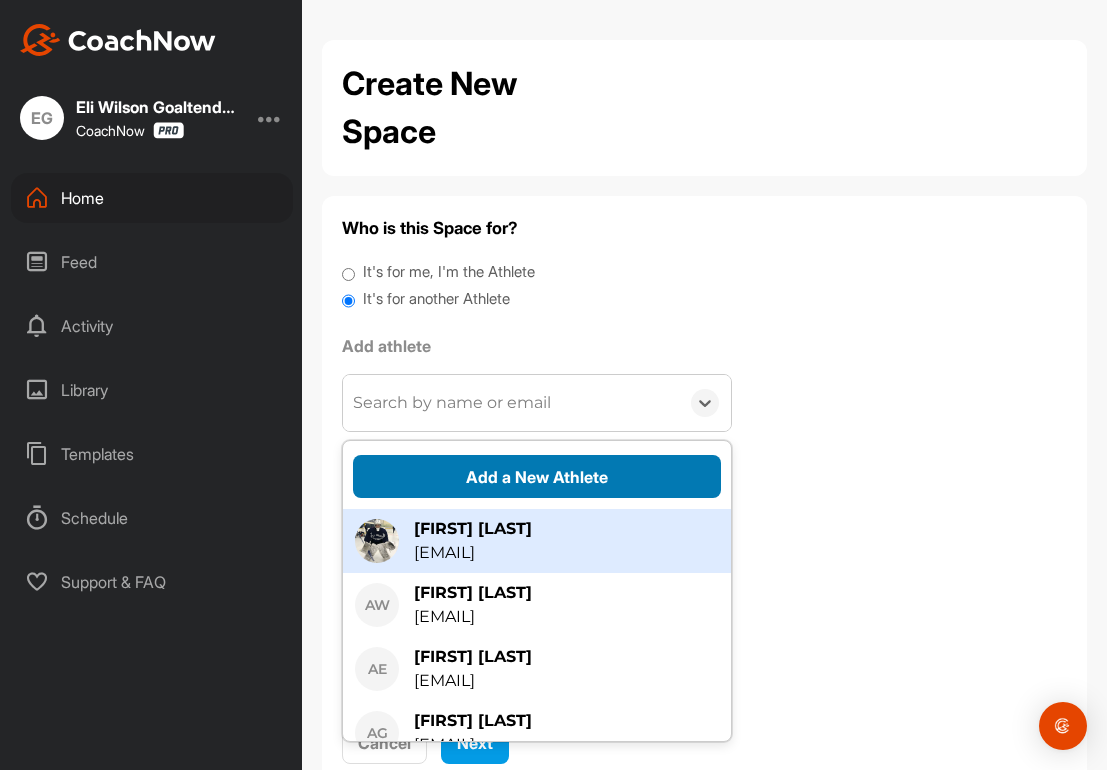 click on "Add a New Athlete" at bounding box center (537, 476) 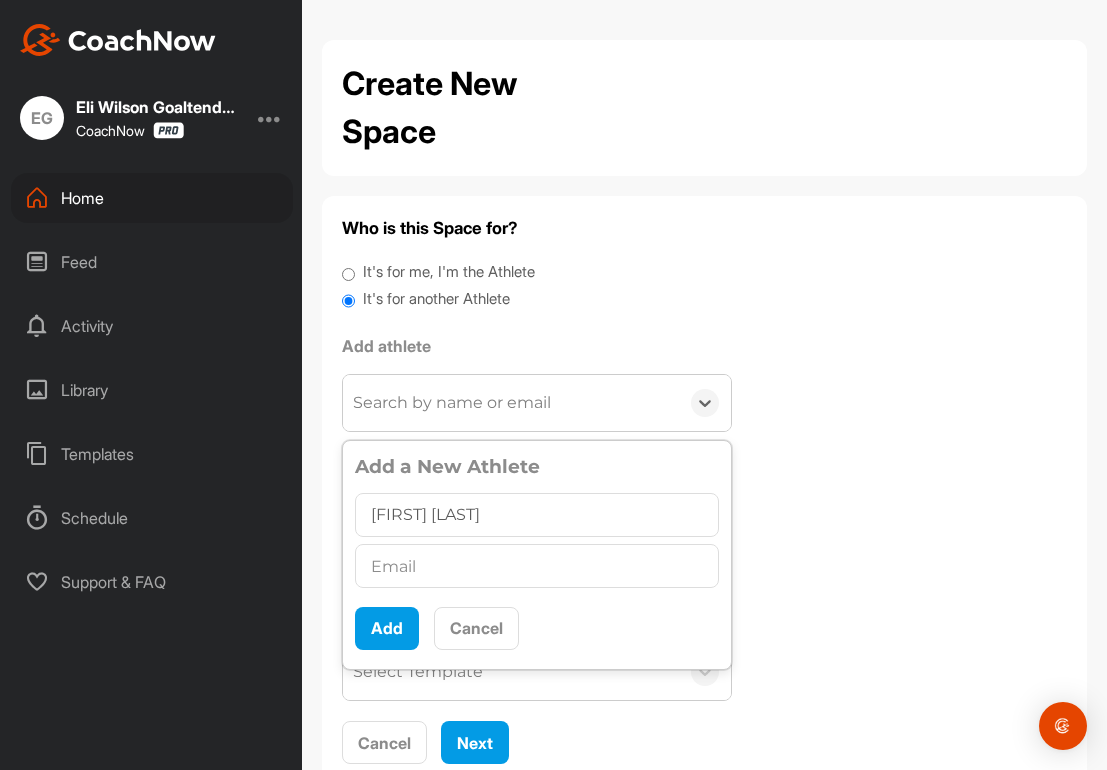 type on "[FIRST] [LAST]" 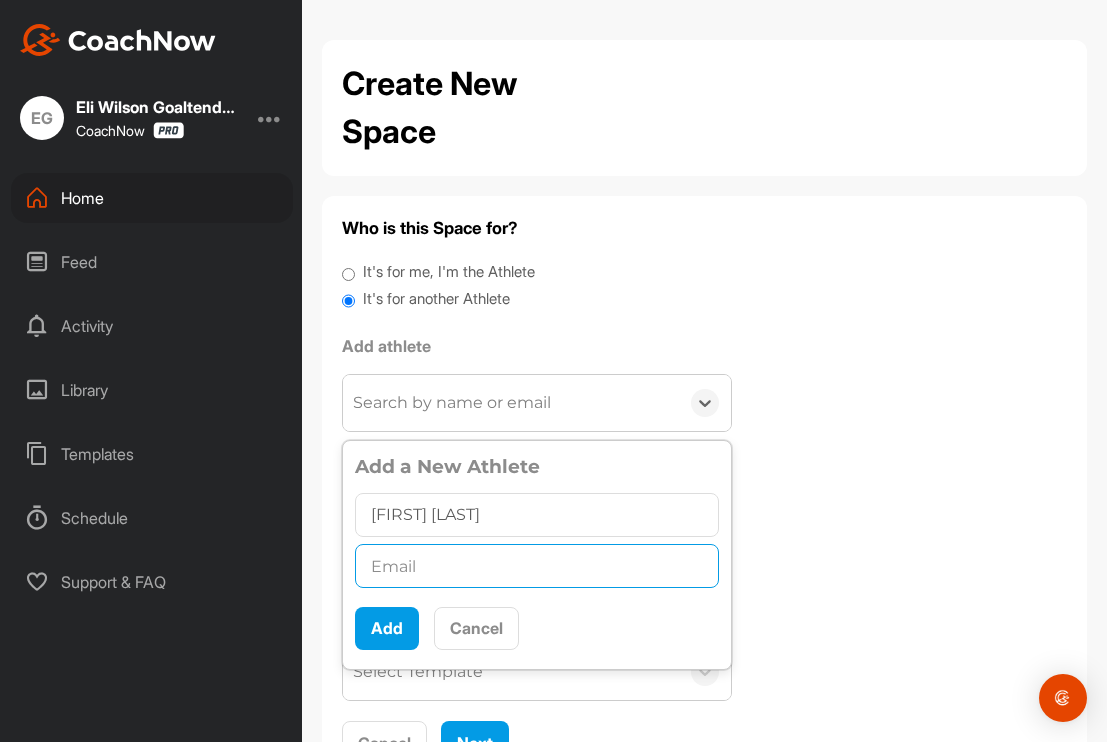 click at bounding box center [537, 566] 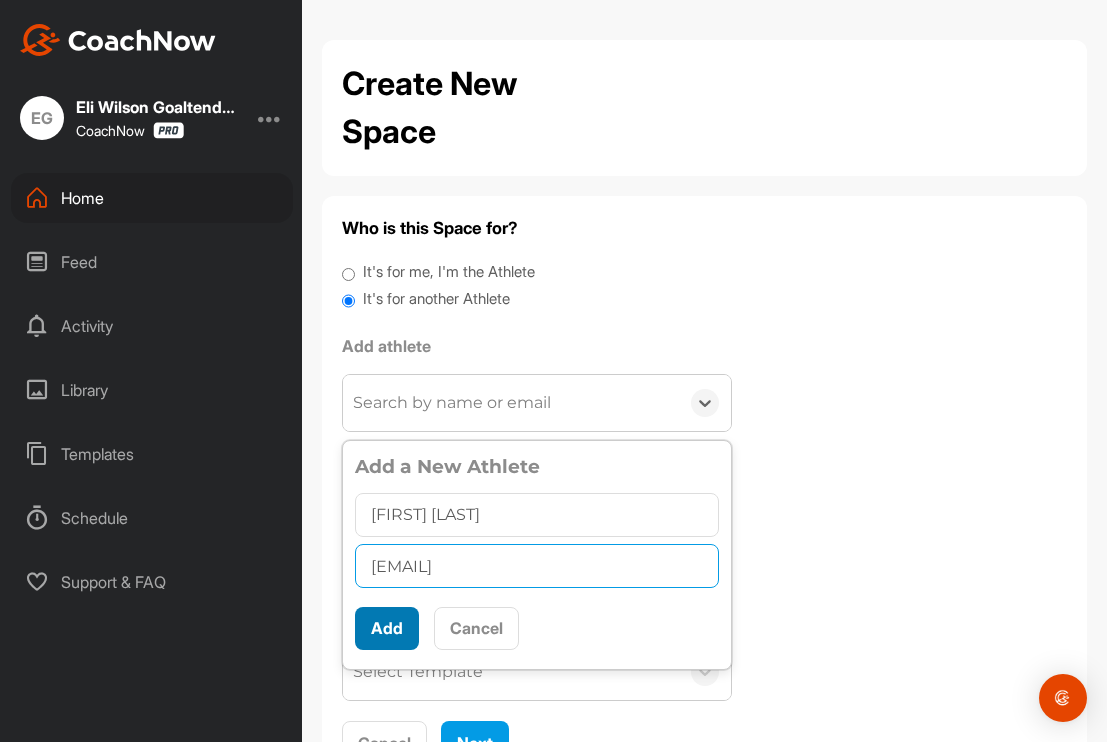 type on "[EMAIL]" 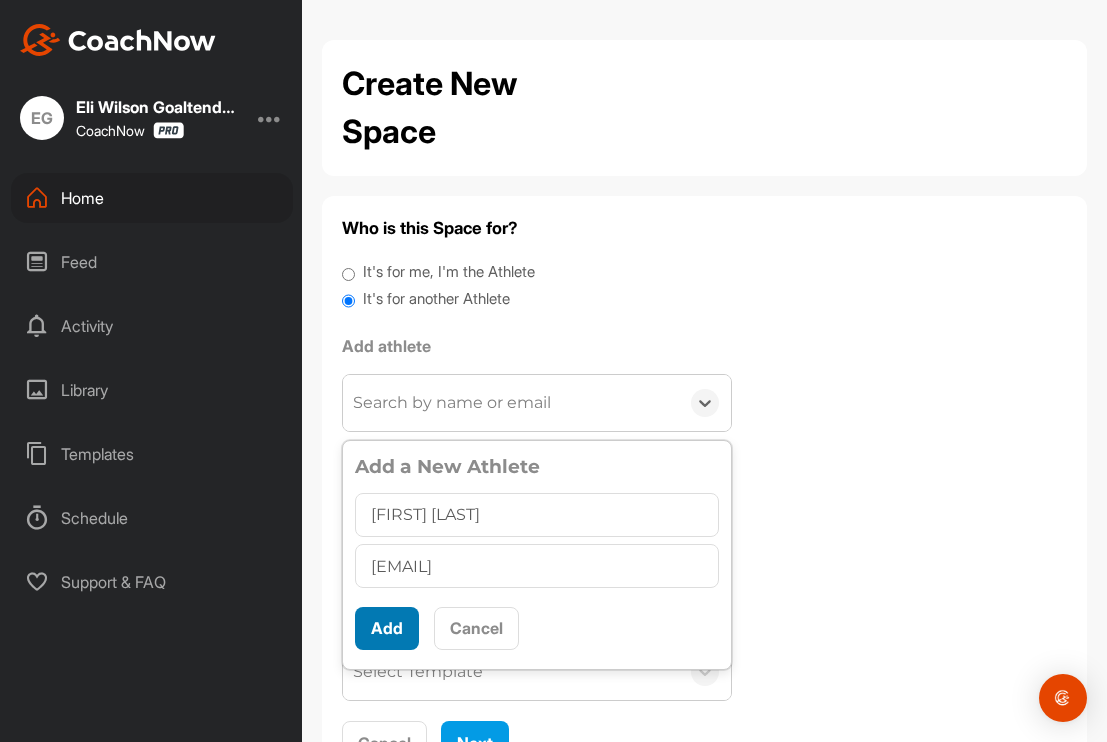click on "Add" at bounding box center (387, 628) 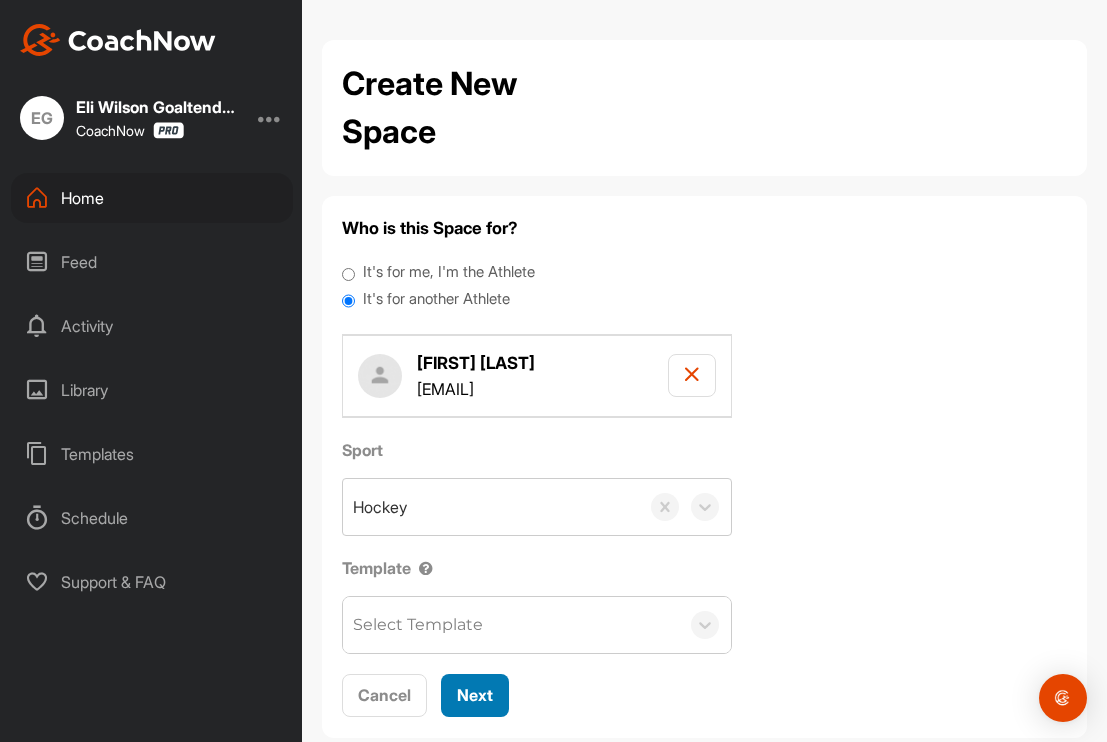 click on "Next" at bounding box center [475, 695] 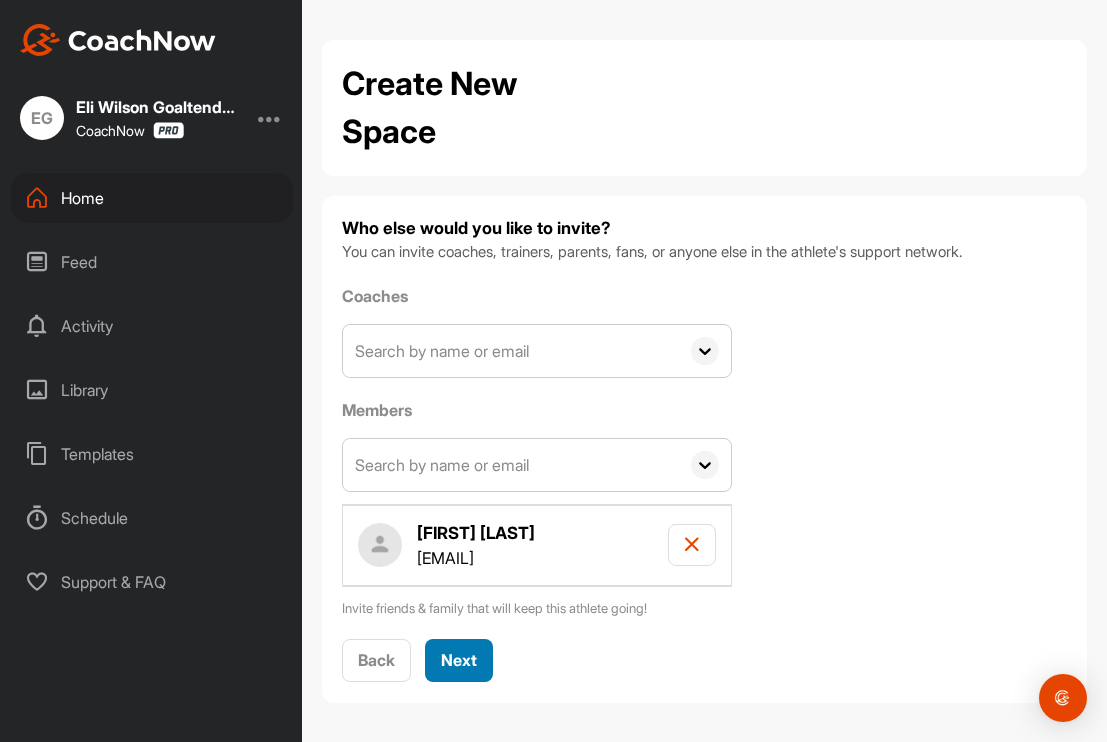 click on "Next" at bounding box center (459, 660) 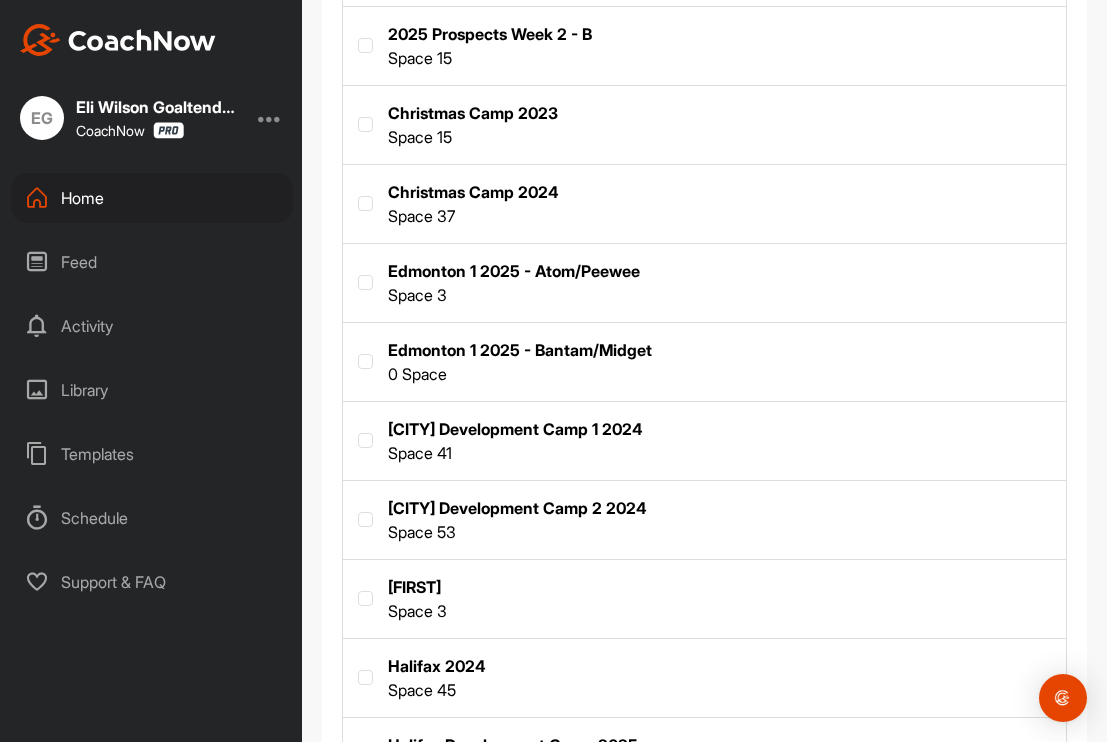 scroll, scrollTop: 780, scrollLeft: 0, axis: vertical 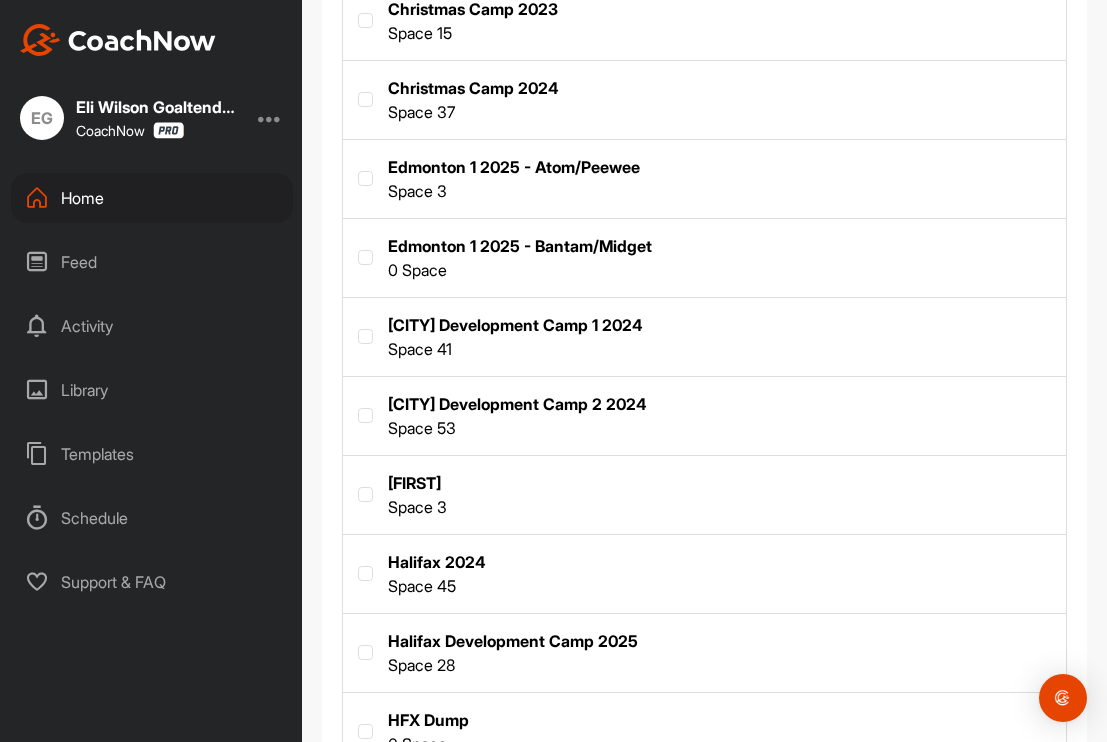 click at bounding box center [704, 177] 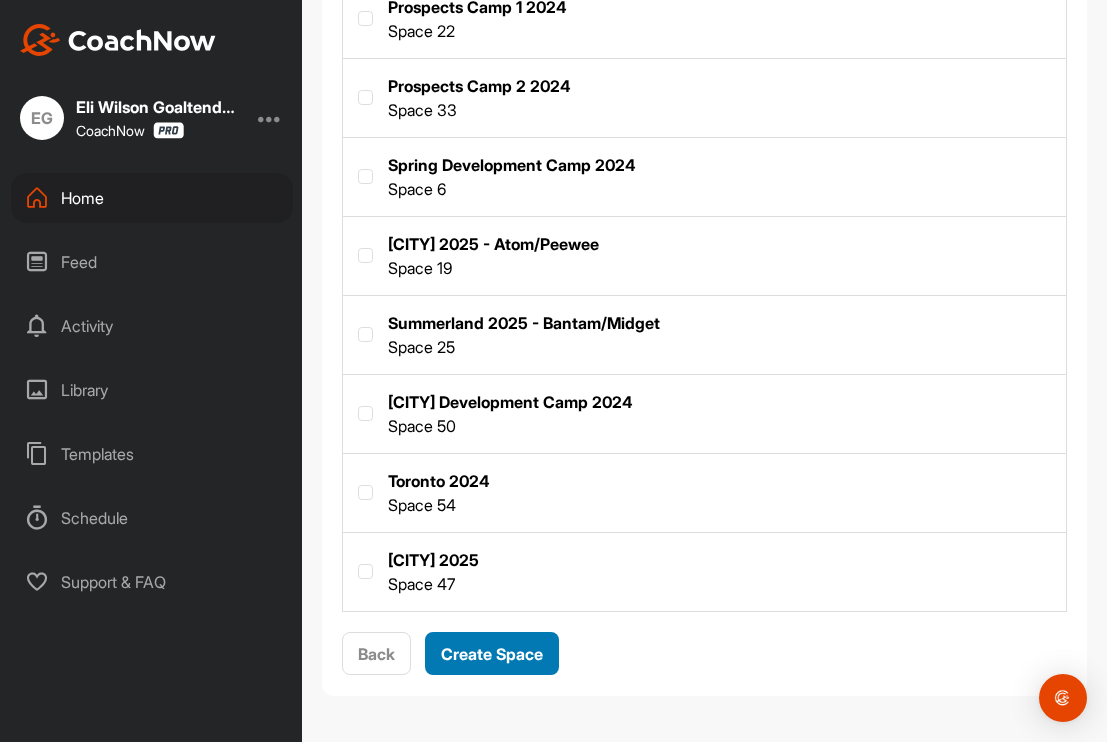 scroll, scrollTop: 1571, scrollLeft: 0, axis: vertical 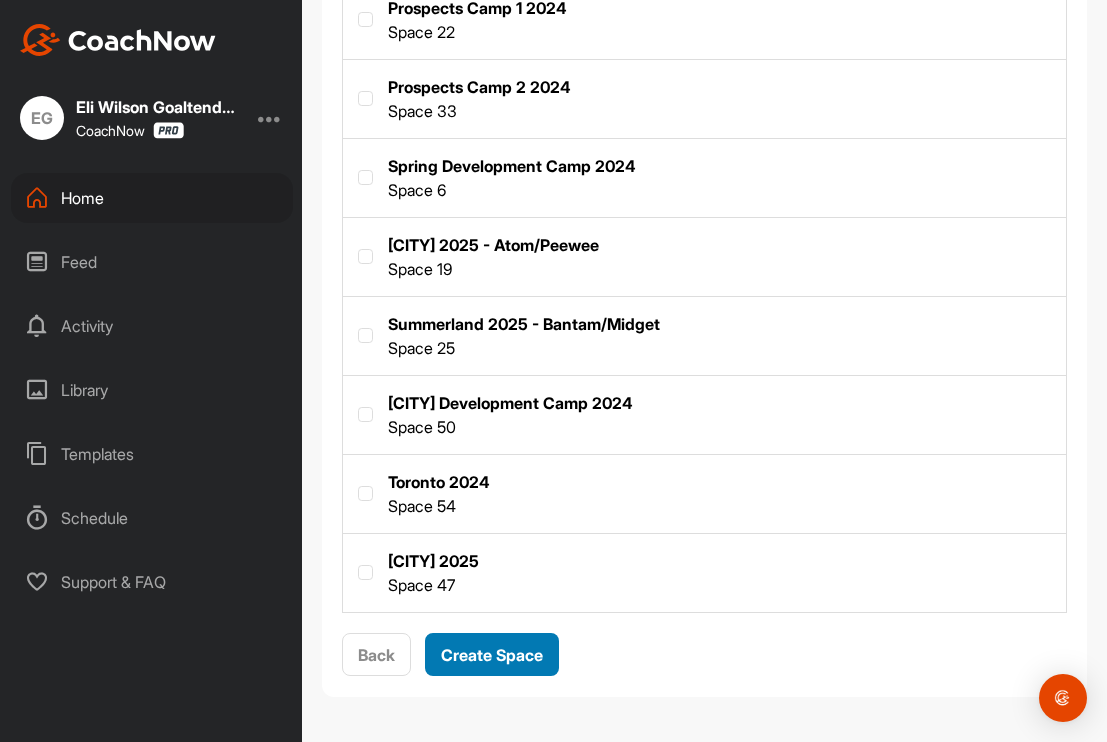 click on "Create Space" at bounding box center [492, 655] 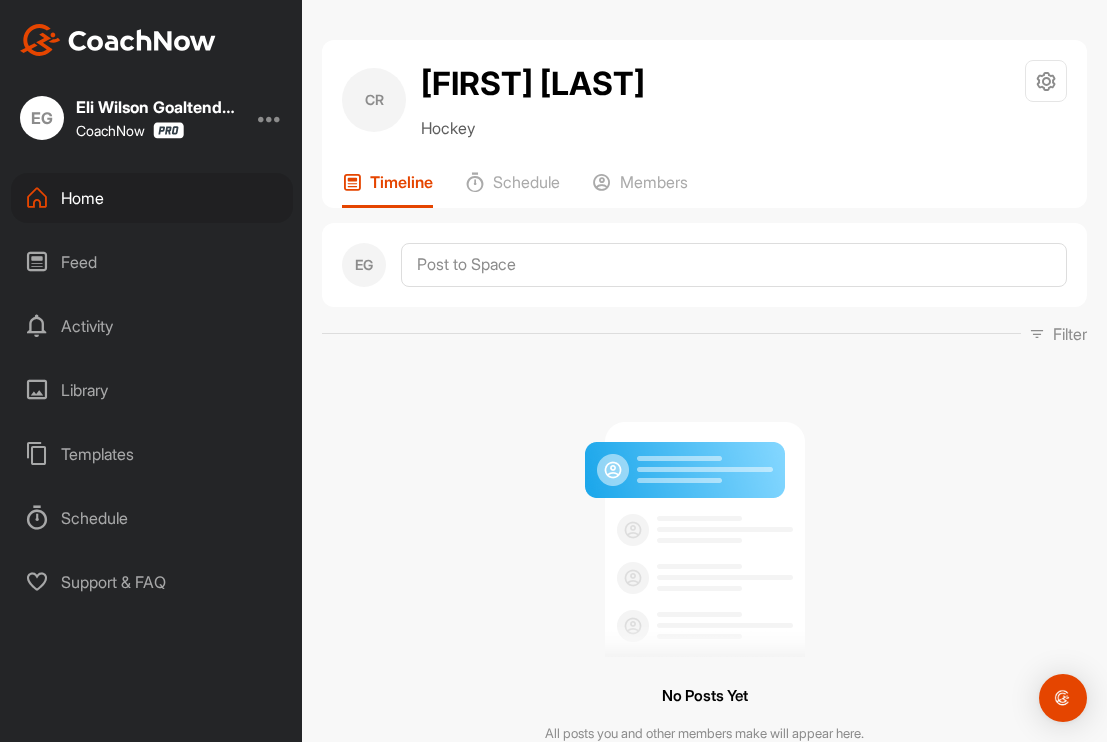 click on "Home" at bounding box center (152, 198) 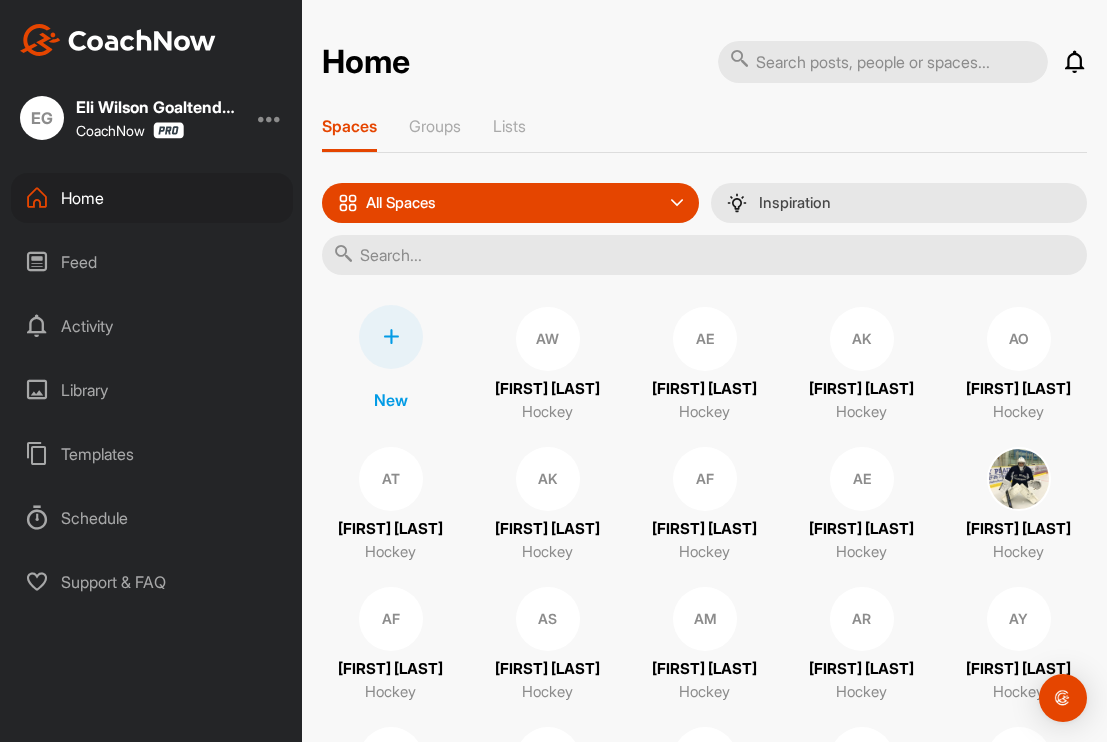 click at bounding box center [391, 337] 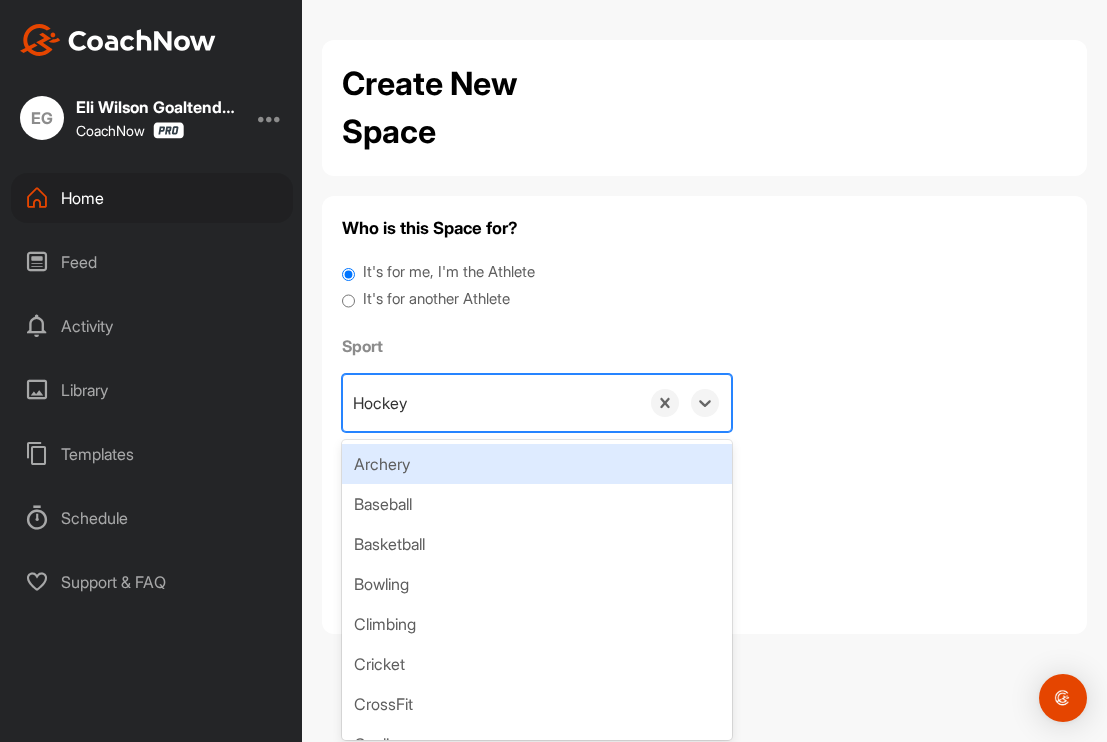 click on "Hockey" at bounding box center [491, 403] 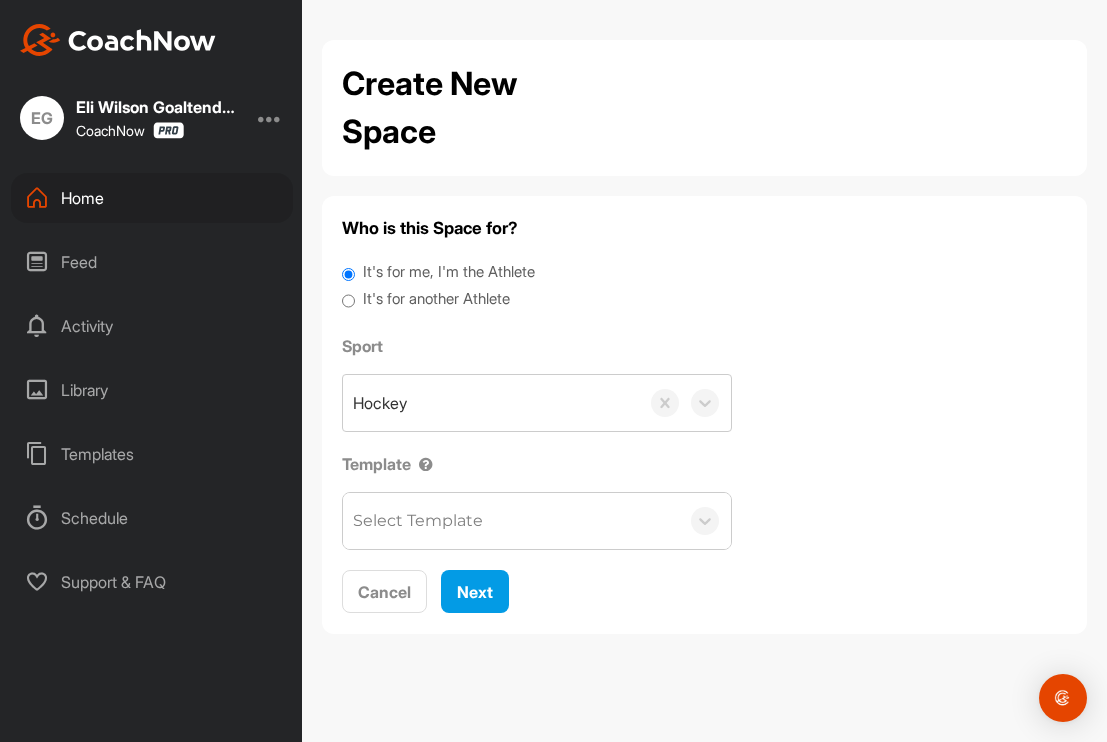 click on "Who is this Space for? It's for me, I'm the Athlete It's for another Athlete Sport Hockey Template    Select Template   Cancel   Next" at bounding box center [704, 415] 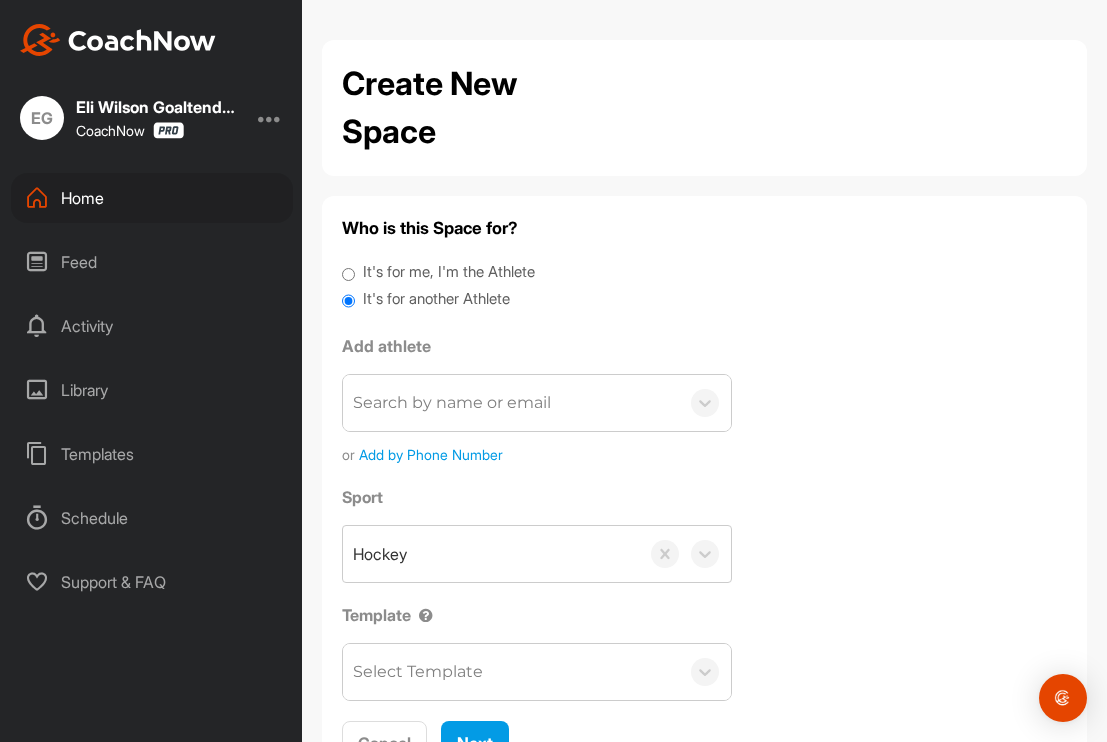 click on "Search by name or email" at bounding box center [511, 403] 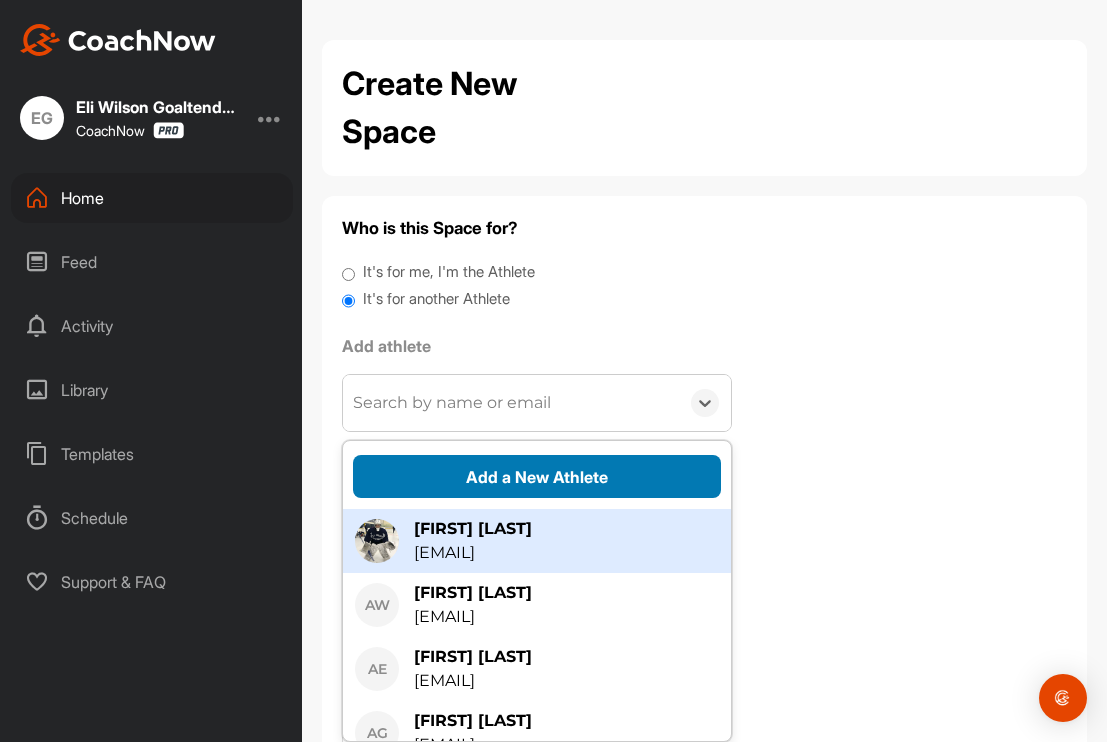 click on "Add a New Athlete" at bounding box center [537, 476] 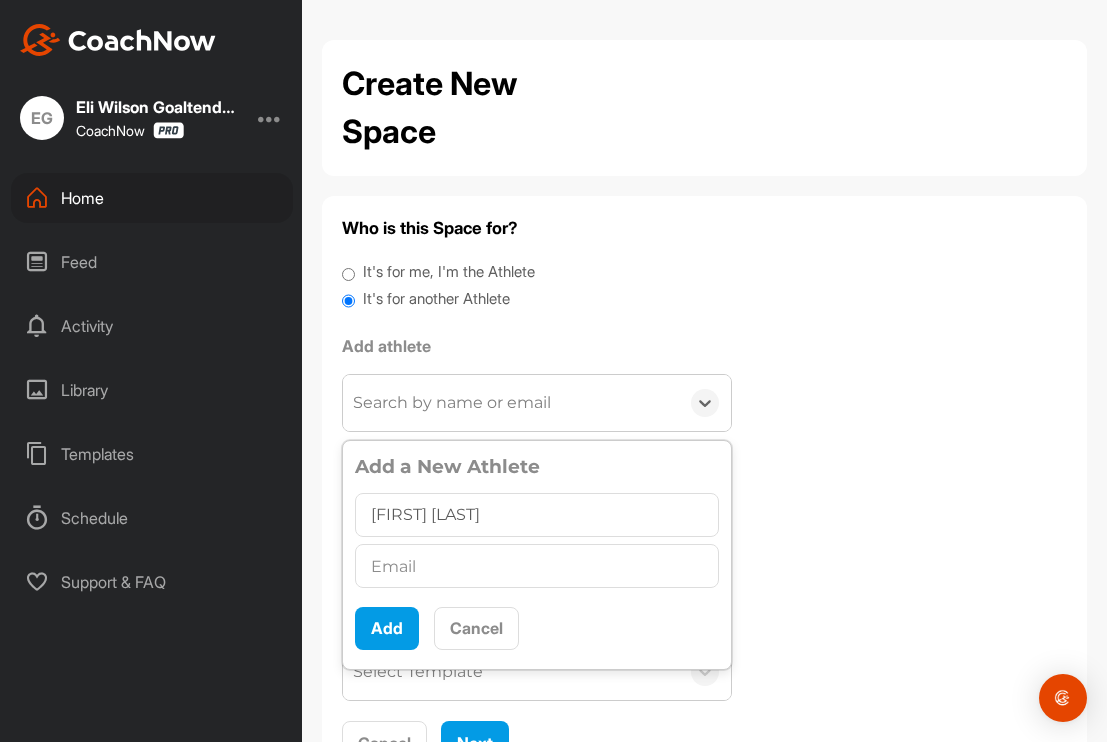 type on "[FIRST] [LAST]" 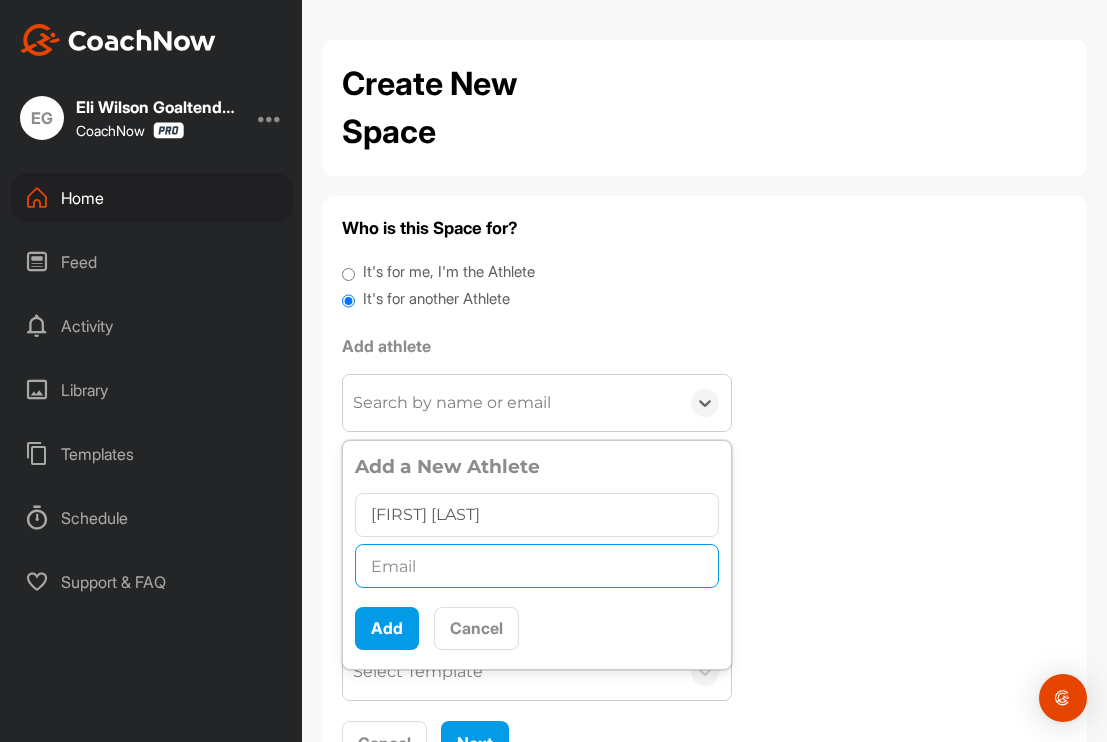 paste on "[EMAIL]" 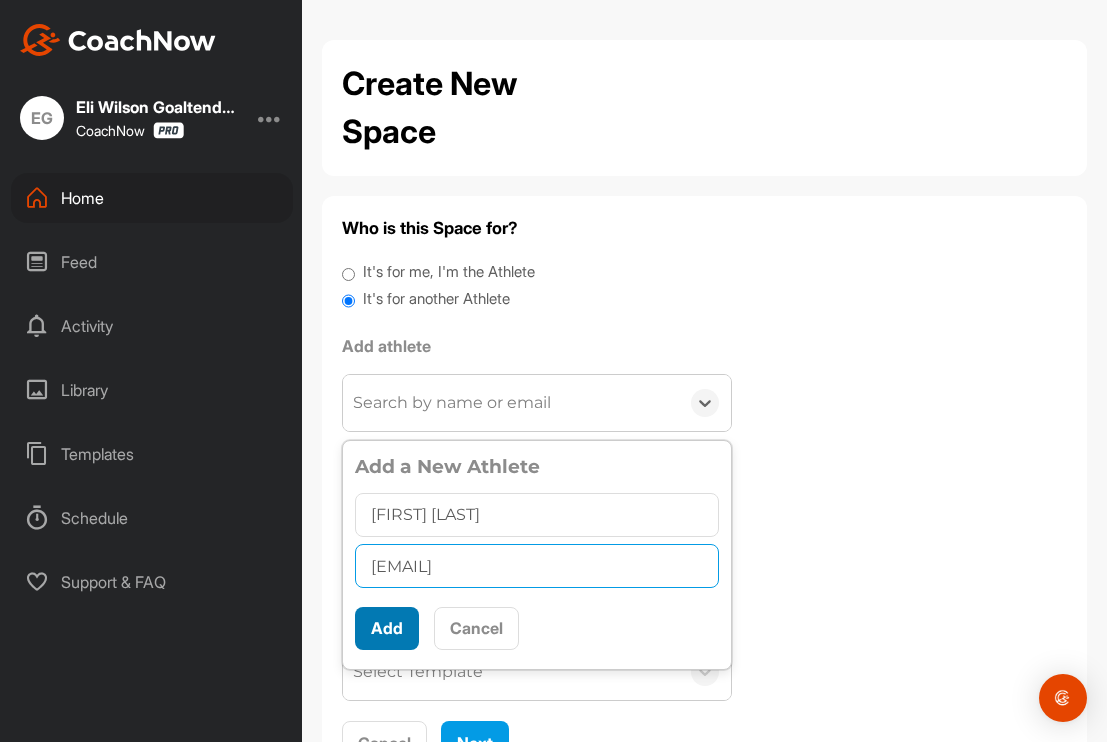 type on "[EMAIL]" 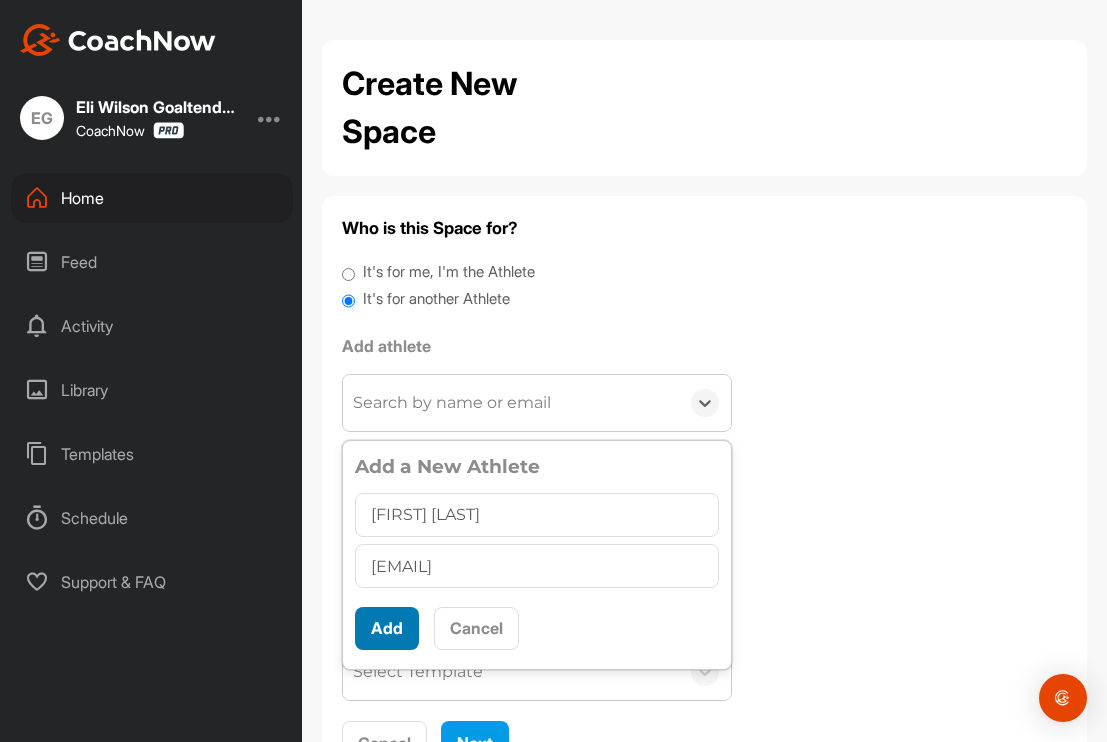 click on "Add" at bounding box center (387, 628) 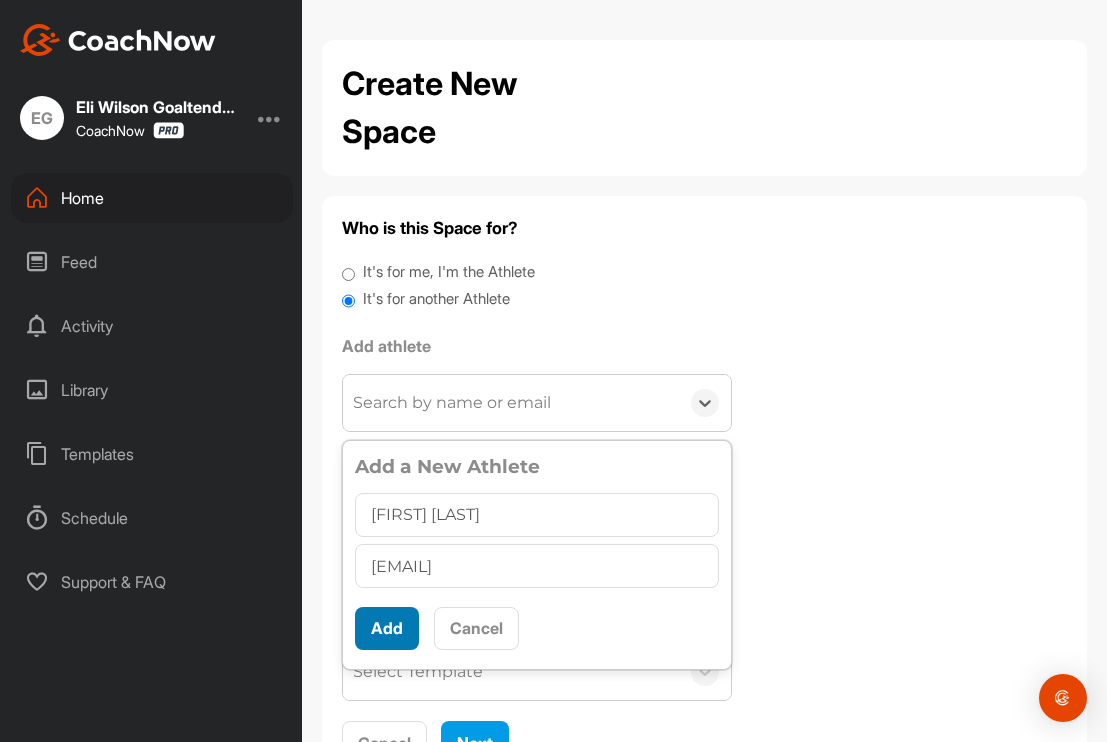 scroll, scrollTop: 0, scrollLeft: 0, axis: both 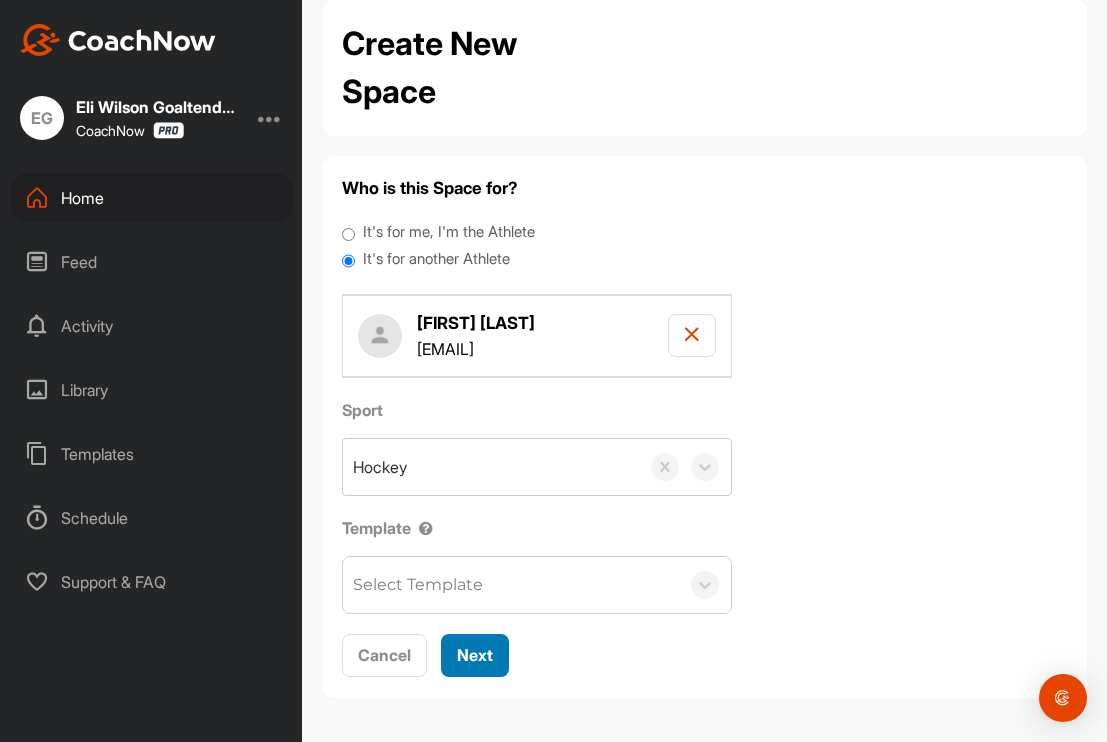 click on "Next" at bounding box center [475, 655] 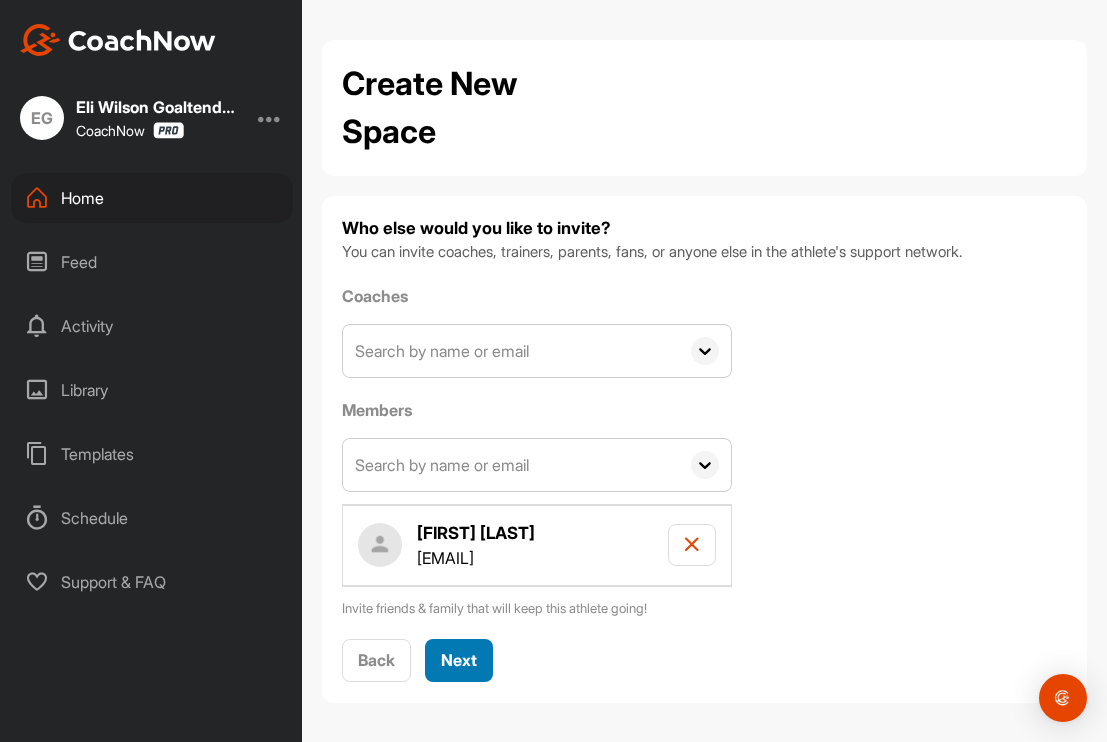 click on "Next" at bounding box center (459, 660) 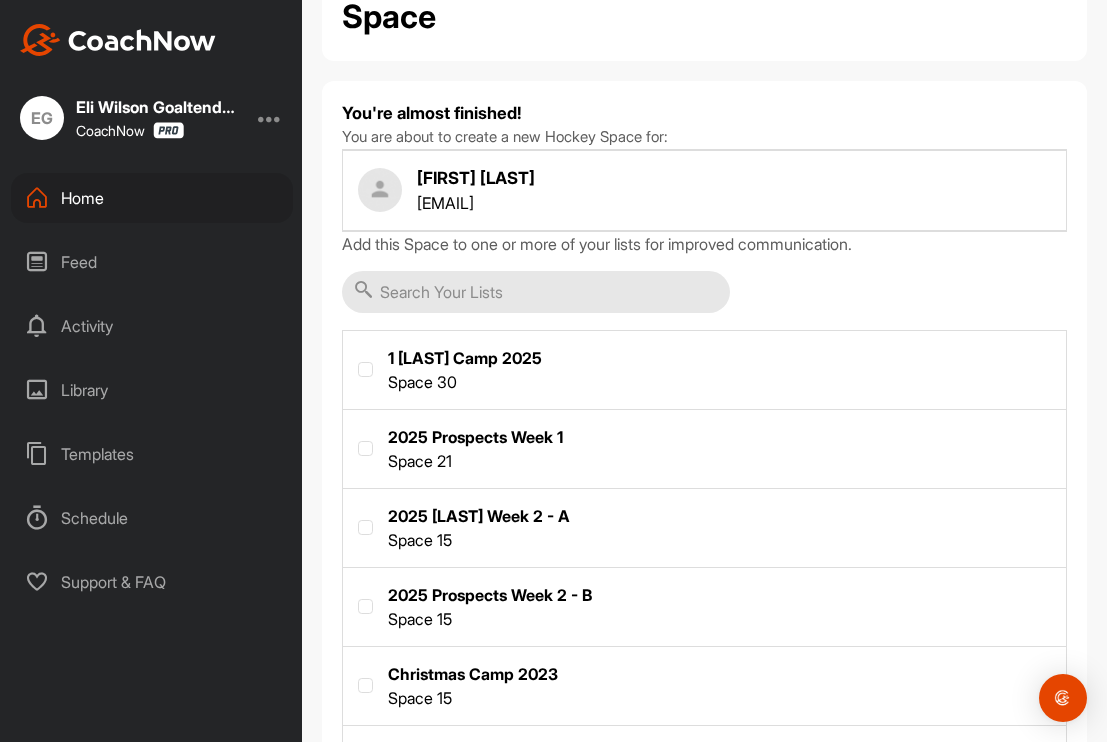 scroll, scrollTop: 527, scrollLeft: 0, axis: vertical 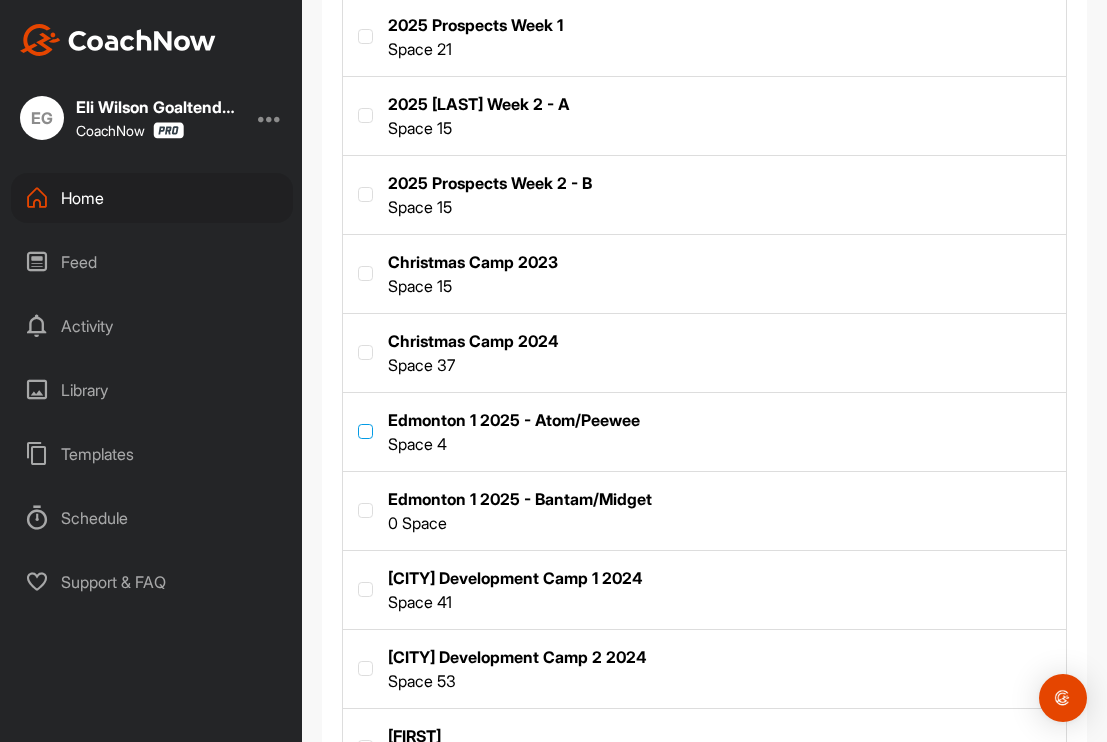 click at bounding box center (365, 431) 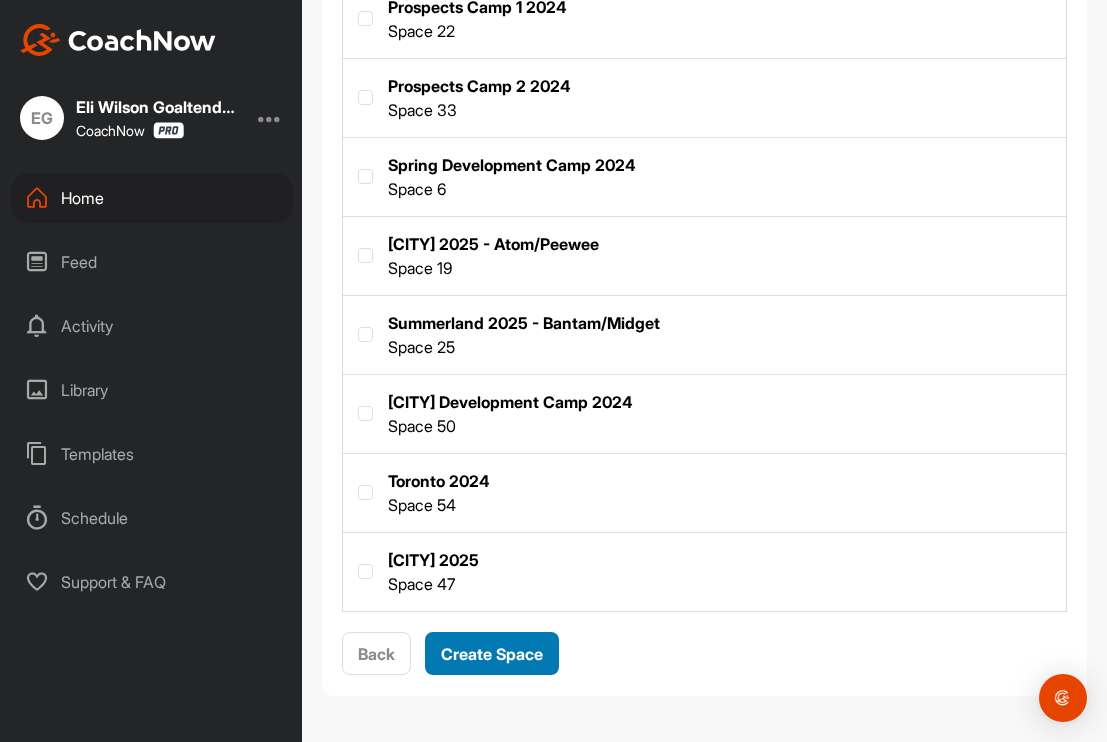 scroll, scrollTop: 1571, scrollLeft: 0, axis: vertical 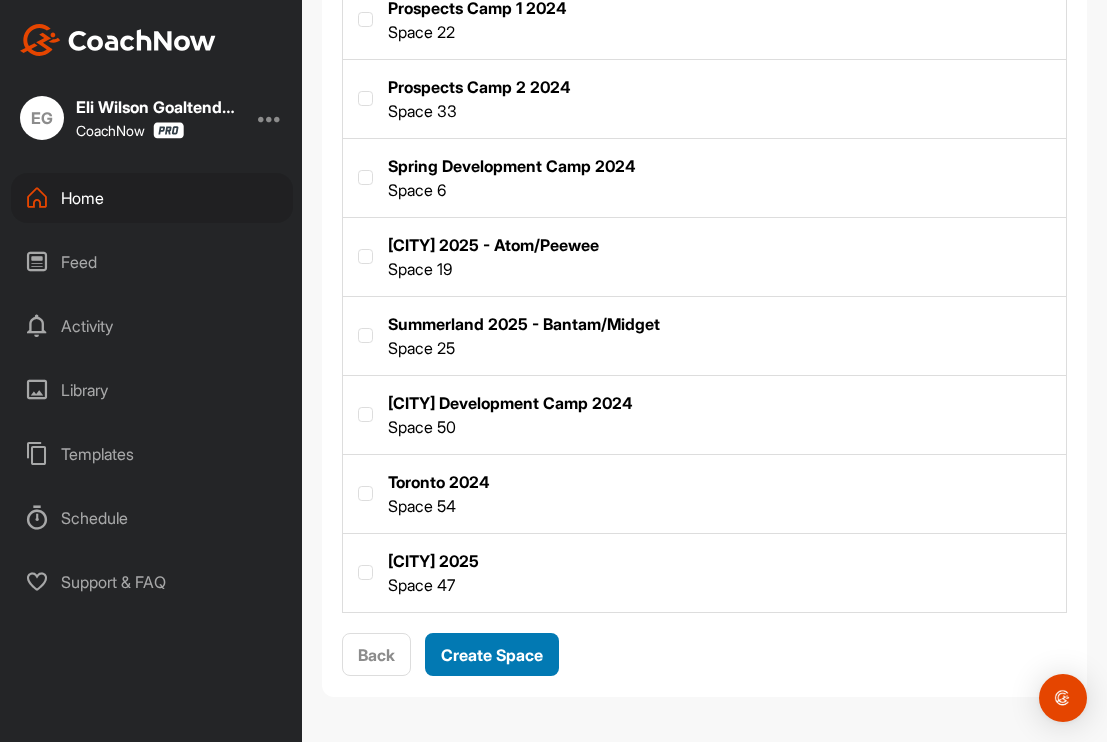 click on "Create Space" at bounding box center [492, 655] 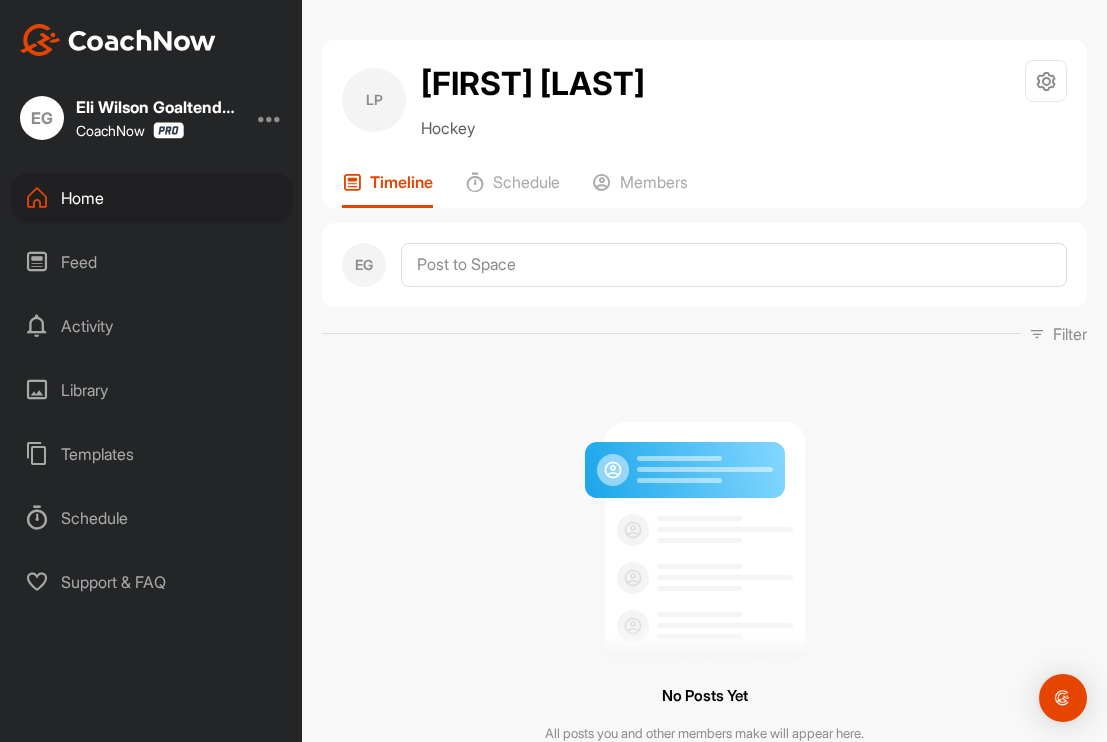 click on "Home" at bounding box center [152, 198] 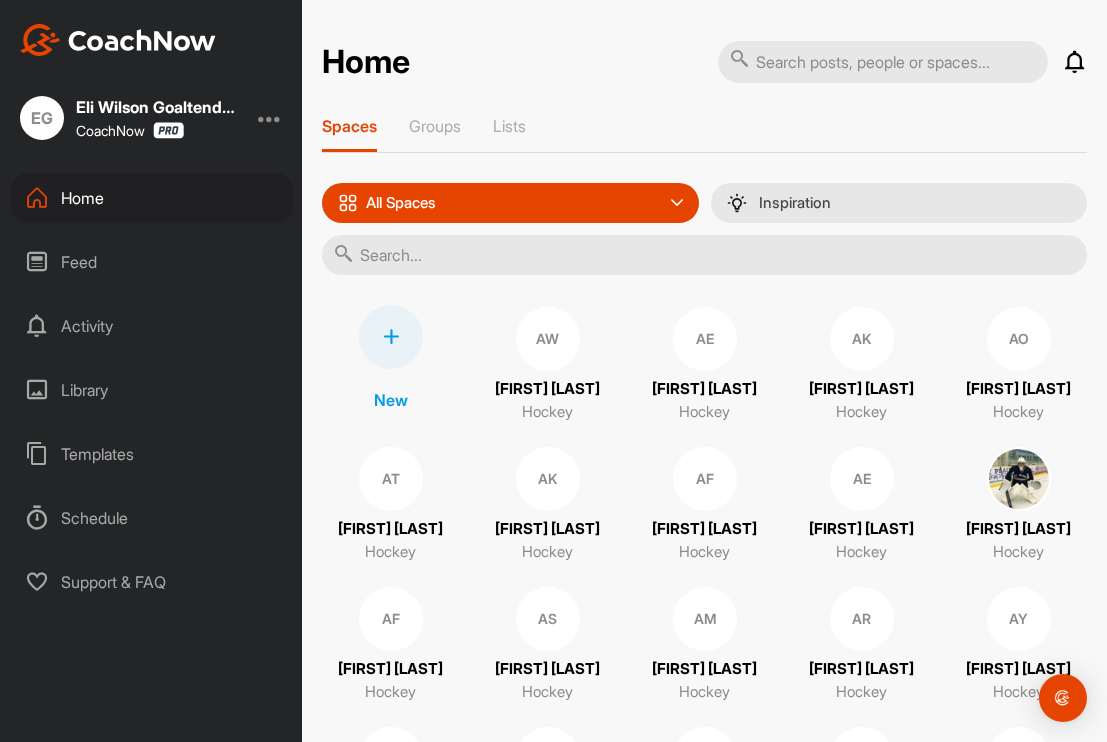 click at bounding box center [391, 337] 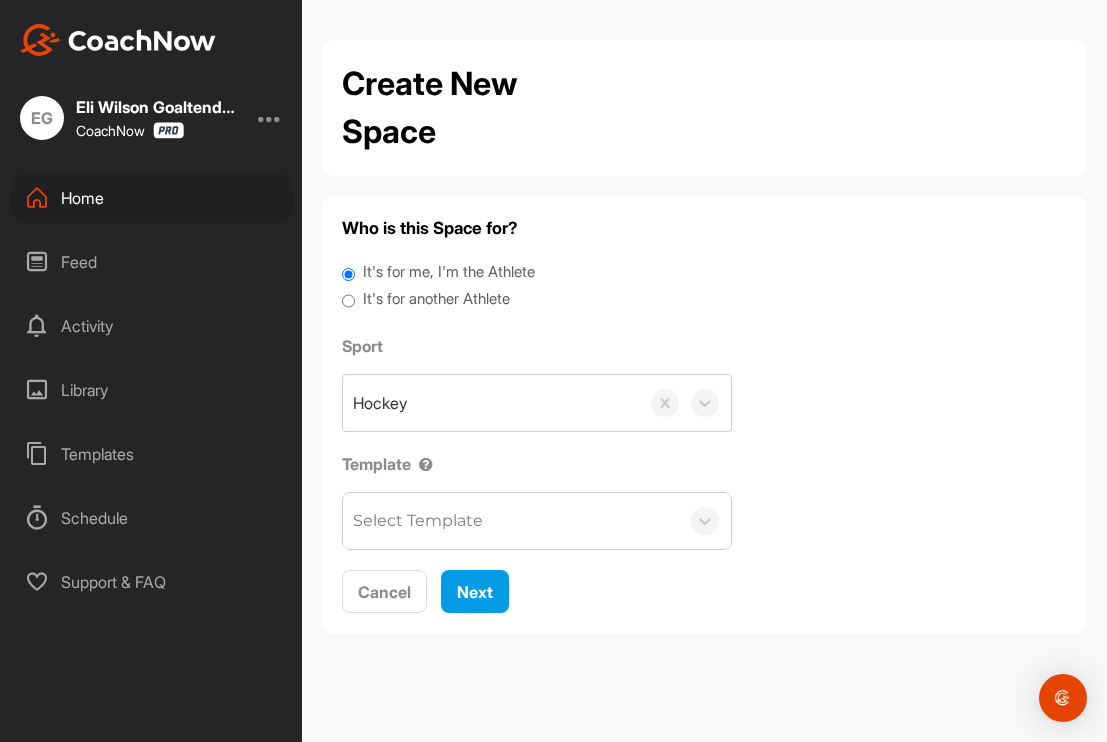 click on "It's for another Athlete" at bounding box center [348, 301] 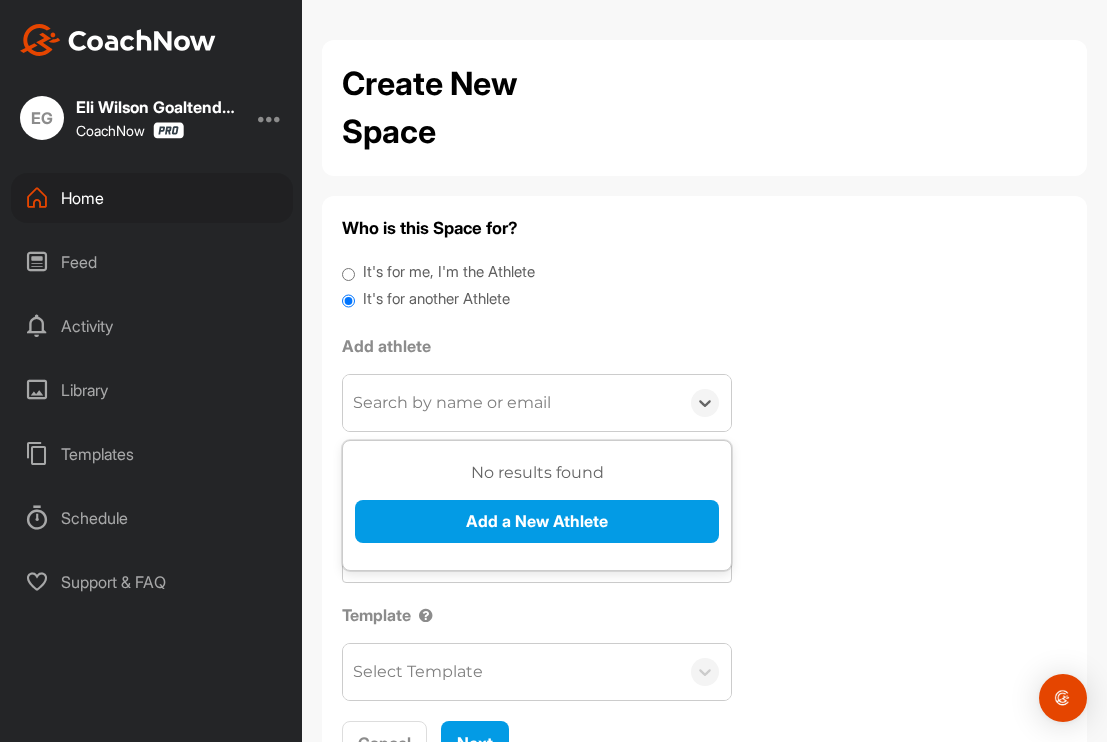 click on "Search by name or email" at bounding box center (452, 403) 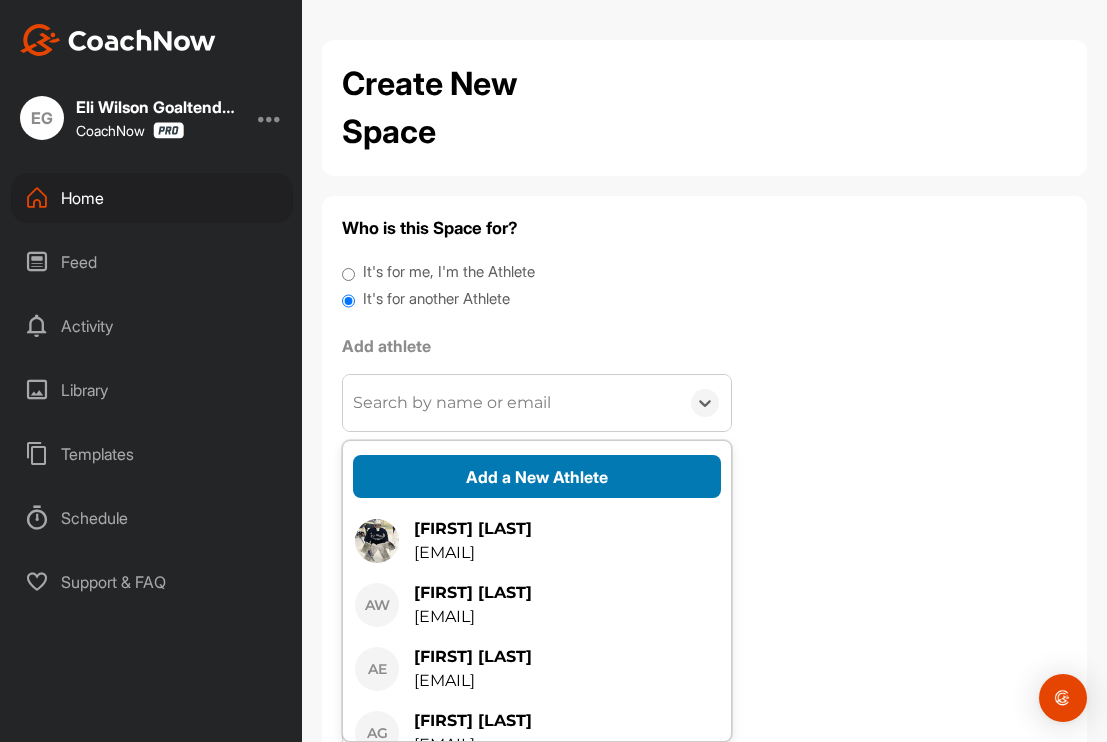 click on "Add a New Athlete" at bounding box center (537, 476) 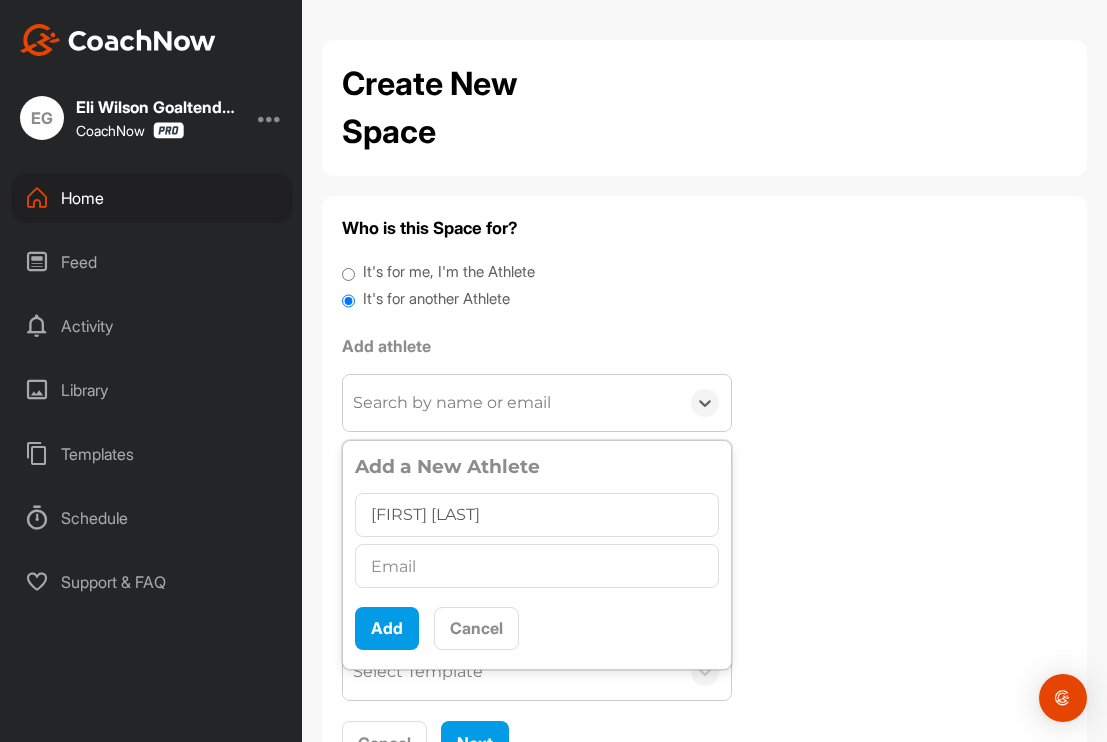 type on "[FIRST] [LAST]" 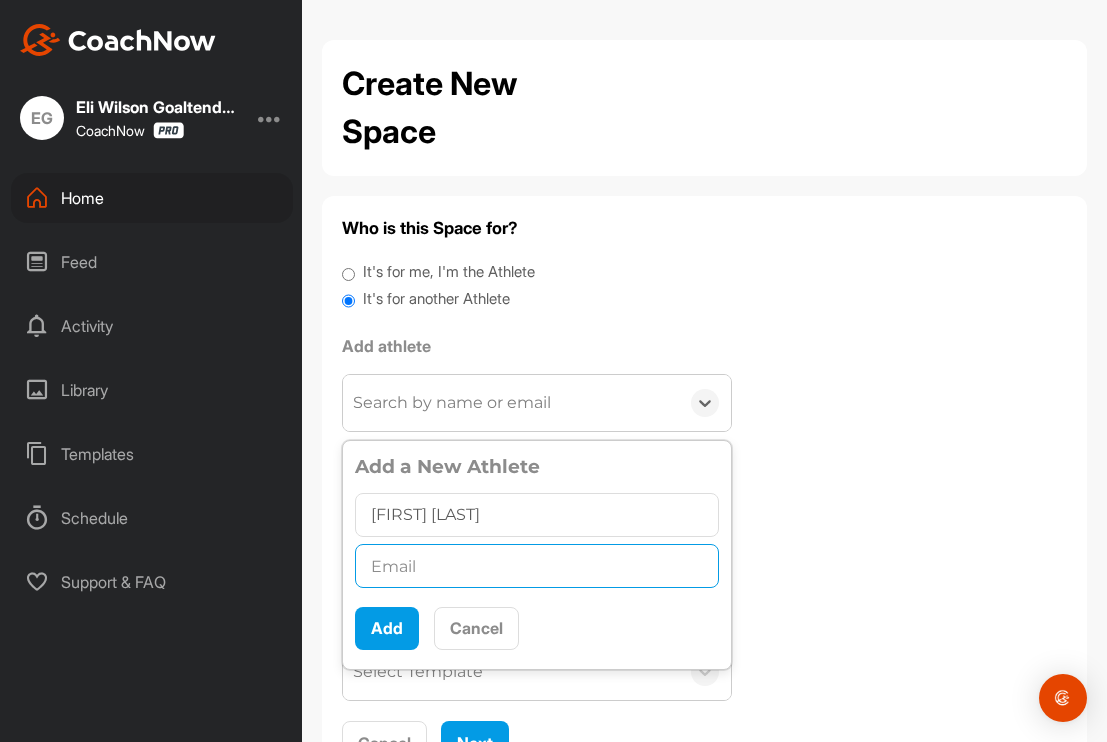 paste on "[EMAIL]" 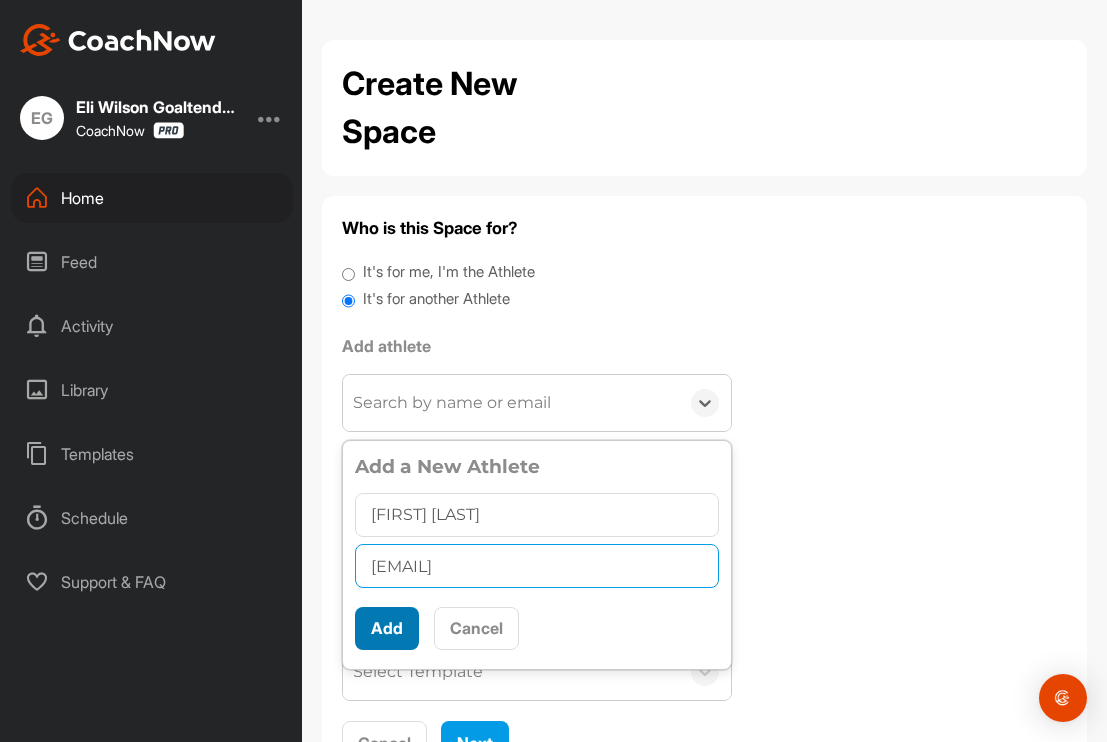 type on "[EMAIL]" 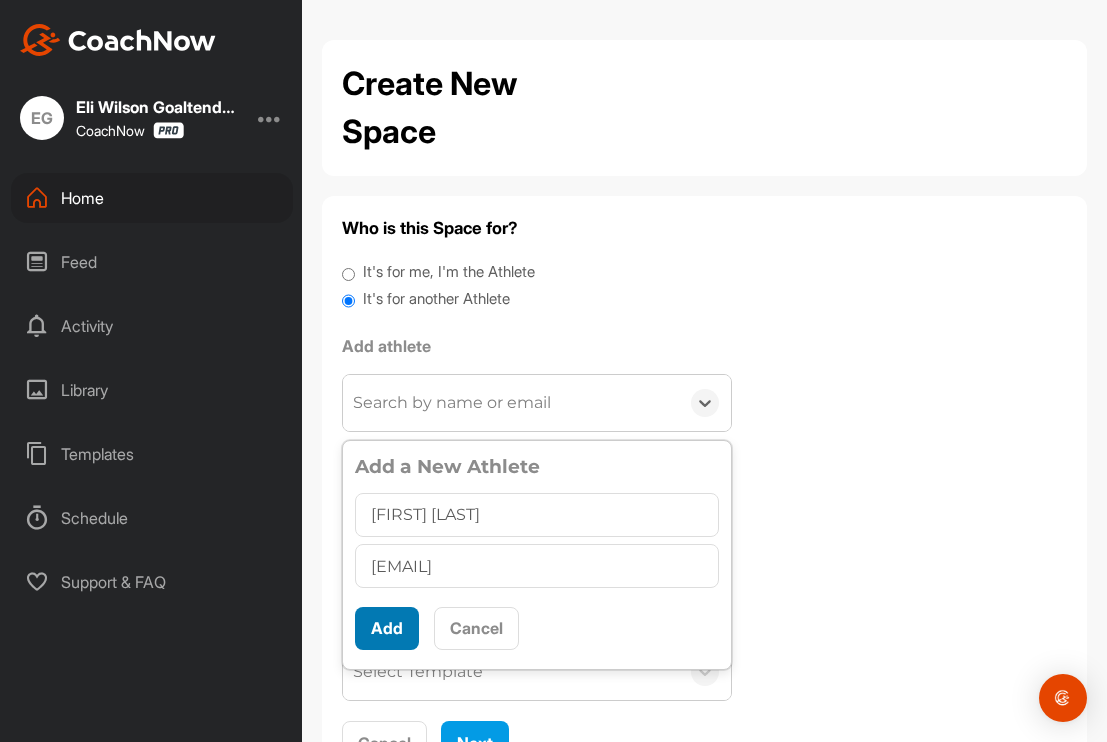 click on "Add" at bounding box center [387, 628] 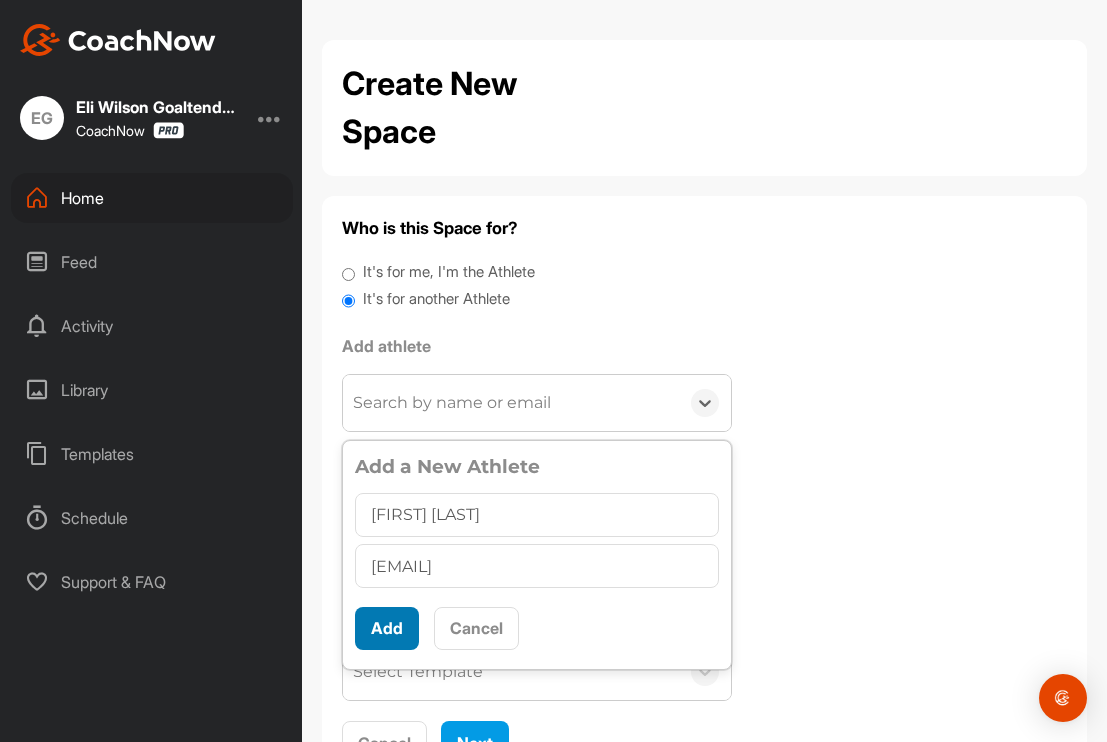 scroll, scrollTop: 0, scrollLeft: 0, axis: both 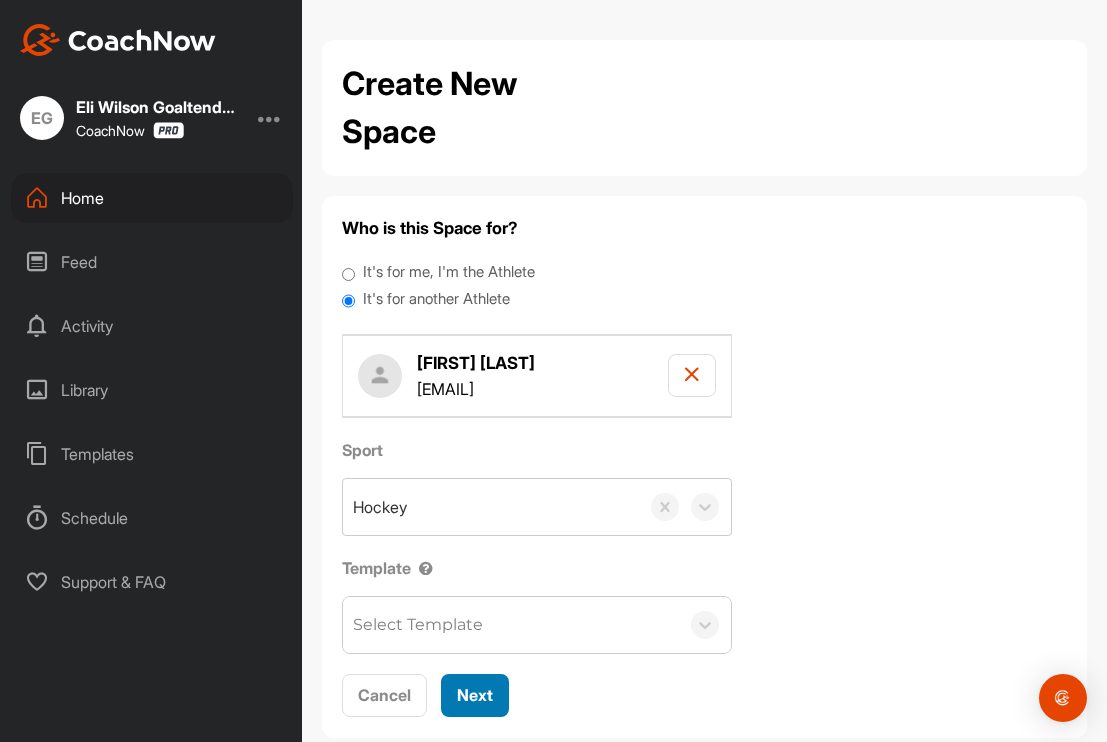 click on "Next" at bounding box center [475, 695] 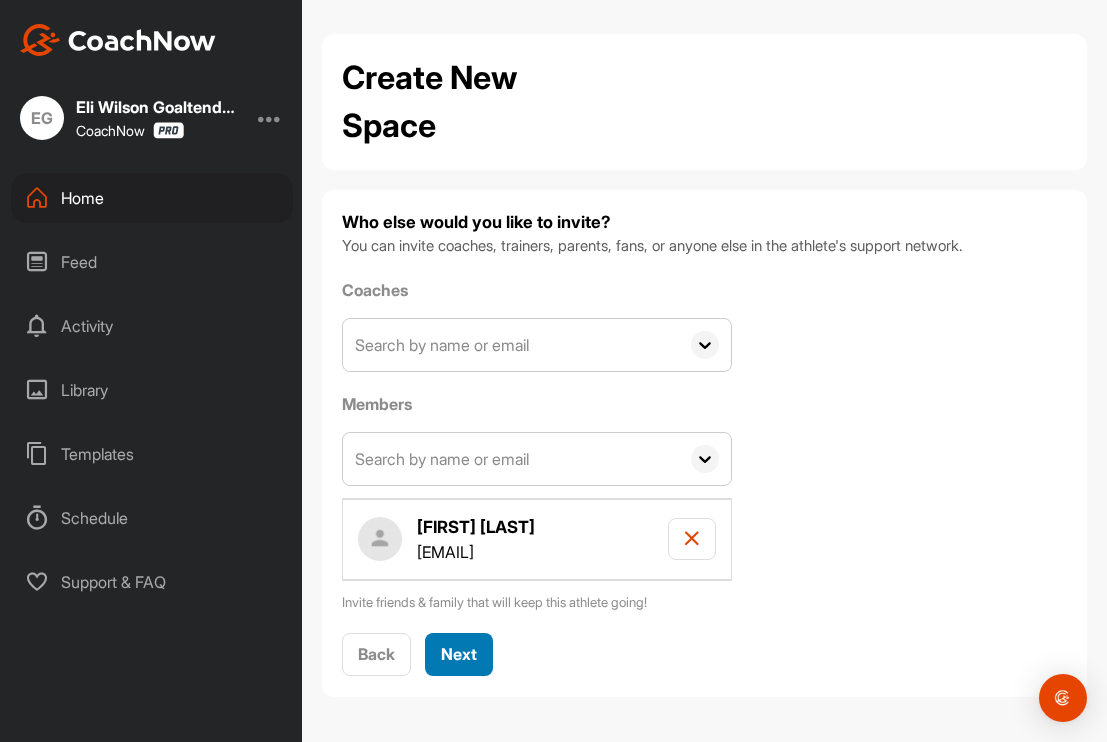 scroll, scrollTop: 5, scrollLeft: 0, axis: vertical 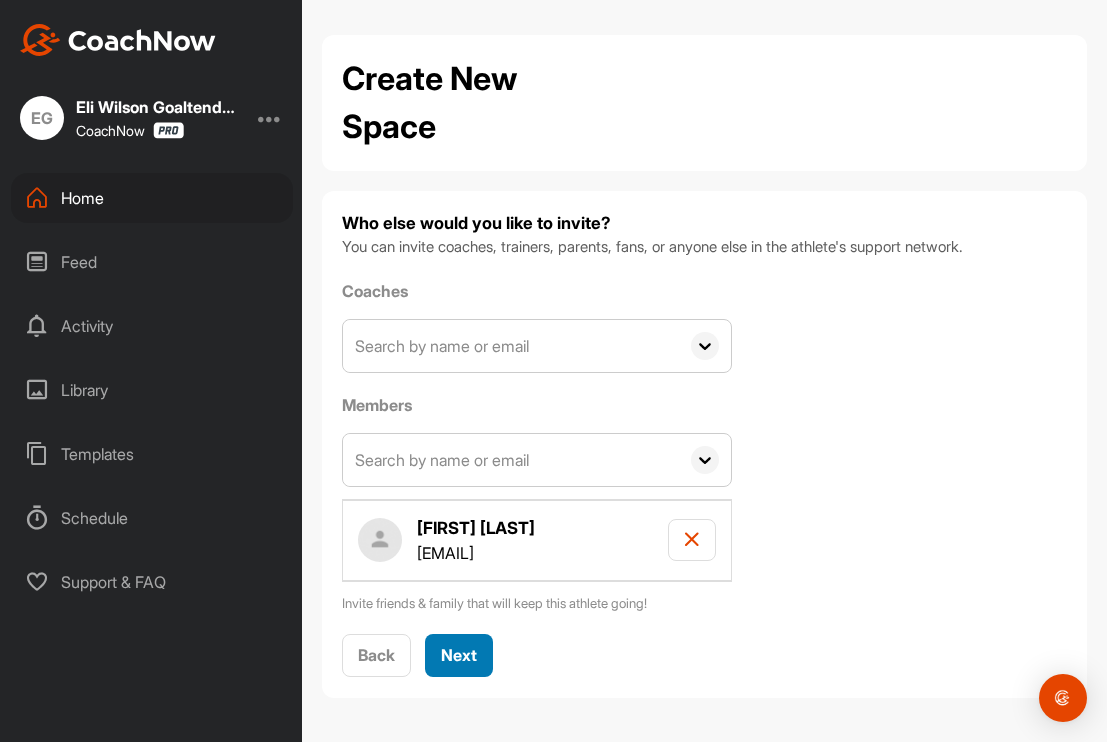 click on "Next" at bounding box center (459, 655) 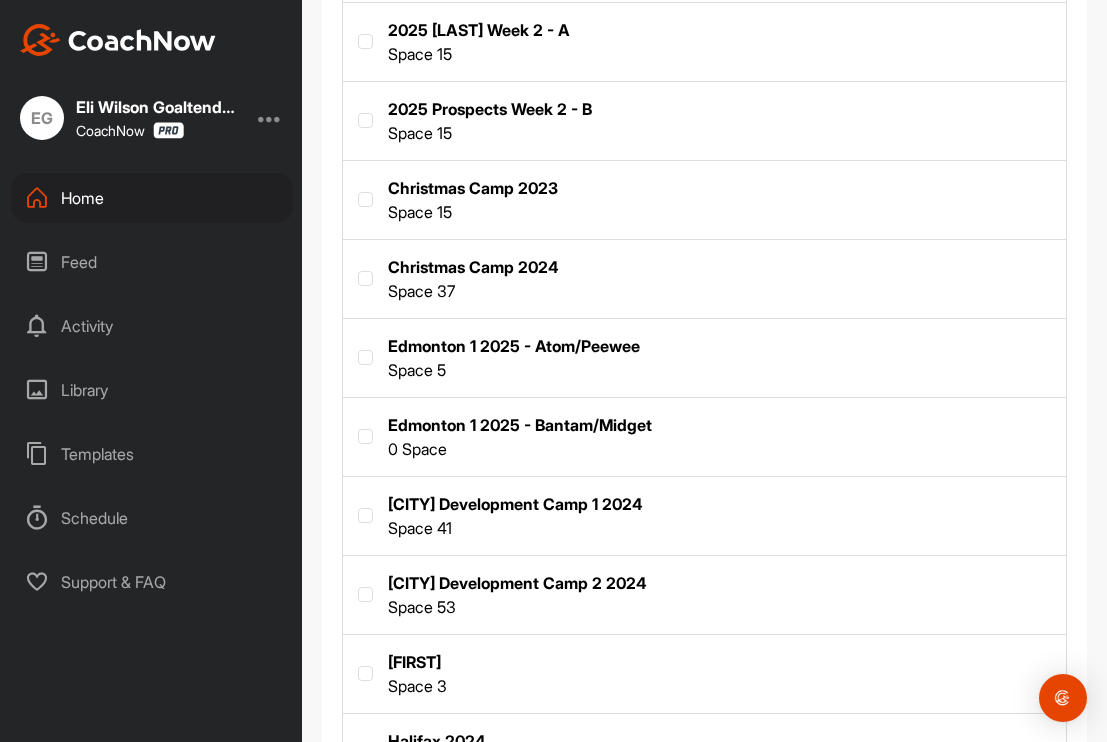 scroll, scrollTop: 623, scrollLeft: 0, axis: vertical 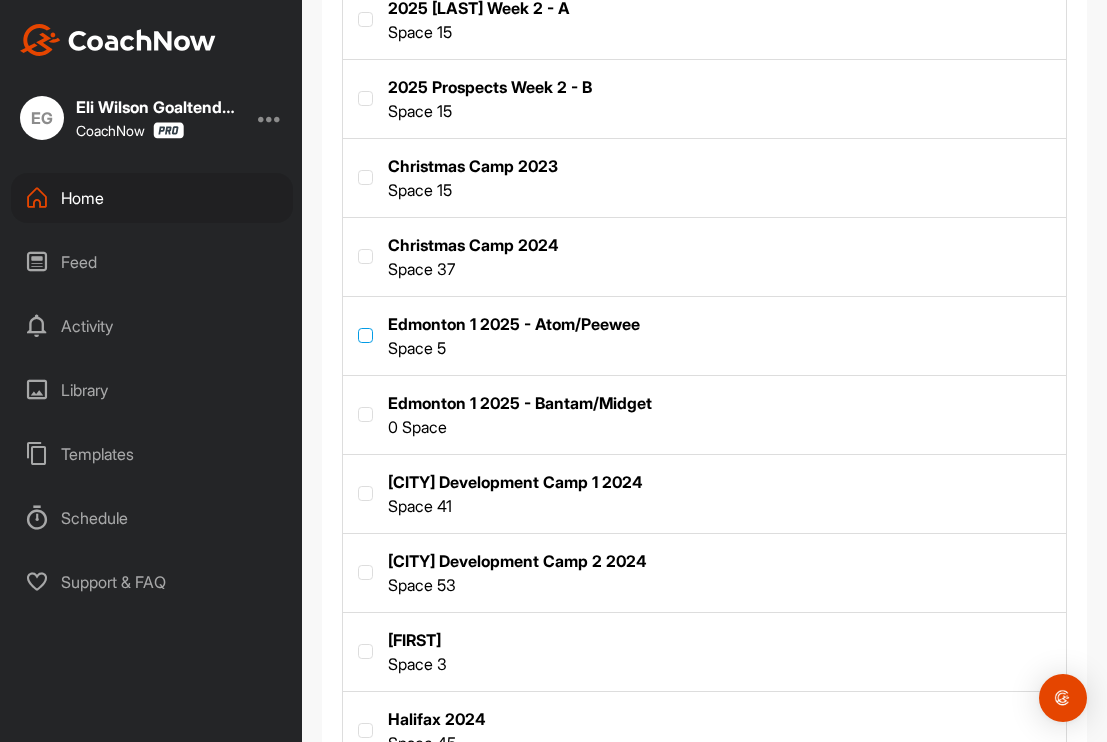 click at bounding box center [365, 335] 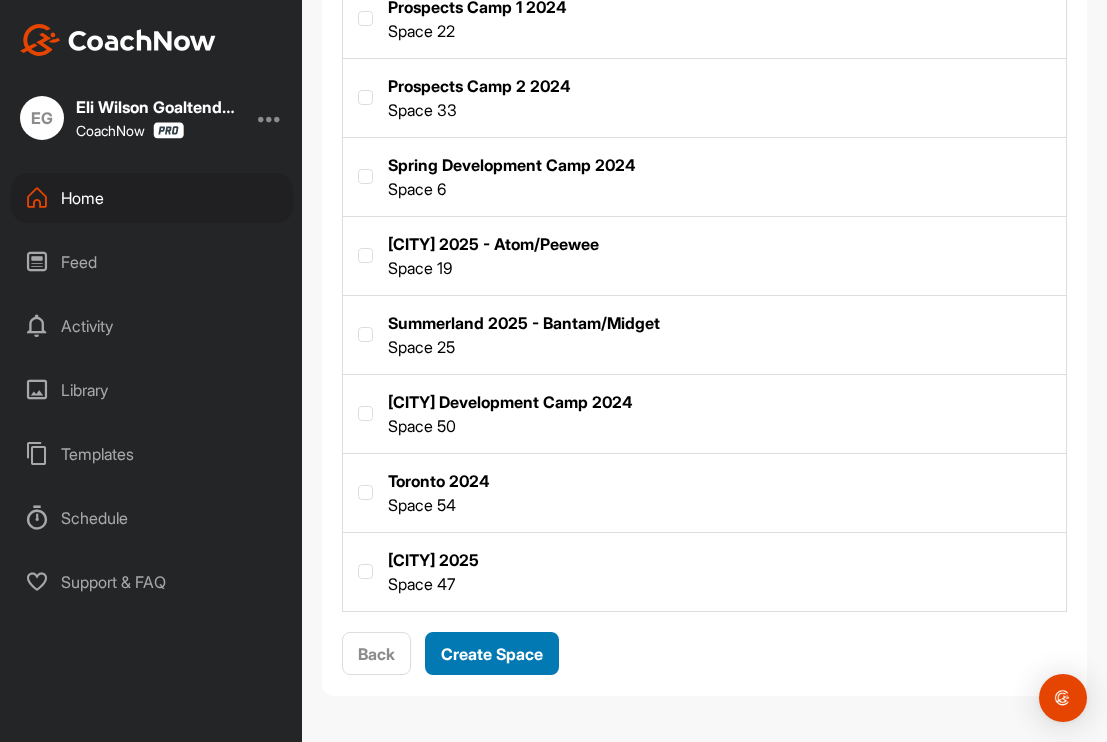 scroll, scrollTop: 1571, scrollLeft: 0, axis: vertical 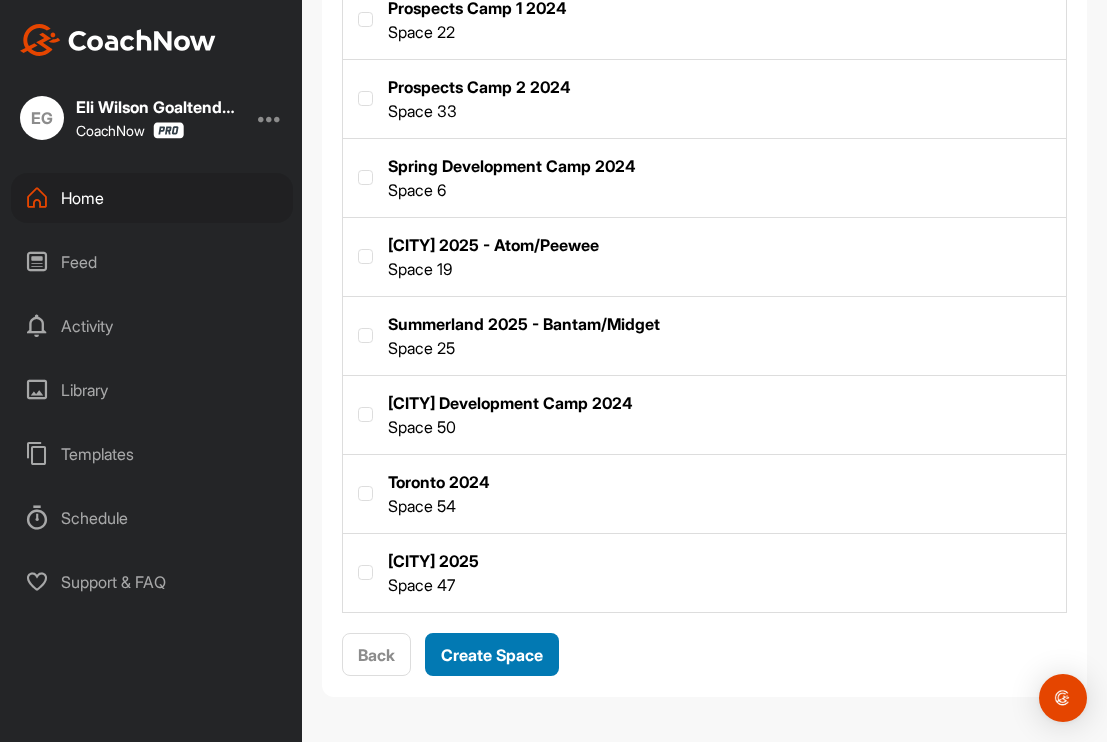 click on "Create Space" at bounding box center (492, 655) 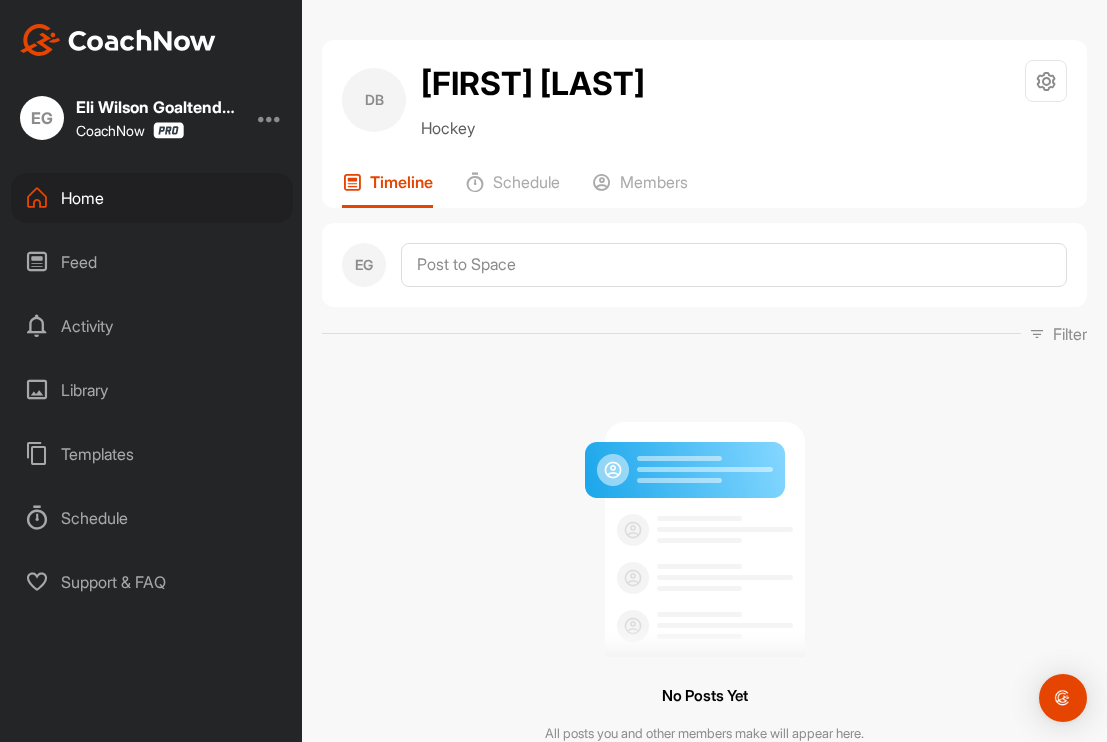 click on "Home" at bounding box center [152, 198] 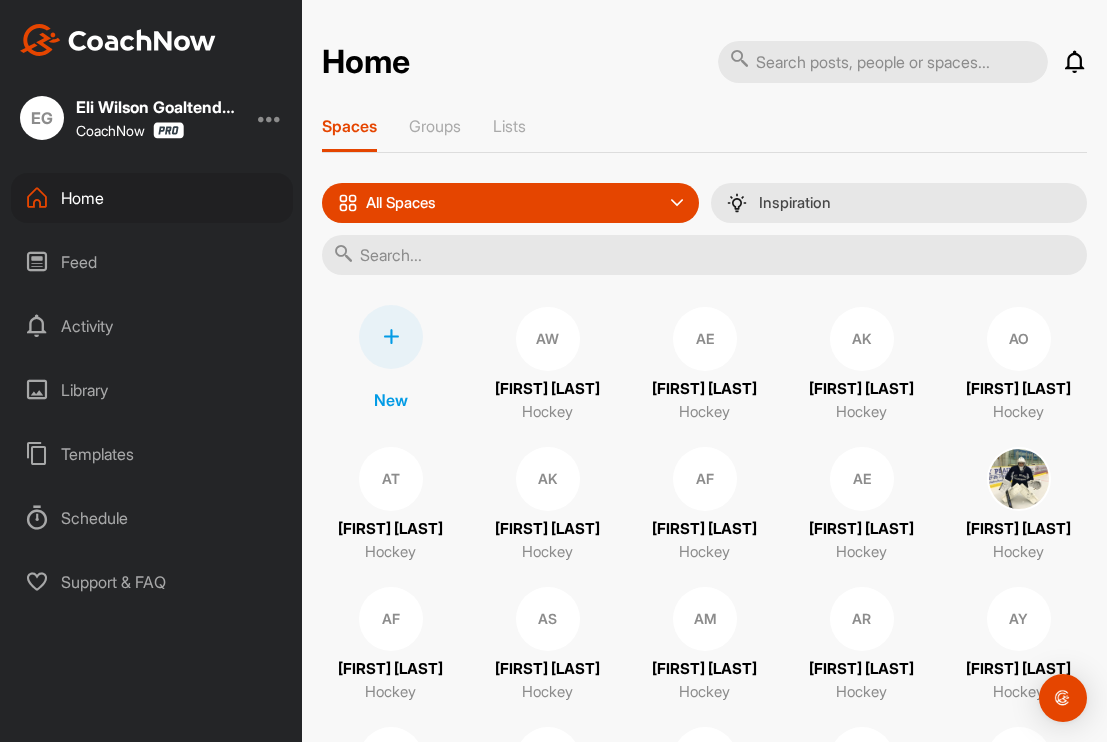 click at bounding box center (391, 337) 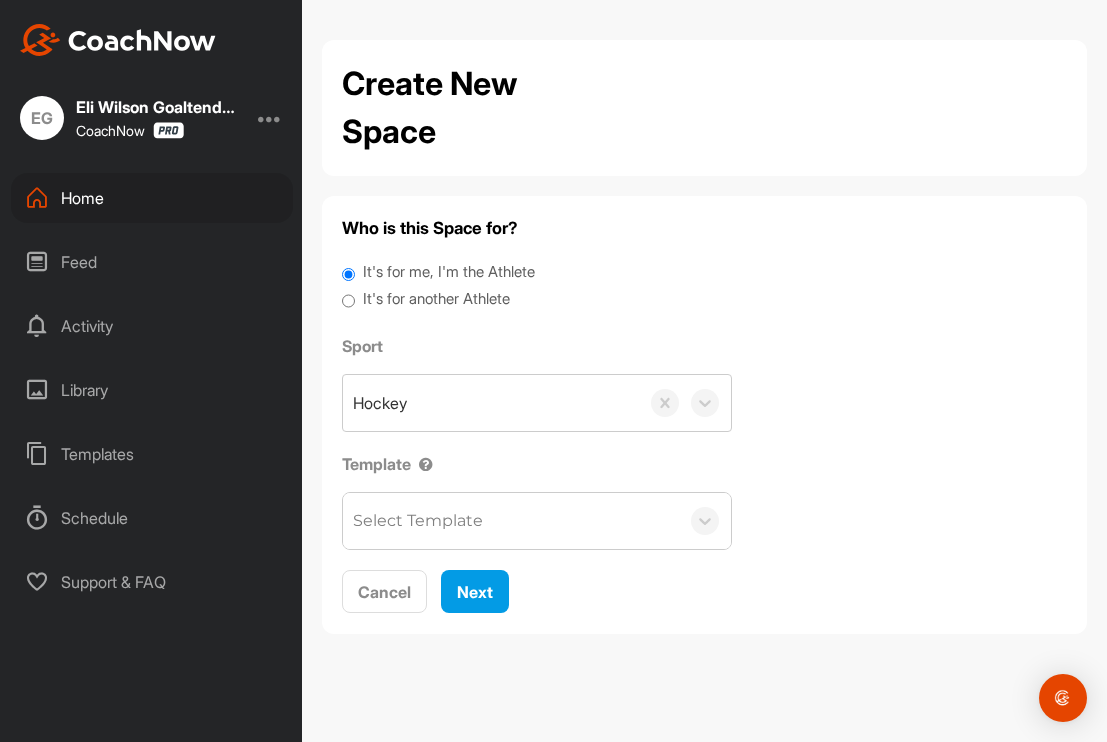 click on "It's for another Athlete" at bounding box center [348, 301] 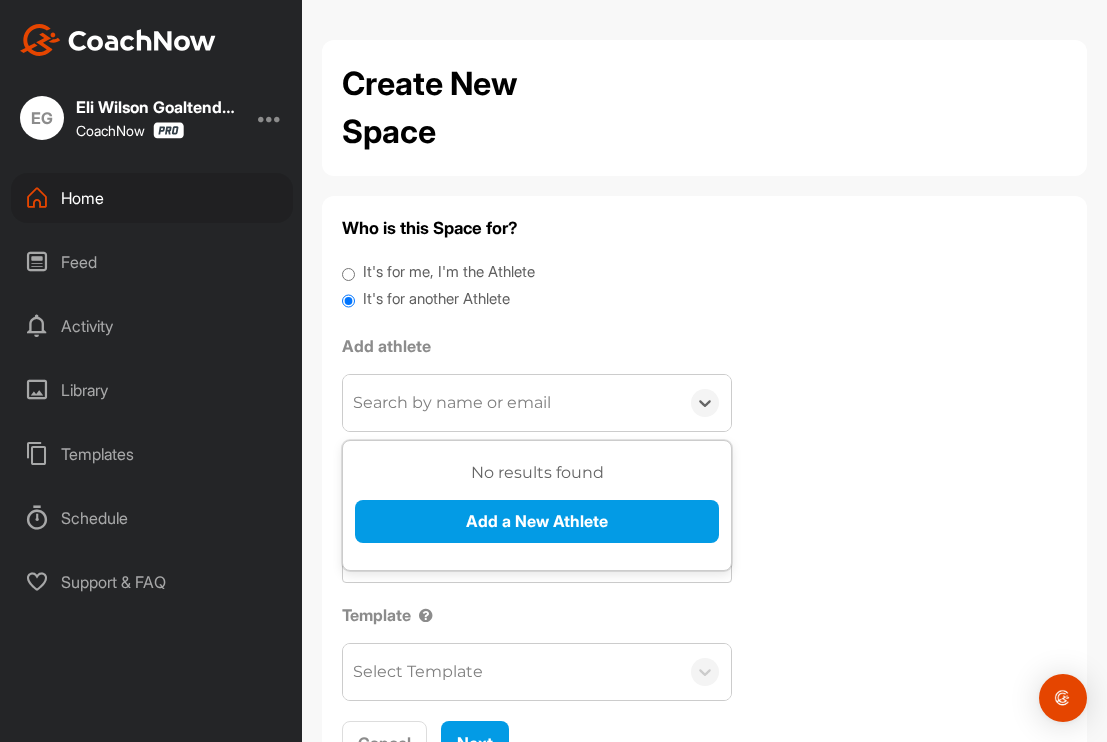 click on "Search by name or email" at bounding box center (452, 403) 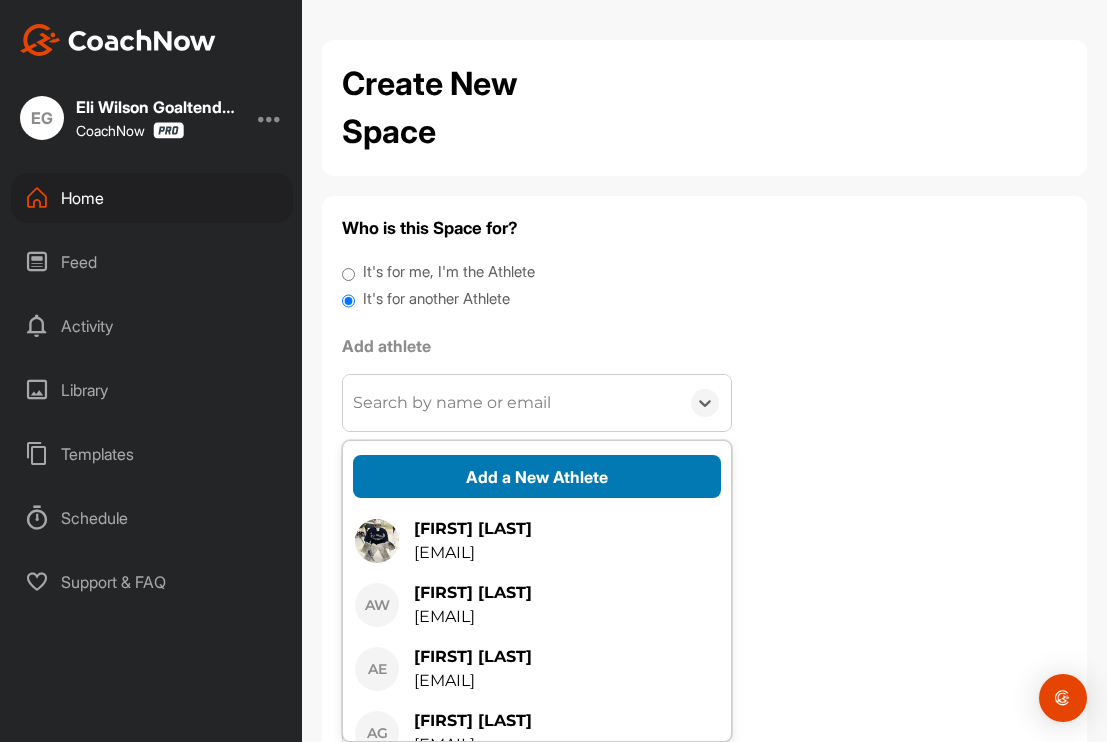 click on "Add a New Athlete" at bounding box center [537, 476] 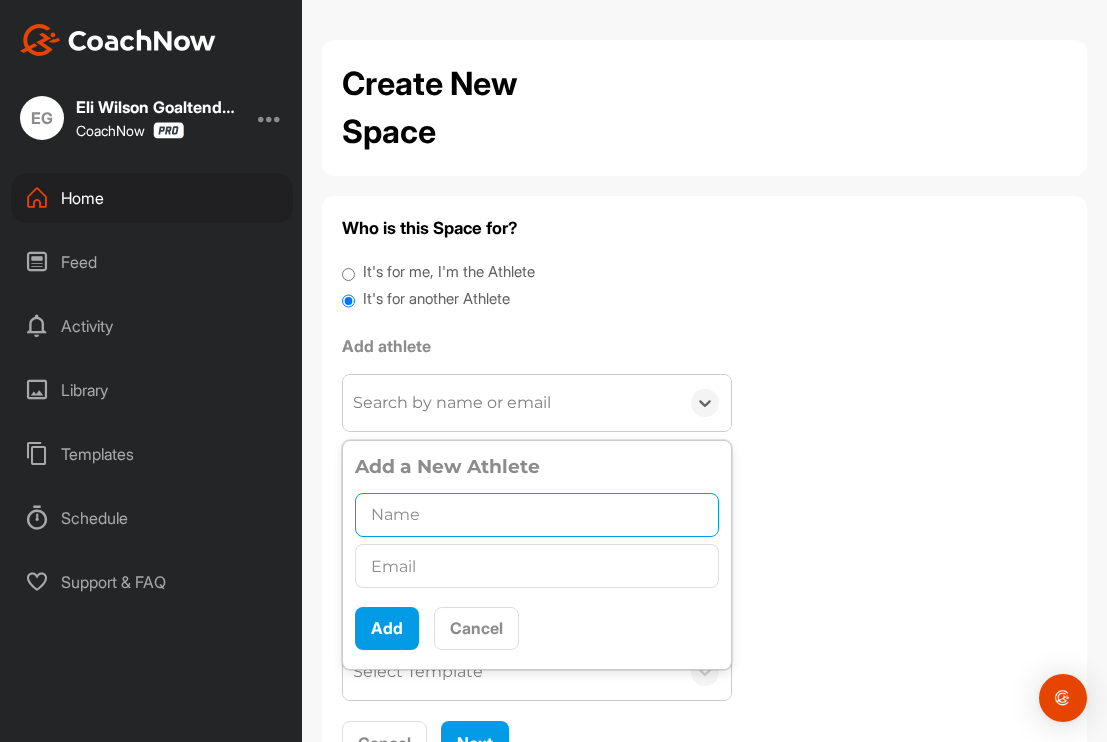 click at bounding box center (537, 515) 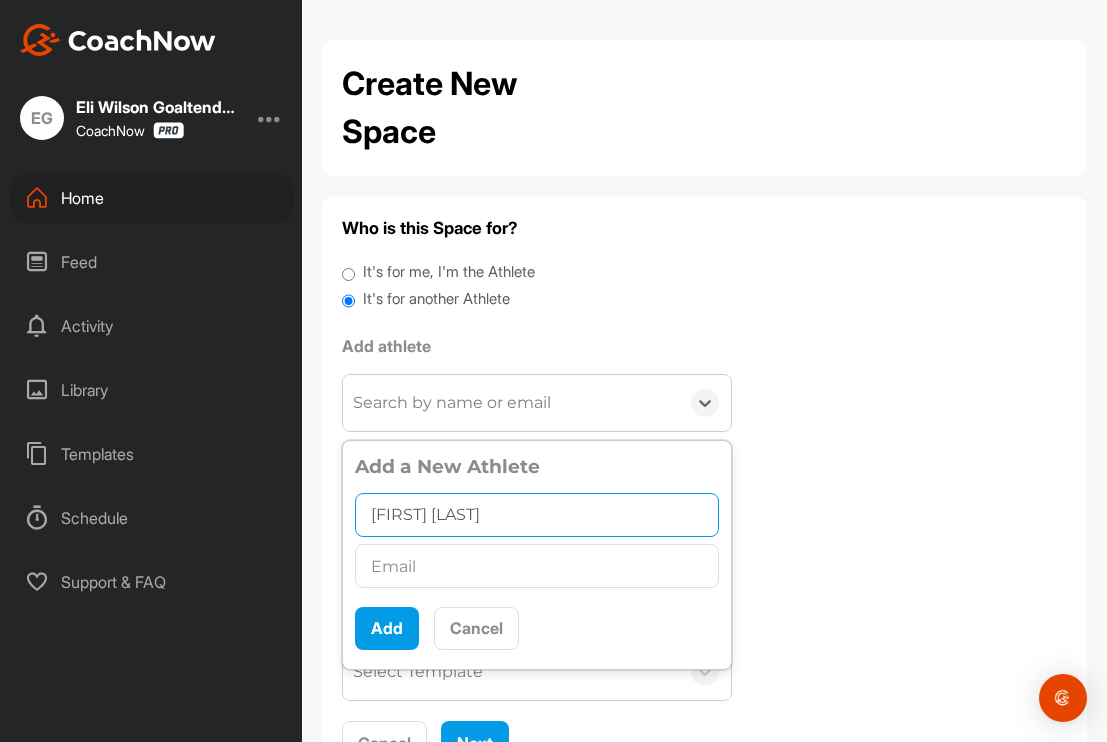 type on "[FIRST] [LAST]" 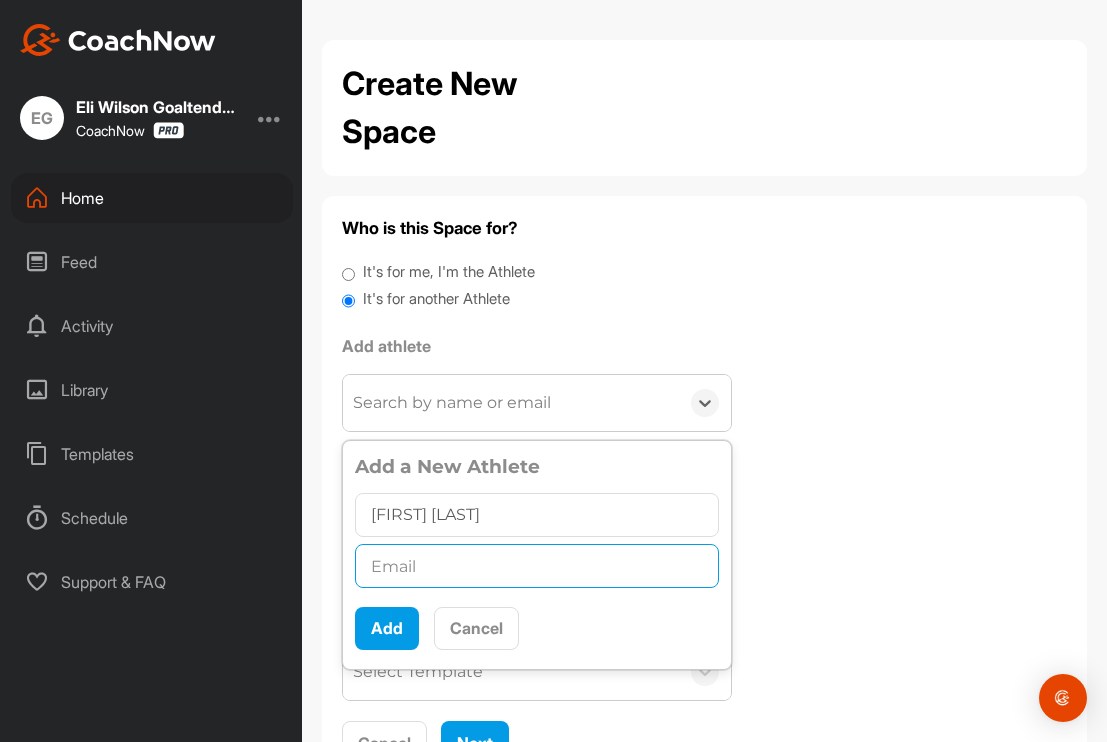 paste on "[EMAIL]" 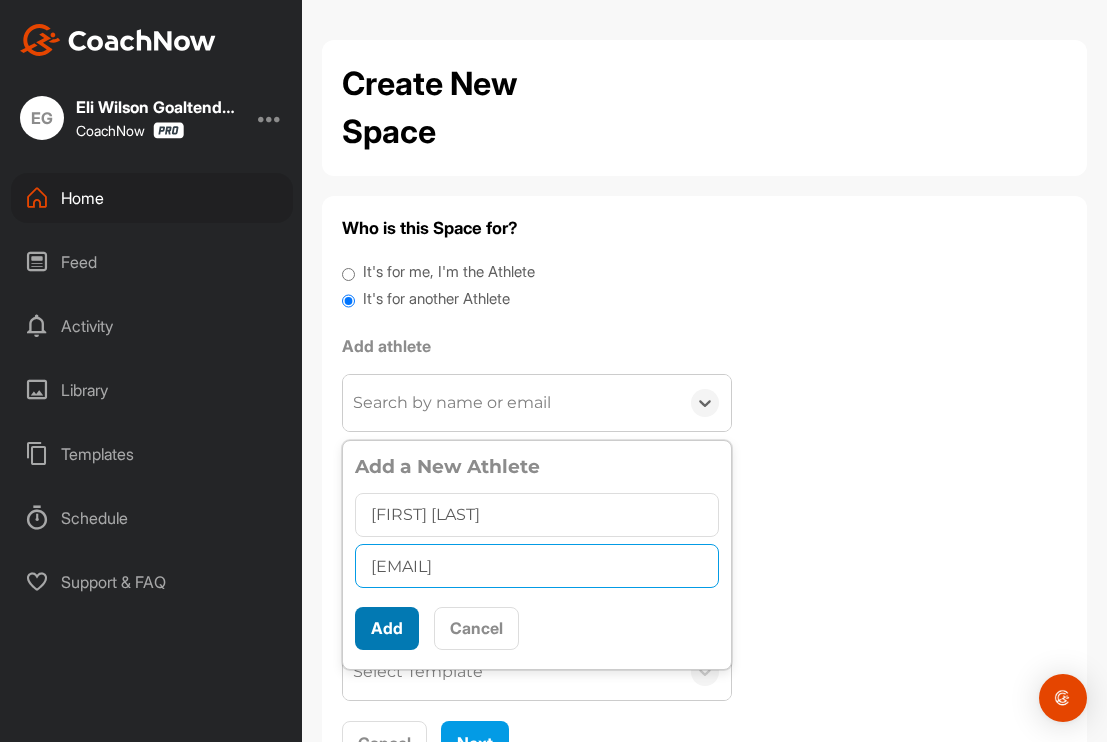 type on "[EMAIL]" 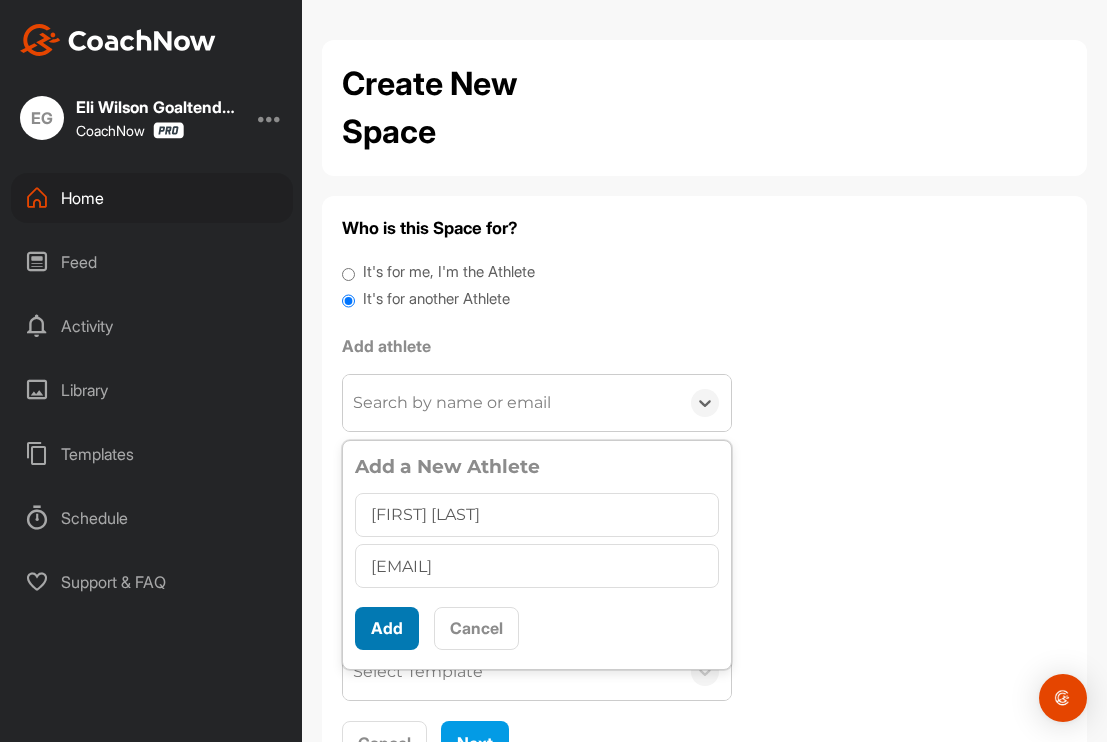 click on "Add" at bounding box center [387, 628] 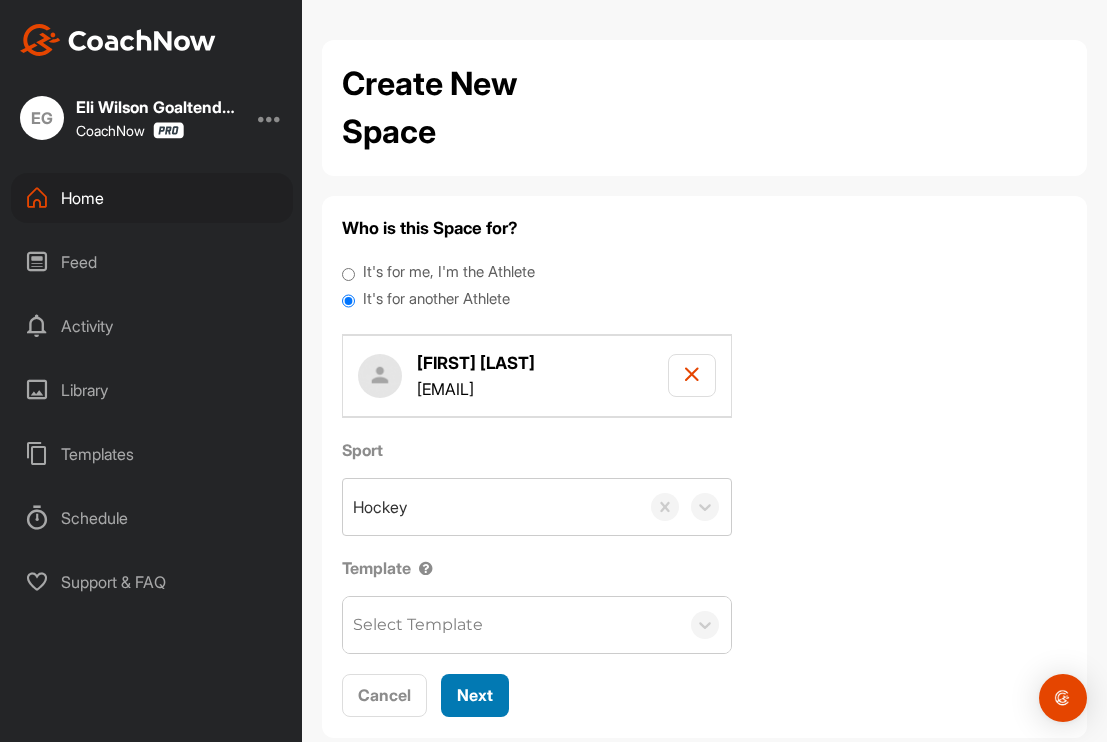 click on "Next" at bounding box center [475, 695] 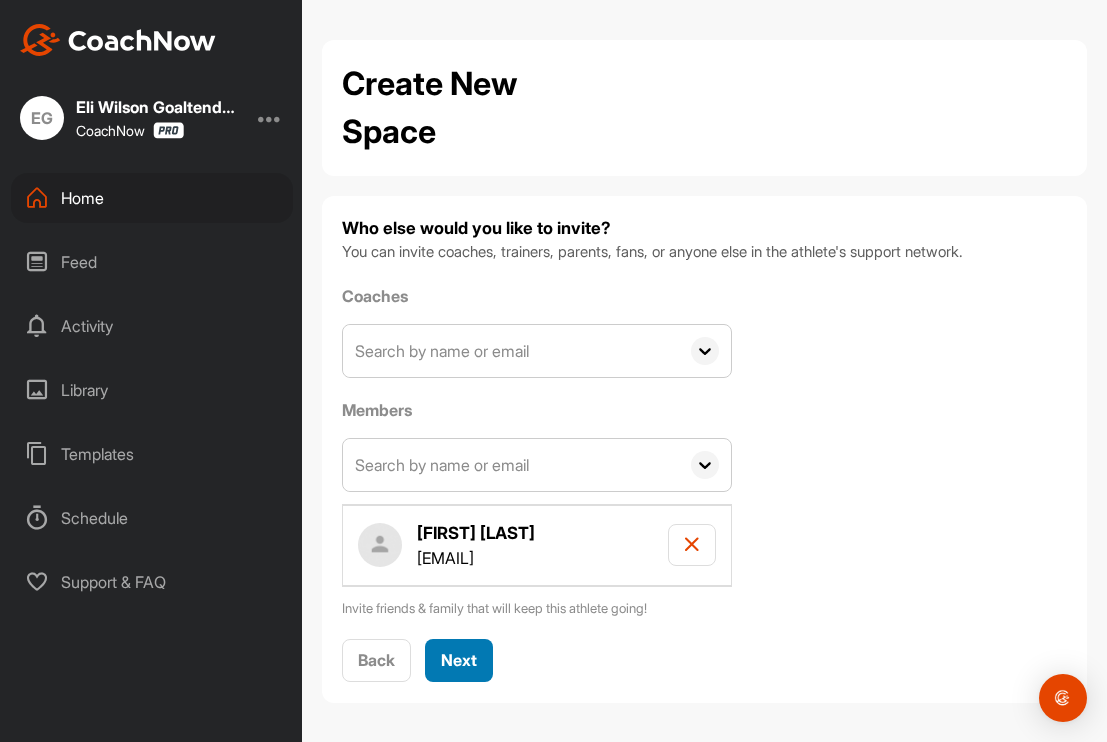click on "Next" at bounding box center [459, 660] 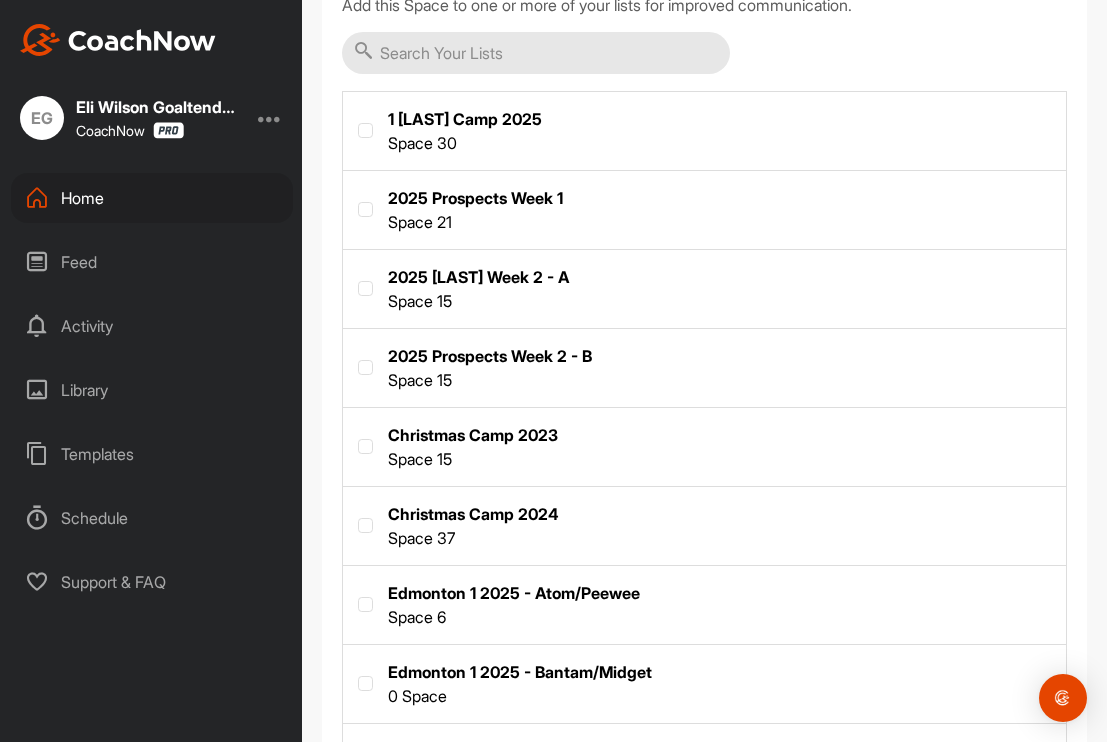 scroll, scrollTop: 448, scrollLeft: 0, axis: vertical 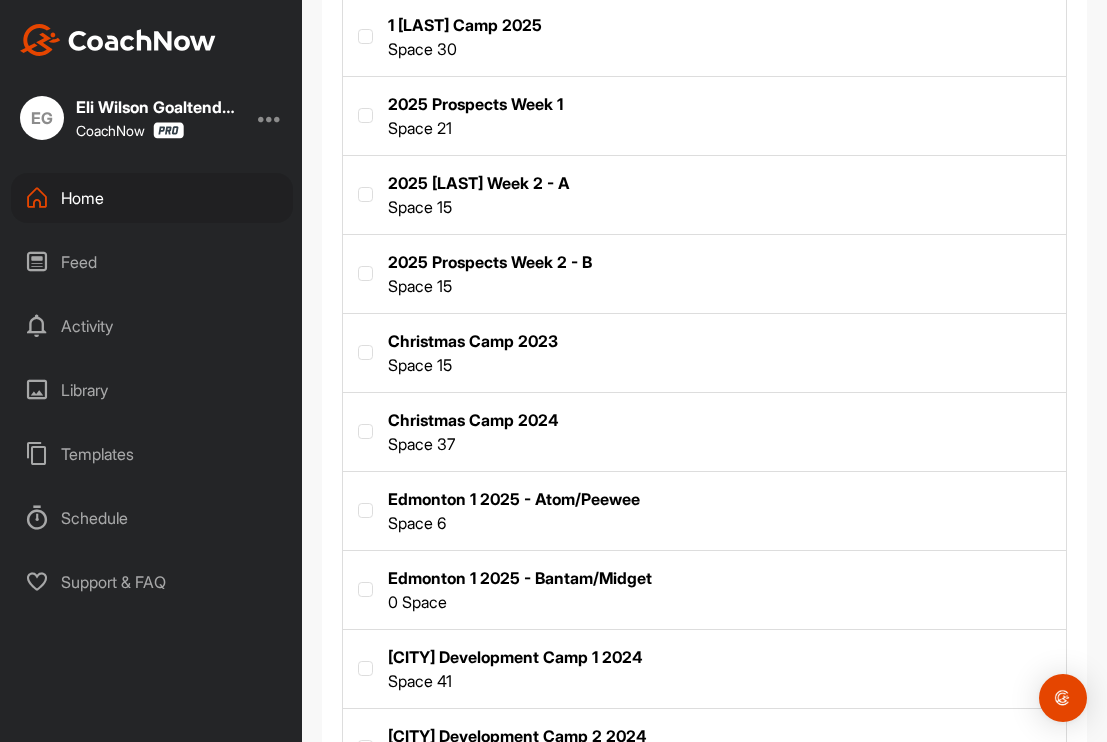 click at bounding box center (704, 509) 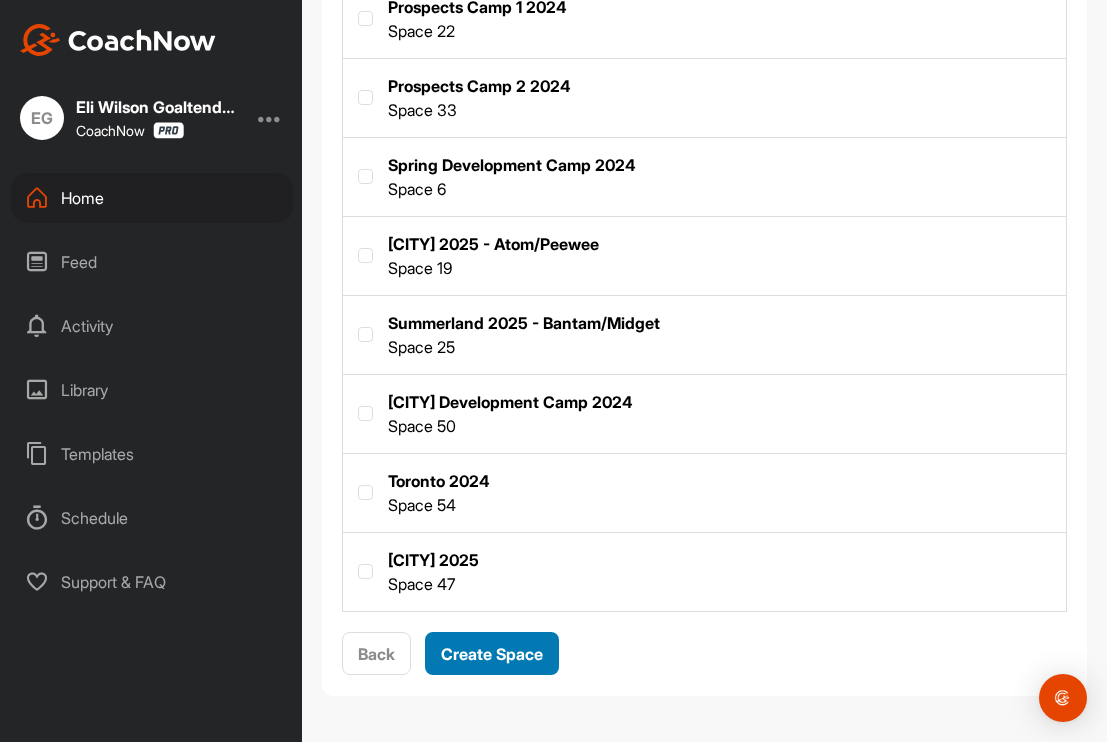 scroll, scrollTop: 1571, scrollLeft: 0, axis: vertical 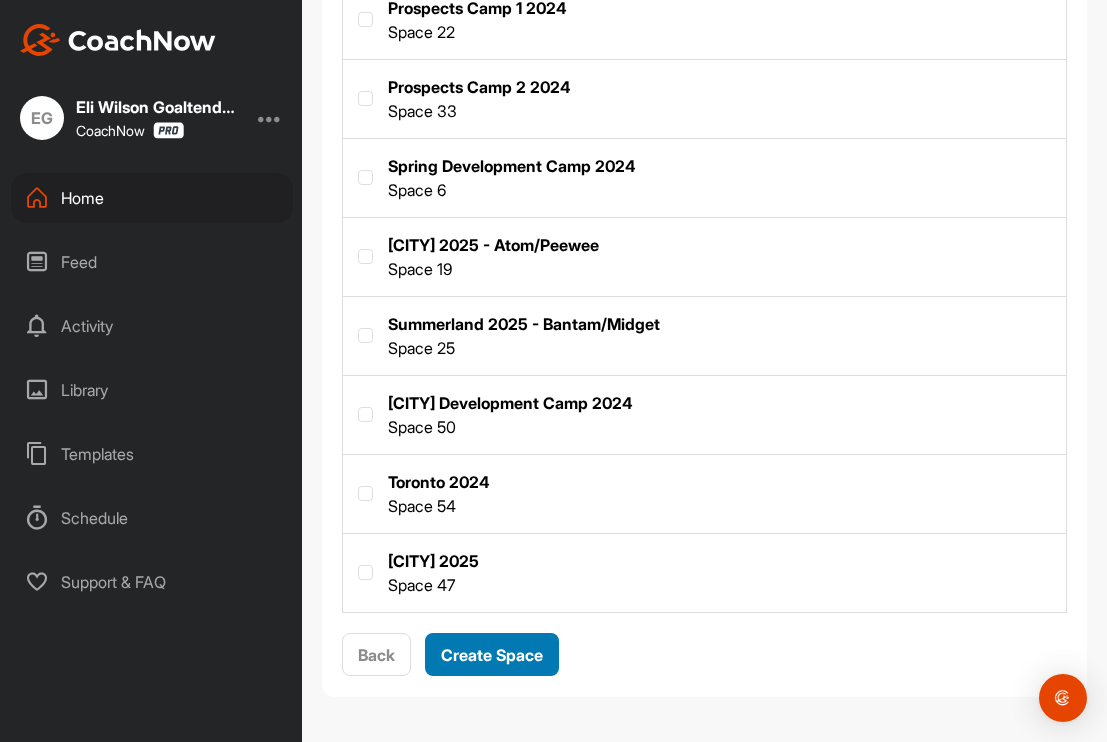 click on "Create Space" at bounding box center [492, 654] 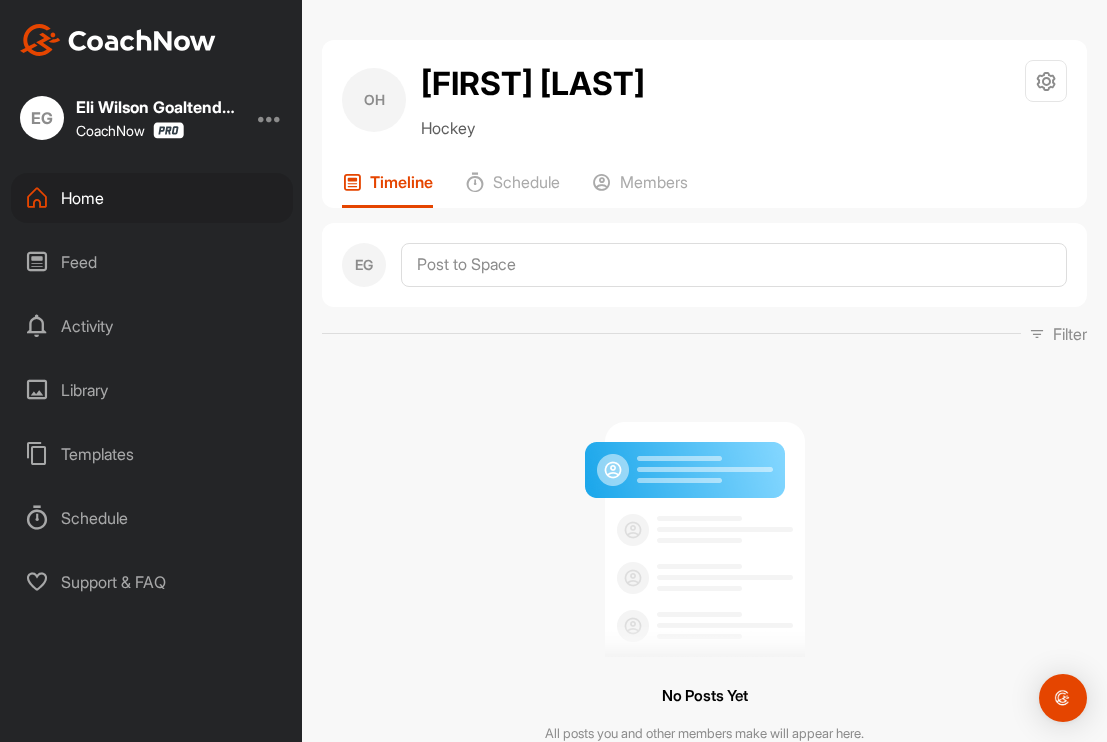 click on "Home" at bounding box center (152, 198) 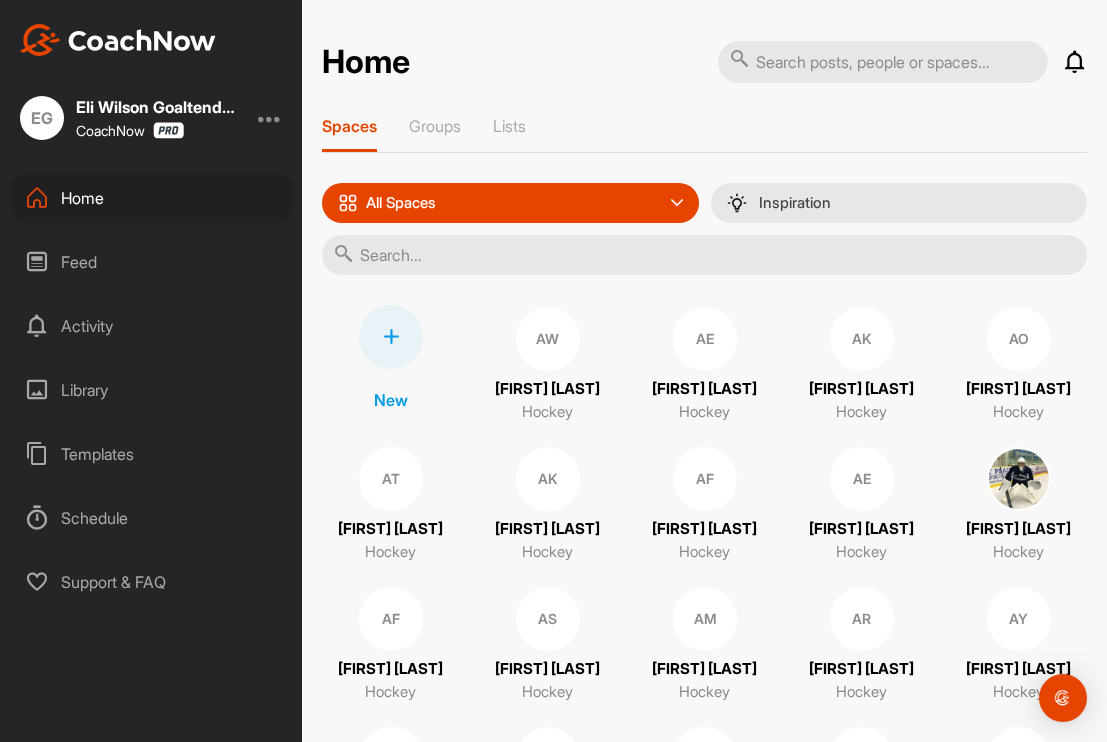 click at bounding box center (391, 337) 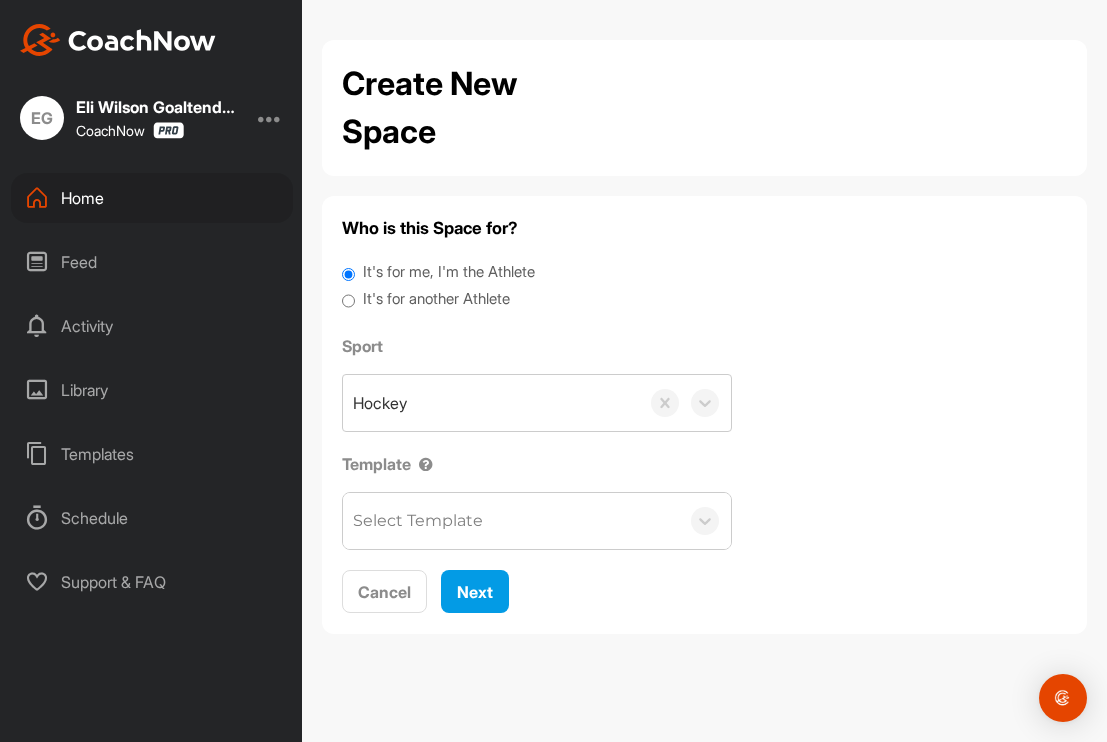 click on "It's for another Athlete" at bounding box center (348, 301) 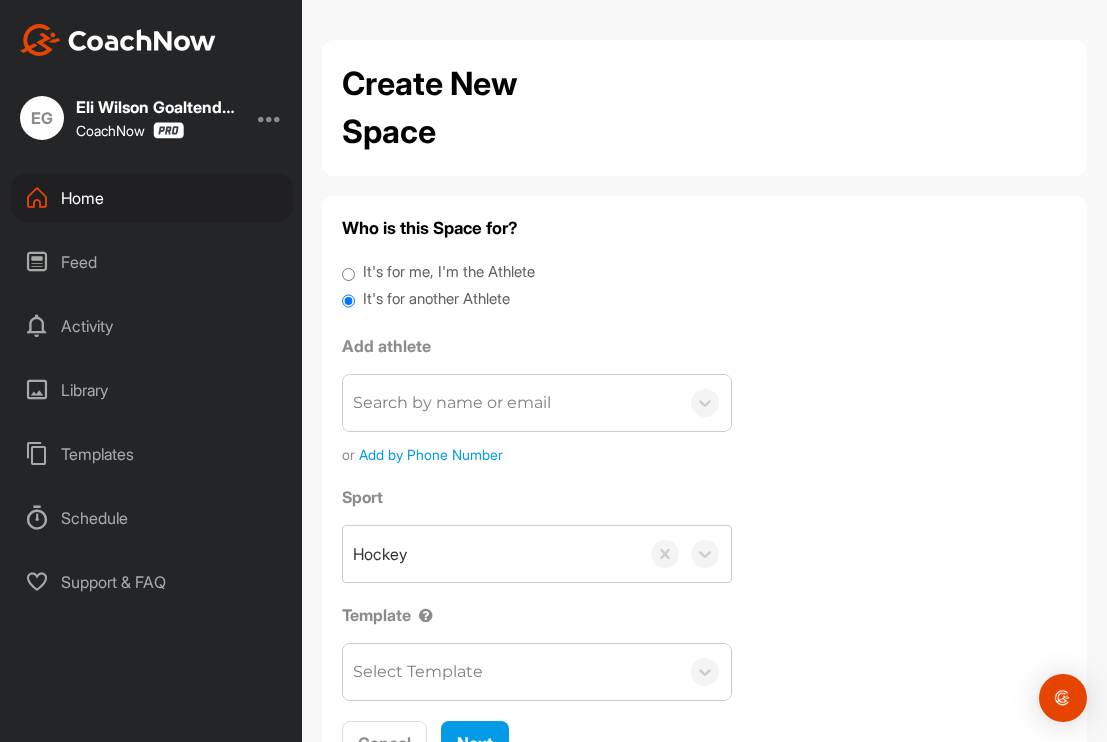 click on "Search by name or email" at bounding box center [511, 403] 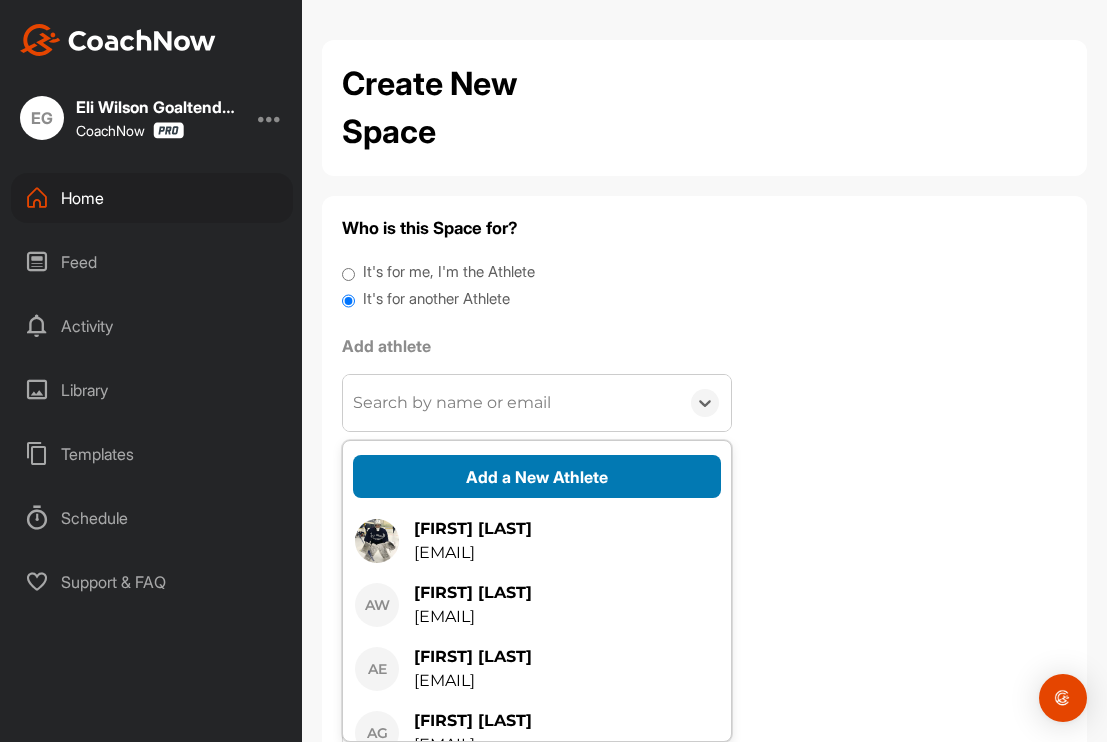 click on "Add a New Athlete" at bounding box center [537, 476] 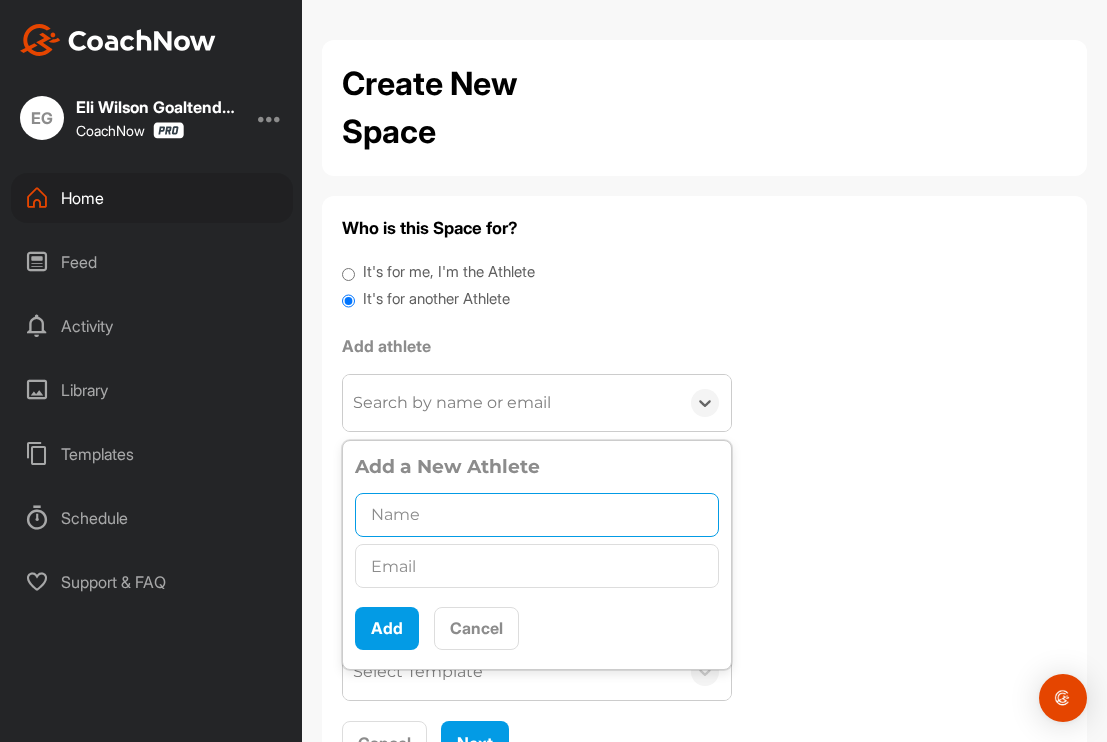 click at bounding box center [537, 515] 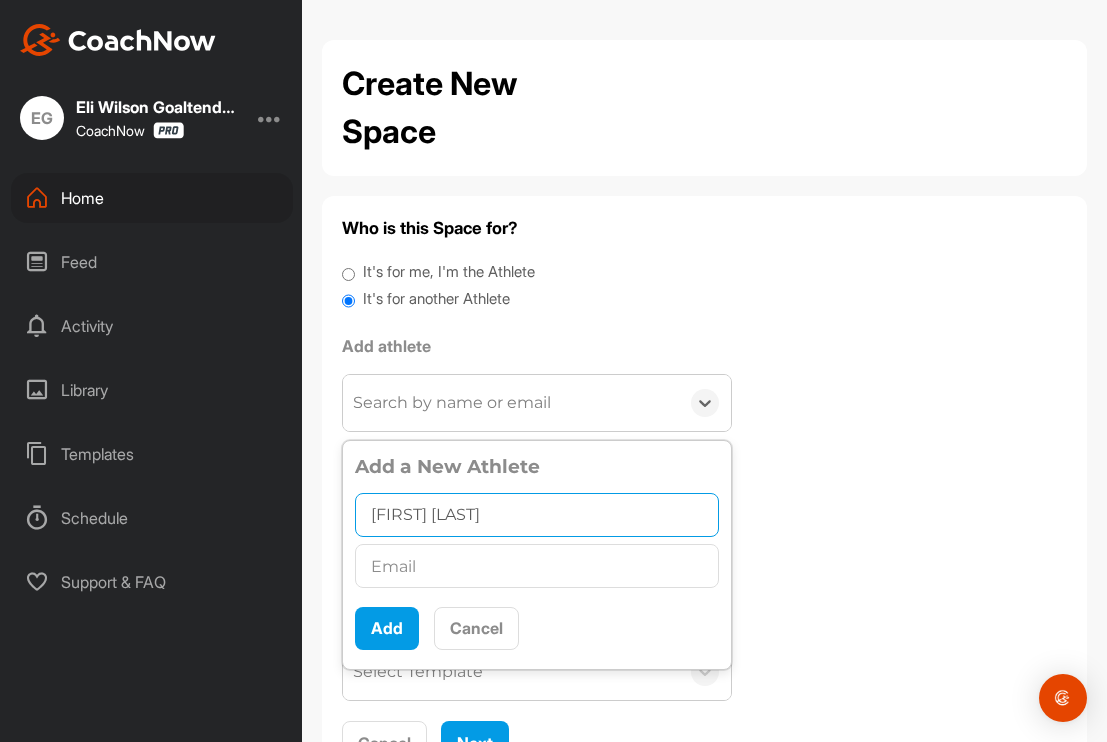 type on "[FIRST] [LAST]" 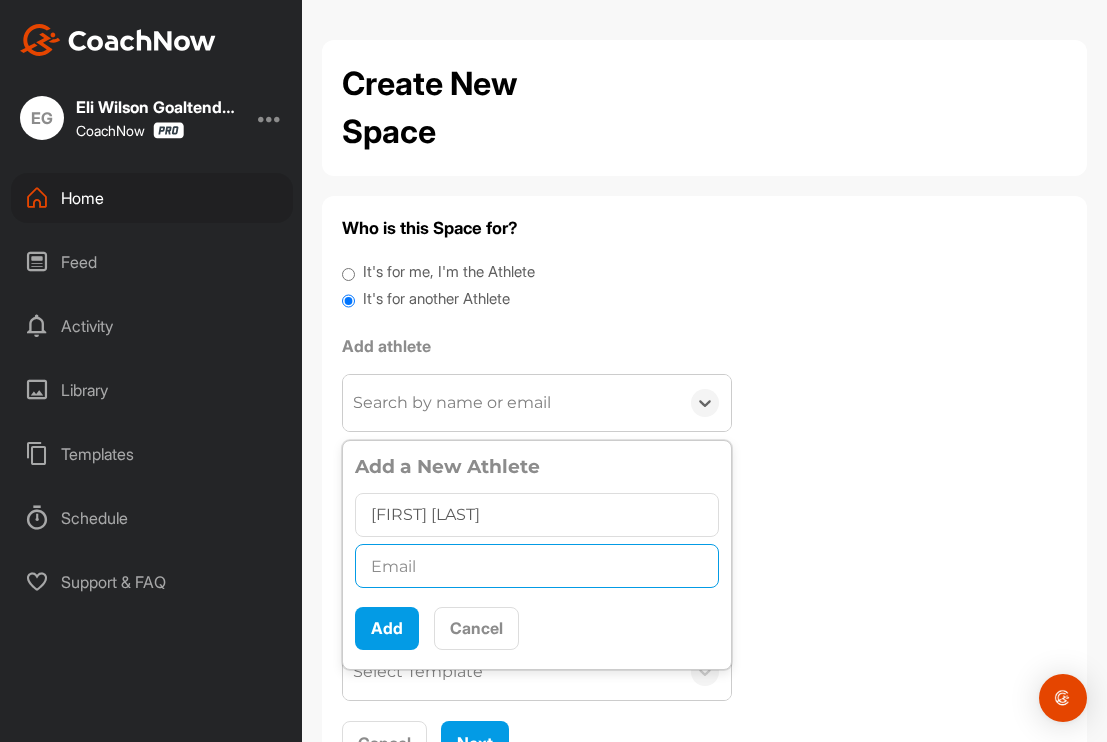 paste on "[EMAIL]" 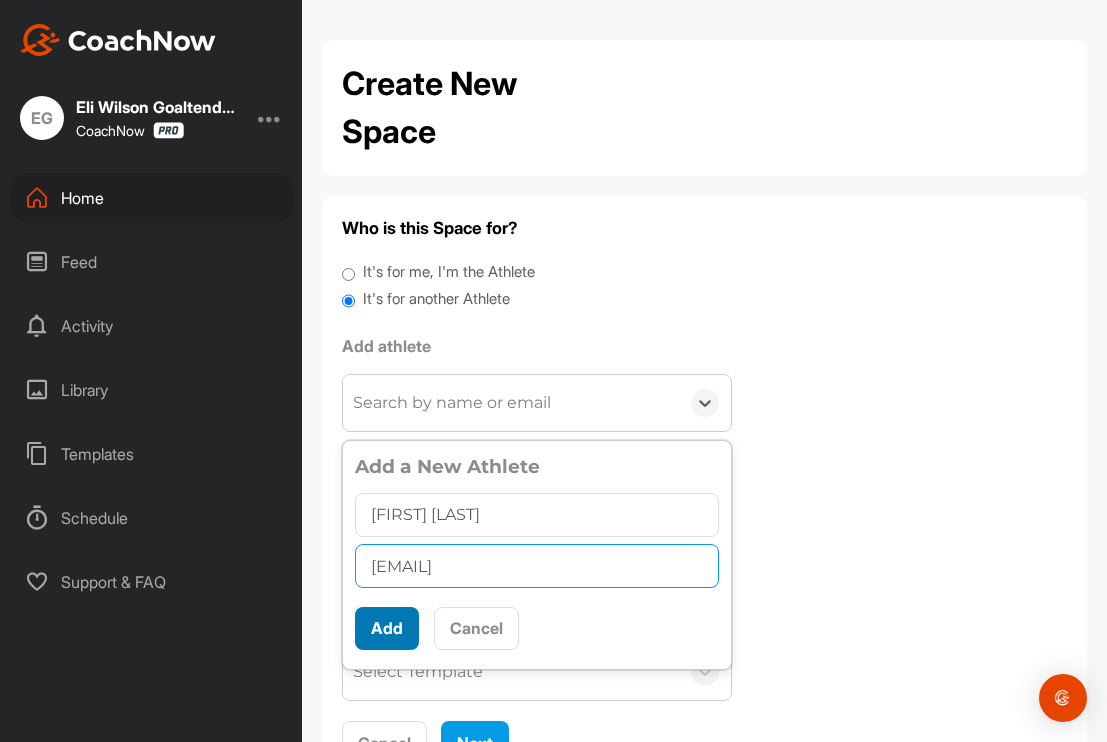 type on "[EMAIL]" 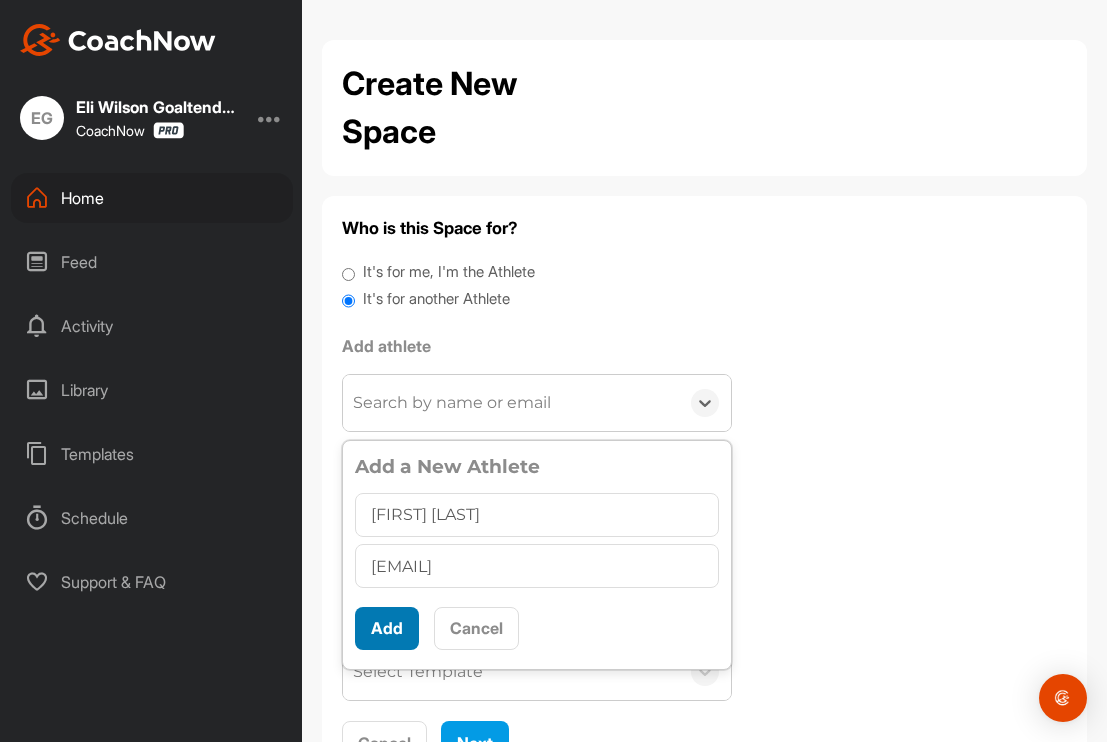 click on "Add" at bounding box center [387, 628] 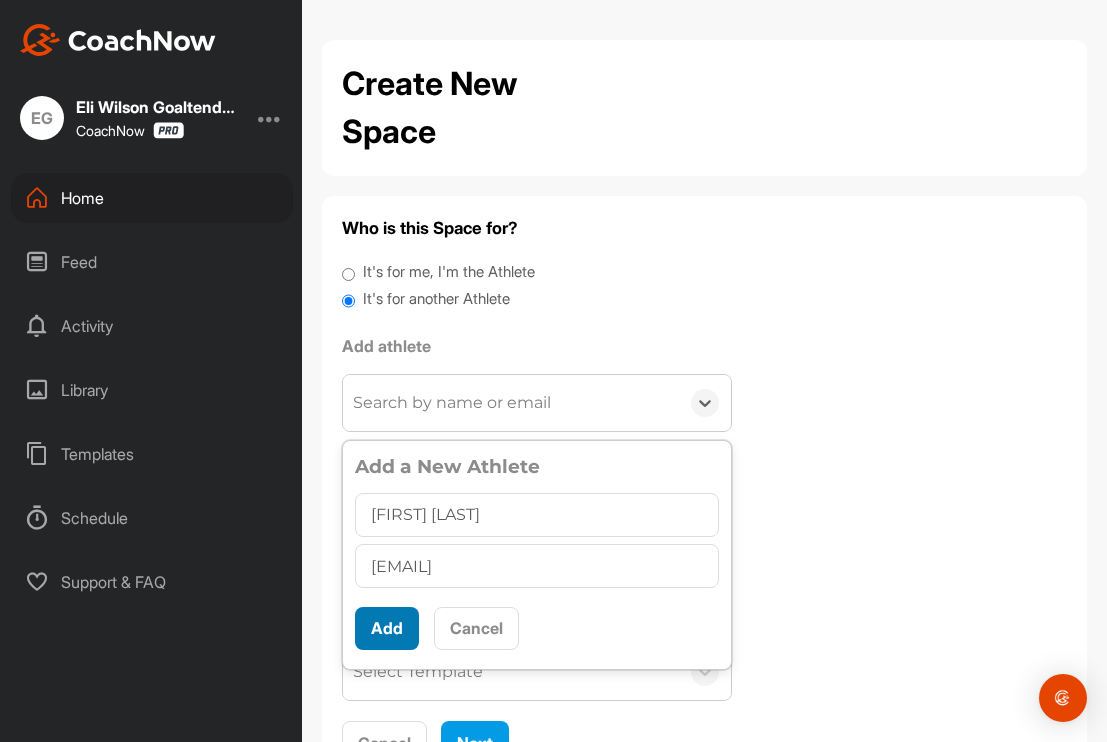 scroll, scrollTop: 0, scrollLeft: 0, axis: both 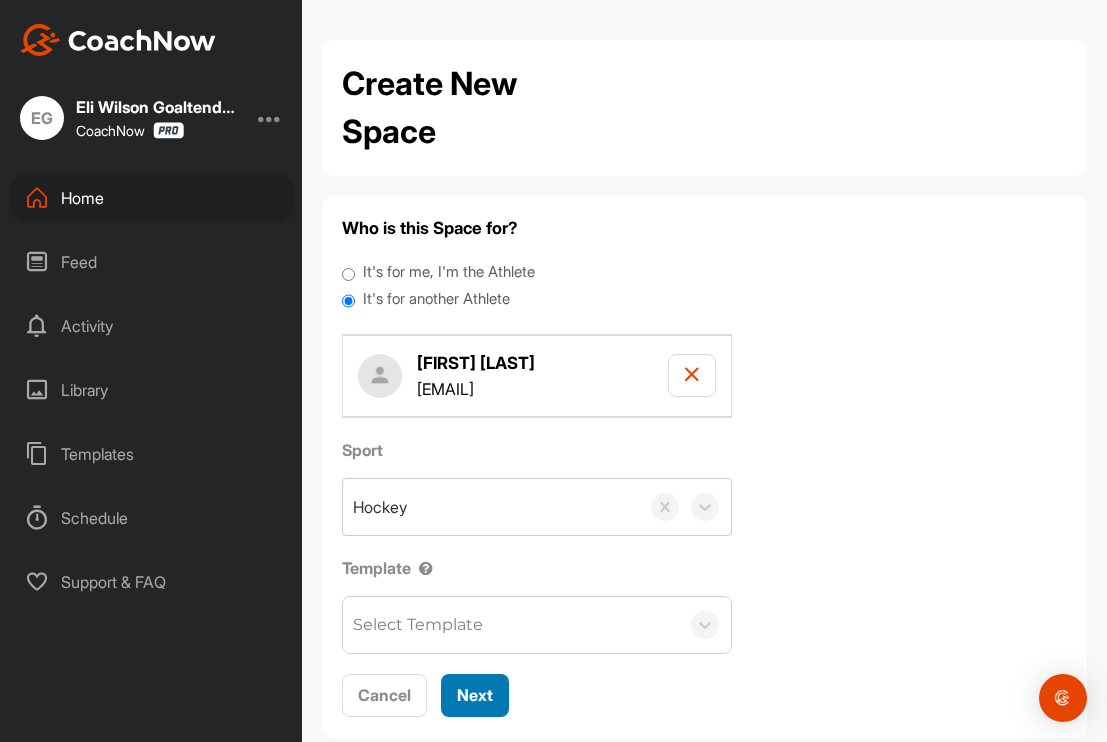 click on "Next" at bounding box center (475, 695) 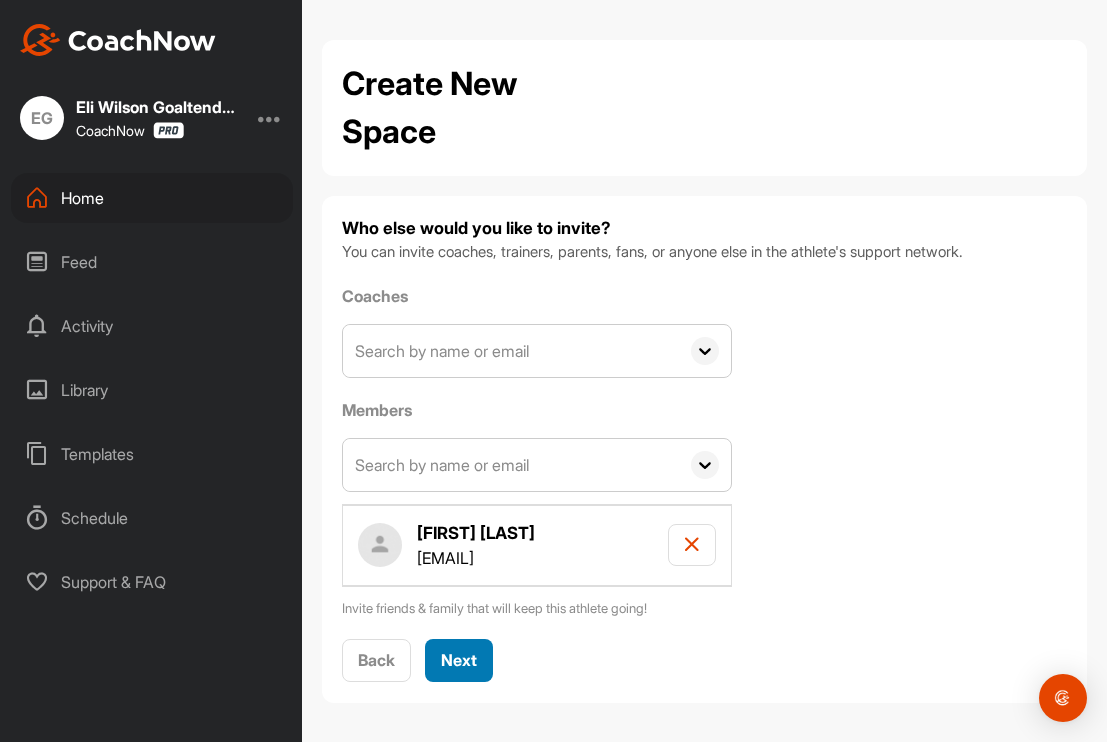 click on "Next" at bounding box center [459, 660] 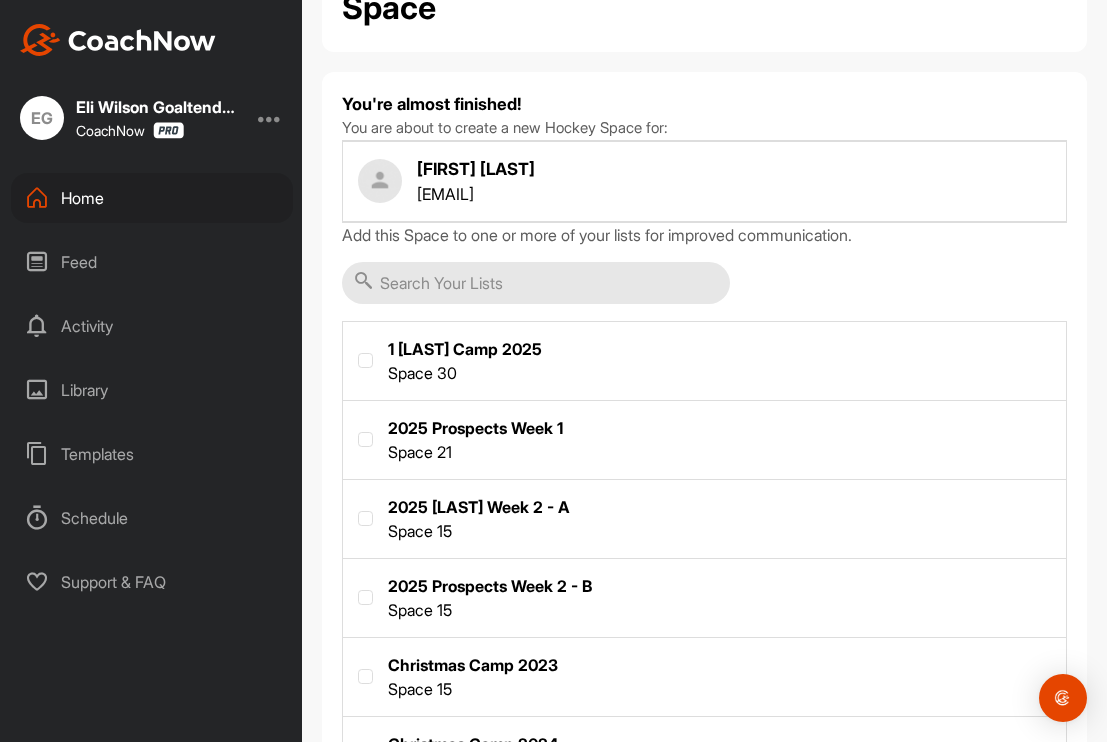 scroll, scrollTop: 567, scrollLeft: 0, axis: vertical 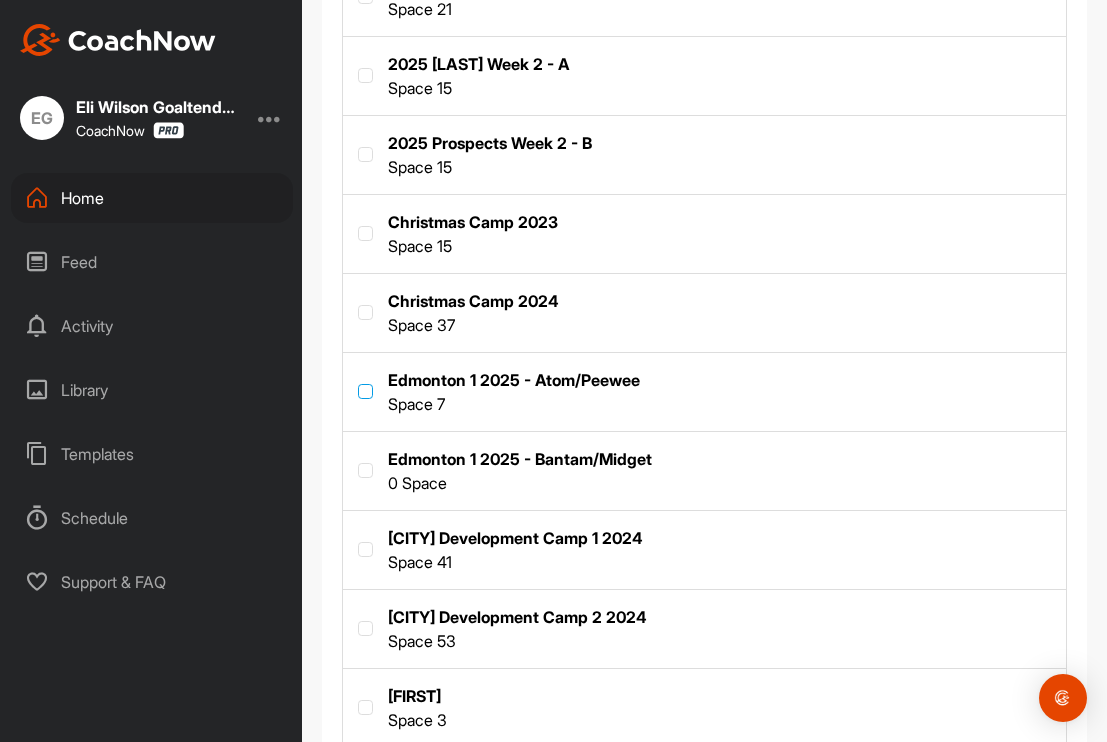 click at bounding box center (365, 391) 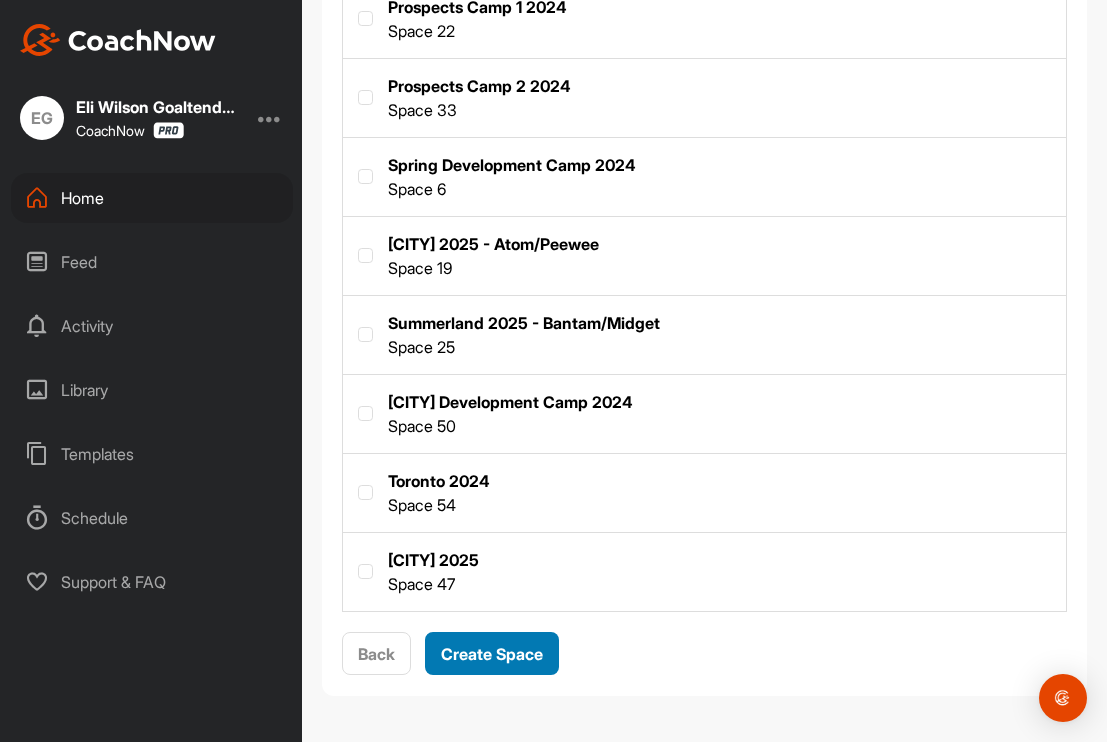 scroll, scrollTop: 1571, scrollLeft: 0, axis: vertical 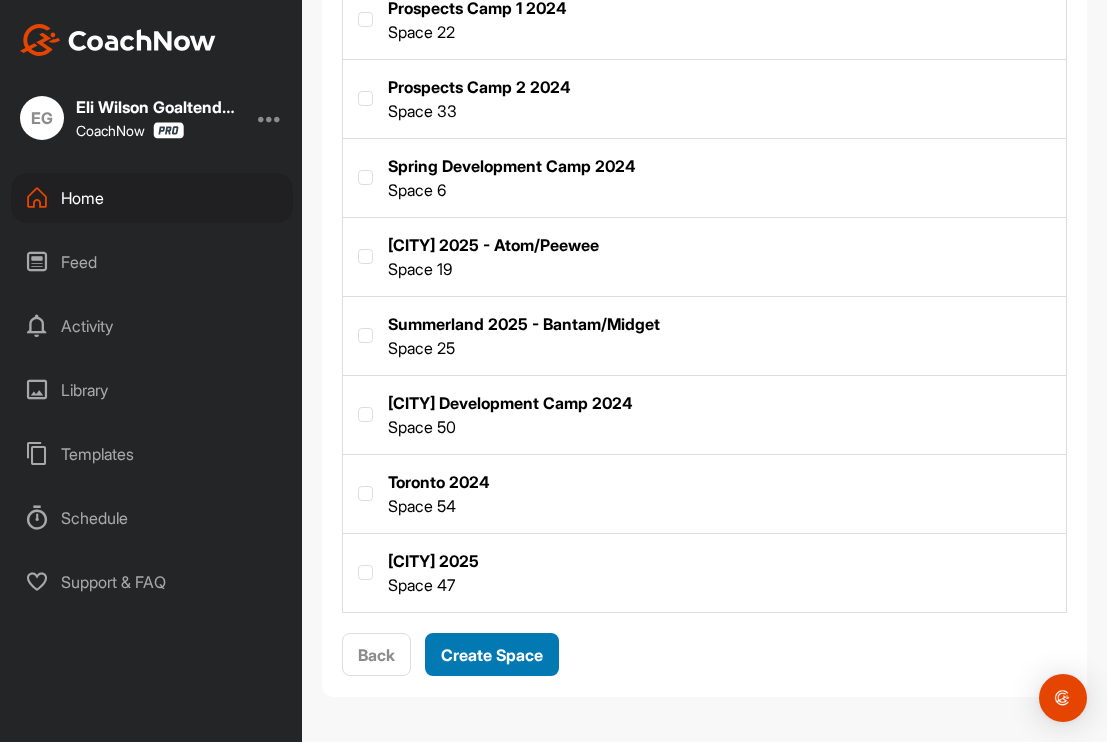 click on "Create Space" at bounding box center (492, 655) 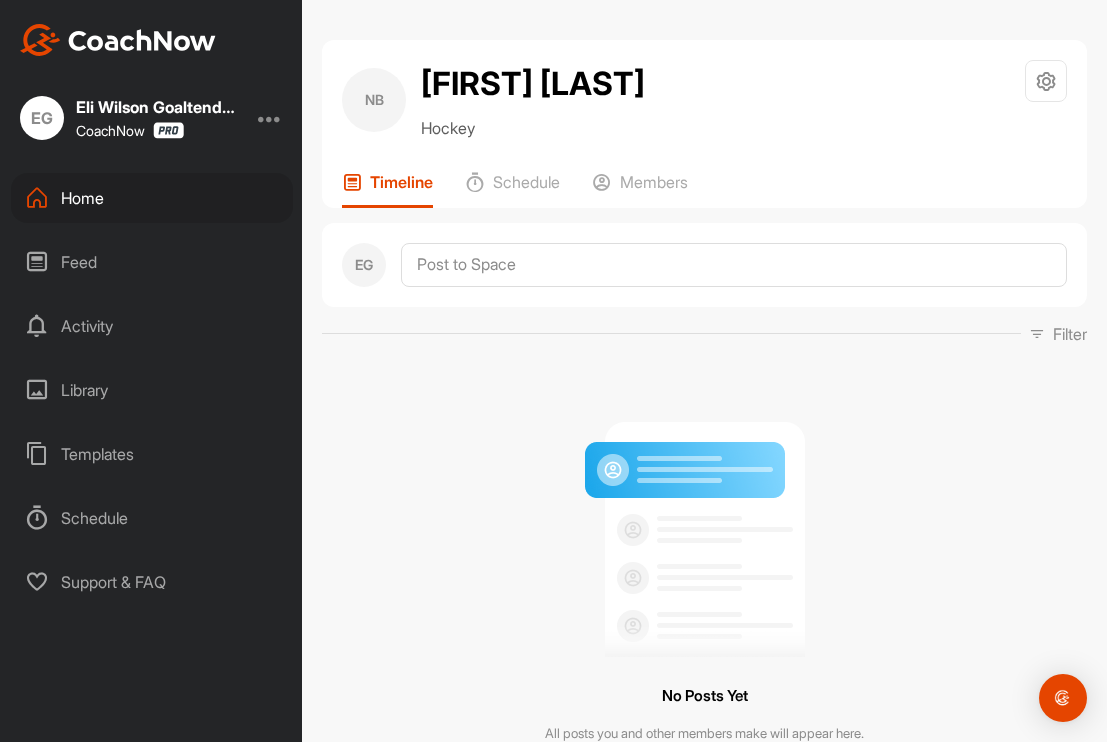click on "Home" at bounding box center [152, 198] 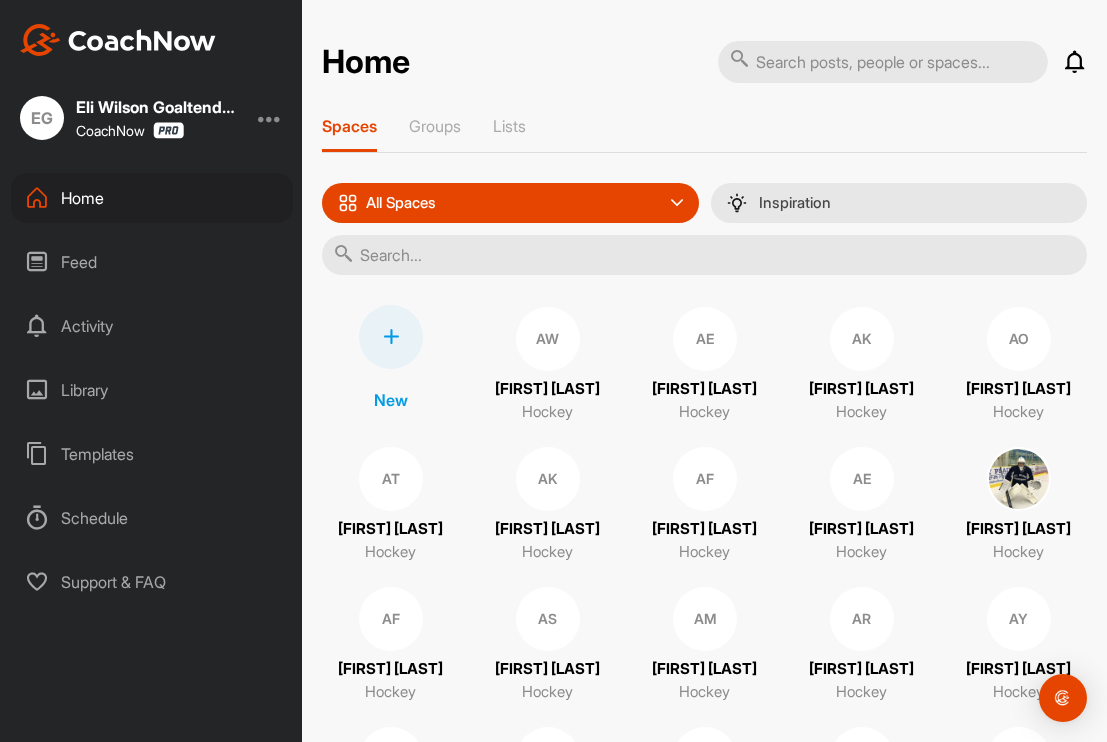 click at bounding box center (391, 337) 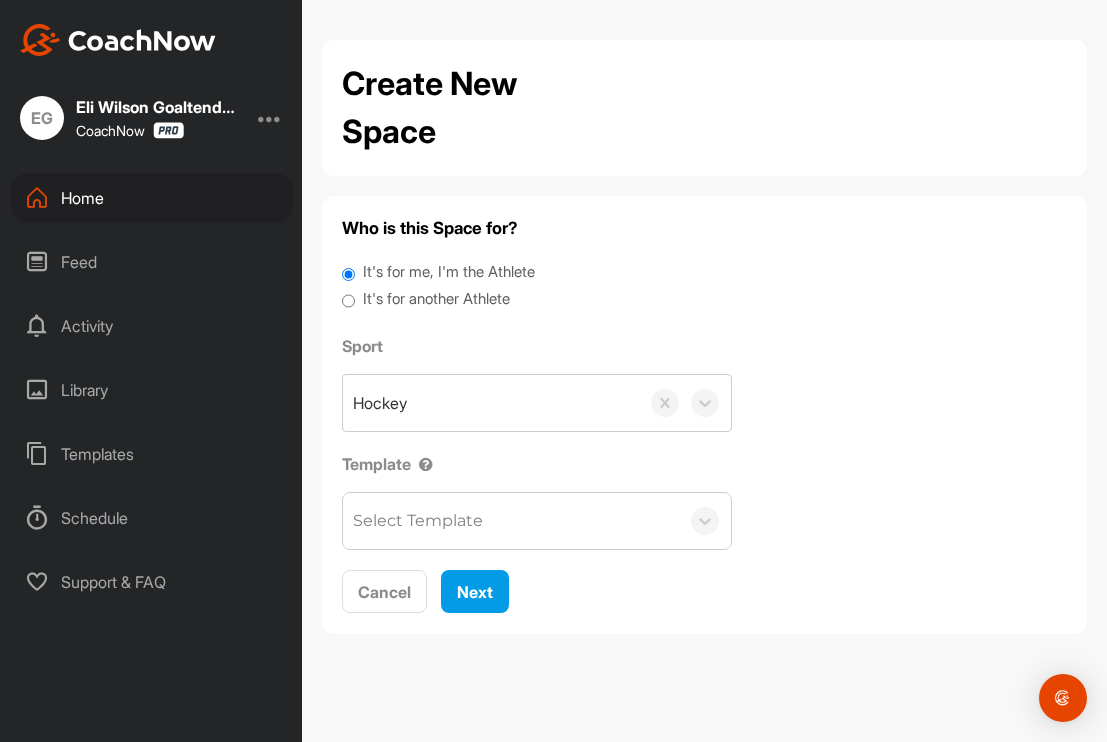 click on "It's for another Athlete" at bounding box center [348, 301] 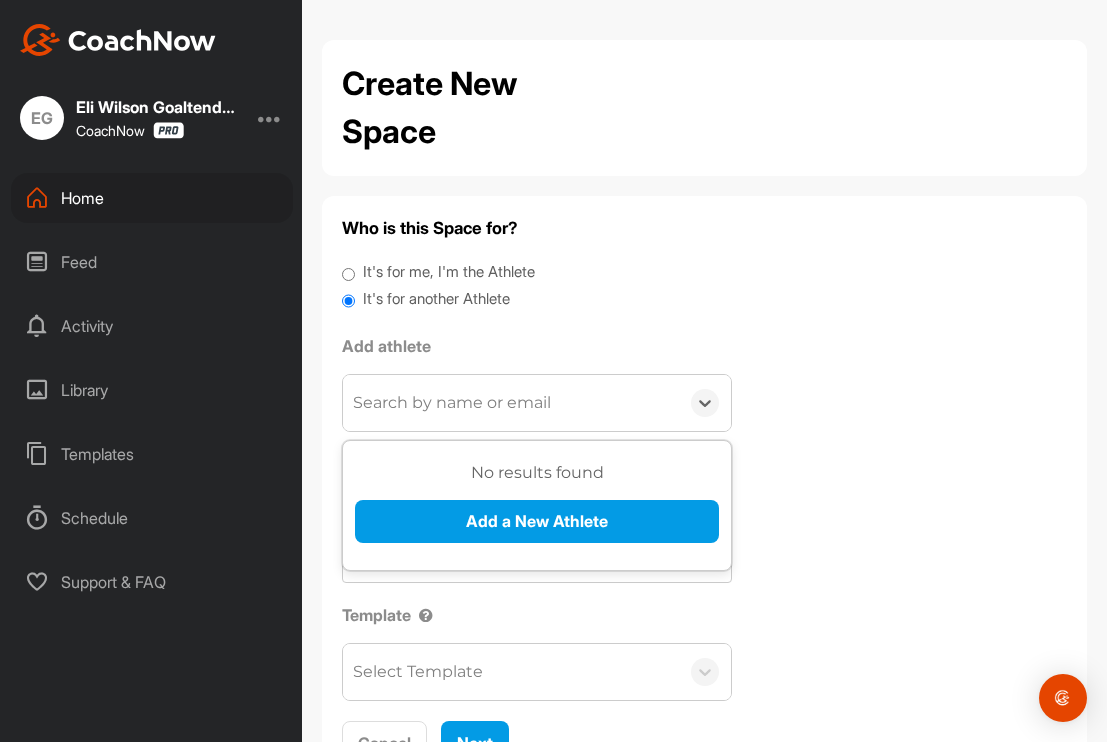 click on "Search by name or email" at bounding box center (511, 403) 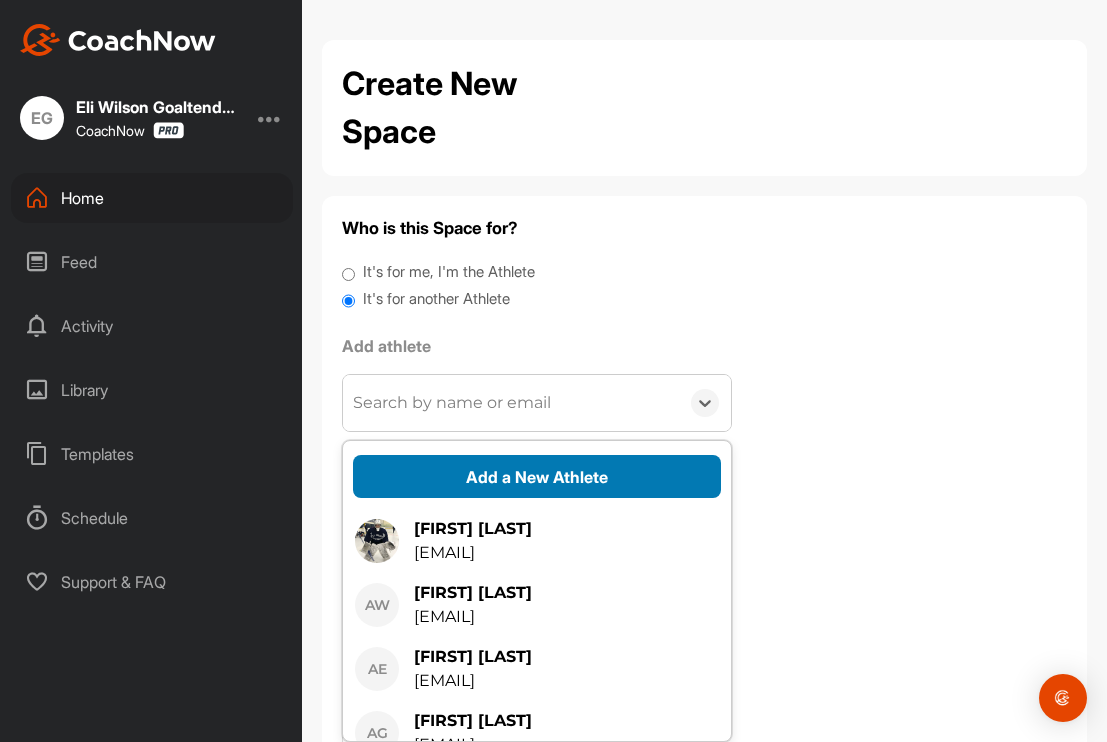 click on "Add a New Athlete" at bounding box center [537, 476] 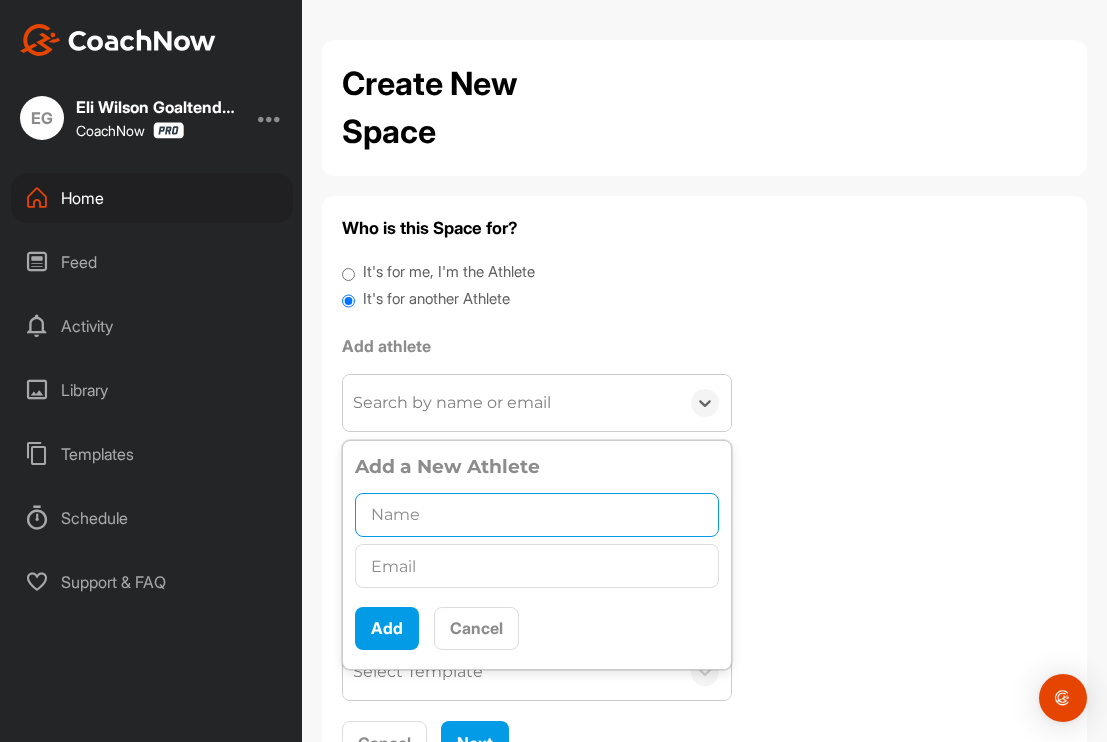 click at bounding box center [537, 515] 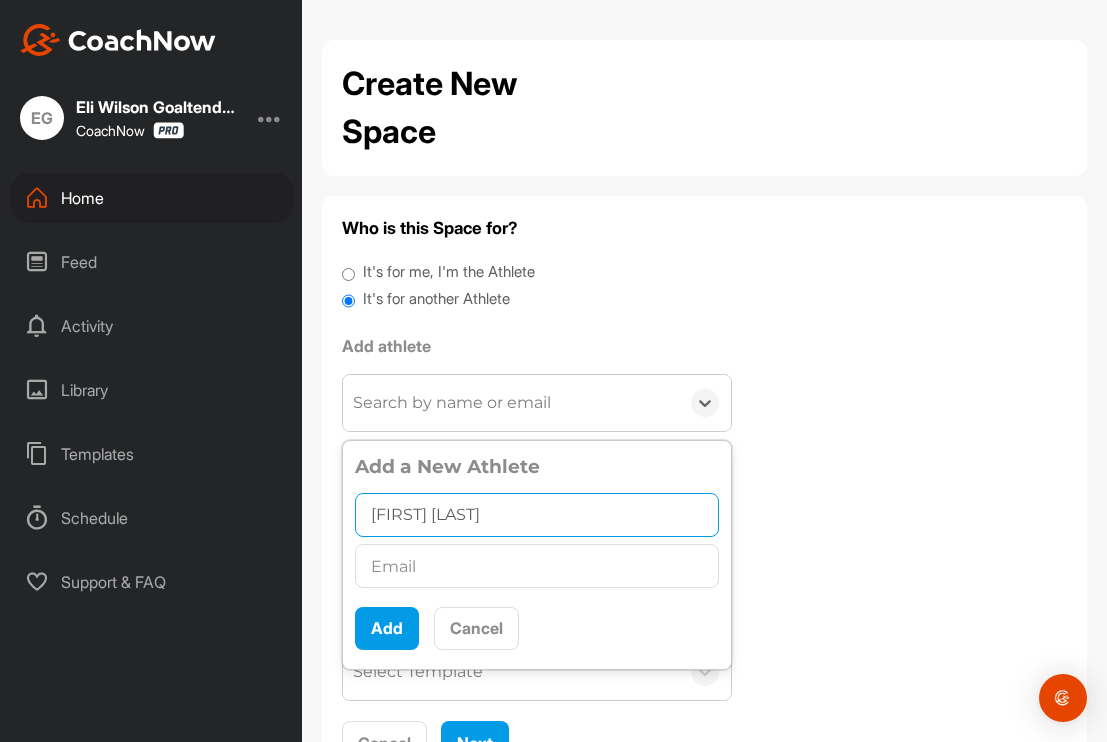 click on "[FIRST] [LAST]" at bounding box center [537, 515] 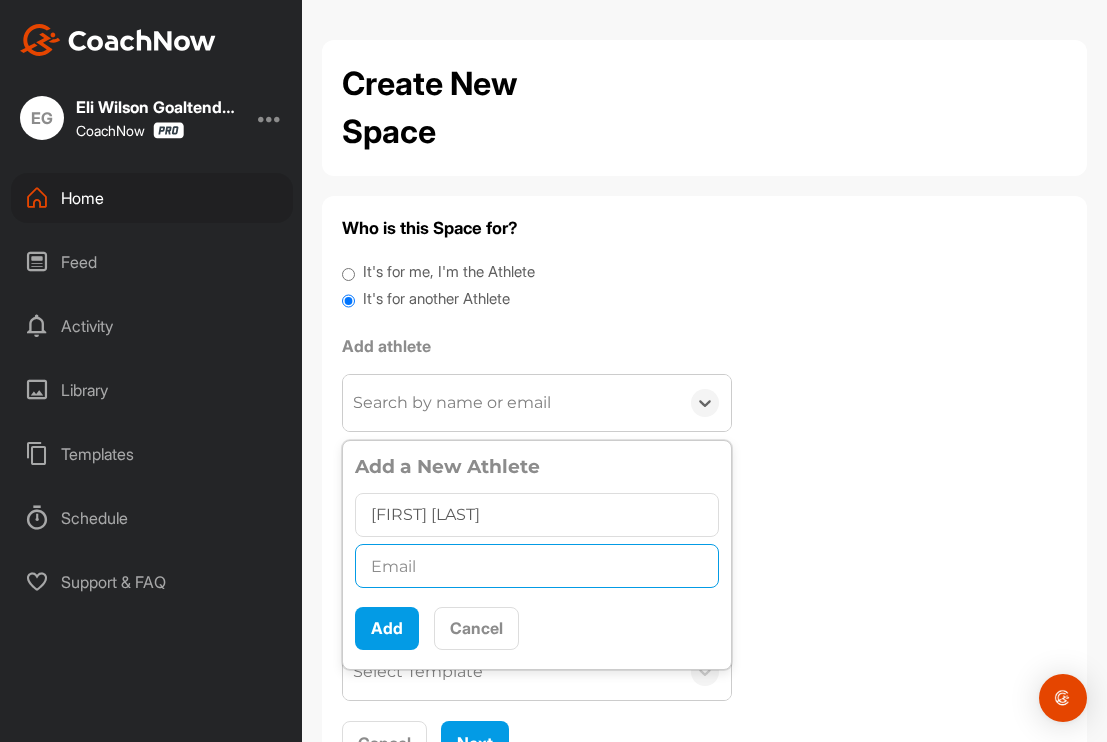 paste on "[EMAIL]" 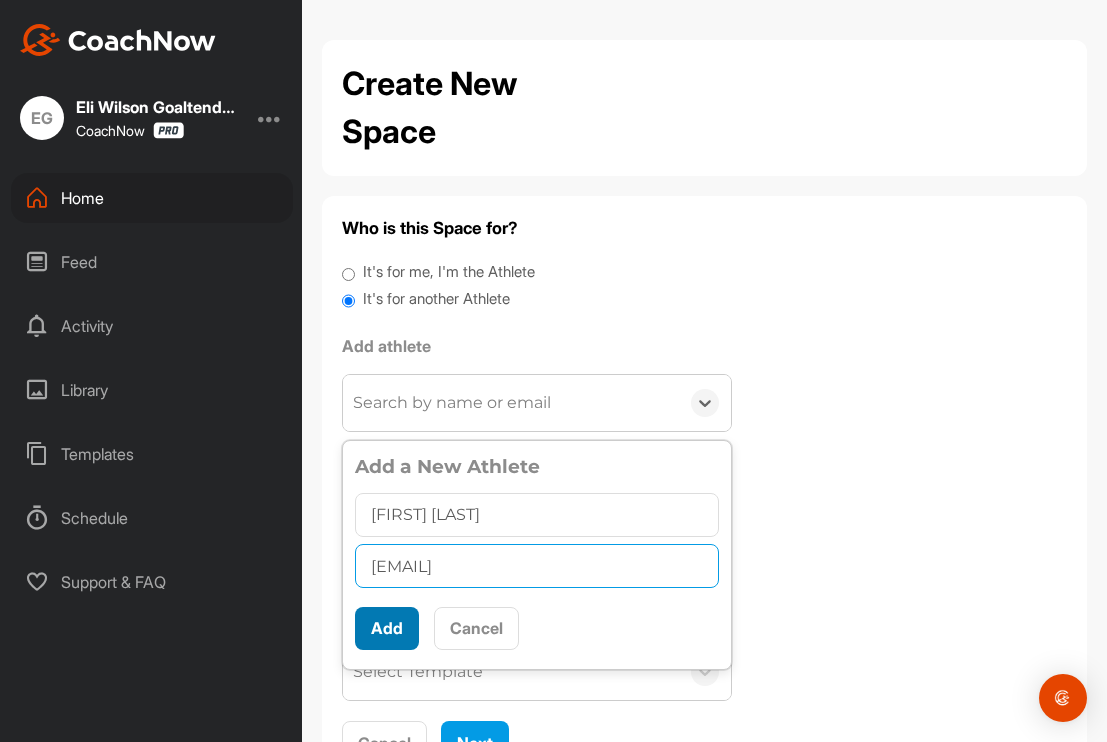 type on "[EMAIL]" 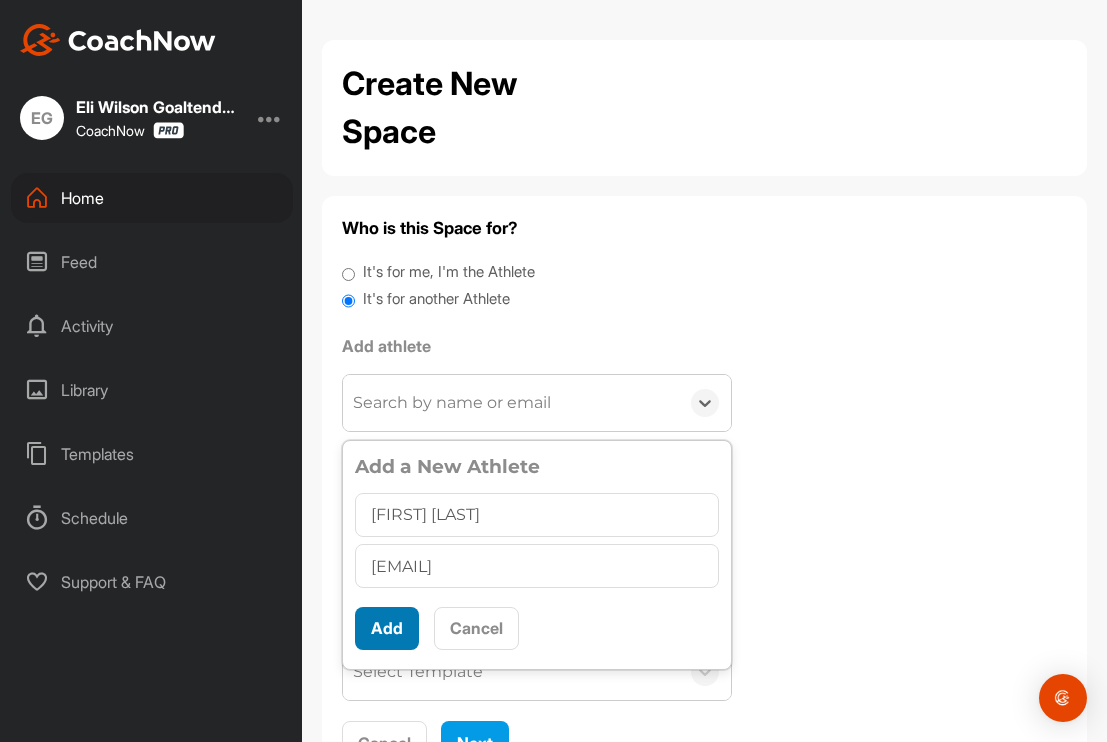 click on "Add" at bounding box center (387, 628) 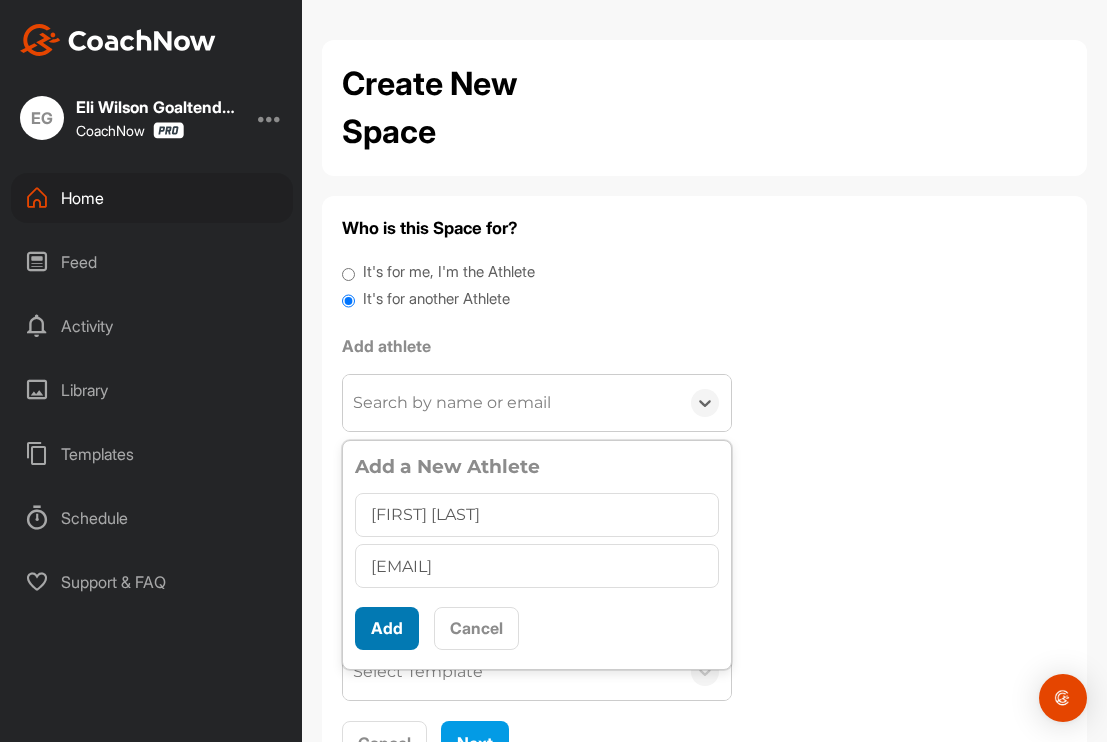 scroll, scrollTop: 0, scrollLeft: 0, axis: both 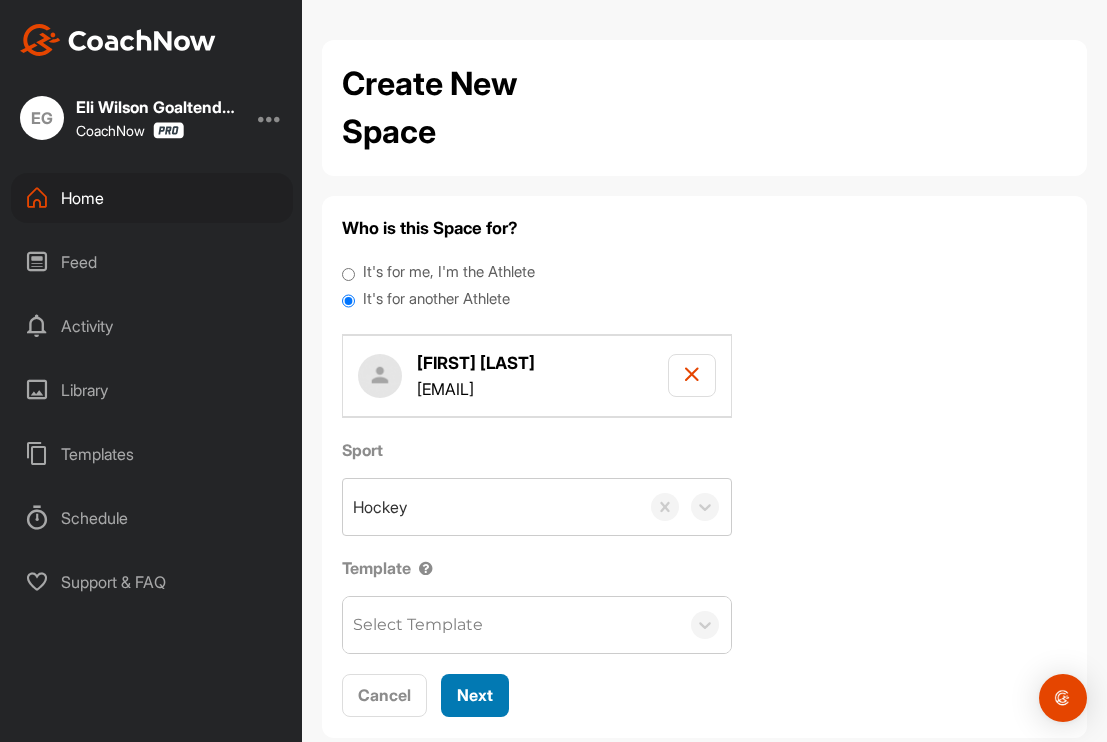 click on "Next" at bounding box center [475, 695] 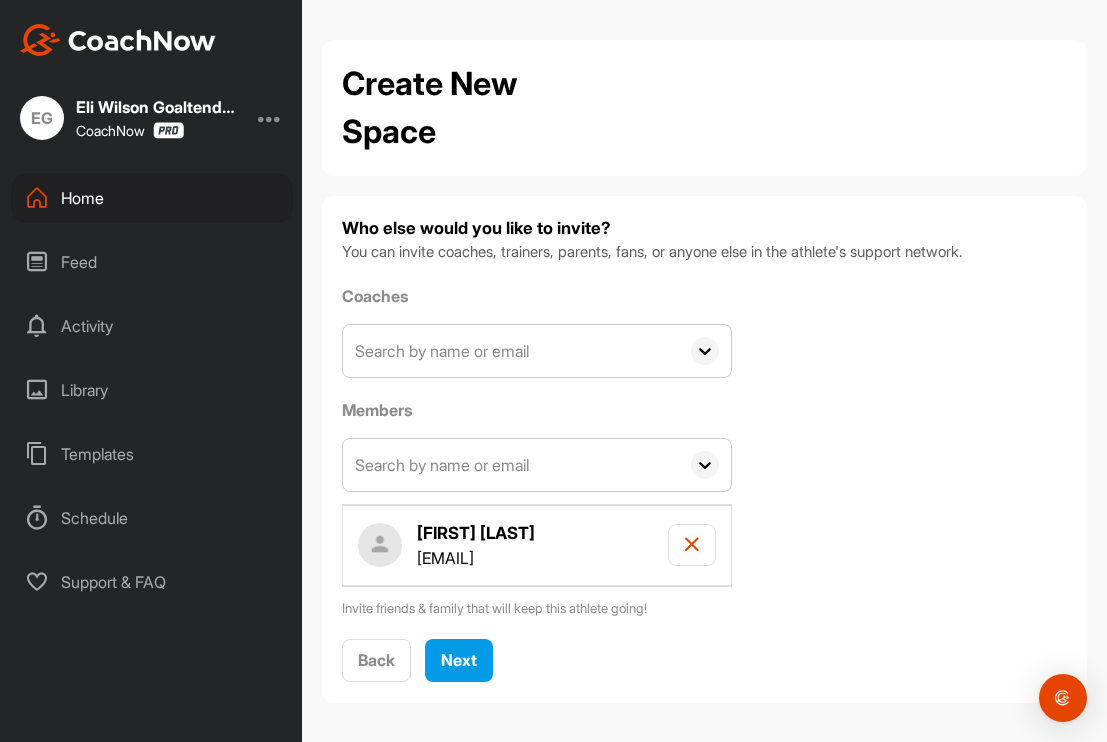 scroll, scrollTop: 0, scrollLeft: 0, axis: both 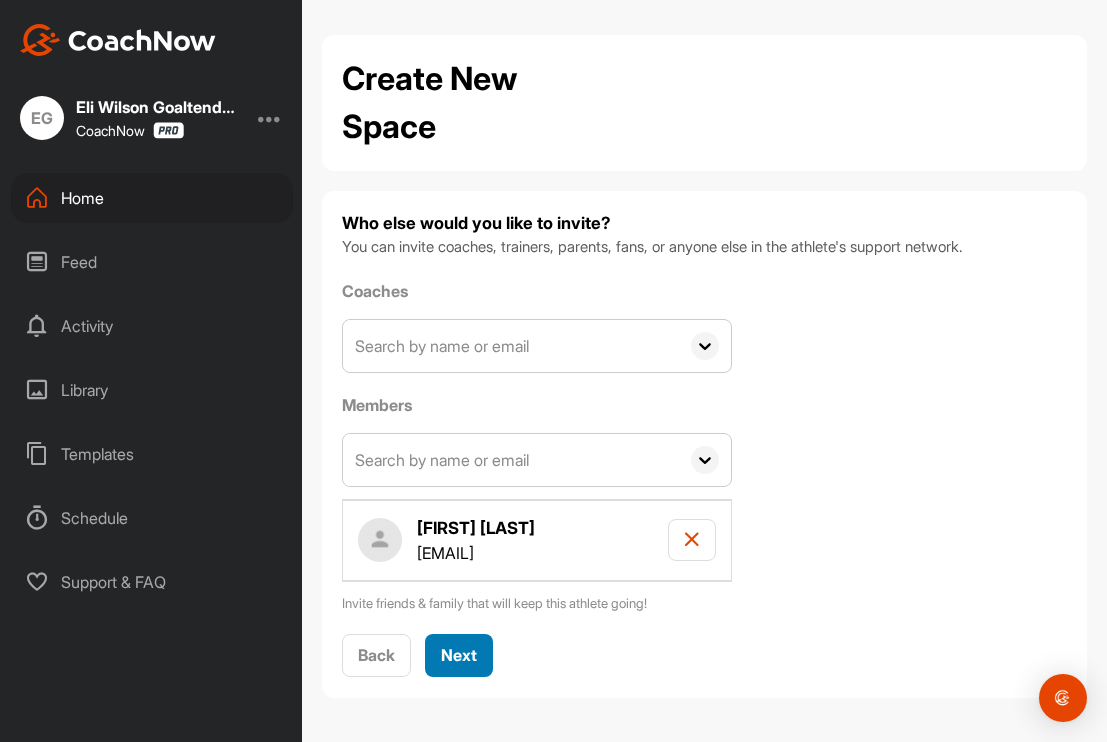 click on "Next" at bounding box center [459, 655] 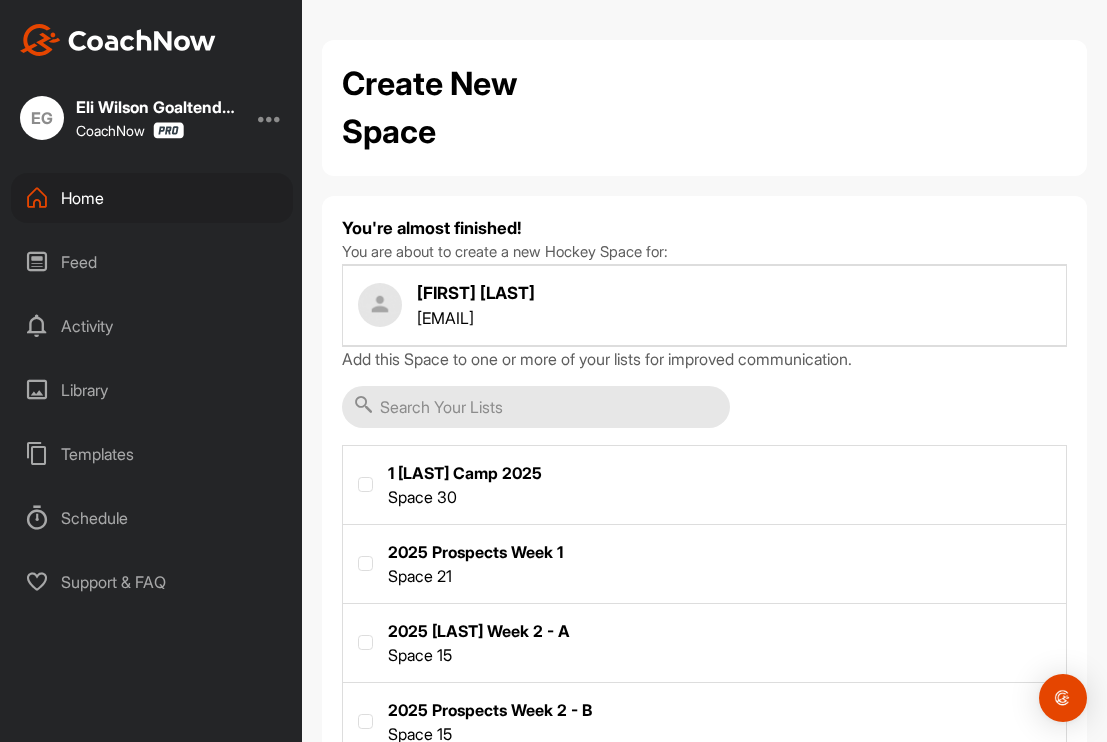scroll, scrollTop: 0, scrollLeft: 0, axis: both 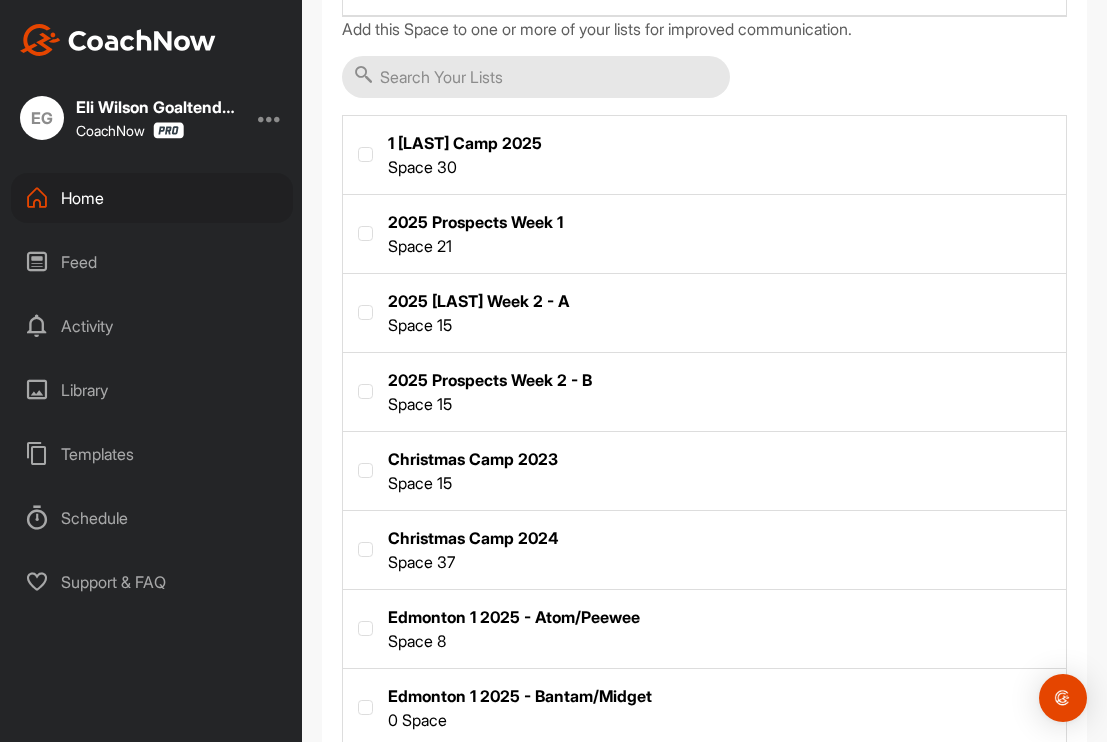 click at bounding box center (704, 627) 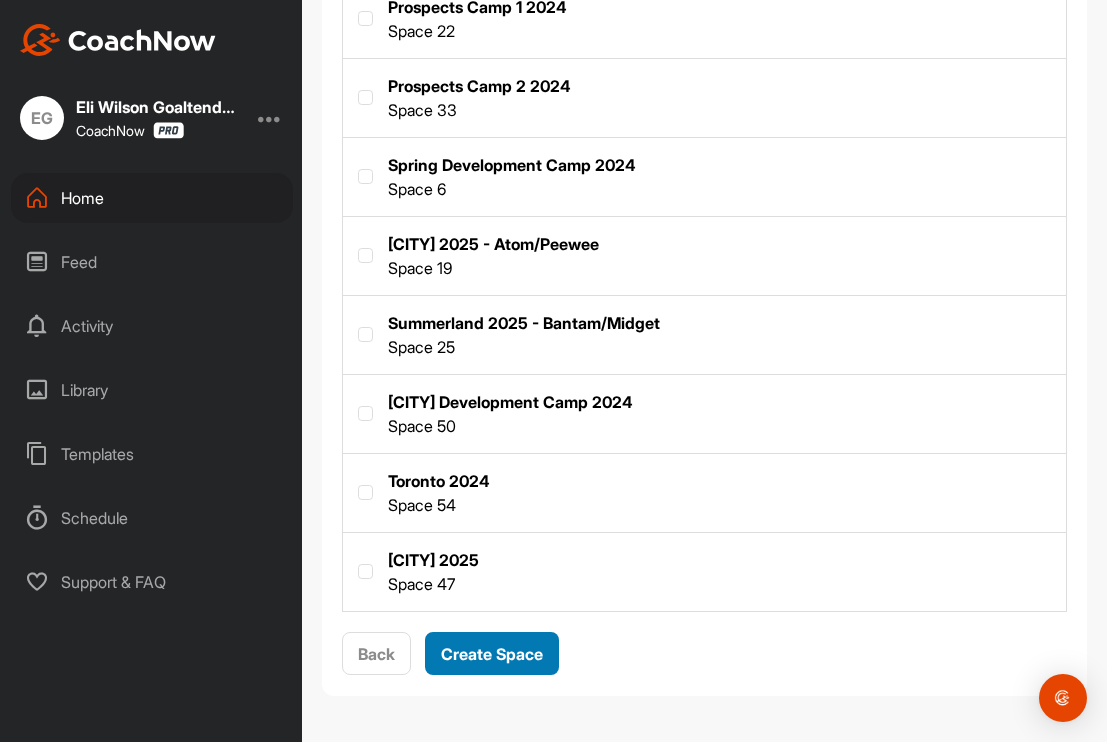 scroll, scrollTop: 1571, scrollLeft: 0, axis: vertical 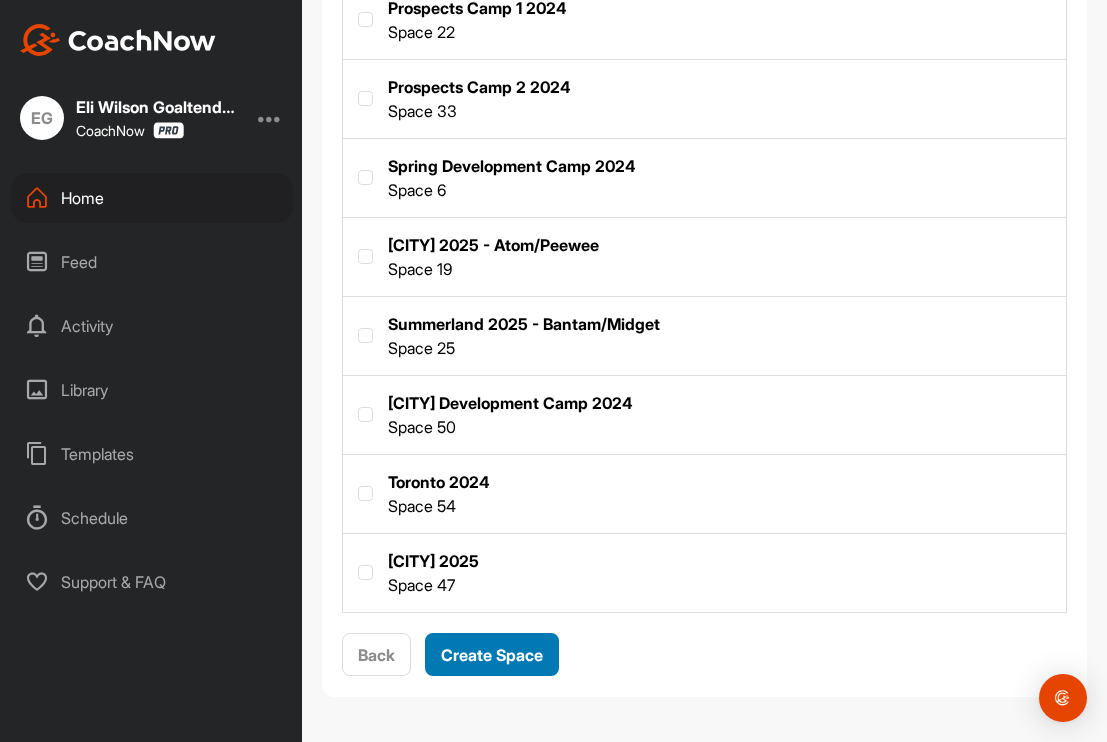 click on "Create Space" at bounding box center (492, 655) 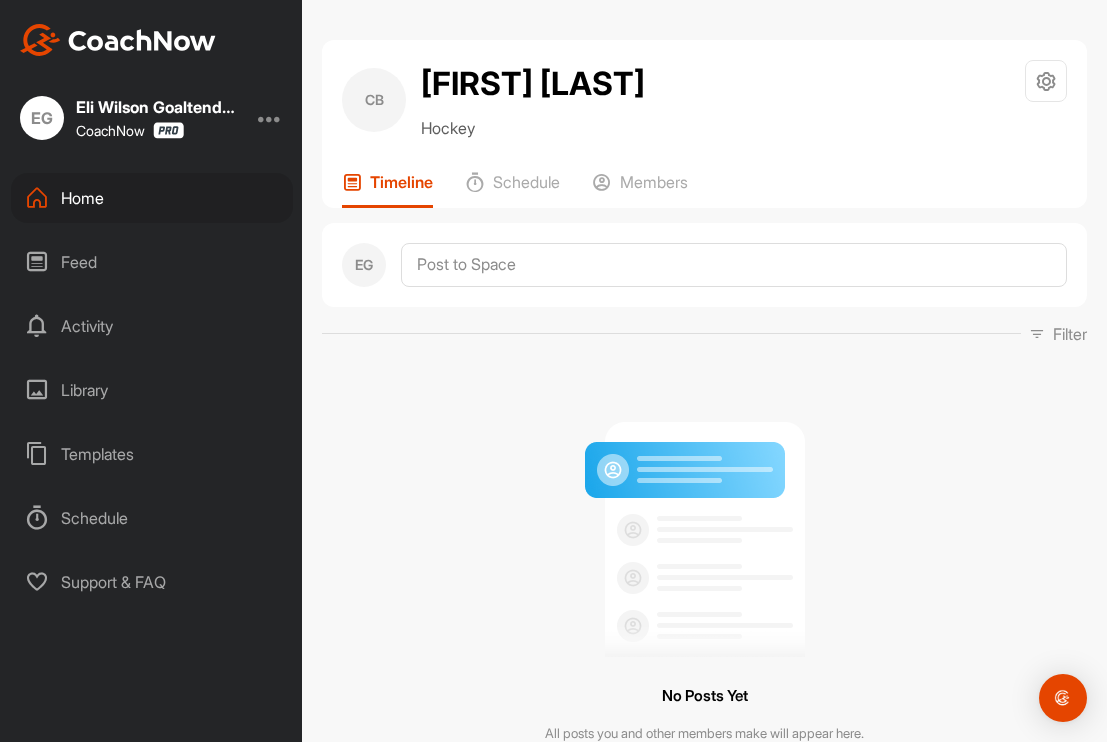 click on "Home" at bounding box center [152, 198] 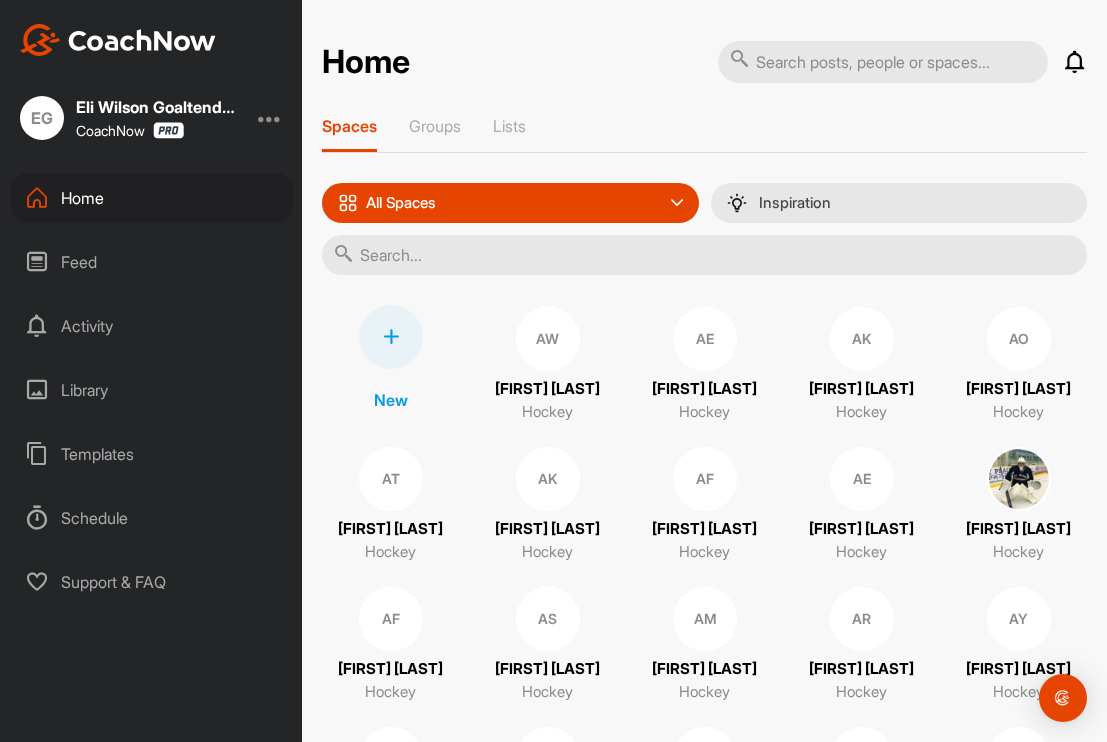click at bounding box center (391, 337) 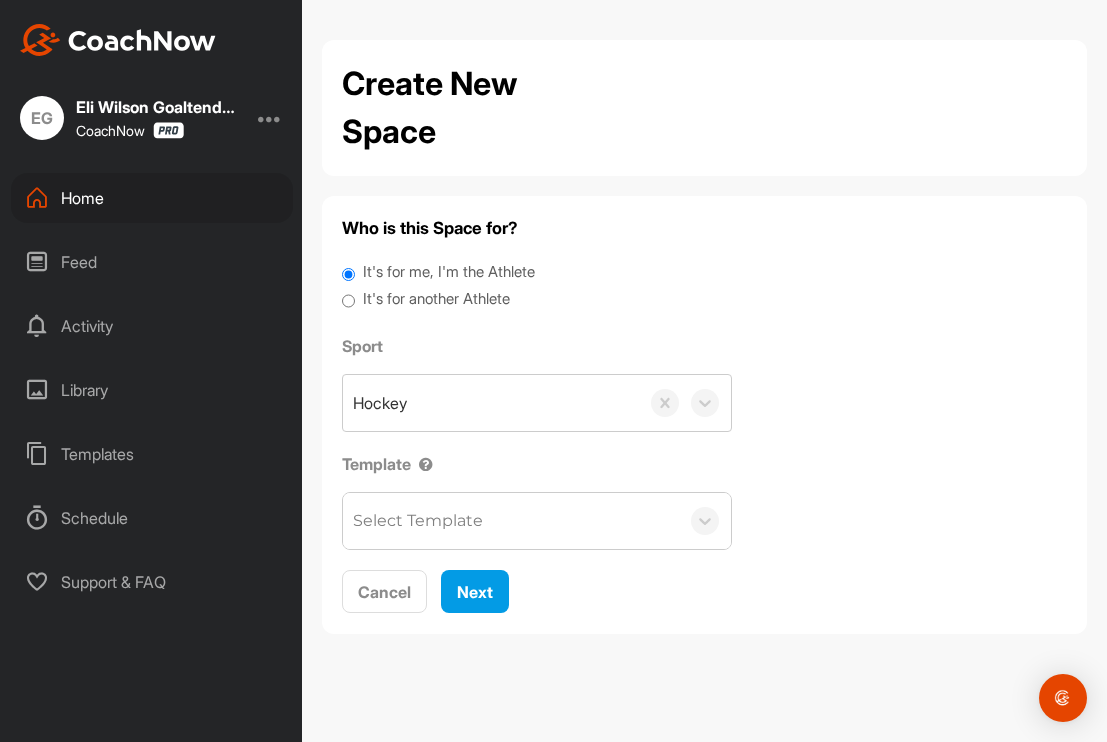 click on "It's for another Athlete" at bounding box center (348, 301) 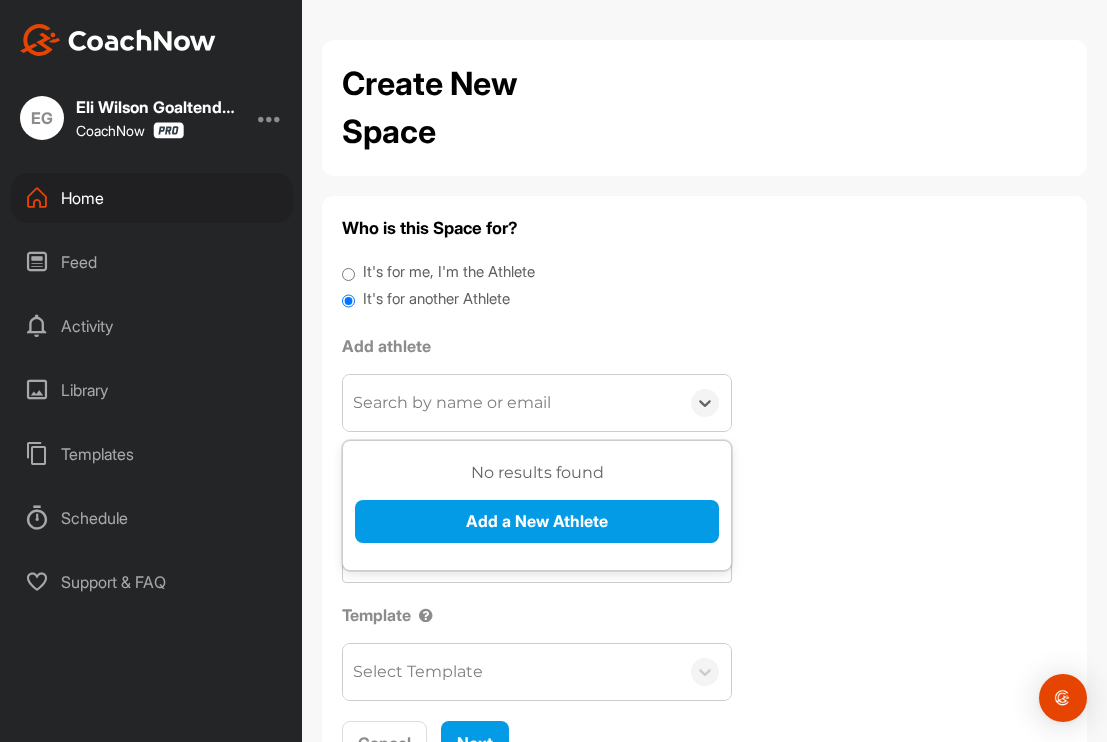 click on "Search by name or email" at bounding box center [452, 403] 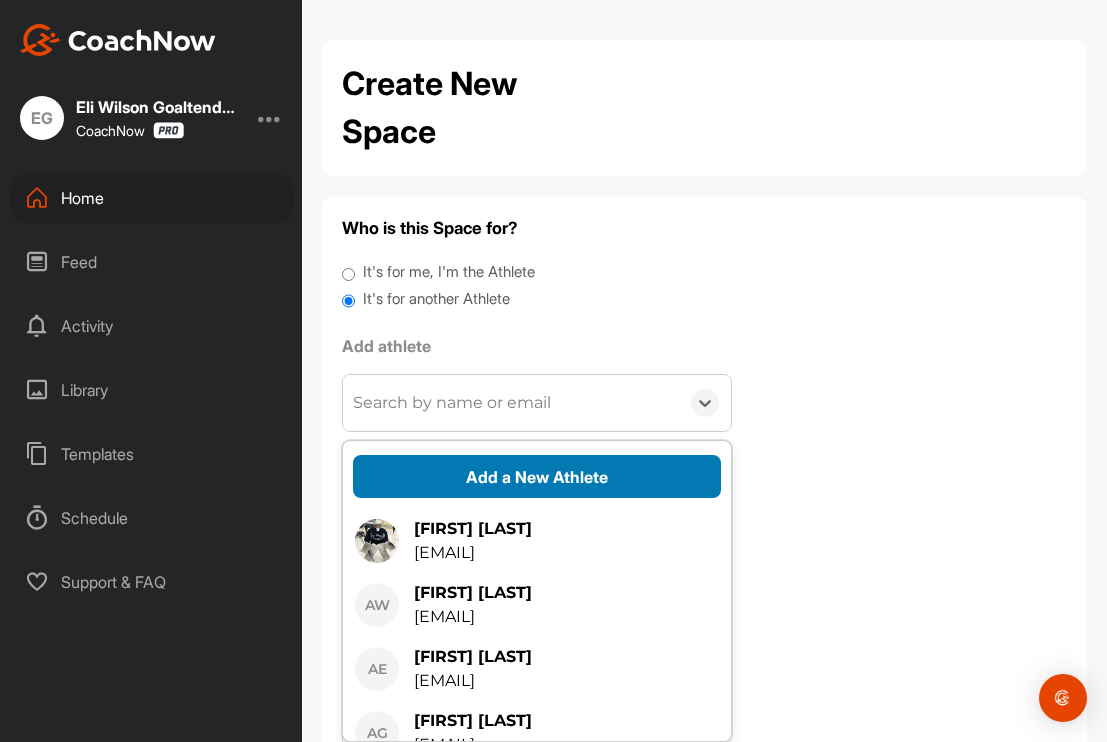click on "Add a New Athlete" at bounding box center (537, 476) 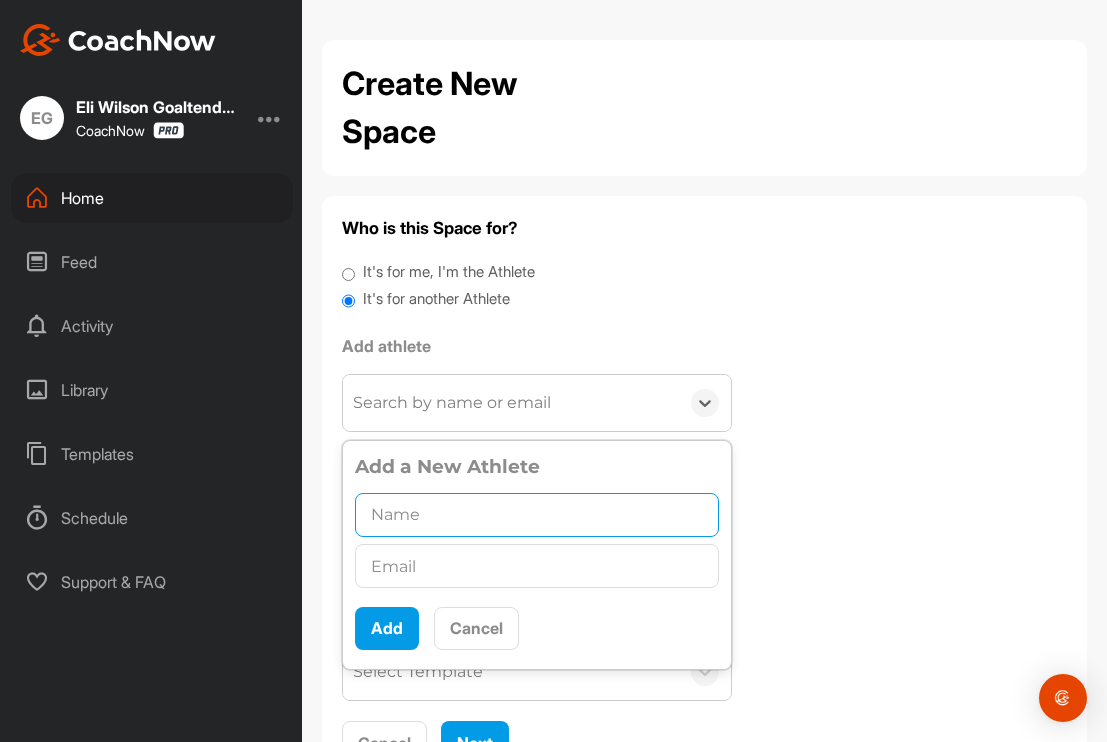 click at bounding box center [537, 515] 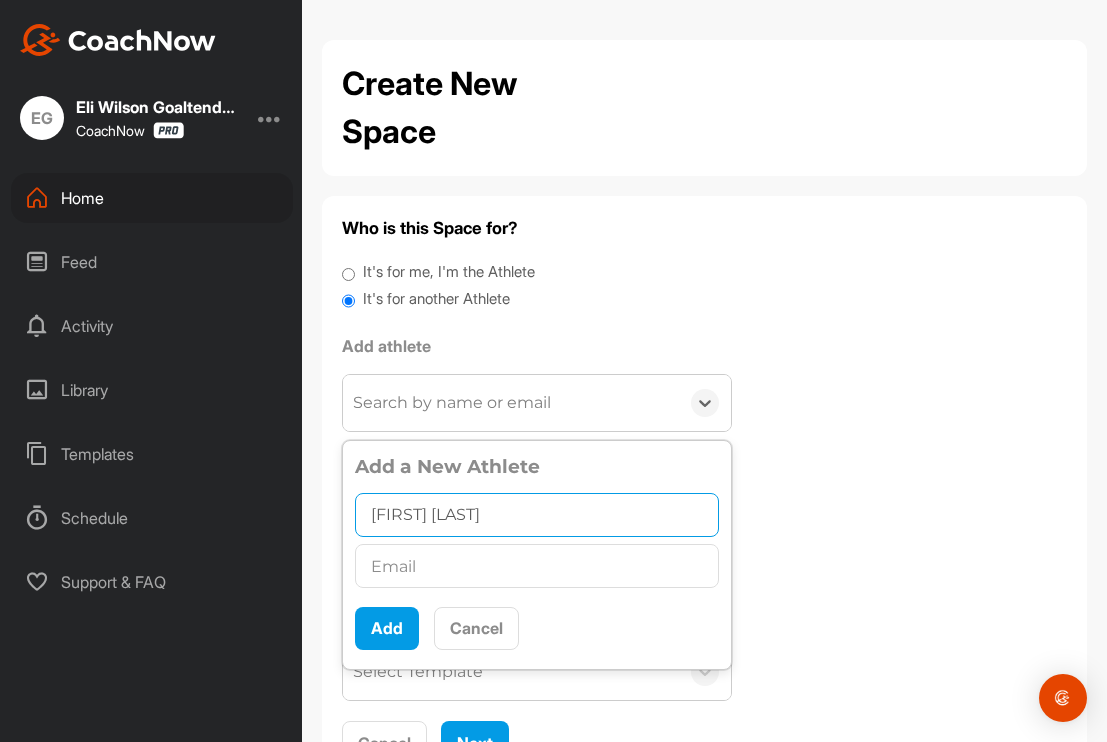 type on "[FIRST] [LAST]" 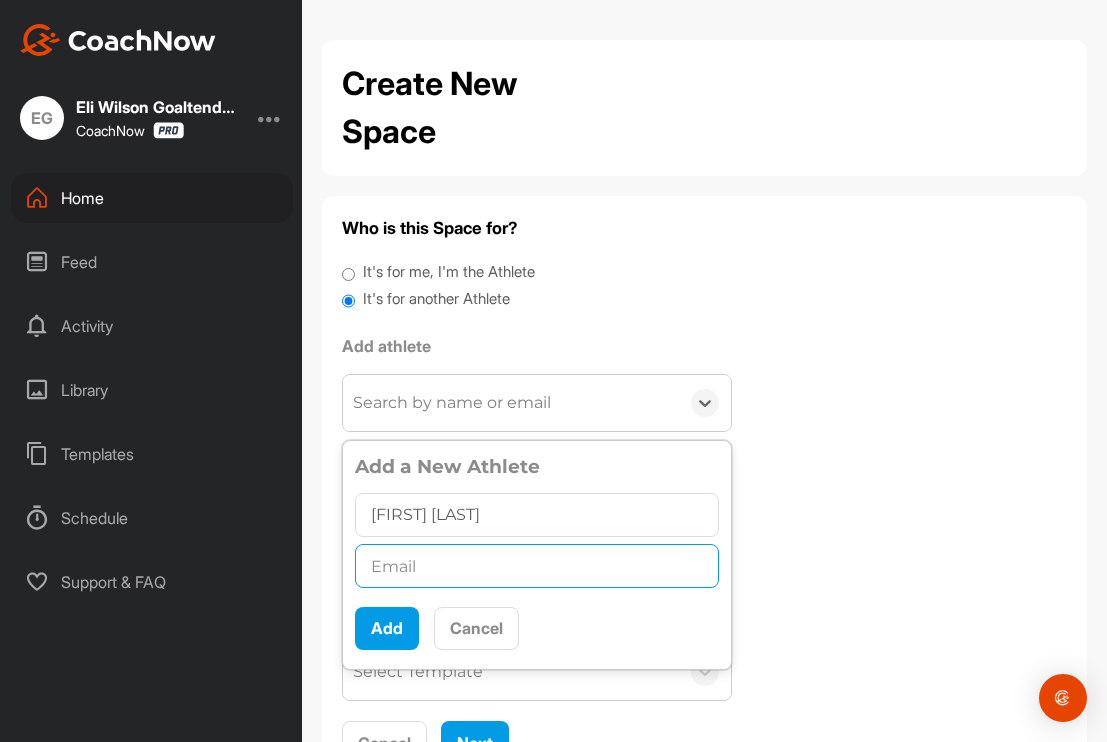 paste on "[EMAIL]" 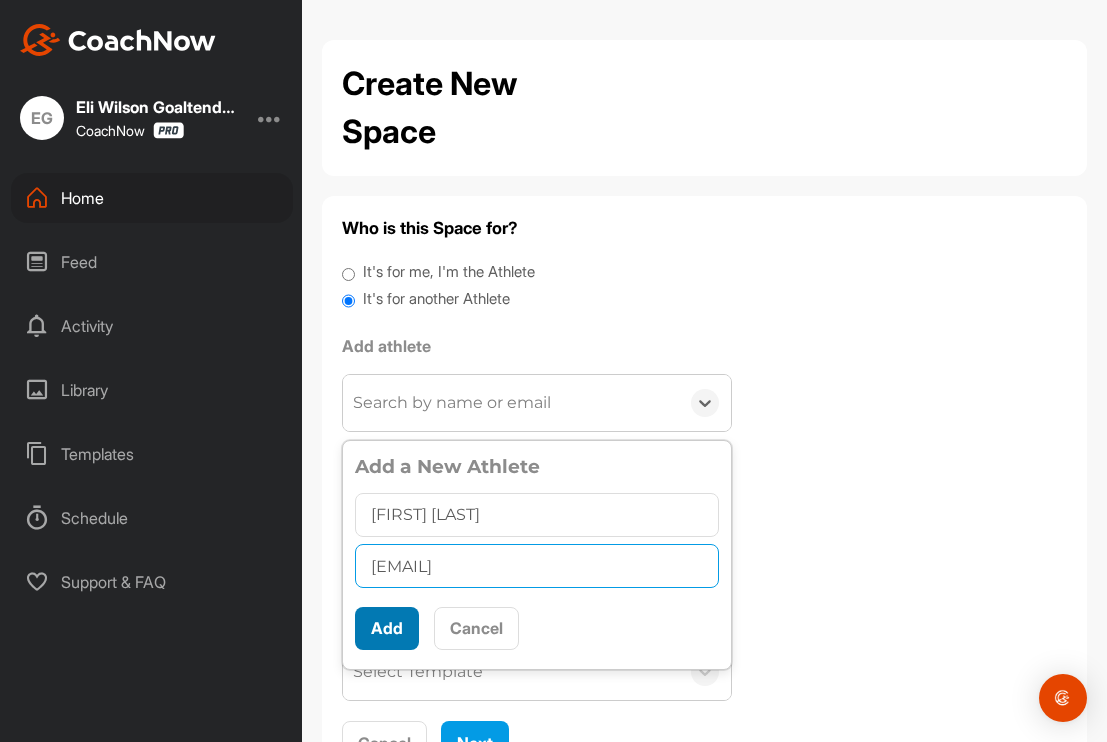 type on "[EMAIL]" 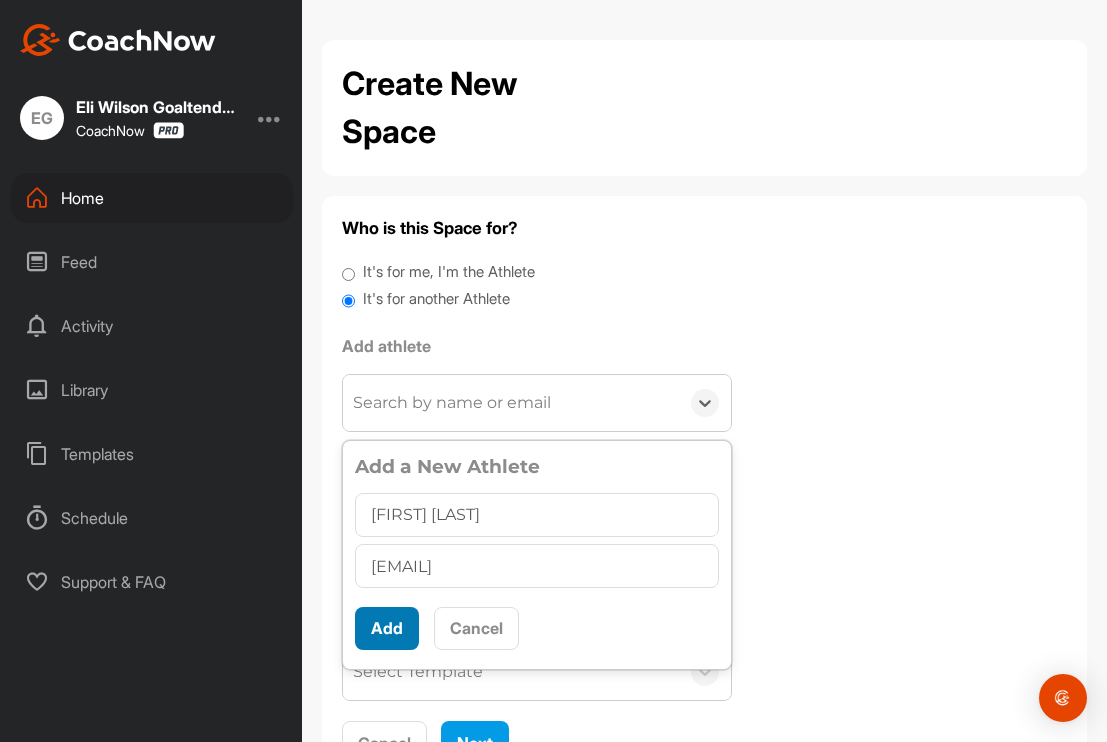 scroll, scrollTop: 11, scrollLeft: 0, axis: vertical 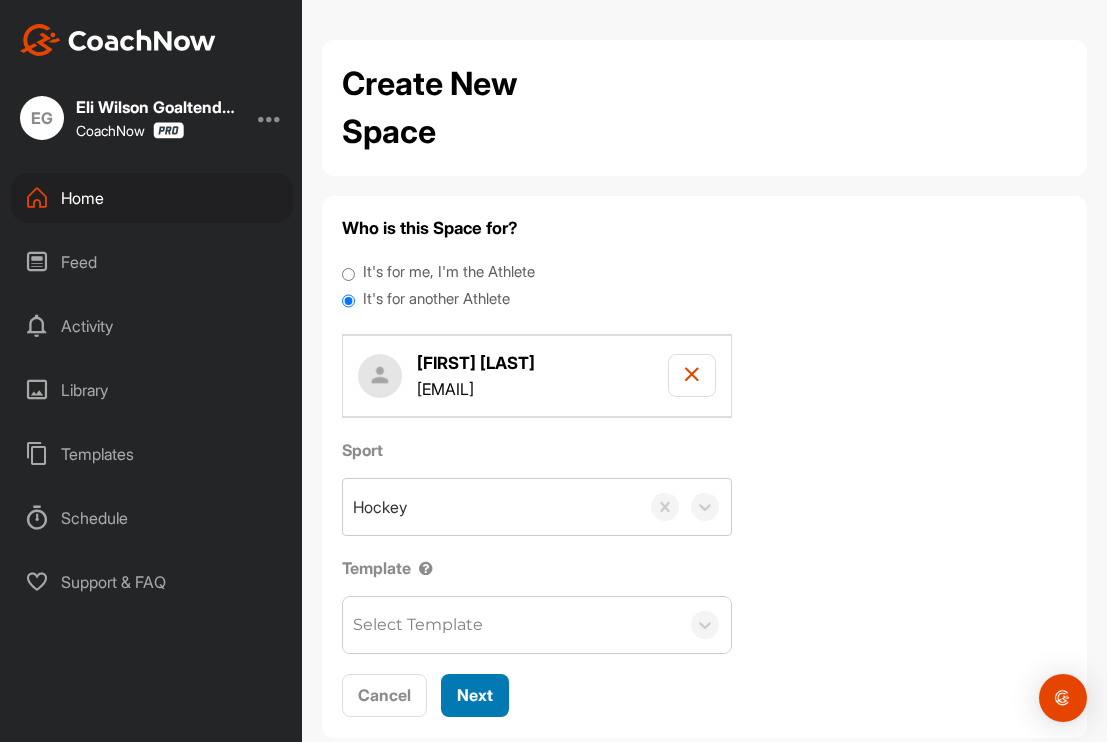 click on "Next" at bounding box center [475, 695] 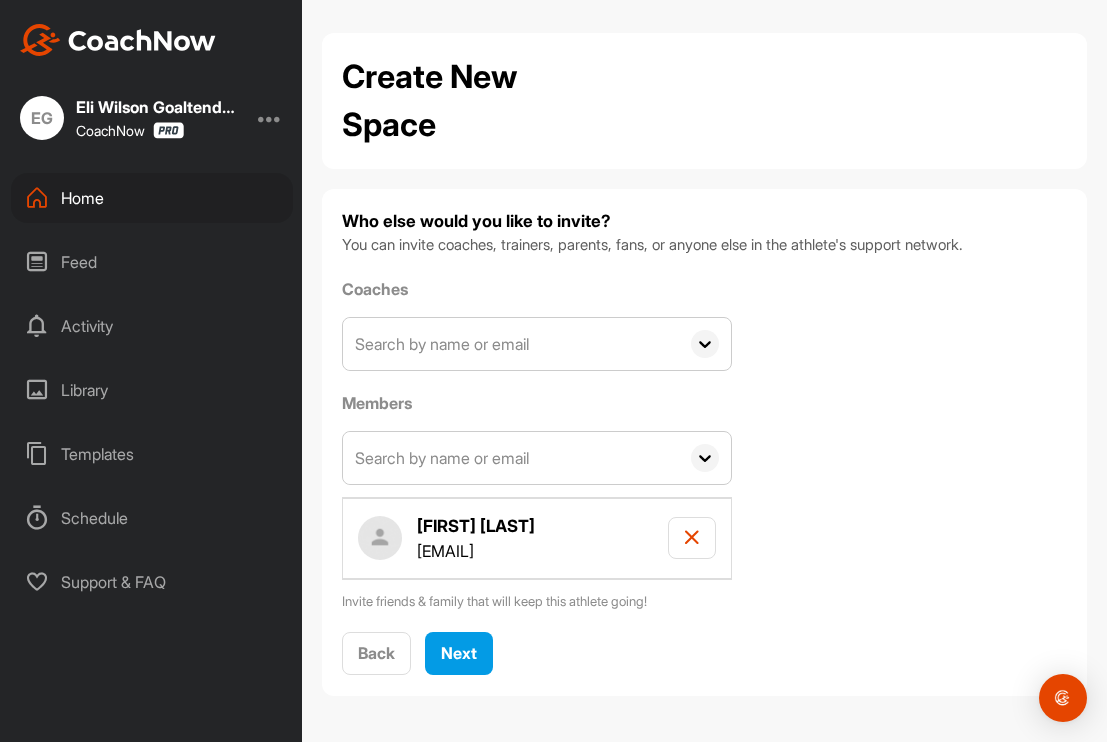 scroll, scrollTop: 5, scrollLeft: 0, axis: vertical 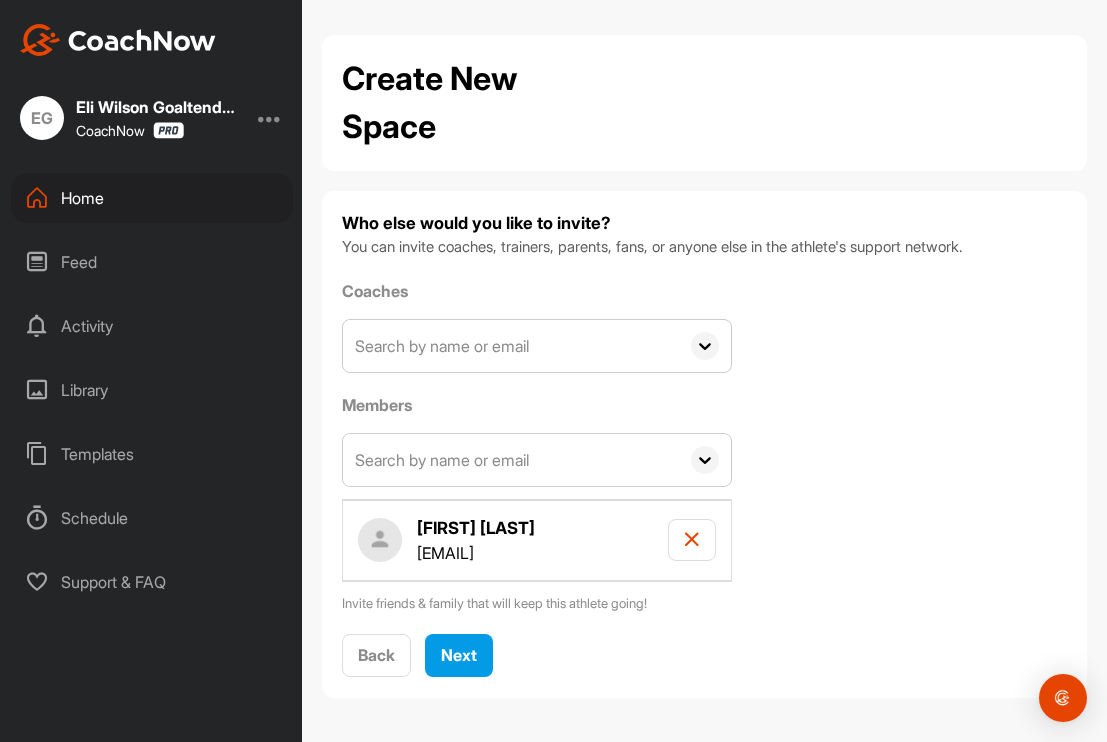 click on "Who else would you like to invite? You can invite coaches, trainers, parents, fans, or anyone else in the athlete's support network. Coaches [FIRST] [LAST] [EMAIL] AW [FIRST] [LAST] [EMAIL] AE [FIRST] [LAST] [EMAIL] AG [FIRST] [LAST] [EMAIL] AK [FIRST] [LAST] [EMAIL] AO [FIRST] [LAST] [EMAIL] AT [FIRST] [LAST] [EMAIL] AK [FIRST] [LAST] [EMAIL] AF [FIRST] [LAST] [EMAIL] [FIRST] [LAST] [EMAIL] AF [FIRST] [LAST] [EMAIL] AM [FIRST] [LAST] [EMAIL] AR [FIRST] [LAST] [EMAIL] AY [FIRST] [LAST] [EMAIL] AR [FIRST] [LAST] [EMAIL] AS [FIRST] [LAST] [EMAIL] AS [FIRST] [LAST] [EMAIL] AG [FIRST] [LAST] [EMAIL] AJ [FIRST] [LAST] [EMAIL] AL [FIRST] [LAST] [EMAIL] AN [FIRST] [LAST] [EMAIL] [FIRST] [LAST] [EMAIL] AB [FIRST] [LAST] AT AW AL" at bounding box center (704, 444) 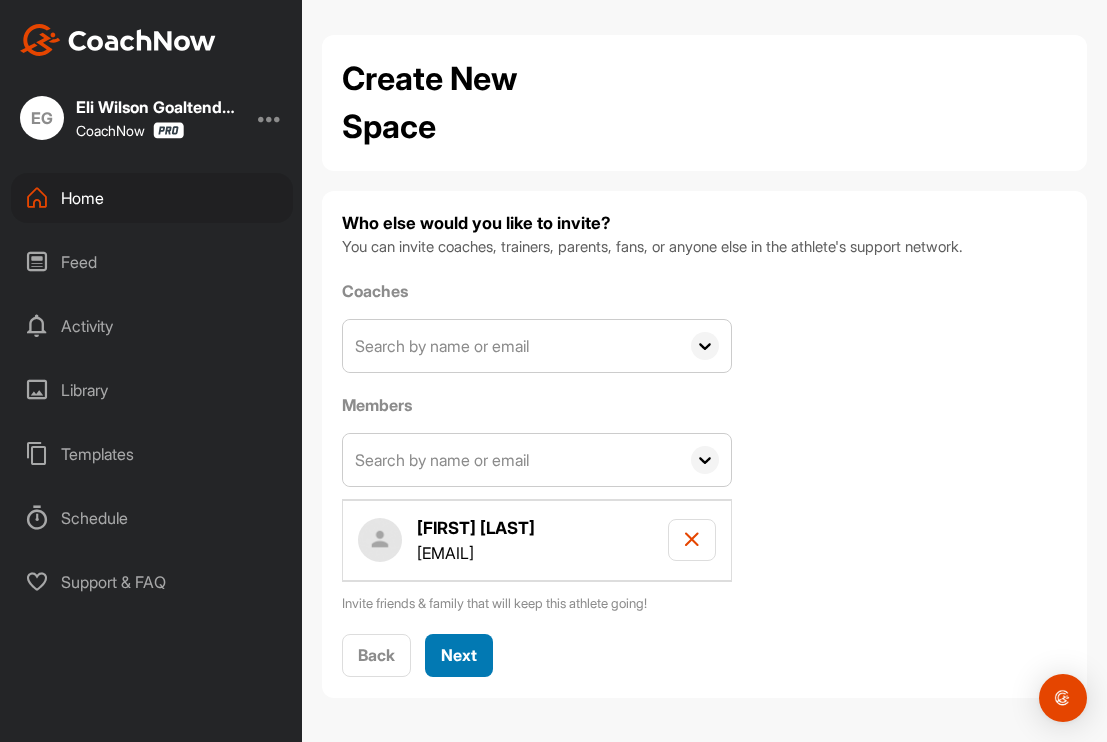 click on "Next" at bounding box center (459, 655) 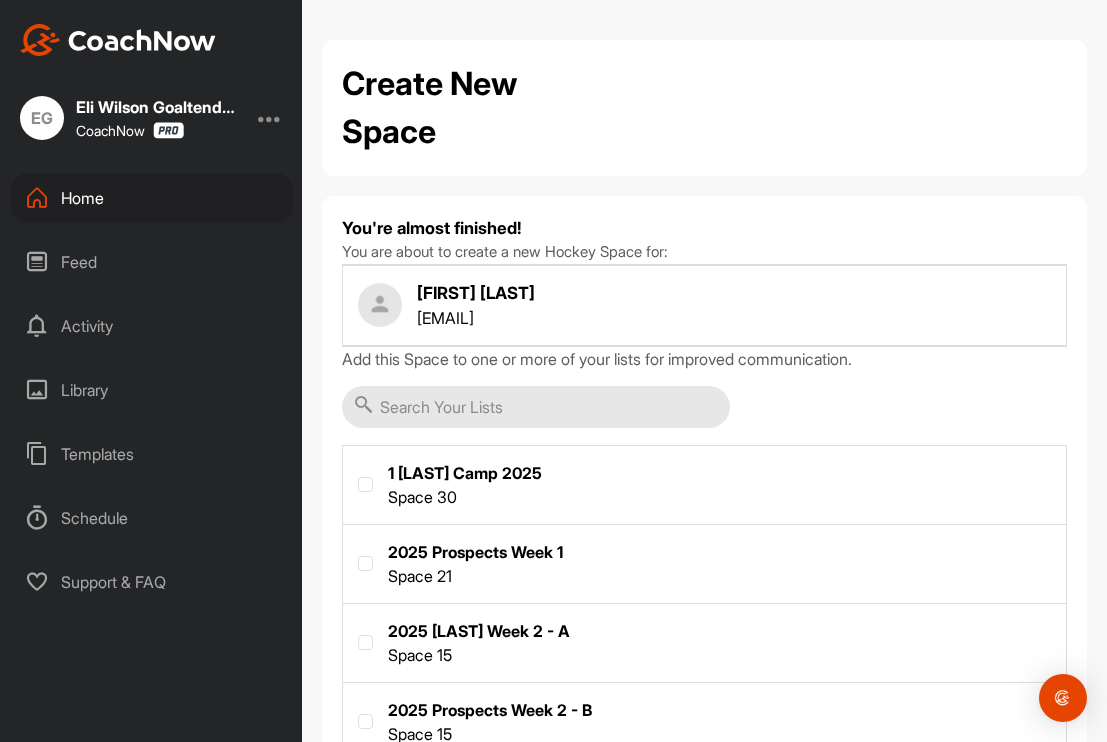 scroll, scrollTop: 535, scrollLeft: 0, axis: vertical 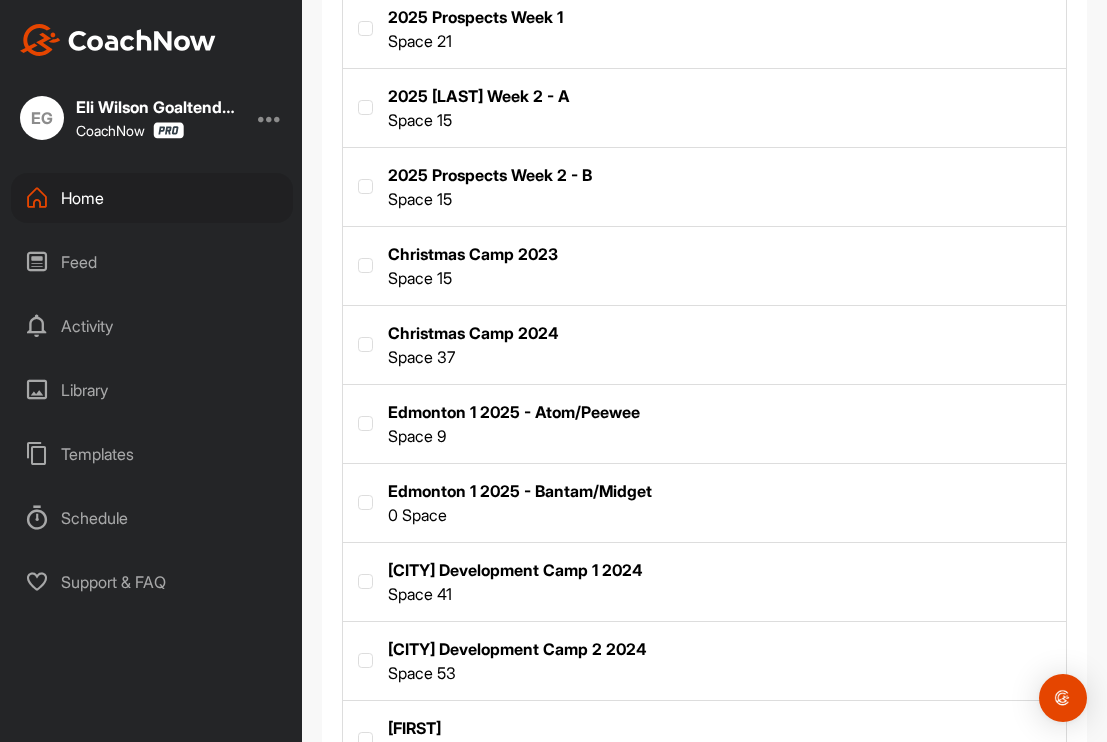 click at bounding box center (704, 422) 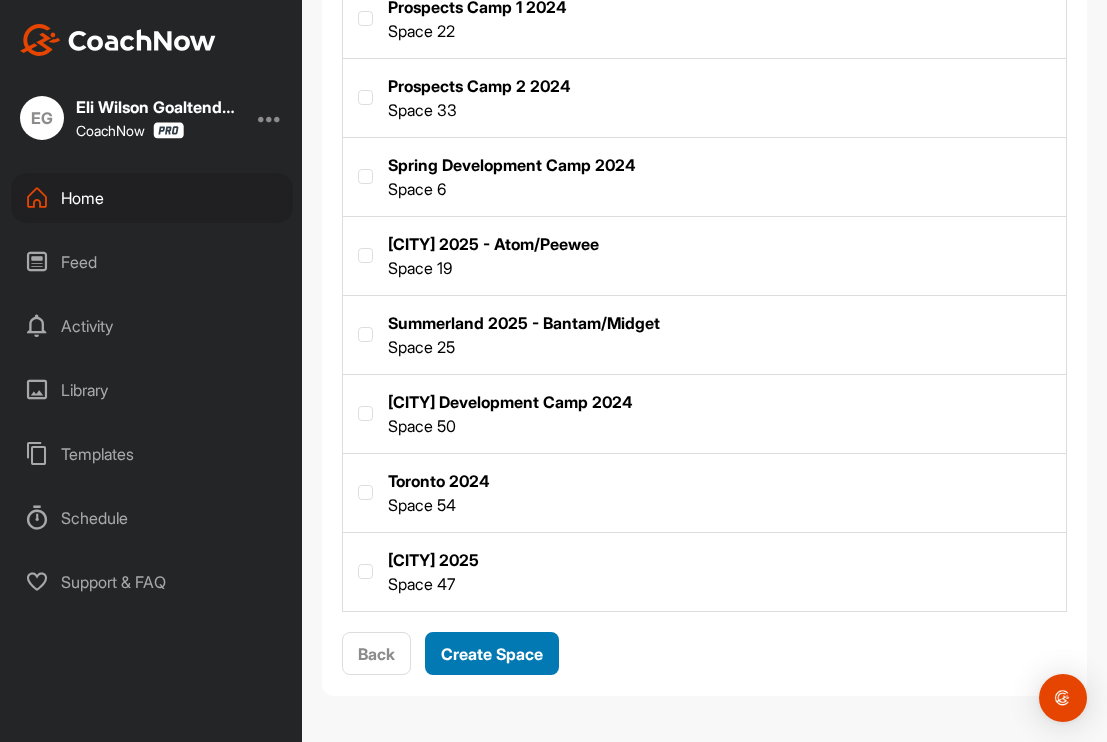 click on "Create Space" at bounding box center (492, 653) 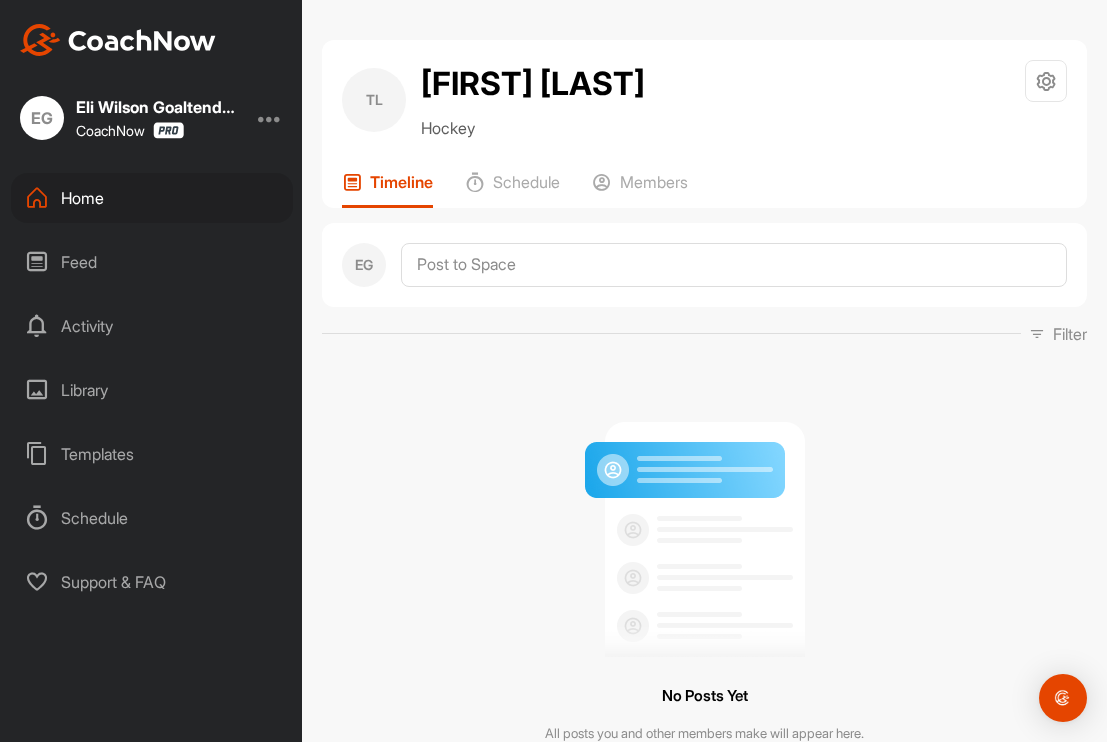 click on "Home" at bounding box center (152, 198) 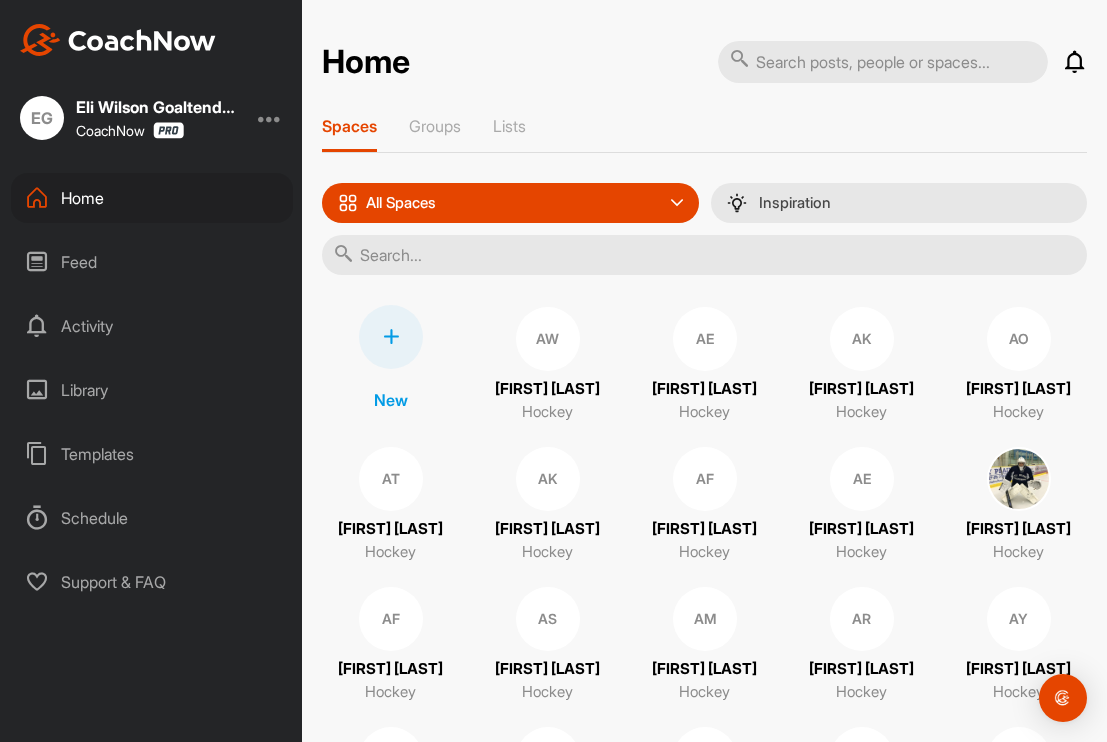 click at bounding box center (391, 337) 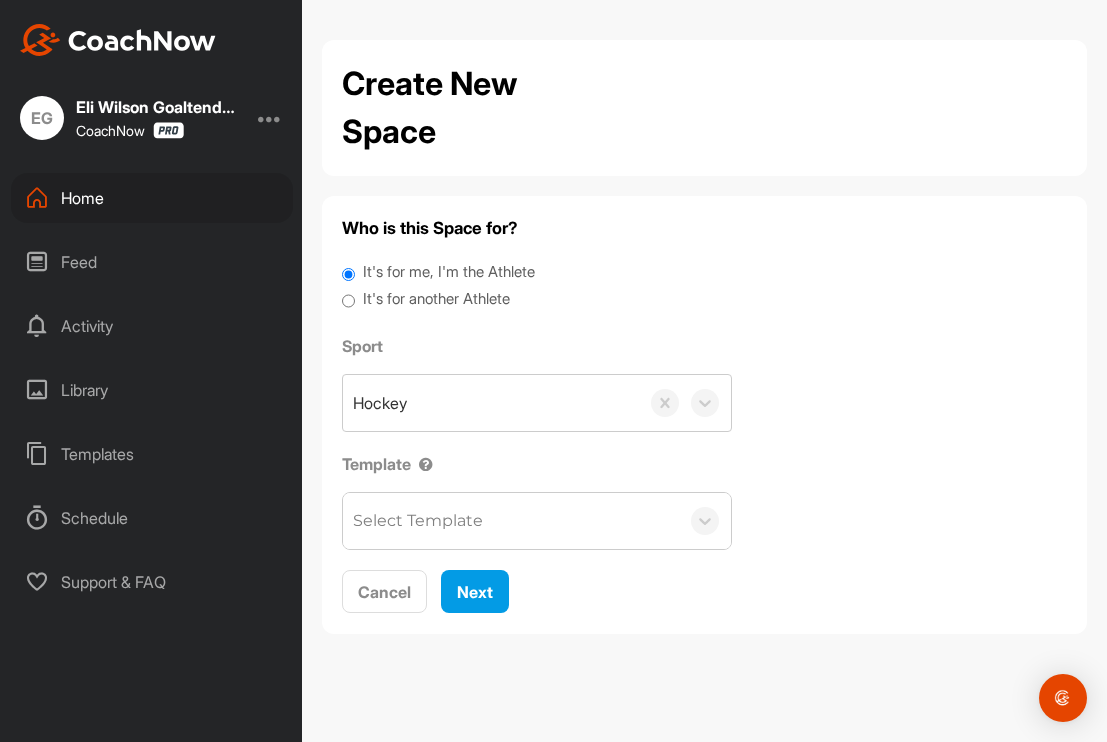 click on "It's for another Athlete" at bounding box center [704, 301] 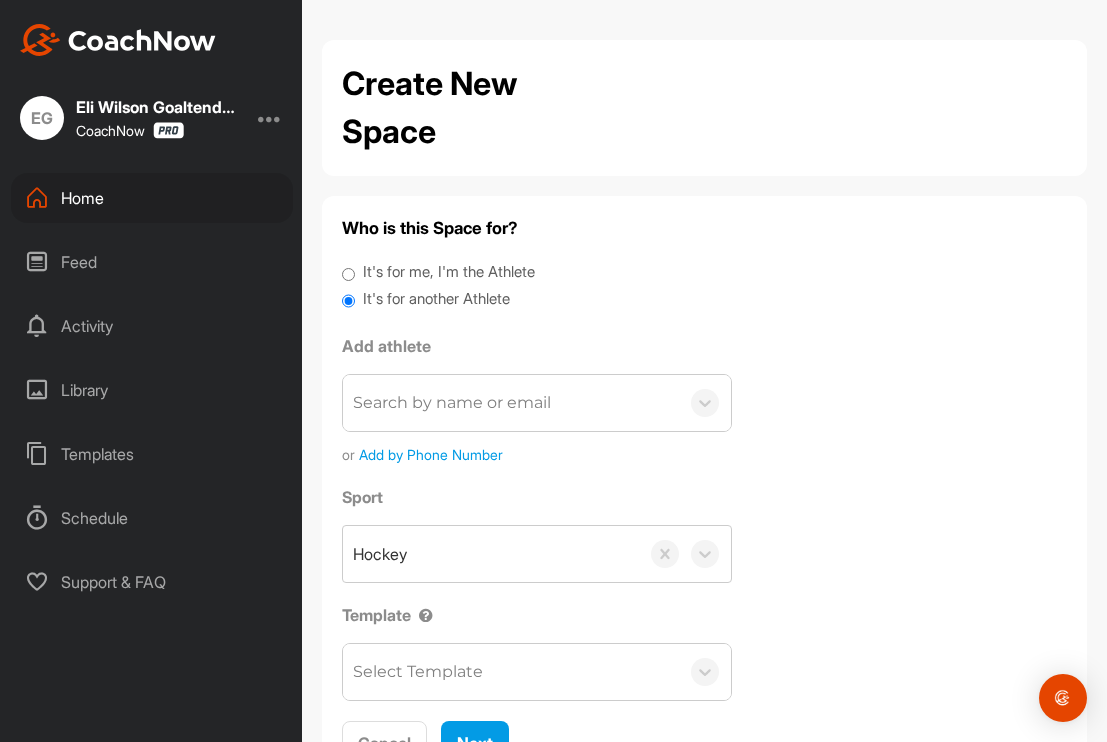 click on "Search by name or email" at bounding box center (511, 403) 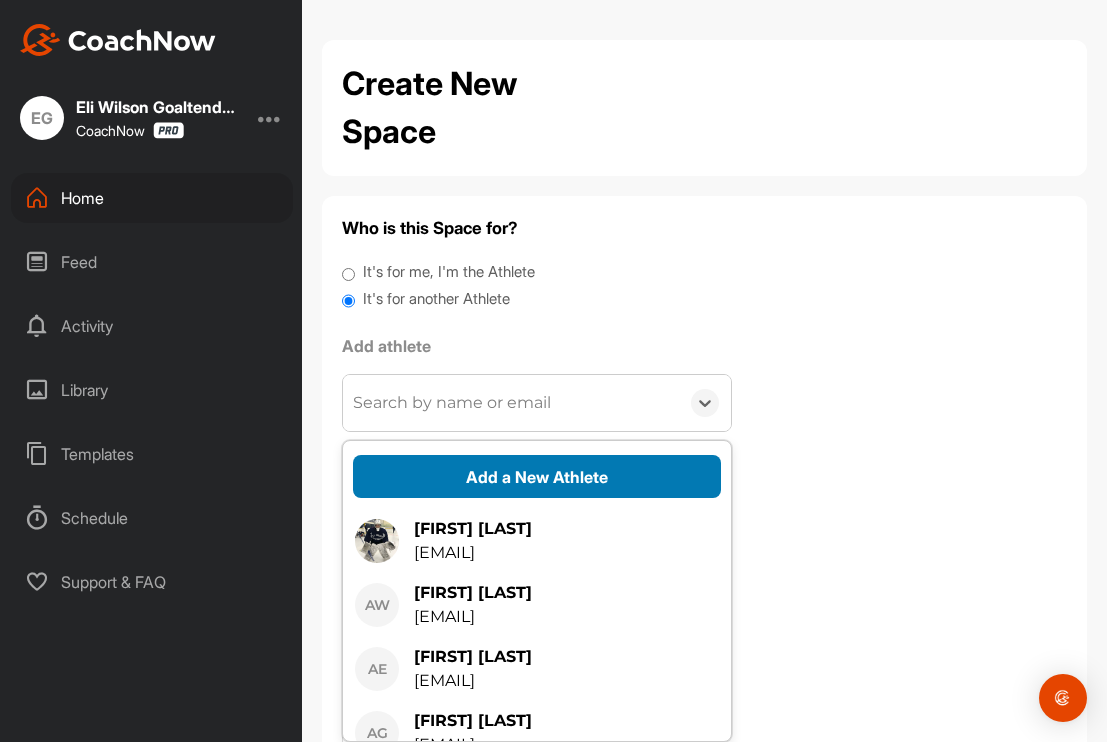 click on "Add a New Athlete" at bounding box center [537, 476] 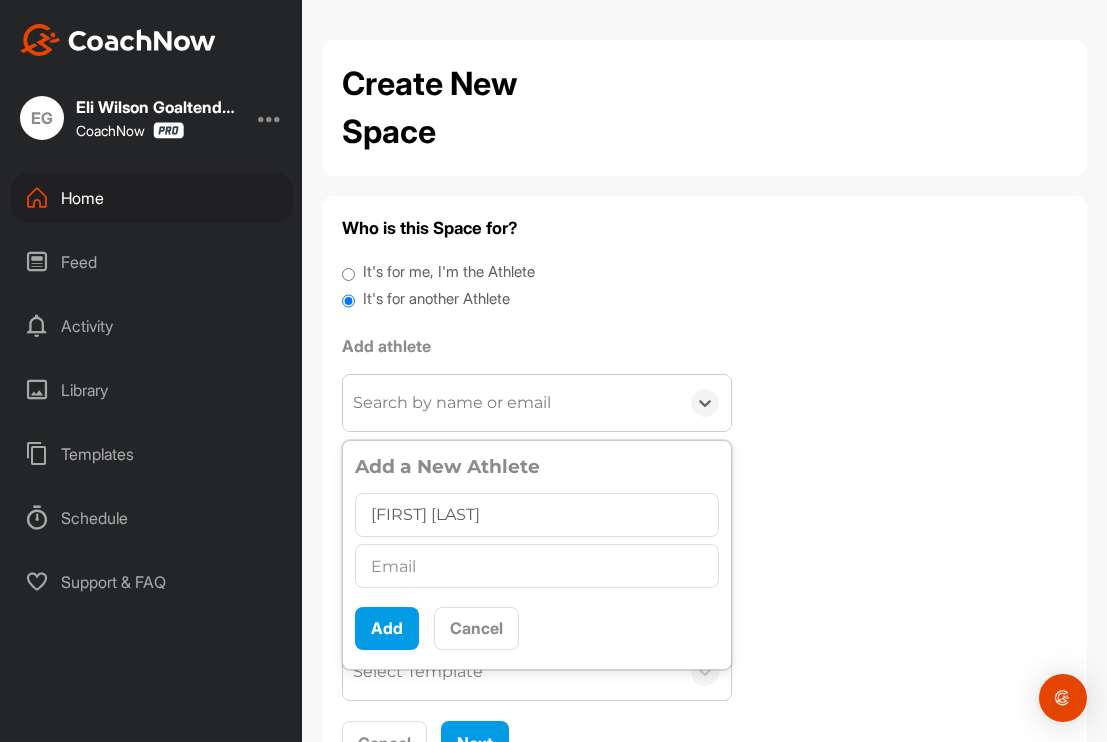 type on "[FIRST] [LAST]" 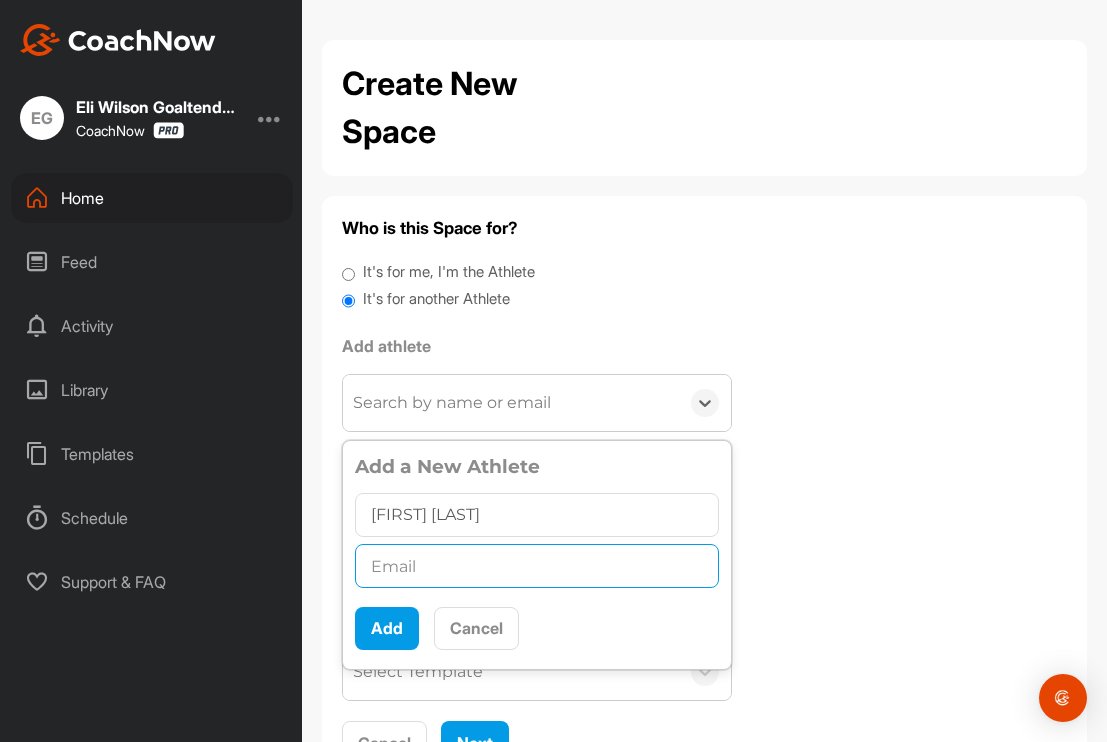 paste on "[EMAIL]" 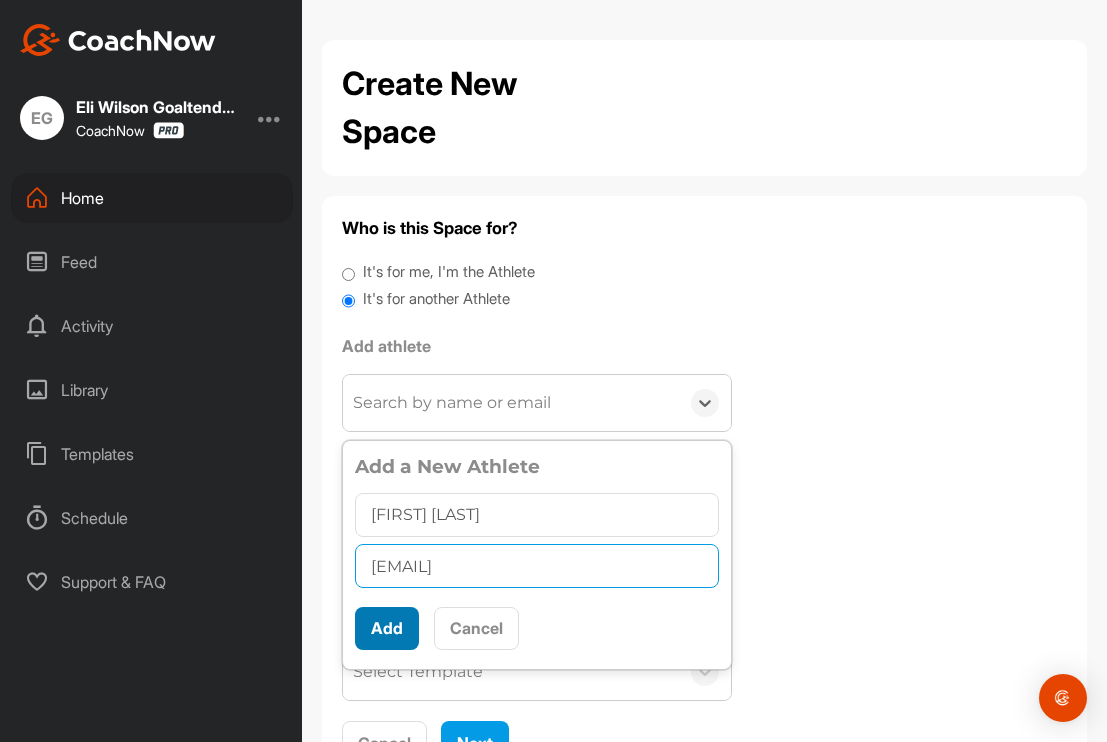 type on "[EMAIL]" 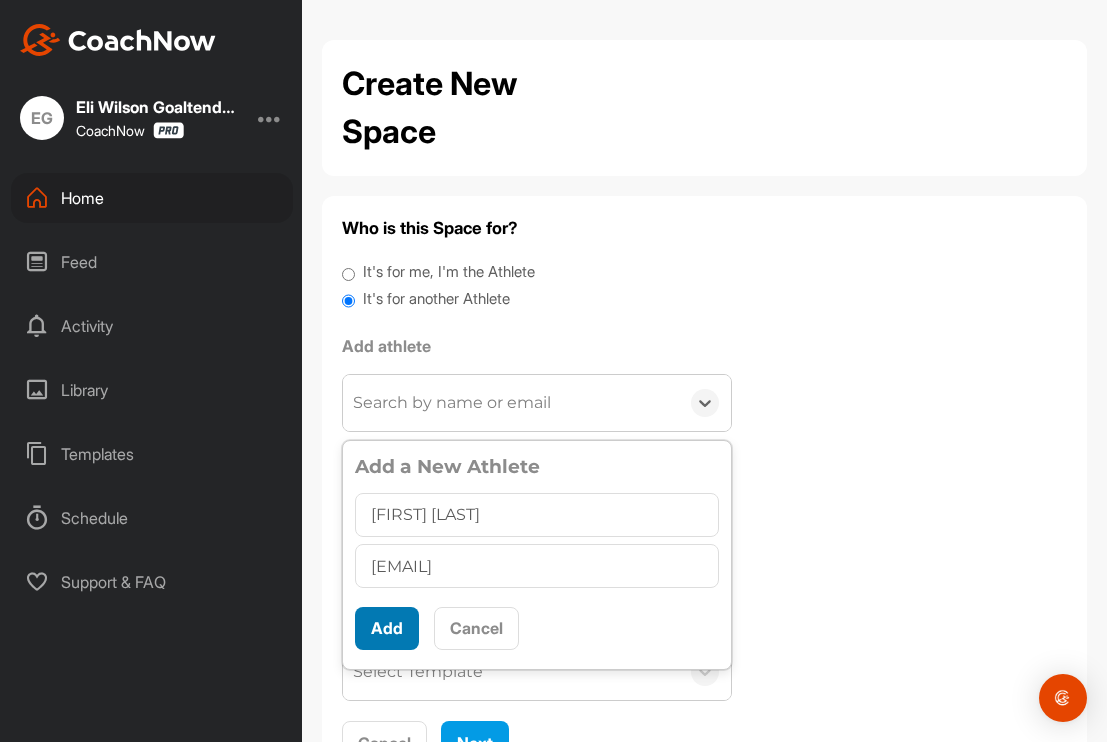 click on "Add" at bounding box center [387, 628] 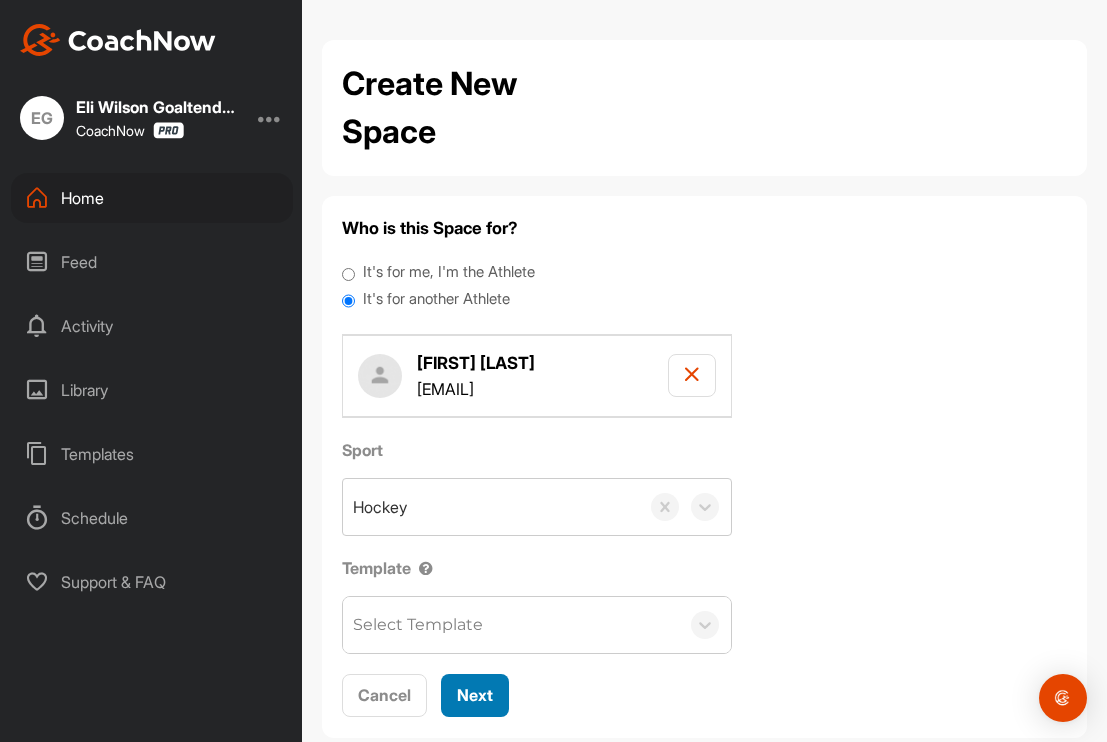 click on "Next" at bounding box center [475, 695] 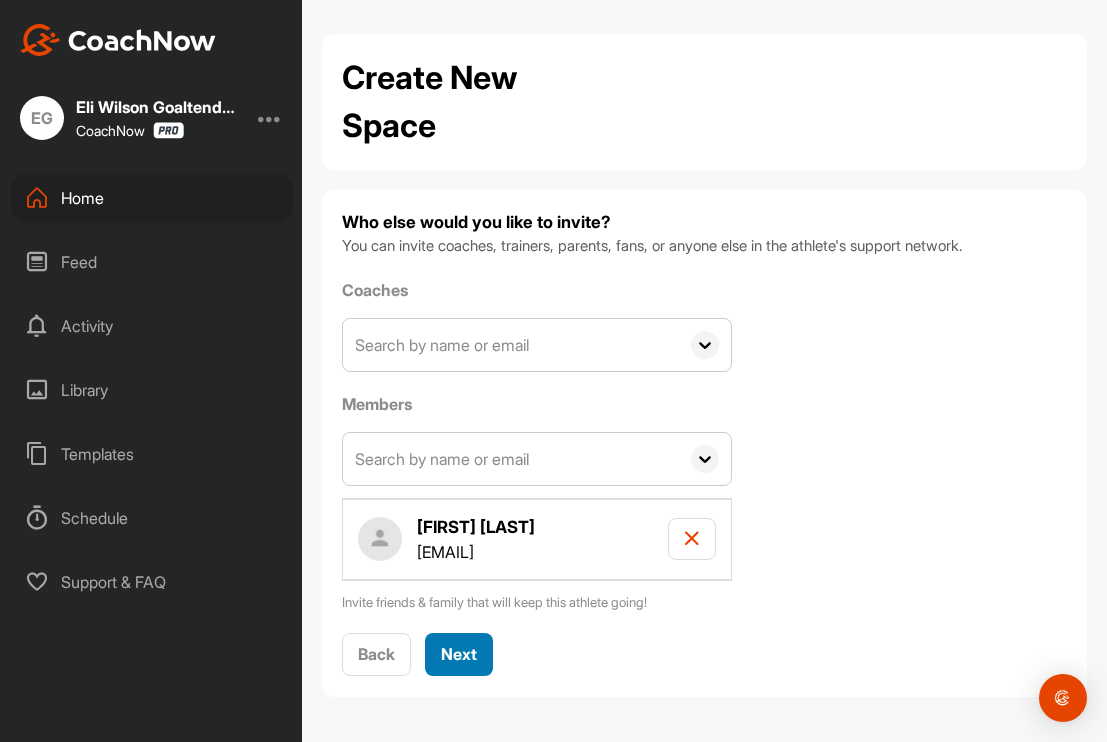 scroll, scrollTop: 5, scrollLeft: 0, axis: vertical 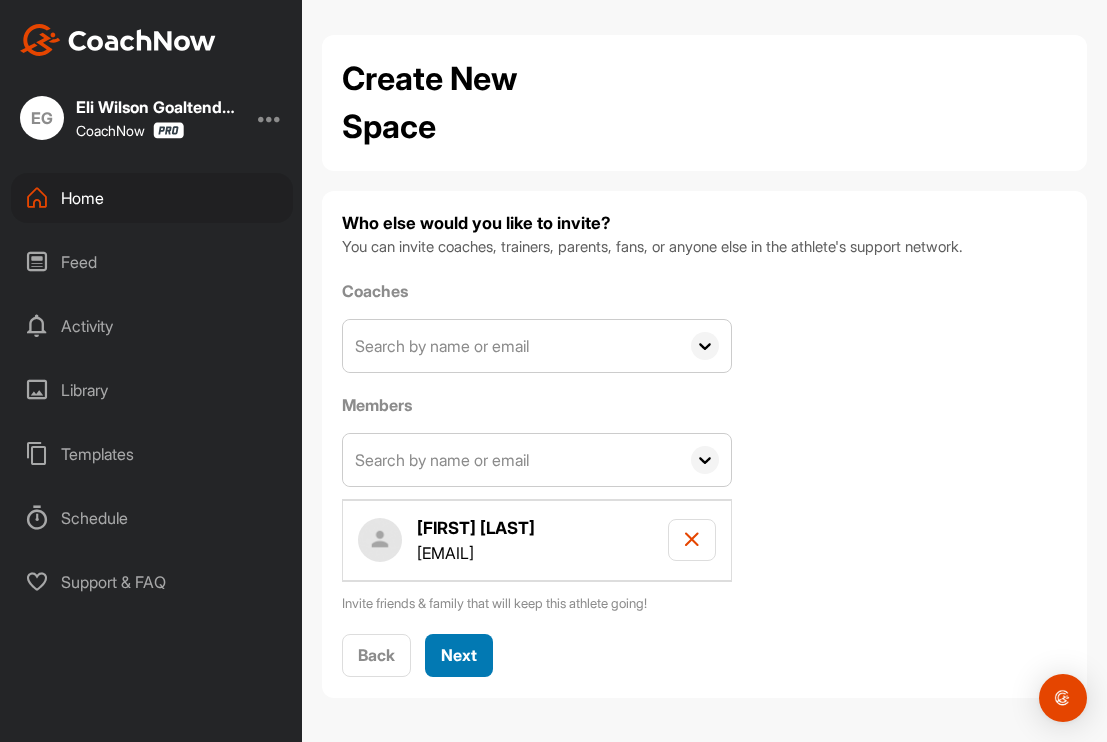 click on "Next" at bounding box center (459, 655) 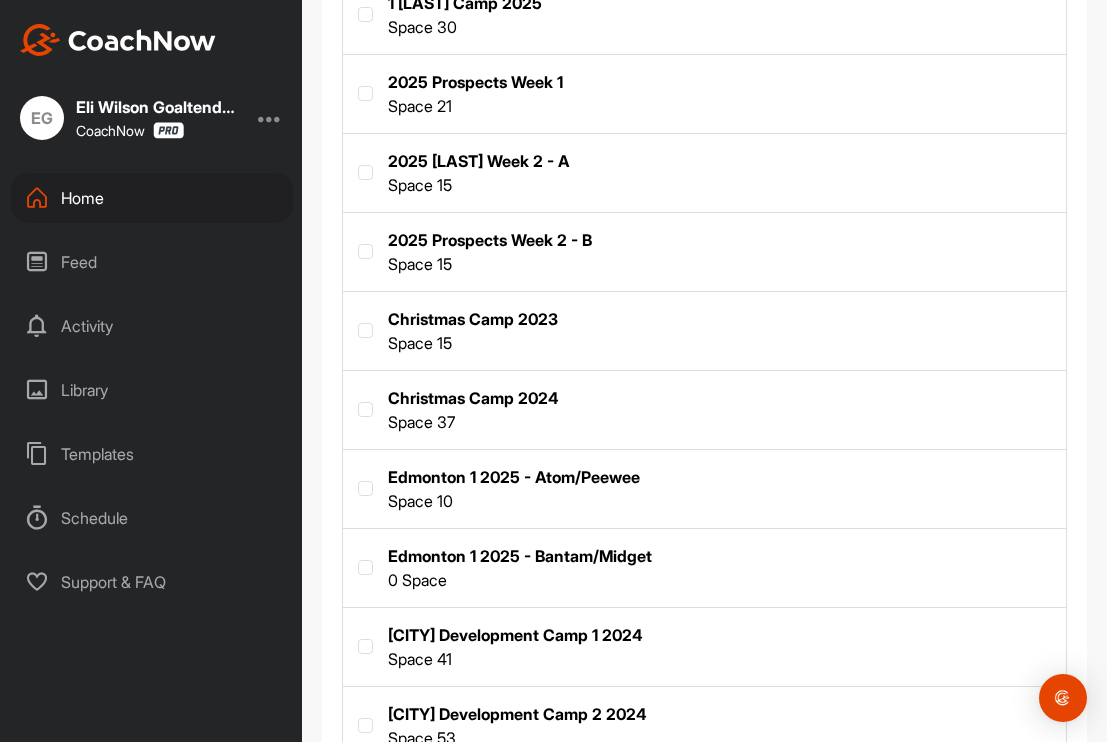 scroll, scrollTop: 561, scrollLeft: 0, axis: vertical 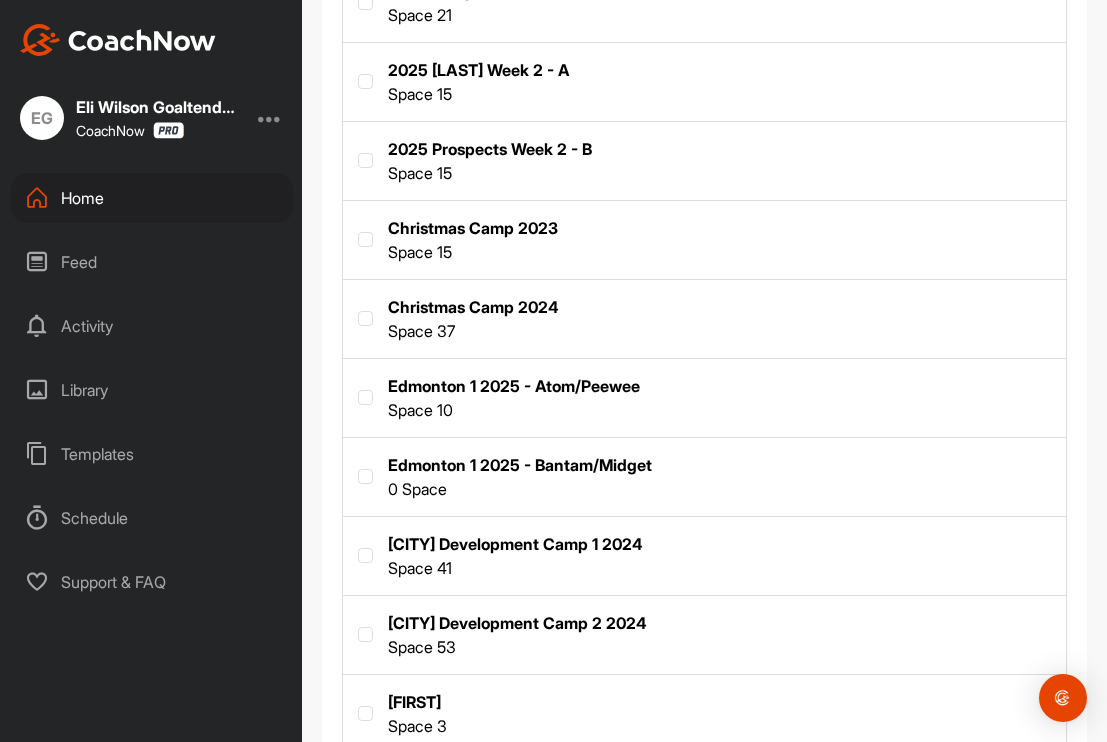 click at bounding box center (704, 396) 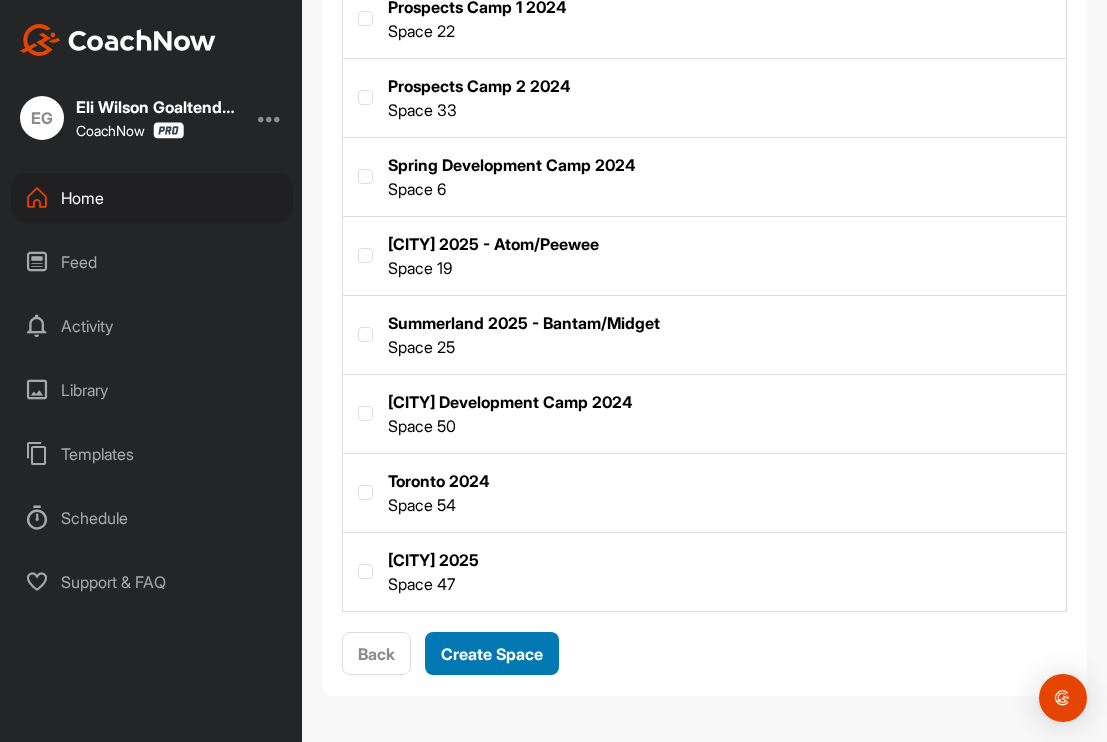 scroll, scrollTop: 1571, scrollLeft: 0, axis: vertical 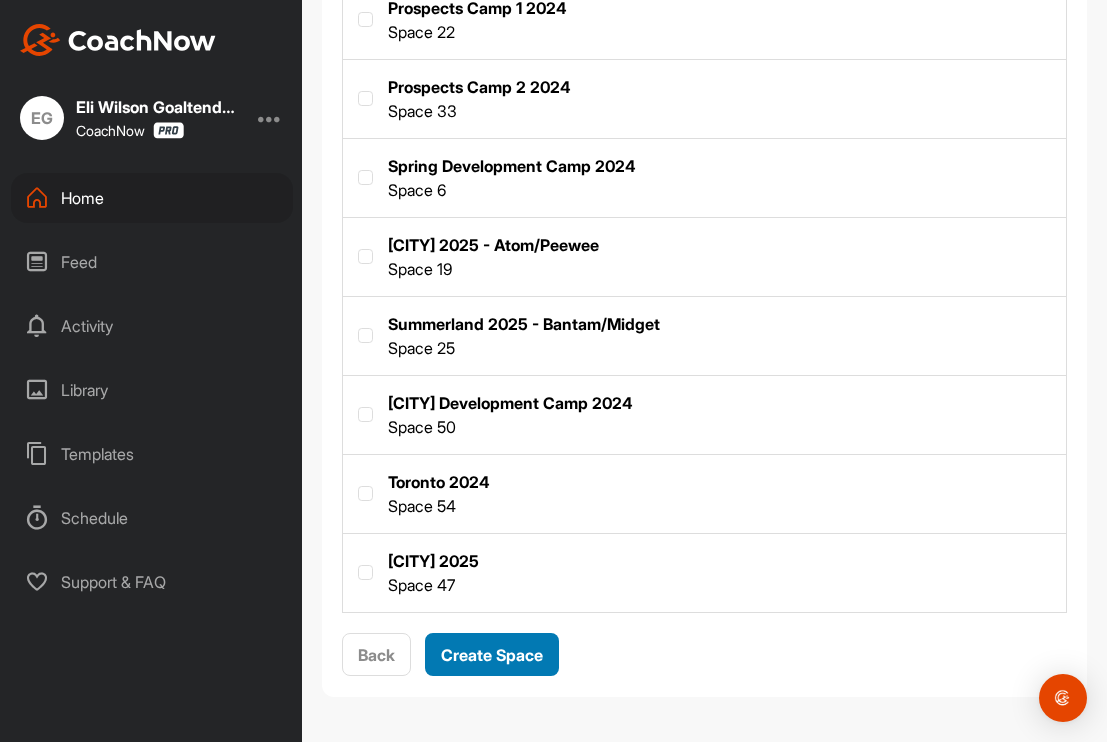 click on "Create Space" at bounding box center [492, 655] 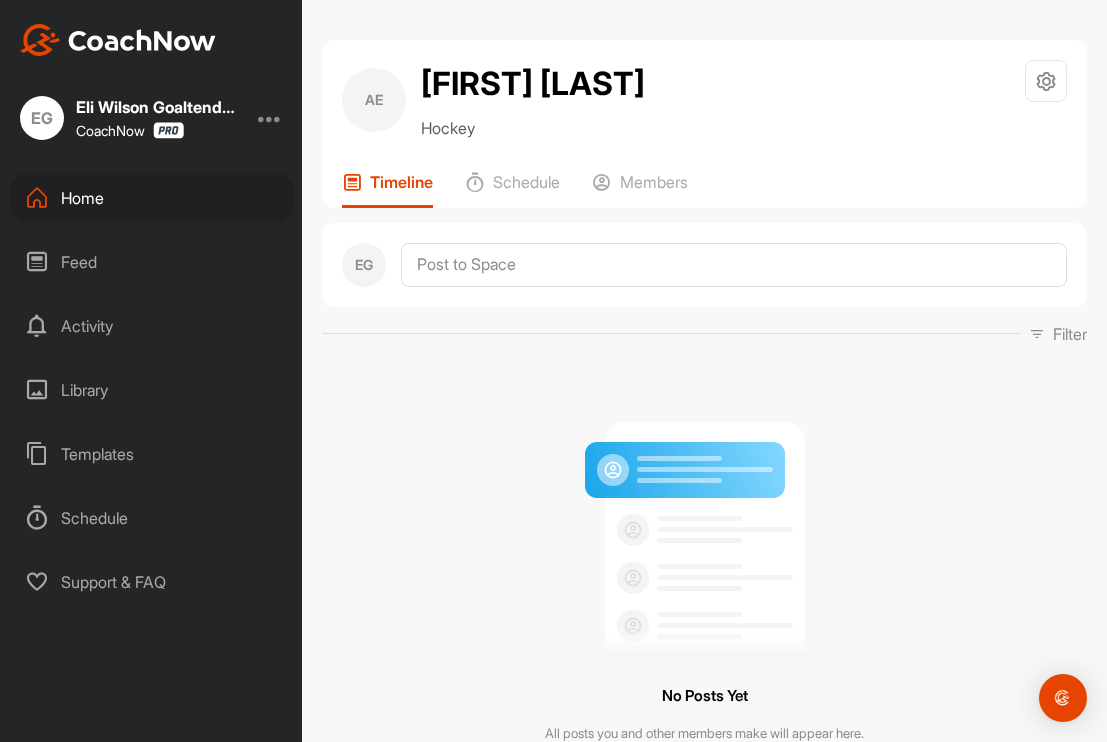 click on "Home" at bounding box center (152, 198) 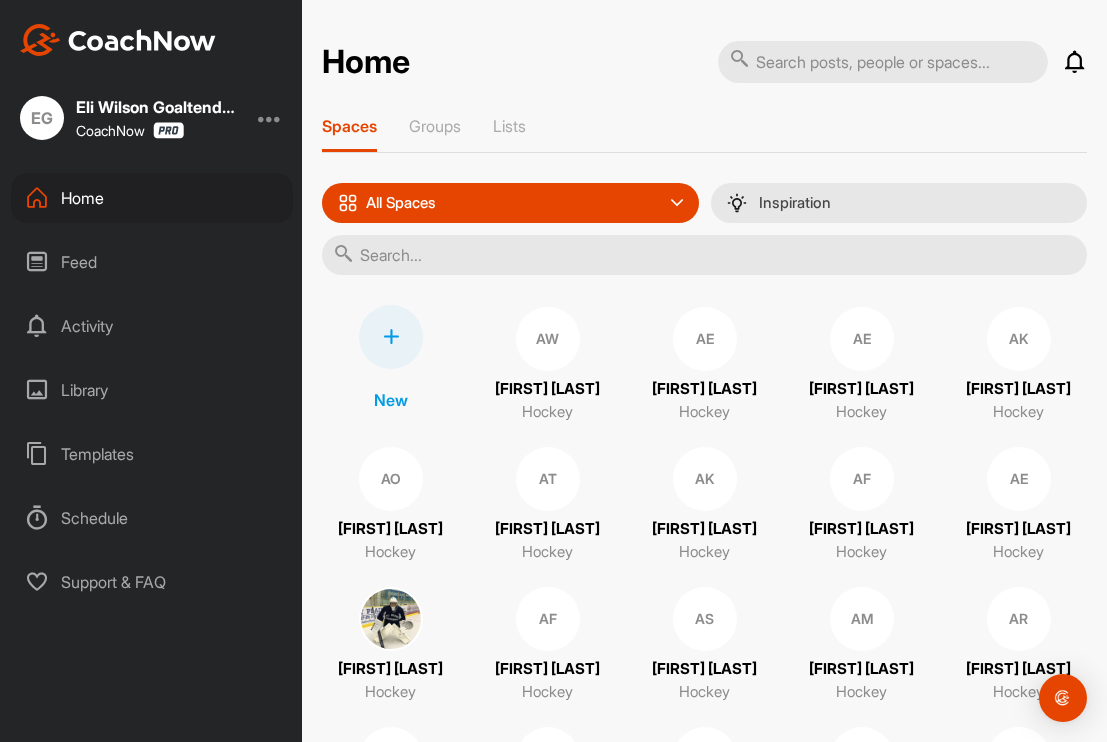 click at bounding box center [391, 337] 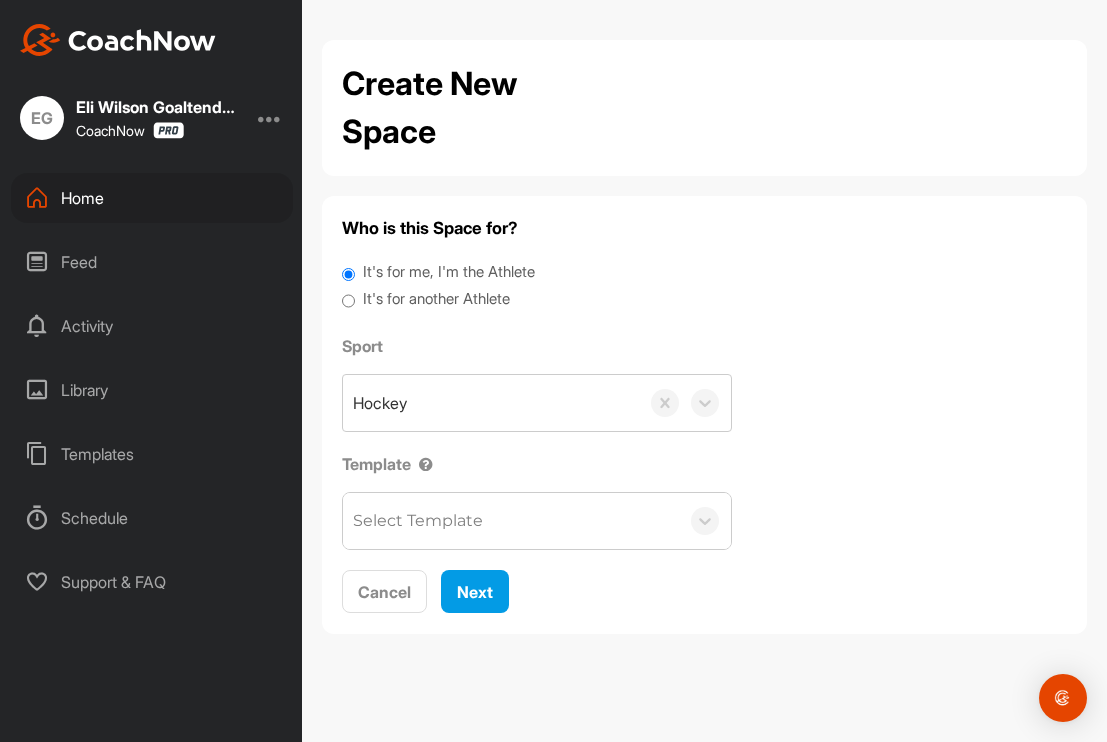 click on "It's for me, I'm the Athlete" at bounding box center [704, 274] 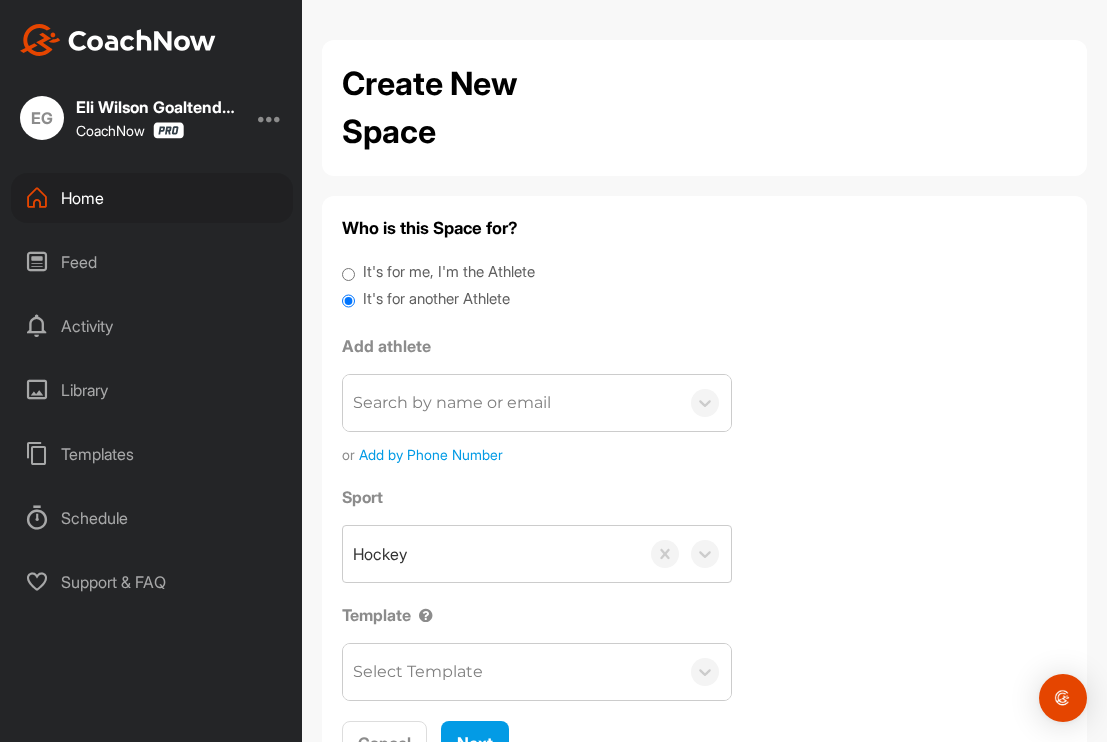 click on "Search by name or email" at bounding box center [452, 403] 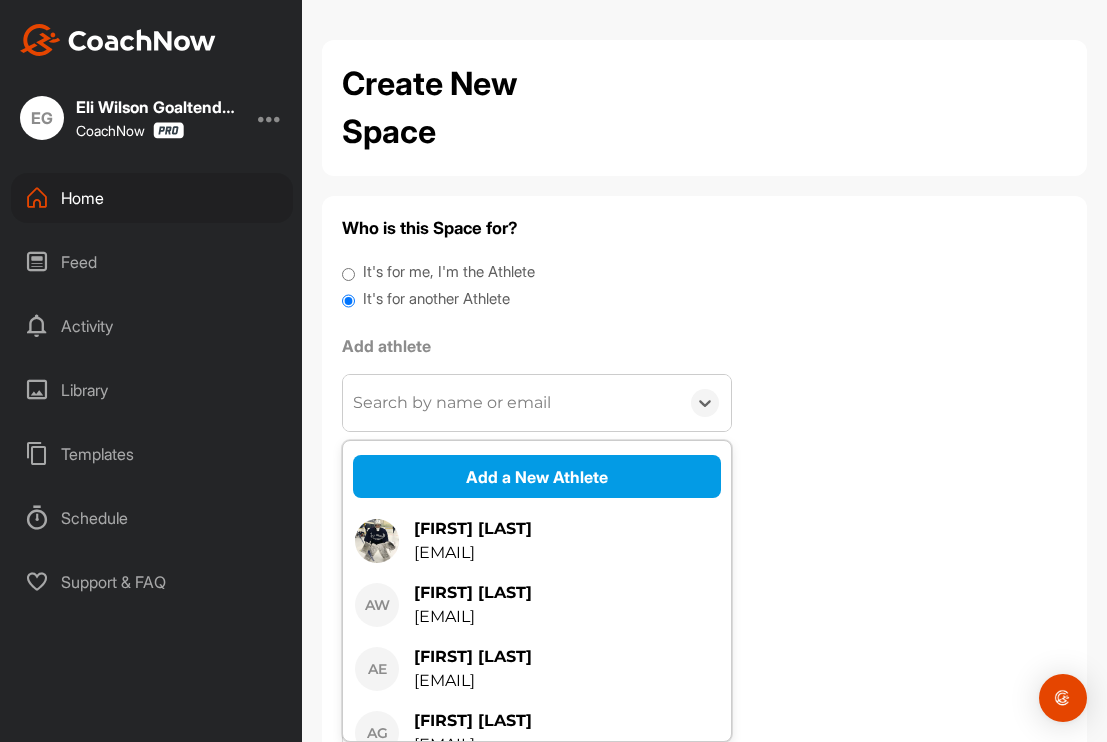 click on "Add a New Athlete" at bounding box center (537, 476) 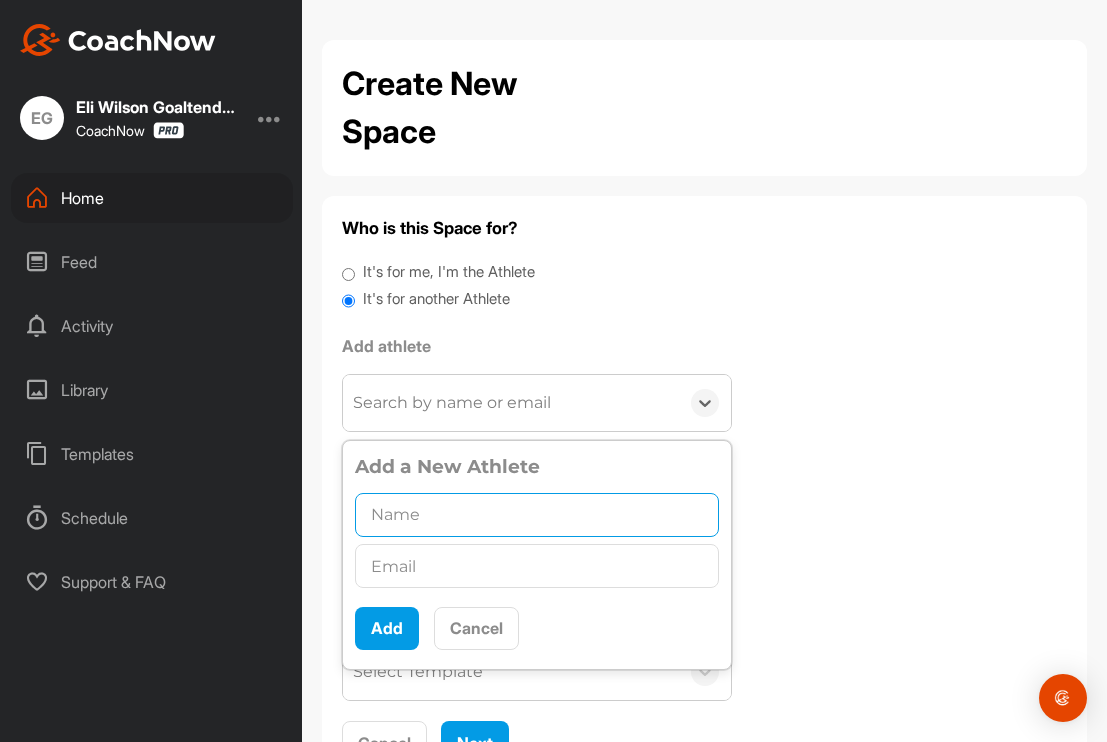 click at bounding box center (537, 515) 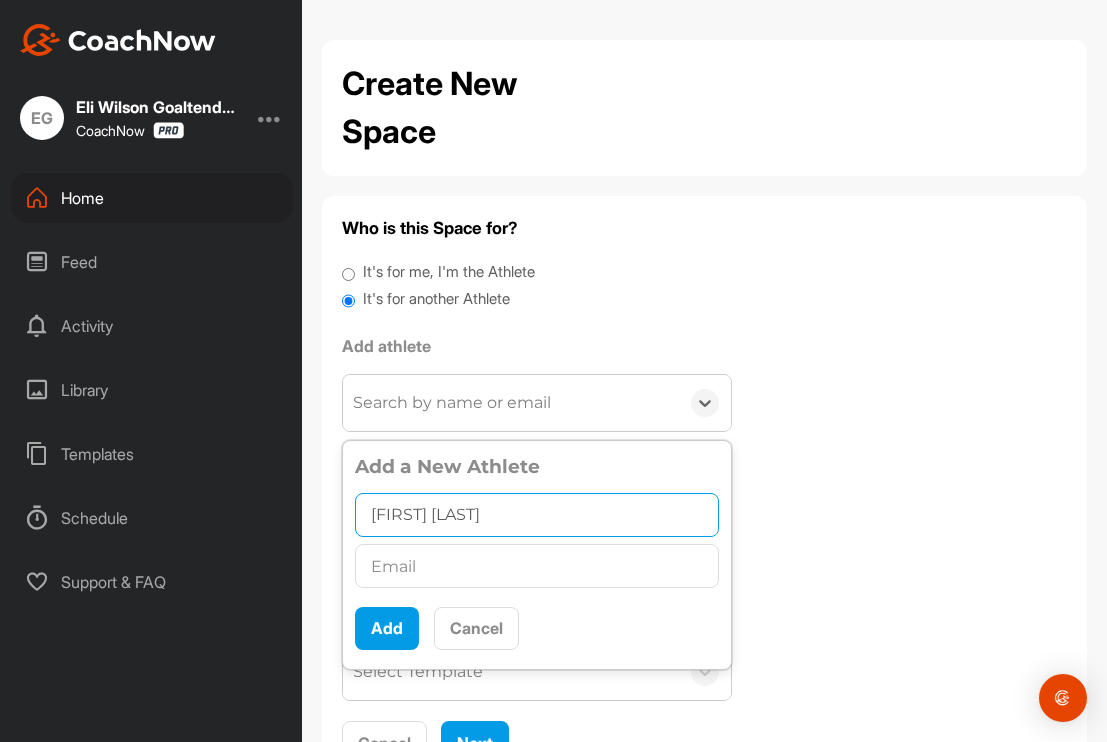type on "[FIRST] [LAST]" 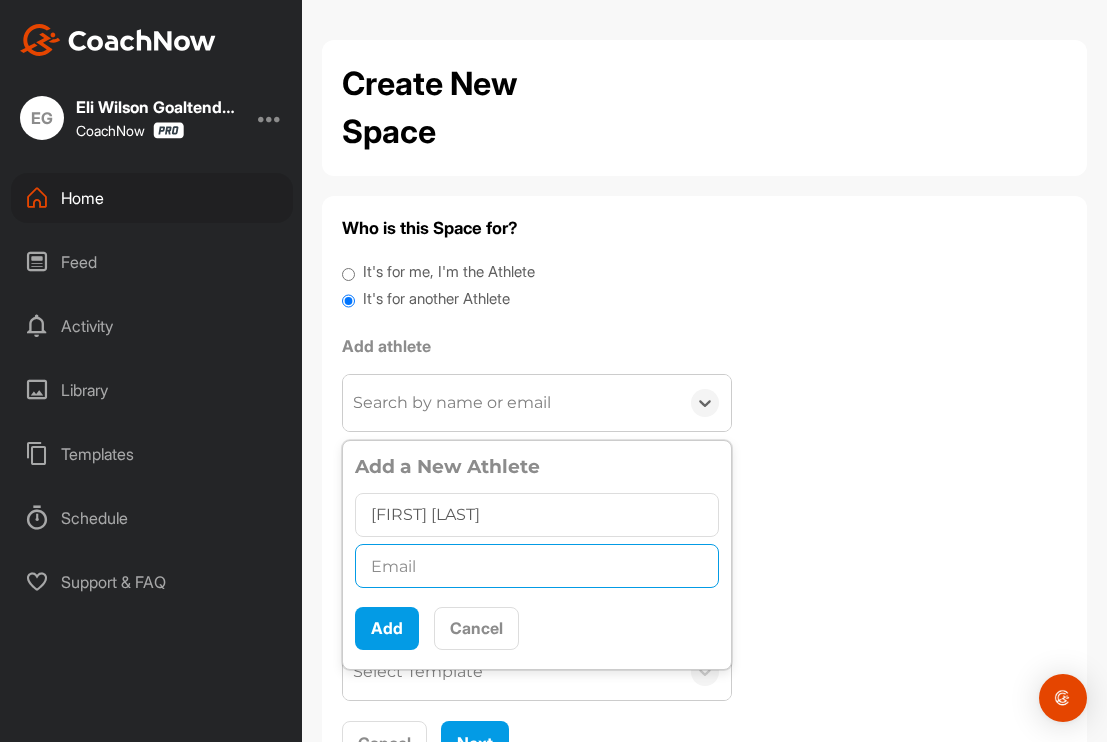 paste on "[EMAIL]" 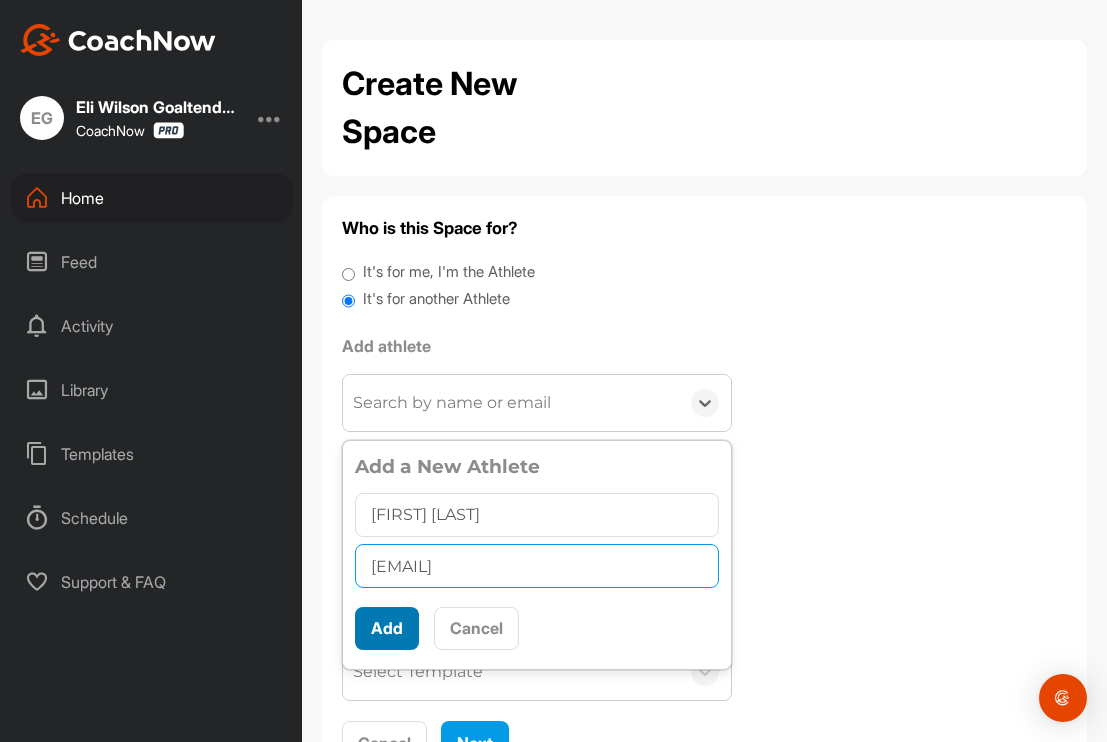 type on "[EMAIL]" 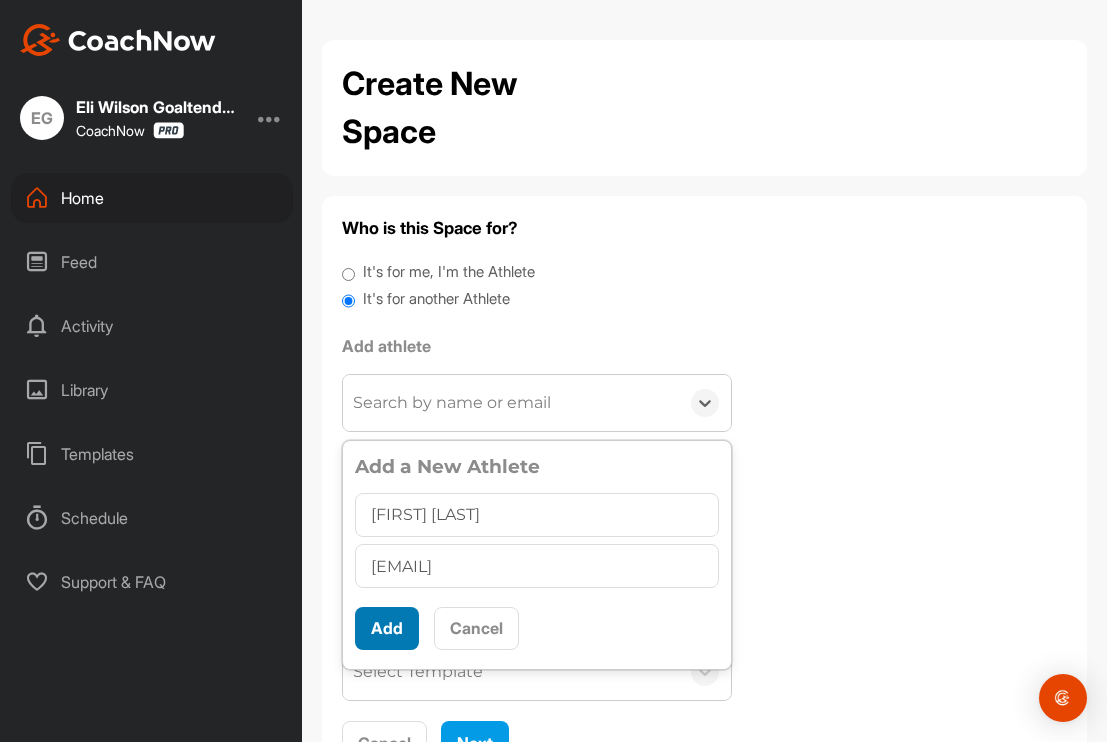 click on "Add" at bounding box center [387, 628] 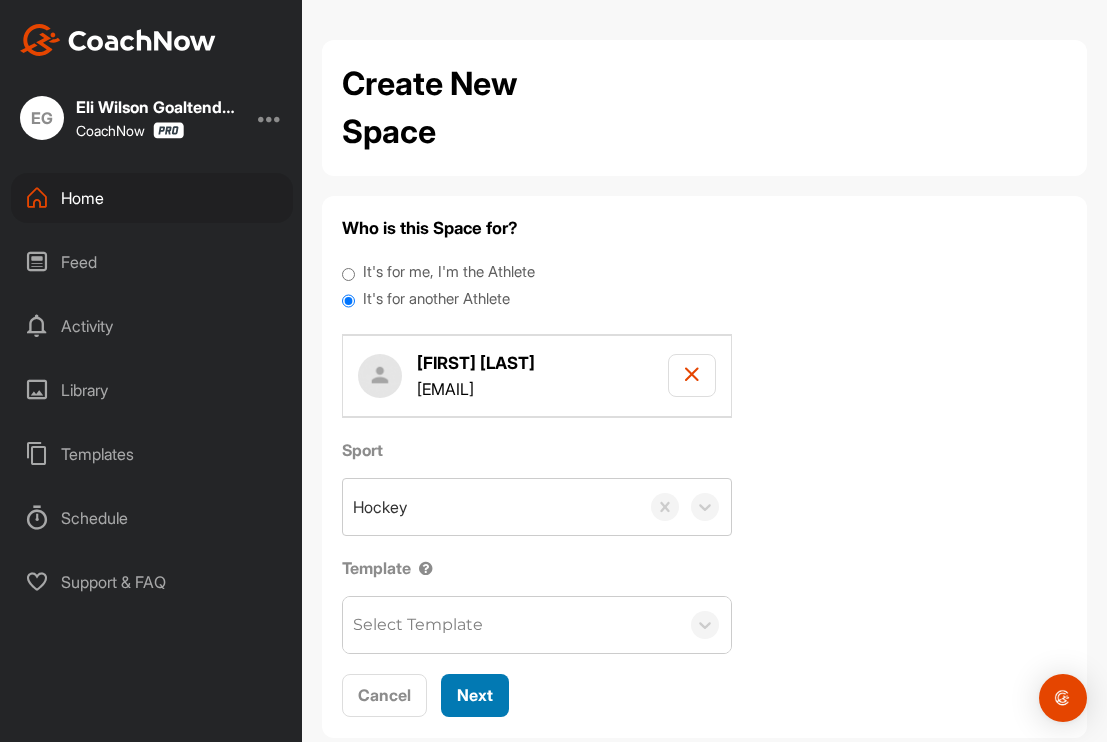 click on "Next" at bounding box center (475, 695) 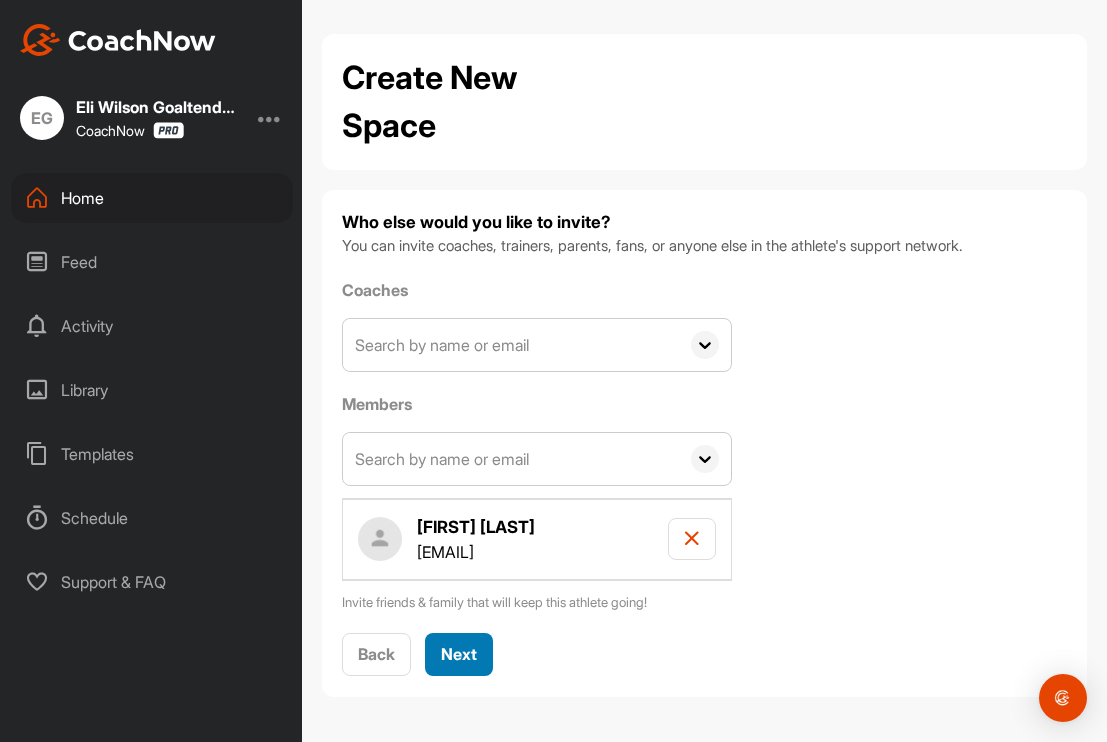 scroll, scrollTop: 5, scrollLeft: 0, axis: vertical 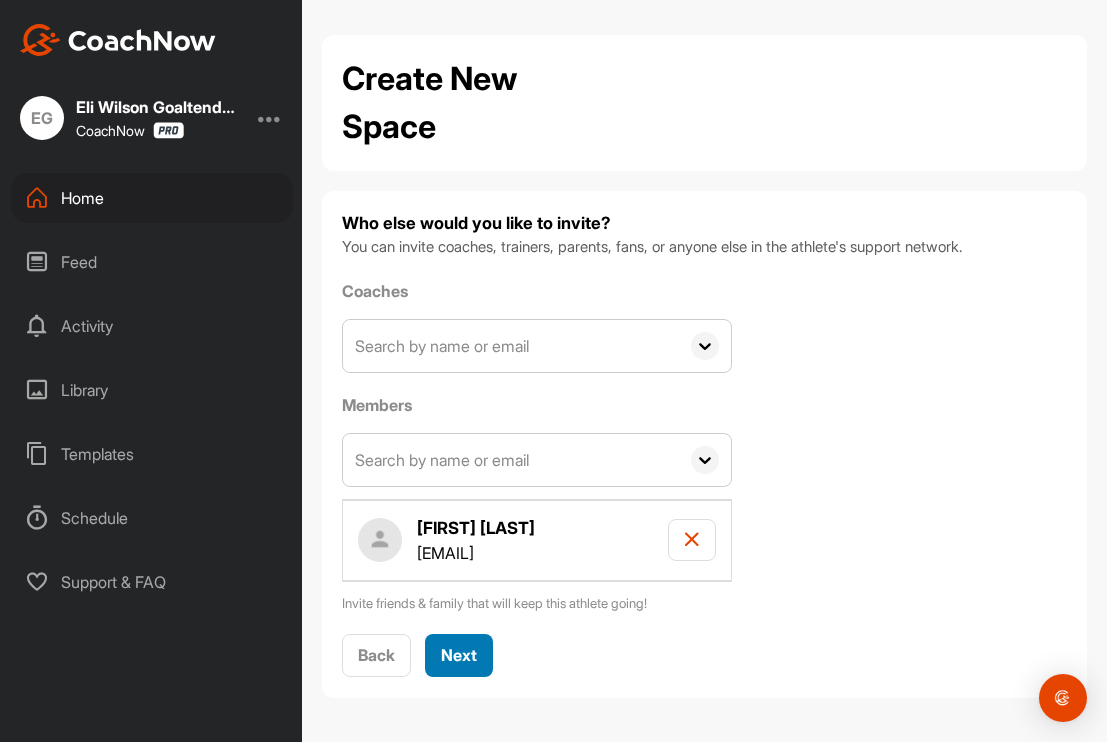 click on "Next" at bounding box center [459, 655] 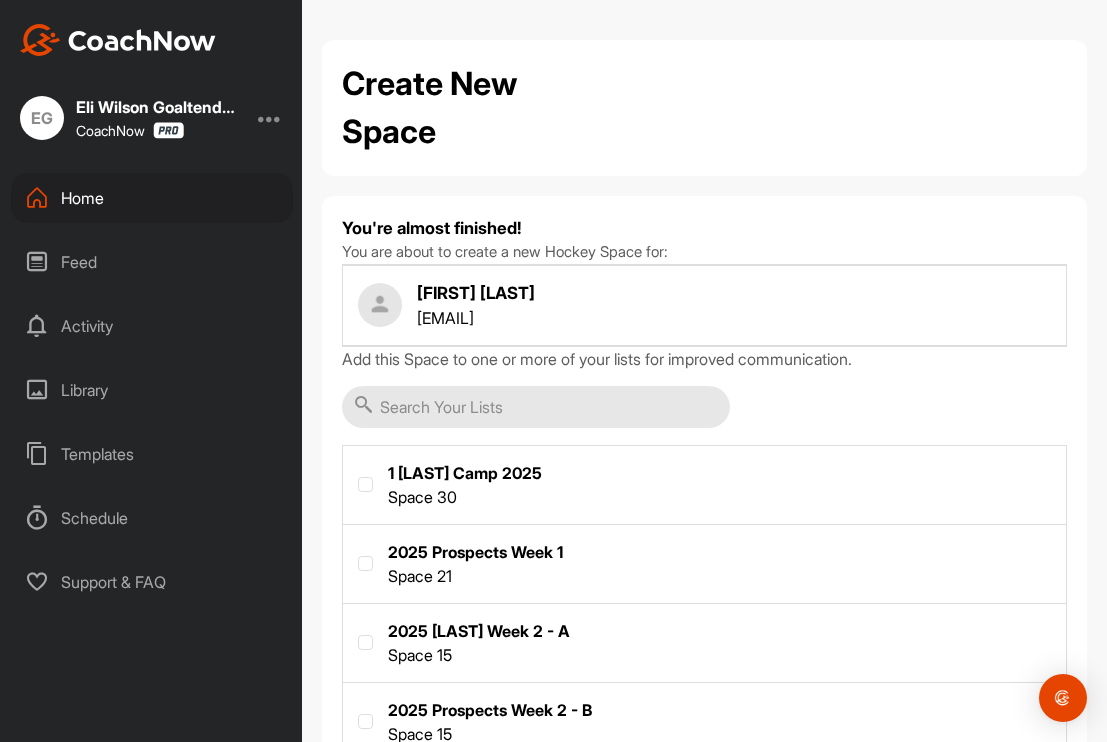 scroll, scrollTop: 362, scrollLeft: 0, axis: vertical 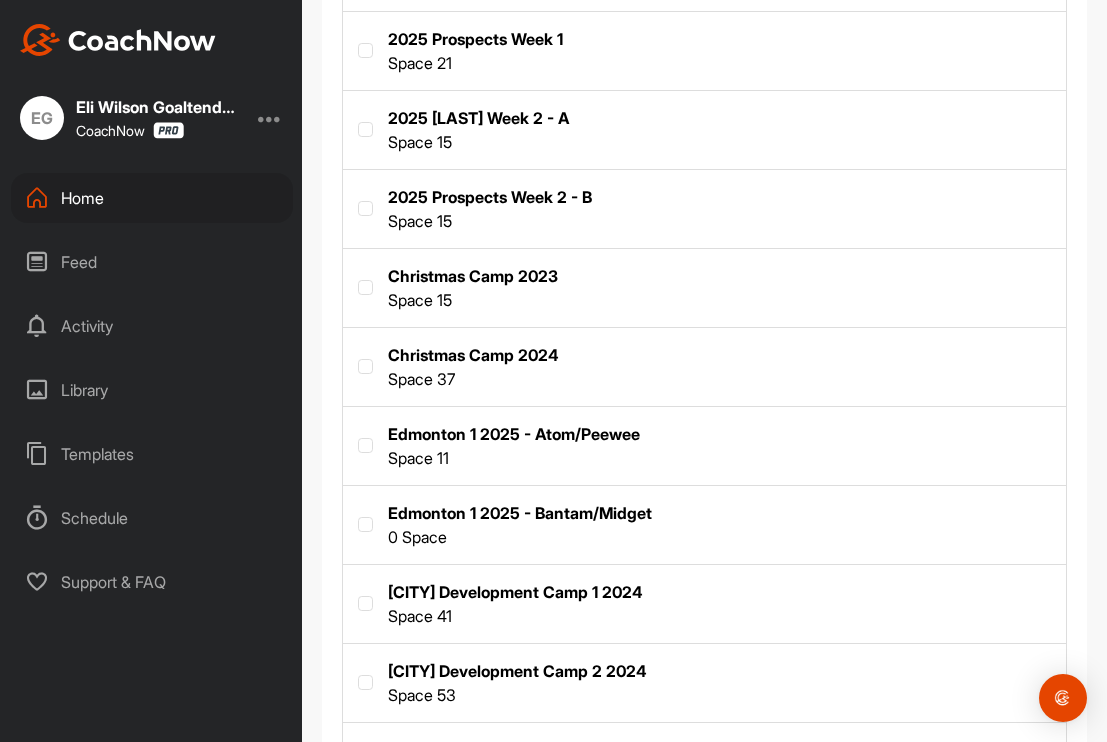 click at bounding box center [704, 444] 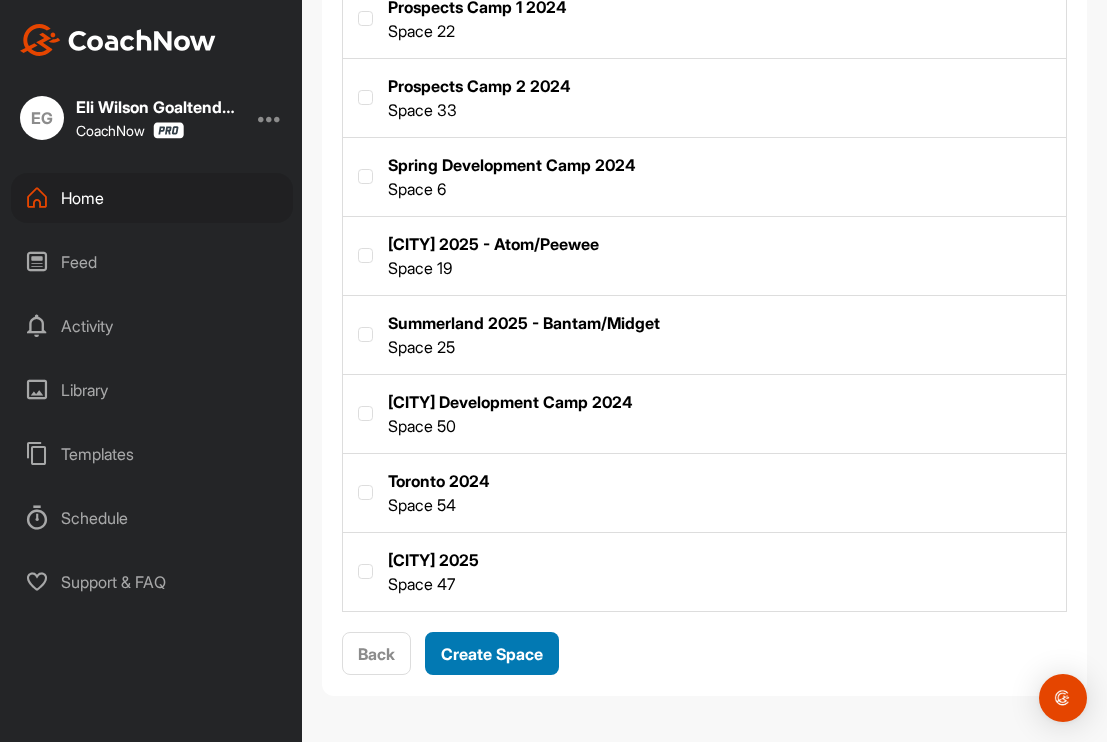 click on "Create Space" at bounding box center (492, 654) 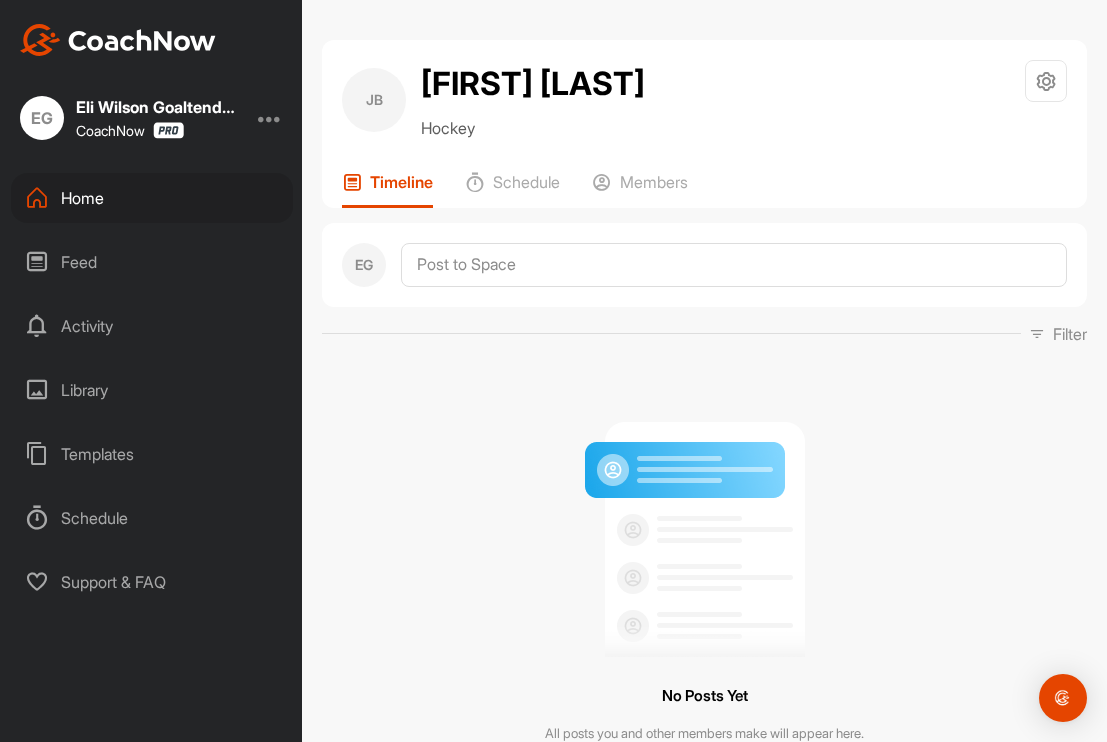 click on "Home" at bounding box center (152, 198) 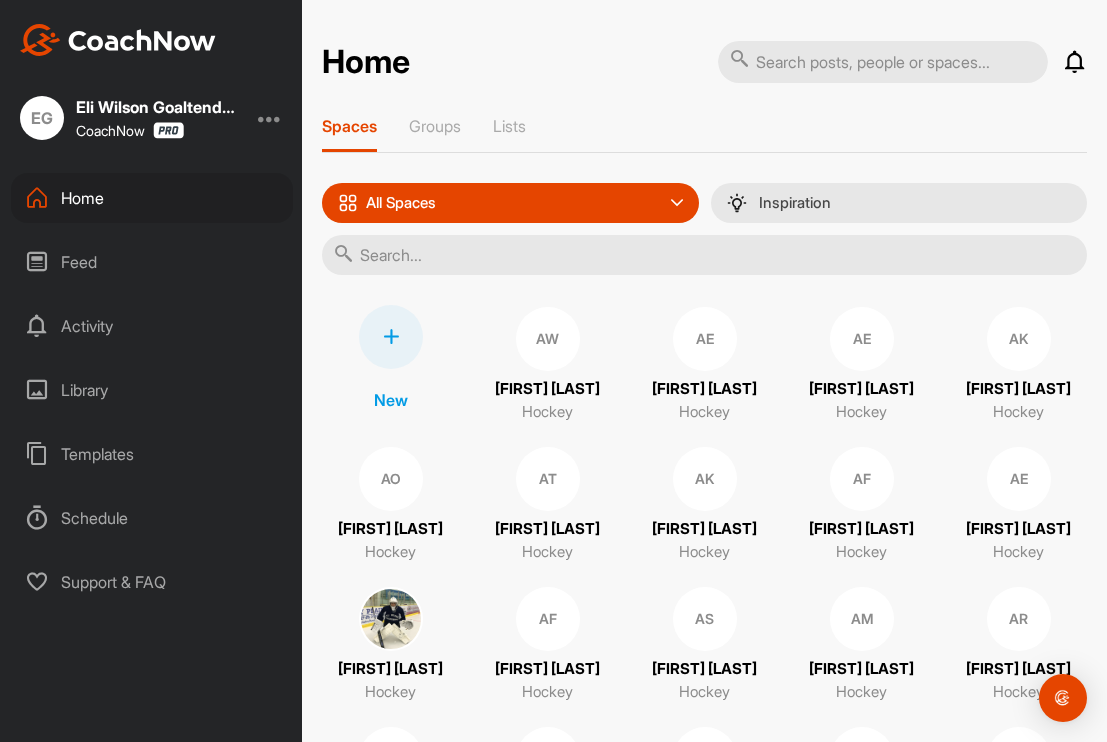 click at bounding box center [391, 337] 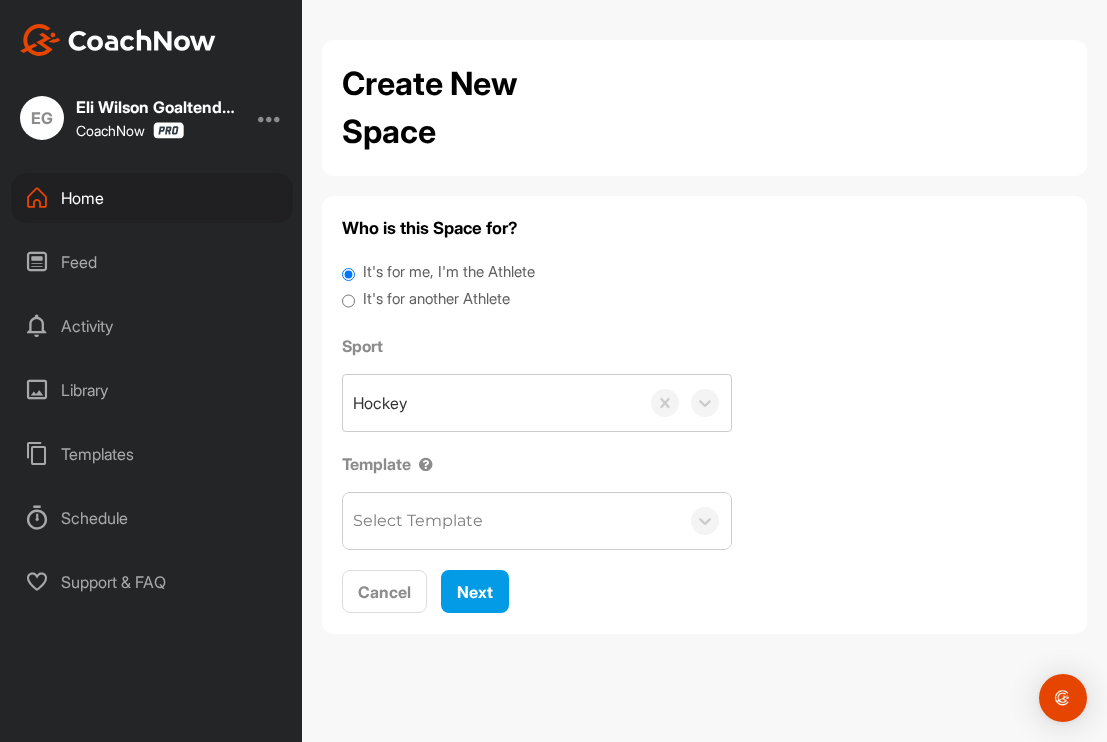 click on "It's for another Athlete" at bounding box center (348, 301) 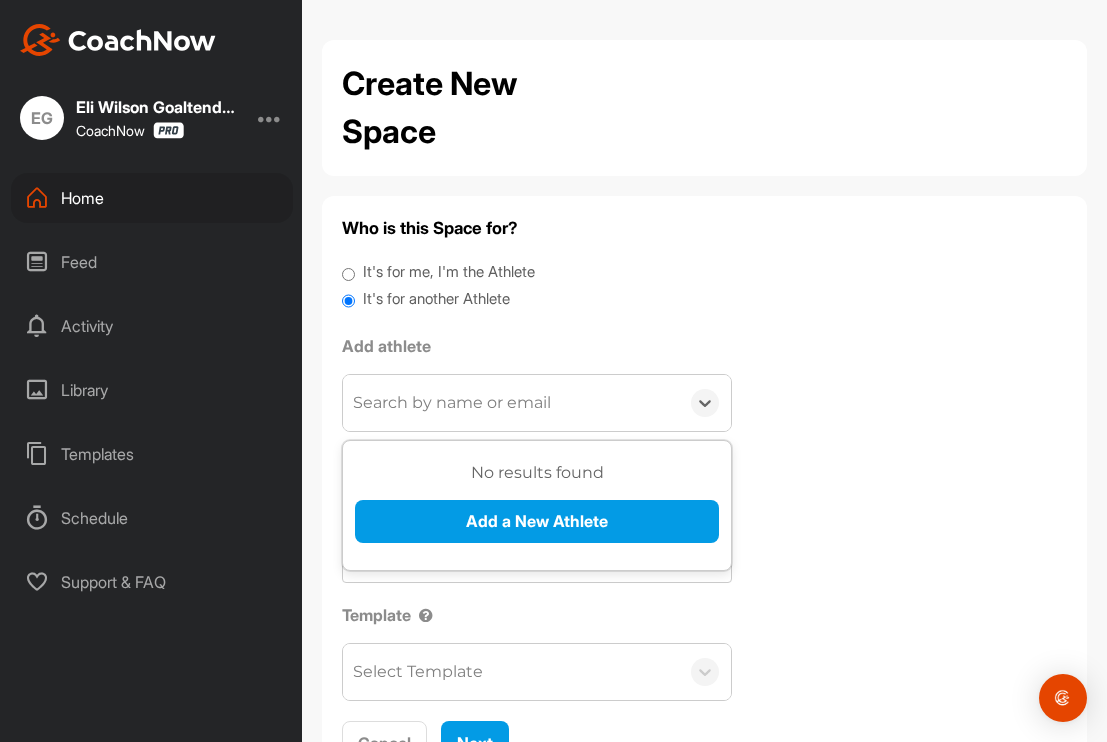 click on "Search by name or email" at bounding box center [452, 403] 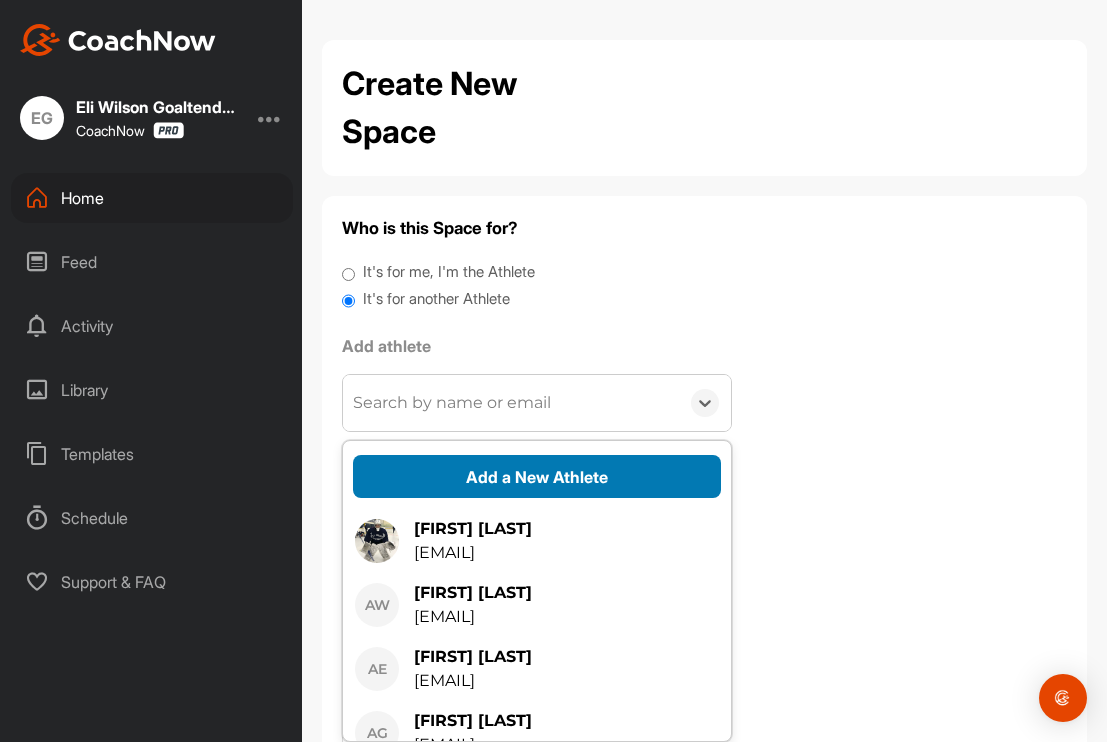 click on "Add a New Athlete" at bounding box center [537, 476] 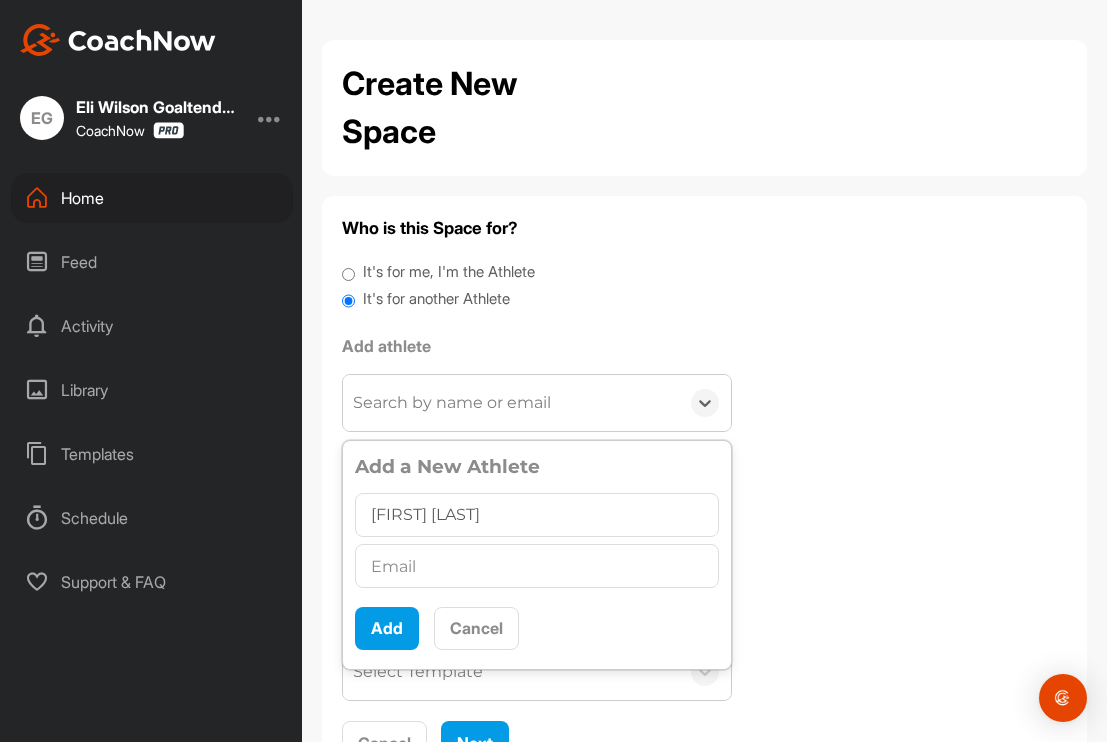 type on "[FIRST] [LAST]" 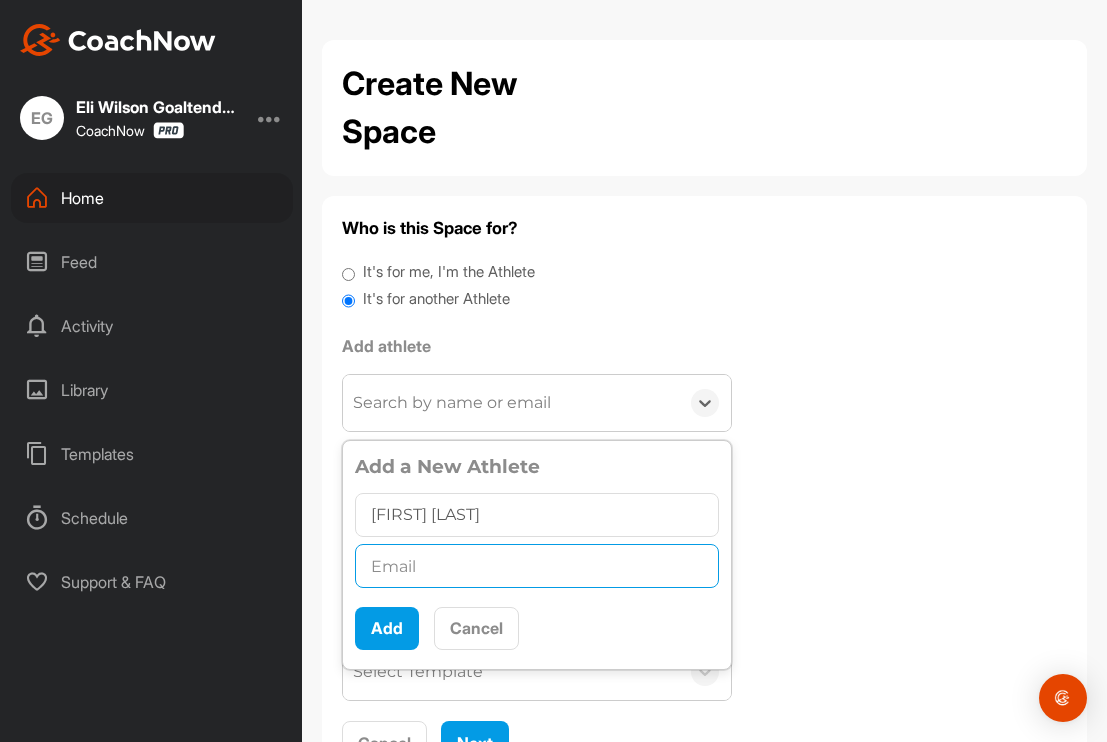 paste on "[EMAIL]" 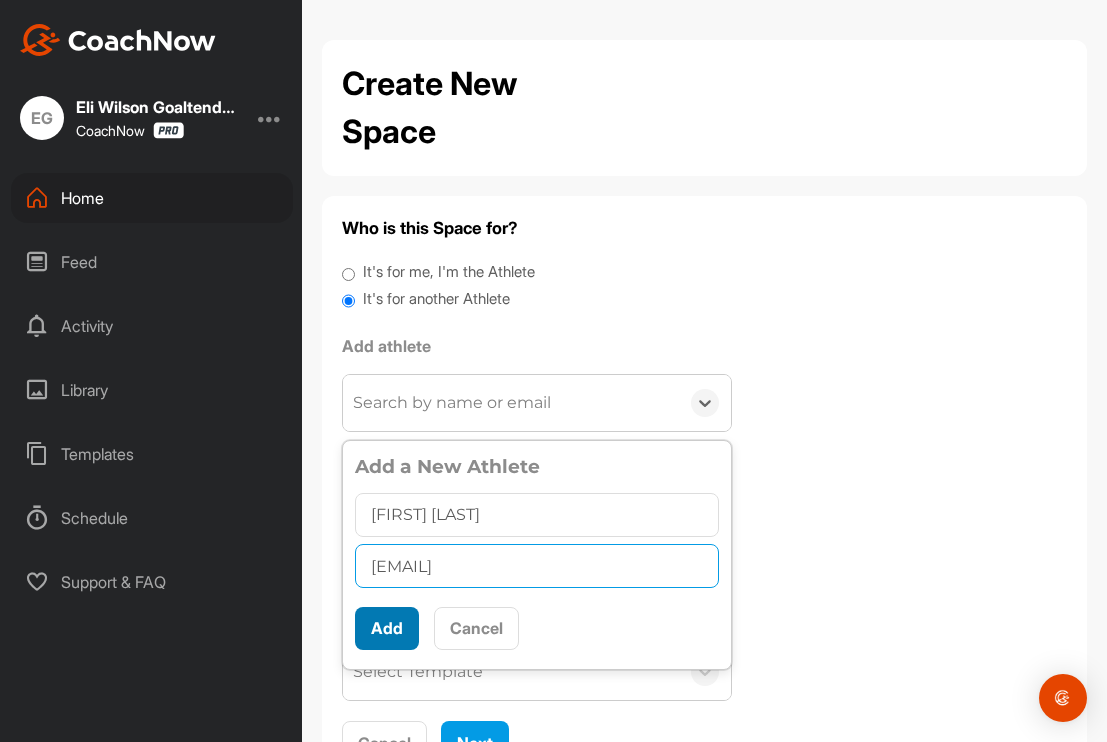 type on "[EMAIL]" 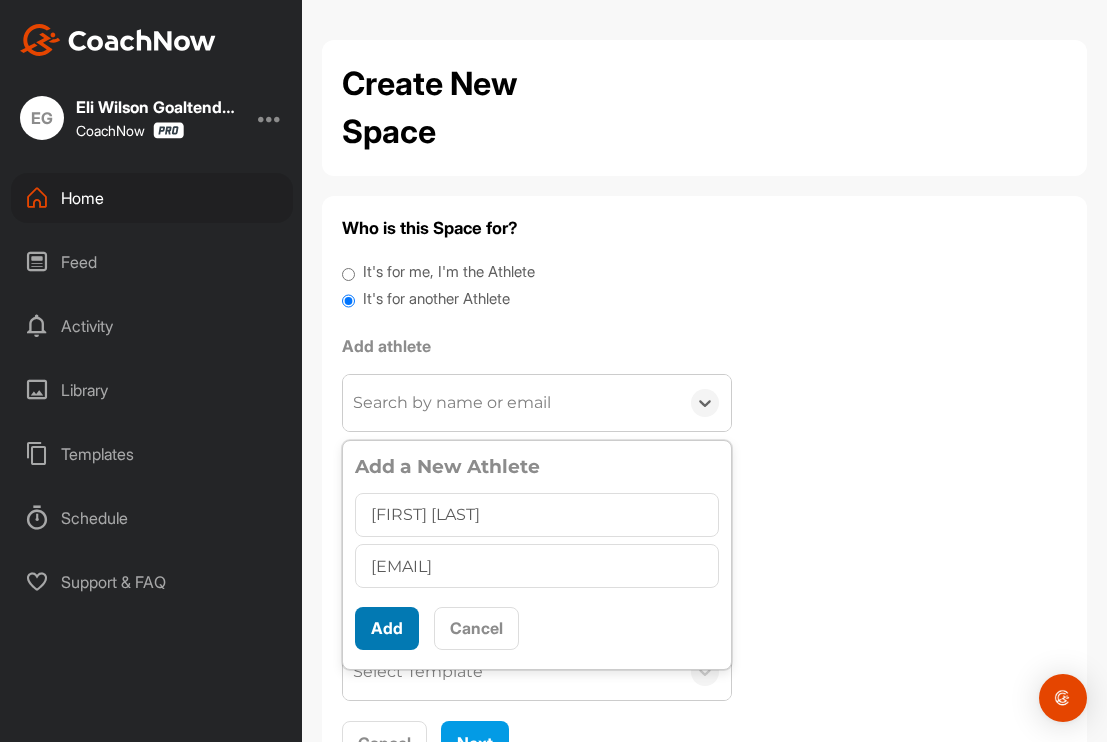 click on "Add" at bounding box center (387, 628) 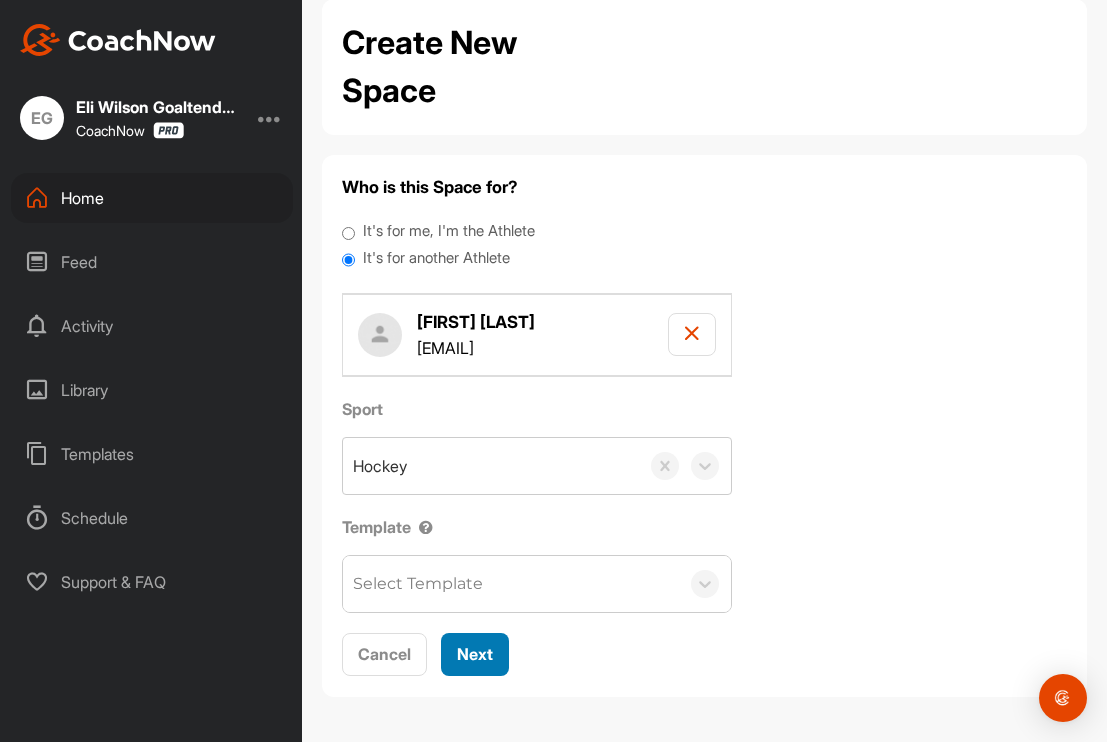 scroll, scrollTop: 40, scrollLeft: 0, axis: vertical 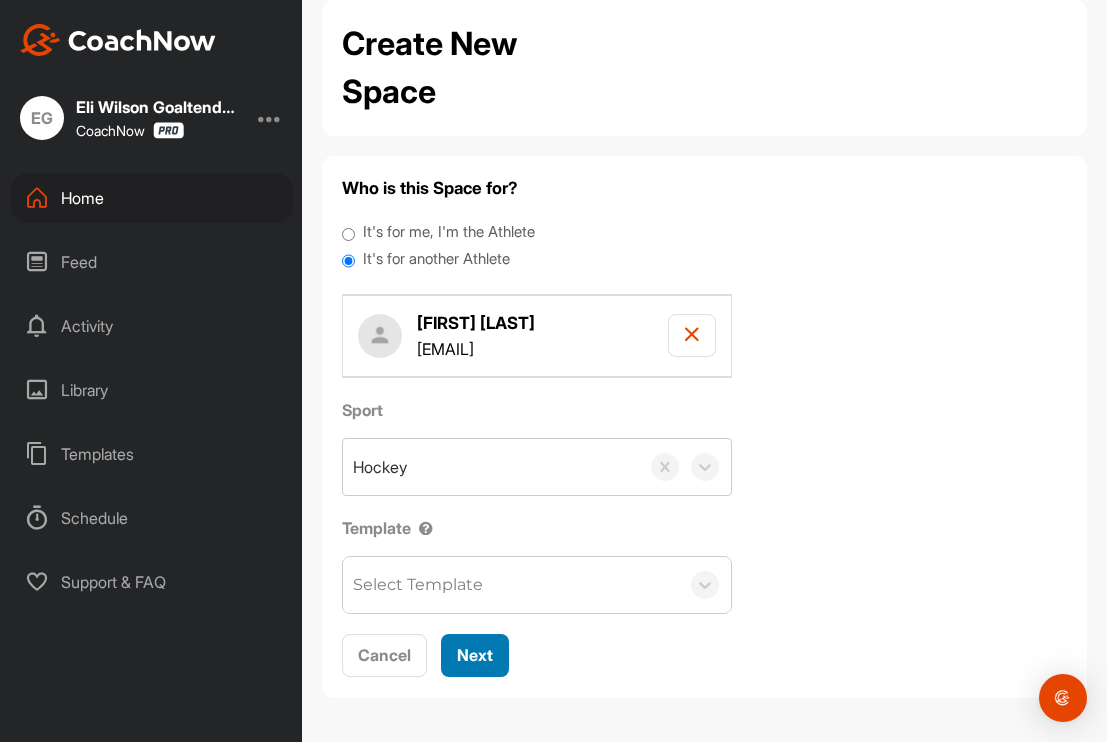 click on "Next" at bounding box center (475, 655) 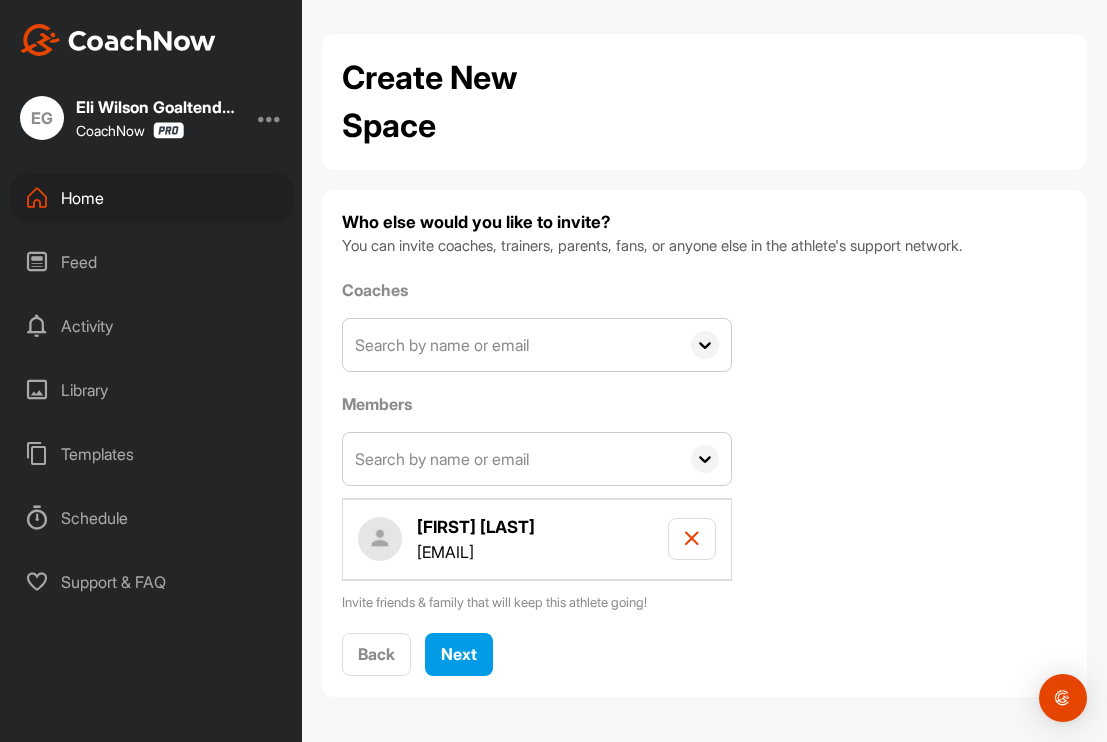 scroll, scrollTop: 5, scrollLeft: 0, axis: vertical 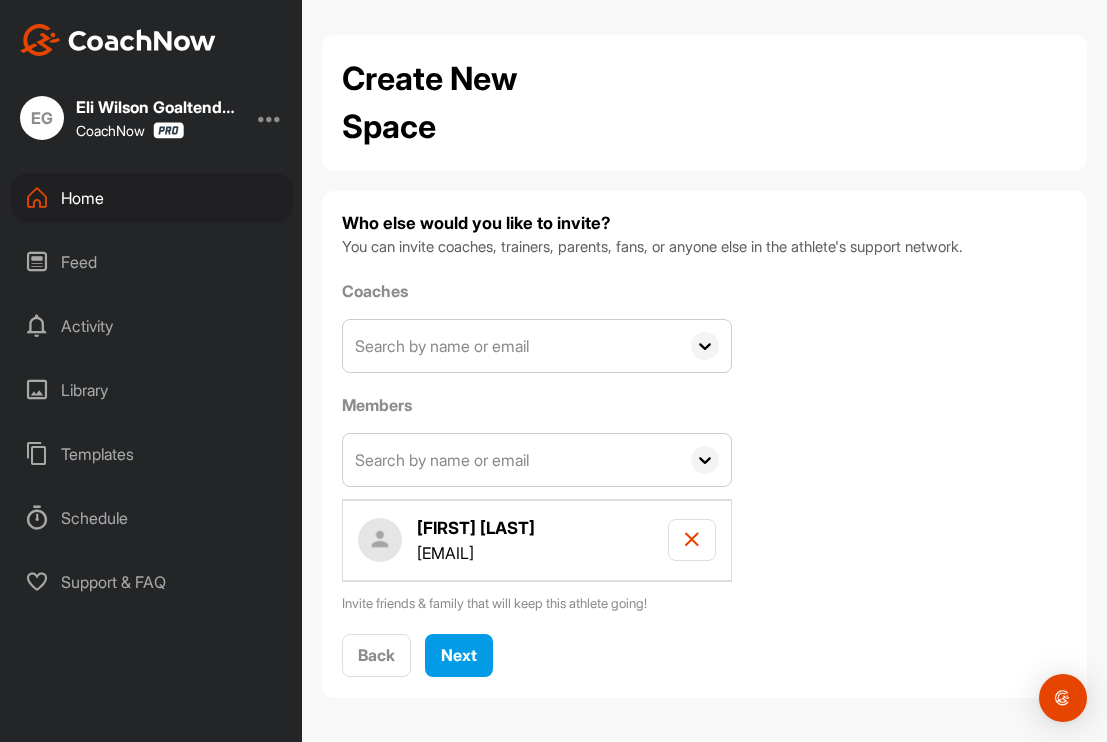 click on "Who else would you like to invite? You can invite coaches, trainers, parents, fans, or anyone else in the athlete's support network. Coaches [FIRST] [LAST] [EMAIL] AW [FIRST] [LAST] [EMAIL] AE [FIRST] [LAST] [EMAIL] AG [FIRST] [LAST] [EMAIL] AK [FIRST] [LAST] [EMAIL] AO [FIRST] [LAST] [EMAIL] AT [FIRST] [LAST] [EMAIL] AK [FIRST] [LAST] [EMAIL] AF [FIRST] [LAST] [EMAIL] [FIRST] [LAST] [EMAIL] AF [FIRST] [LAST] [EMAIL] AM [FIRST] [LAST] [EMAIL] AR [FIRST] [LAST] [EMAIL] AY [FIRST] [LAST] [EMAIL] AR [FIRST] [LAST] [EMAIL] AS [FIRST] [LAST] [EMAIL] AS [FIRST] [LAST] [EMAIL] AG [FIRST] [LAST] [EMAIL] AJ [FIRST] [LAST] [EMAIL] AL [FIRST] [LAST] [EMAIL] AN [FIRST] [LAST] [EMAIL] [FIRST] [LAST] [EMAIL] AB [FIRST] [LAST] AT AW AL" at bounding box center [704, 444] 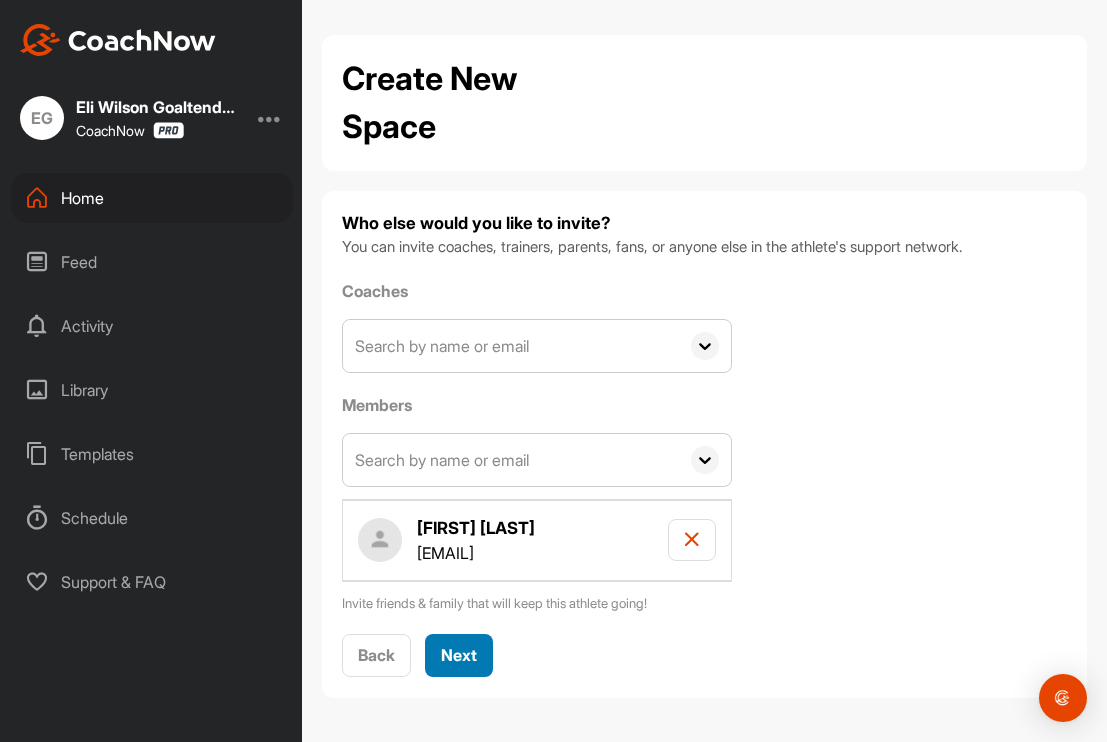 click on "Next" at bounding box center (459, 655) 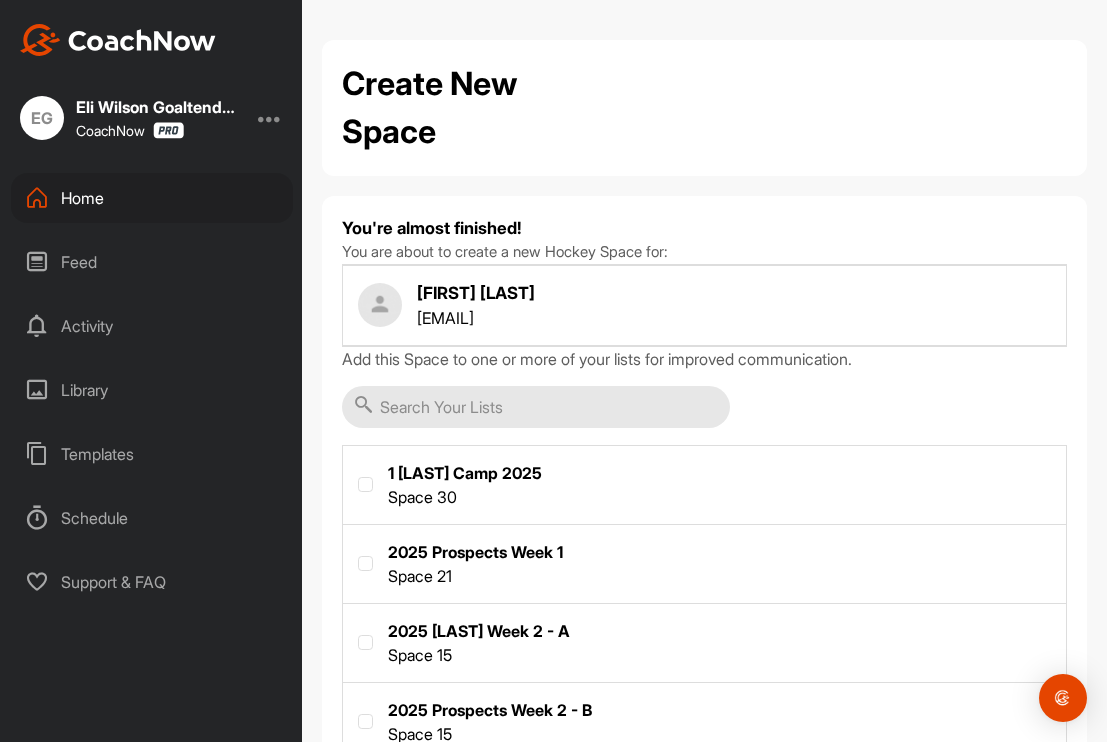 scroll, scrollTop: 726, scrollLeft: 0, axis: vertical 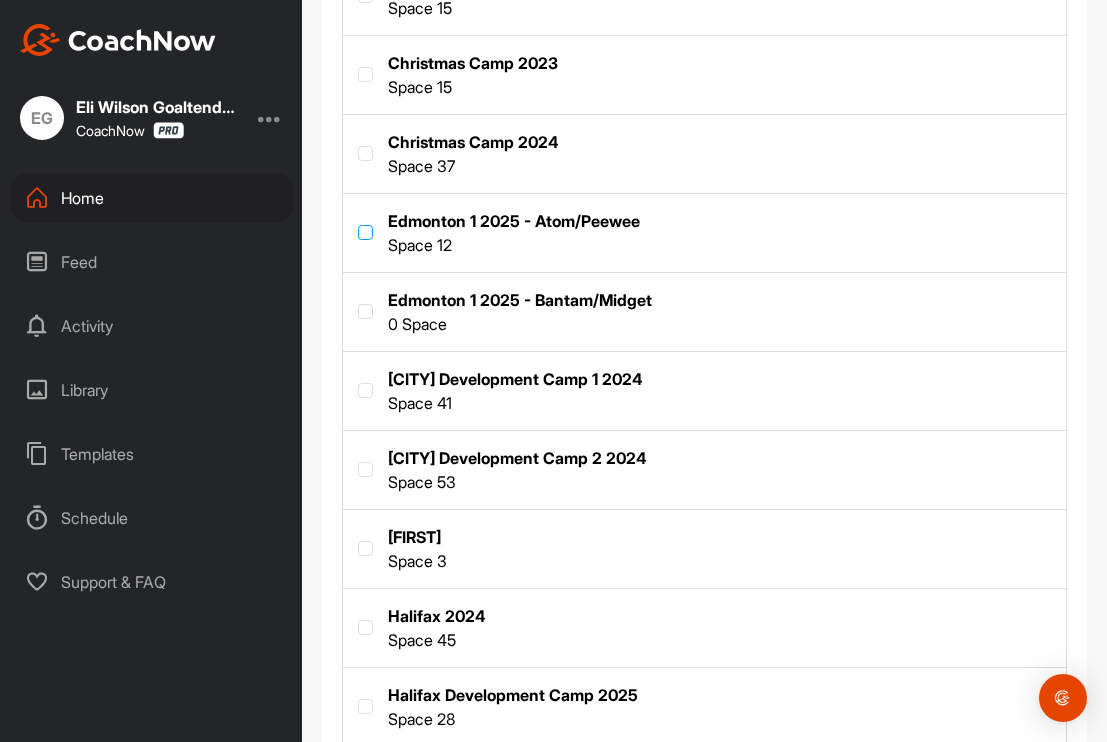 click at bounding box center (365, 232) 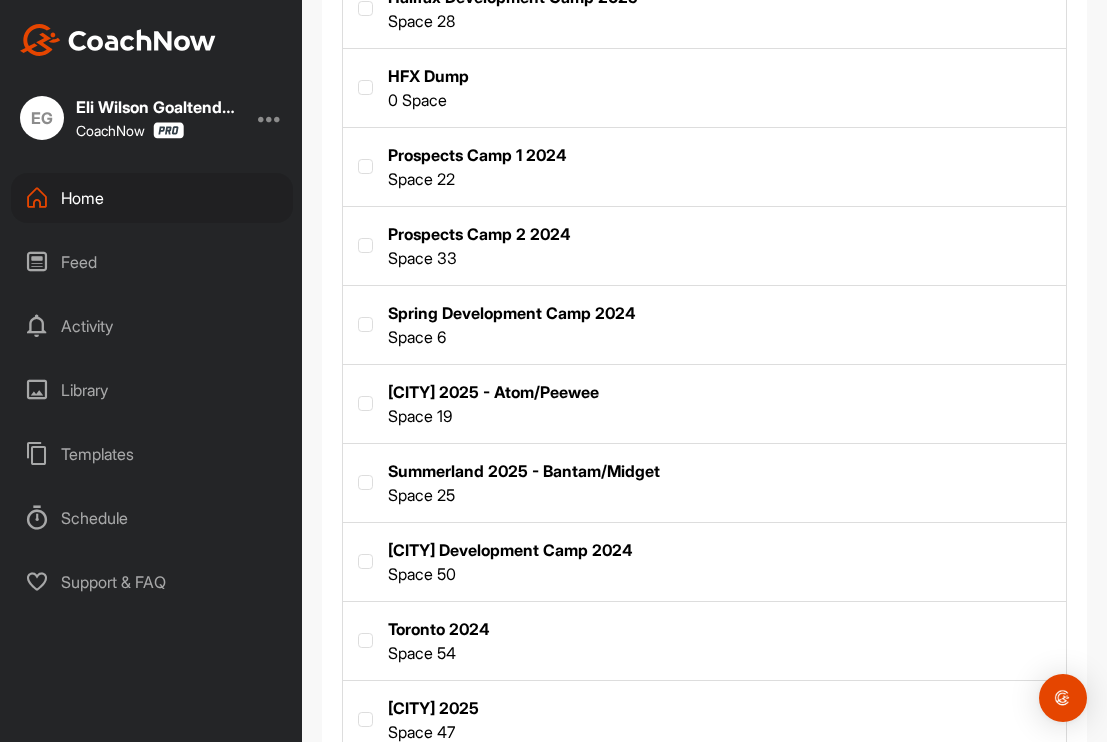 scroll, scrollTop: 1558, scrollLeft: 0, axis: vertical 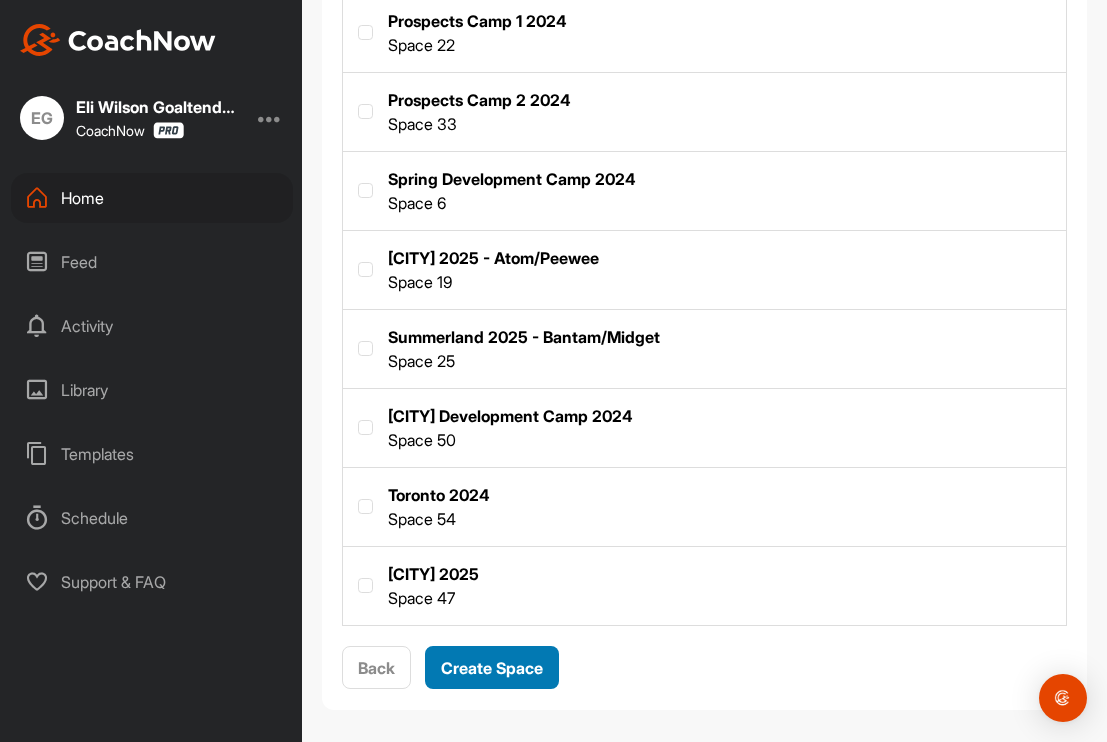 click on "Create Space" at bounding box center [492, 668] 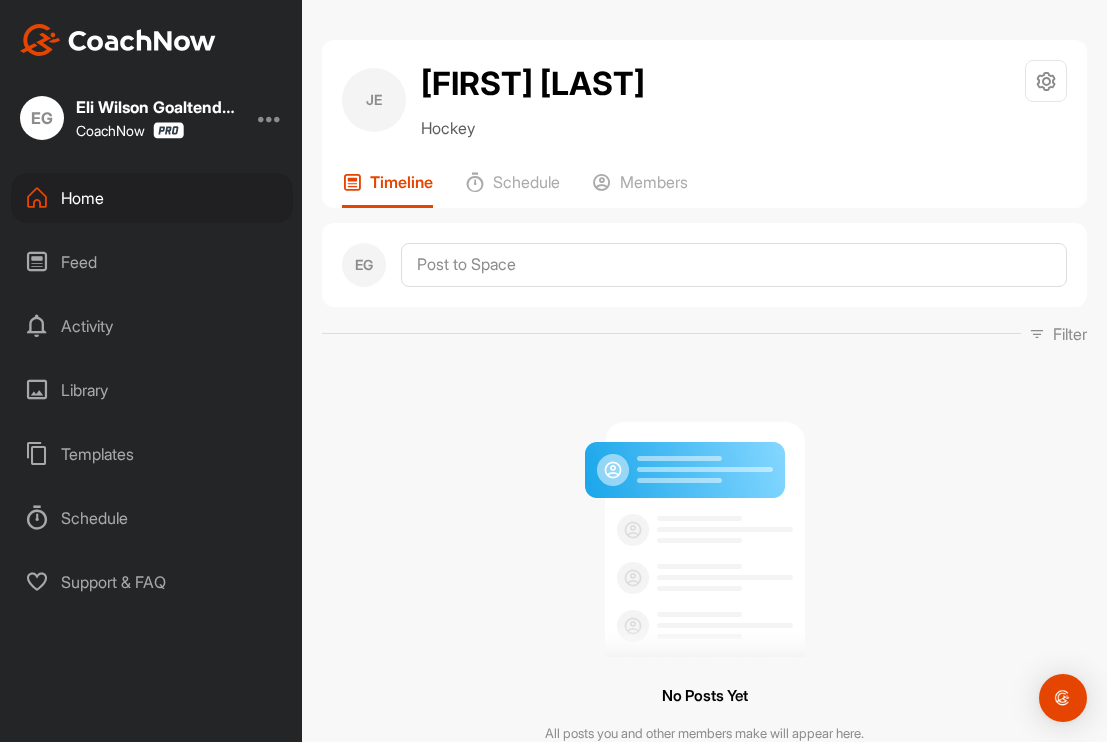 click on "Home" at bounding box center [152, 198] 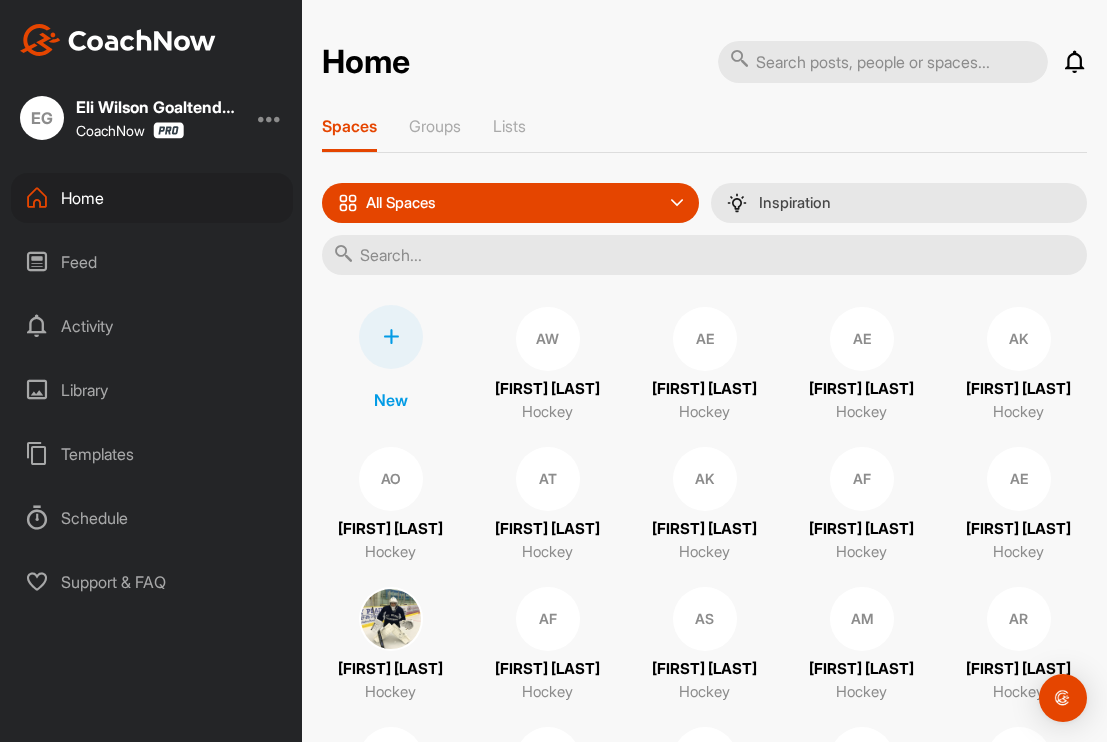 click at bounding box center (391, 337) 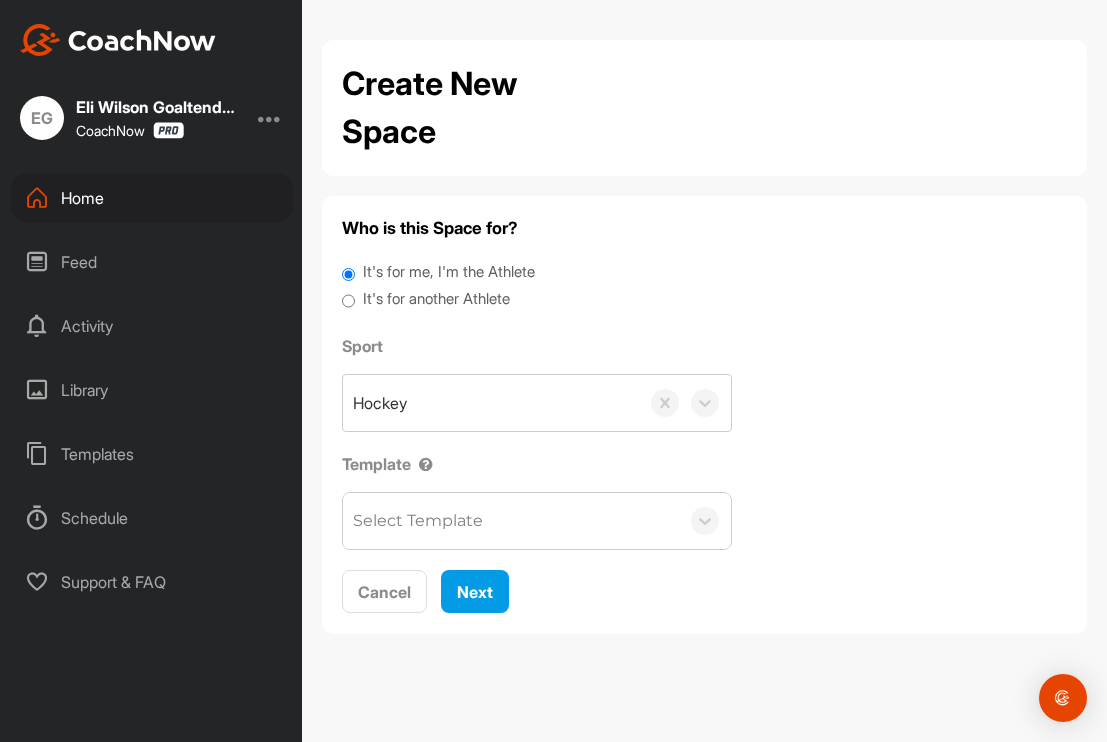 click on "It's for another Athlete" at bounding box center (348, 301) 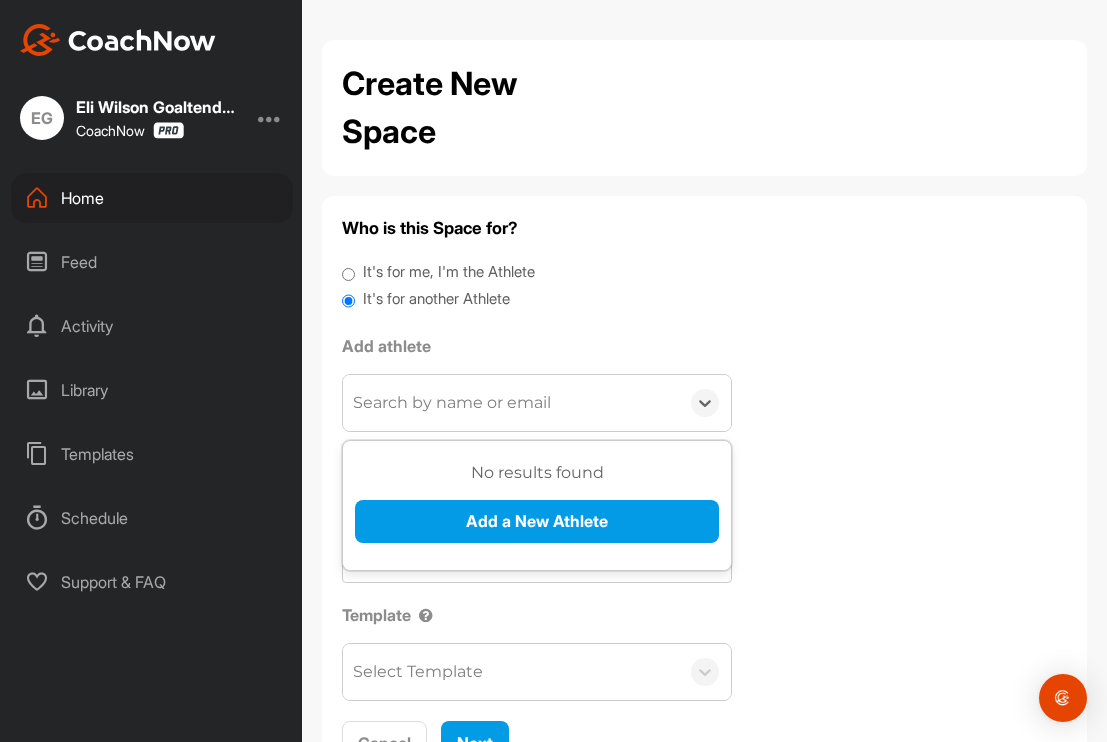 click on "Search by name or email" at bounding box center (452, 403) 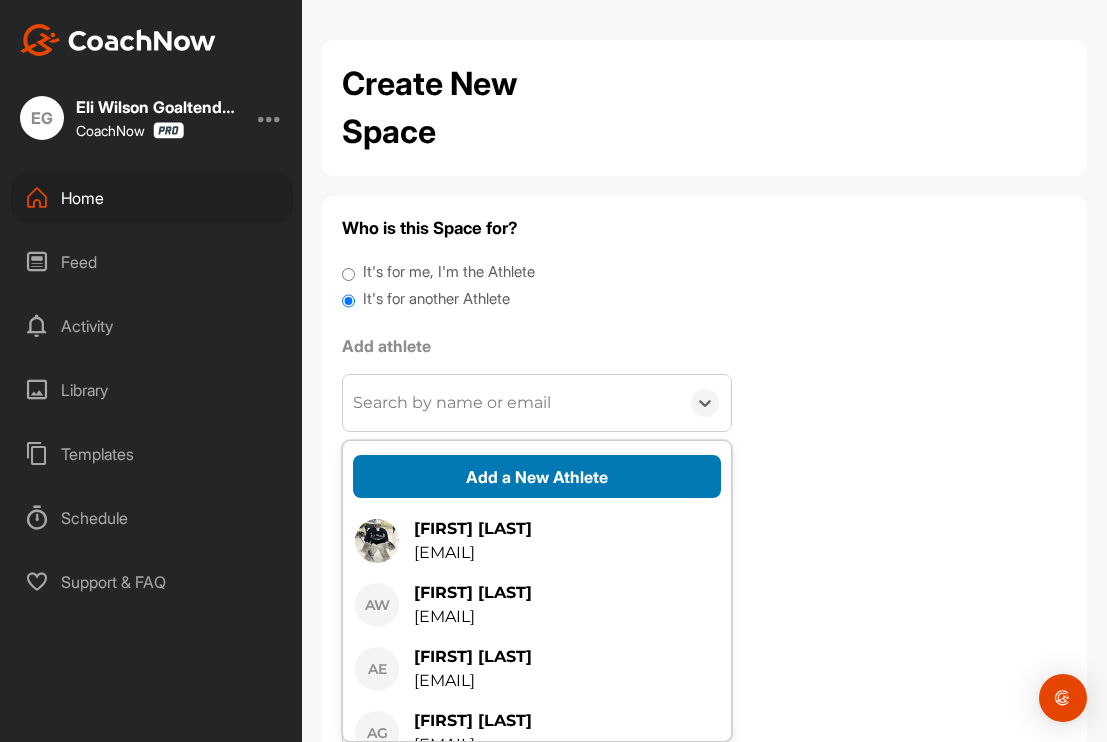click on "Add a New Athlete" at bounding box center [537, 476] 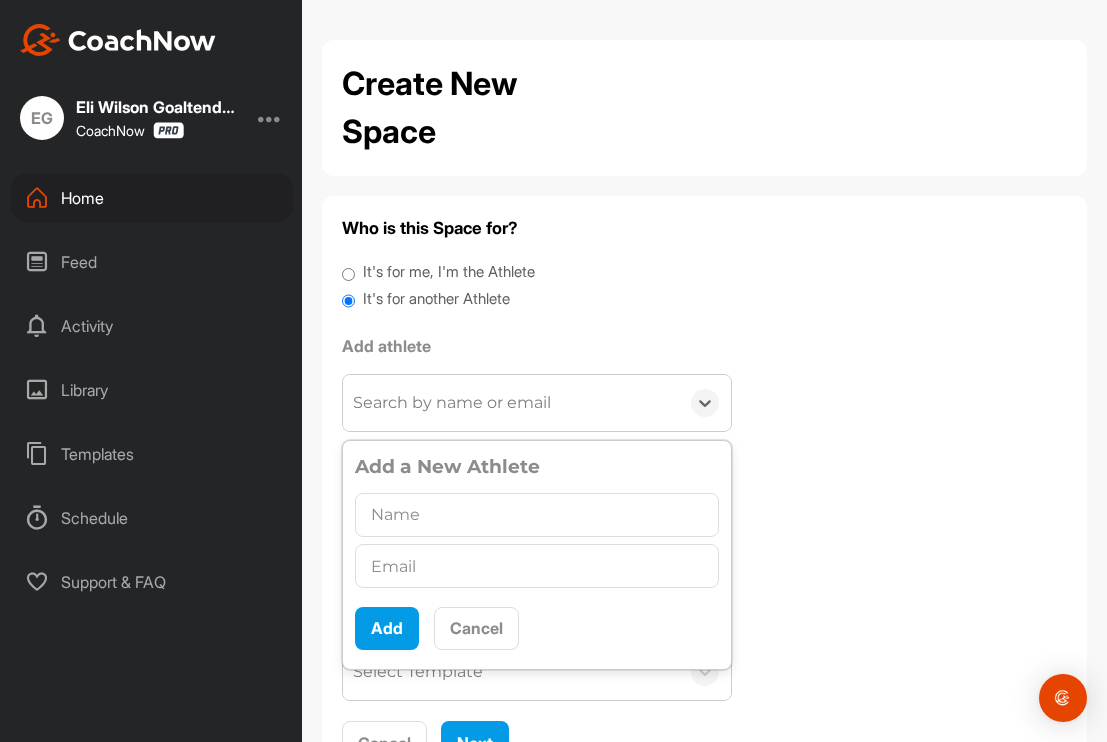 scroll, scrollTop: 88, scrollLeft: 0, axis: vertical 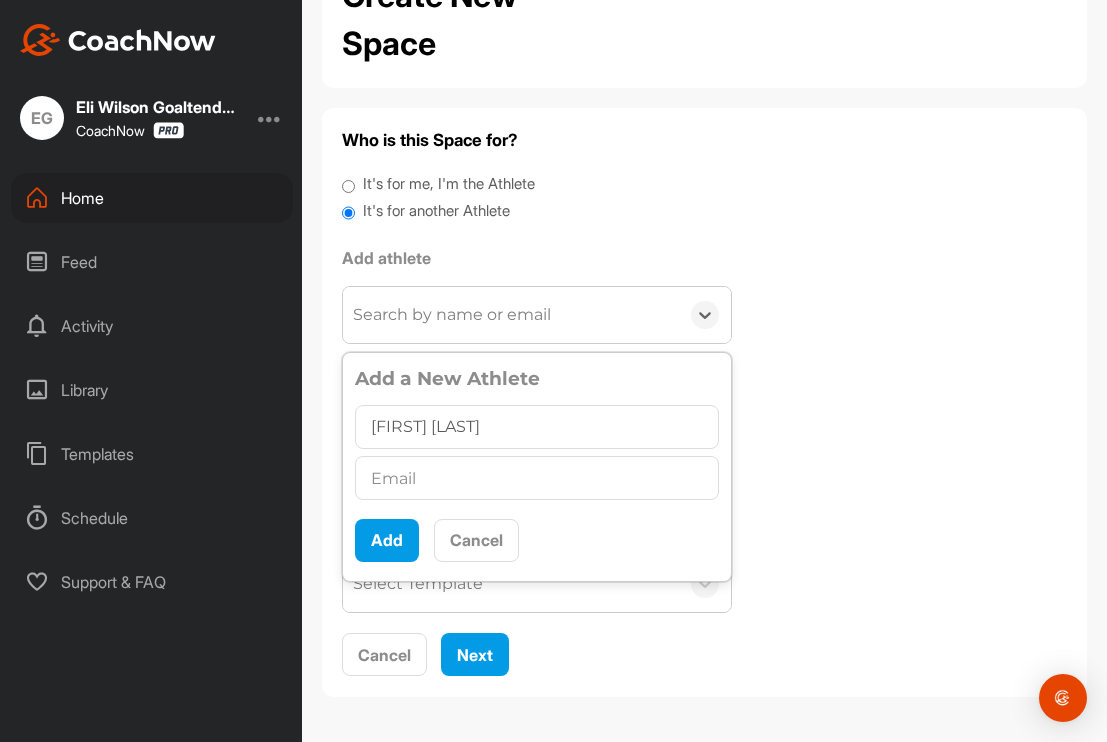type on "[FIRST] [LAST]" 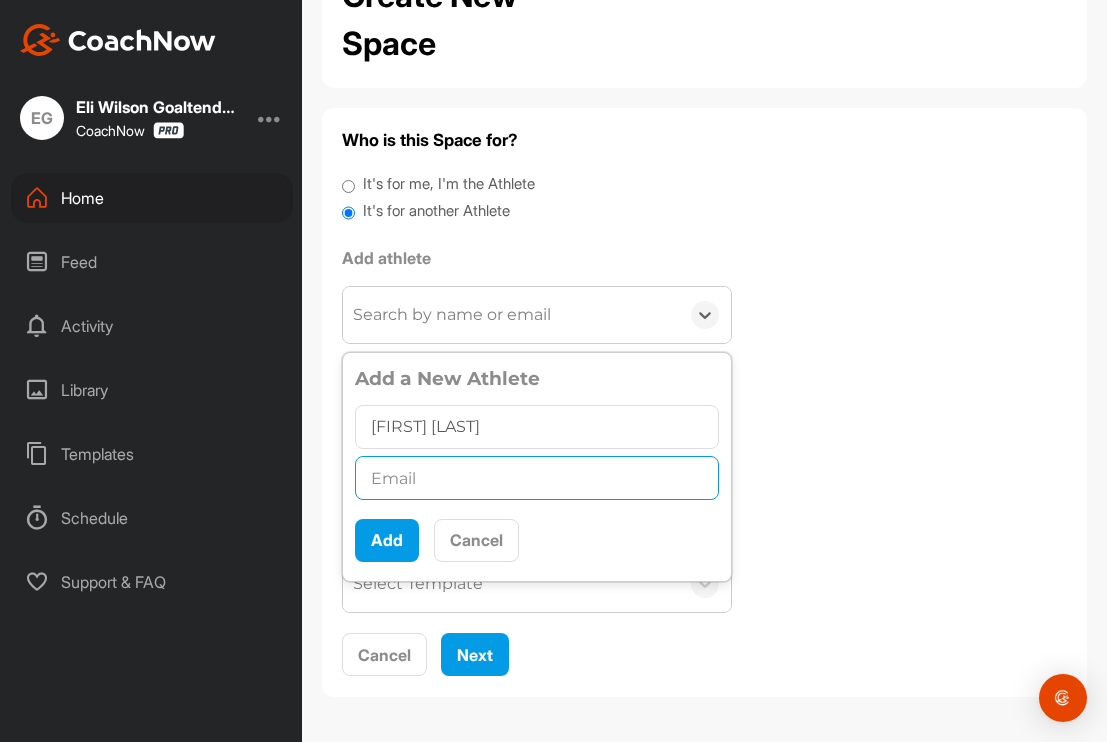 click at bounding box center [537, 478] 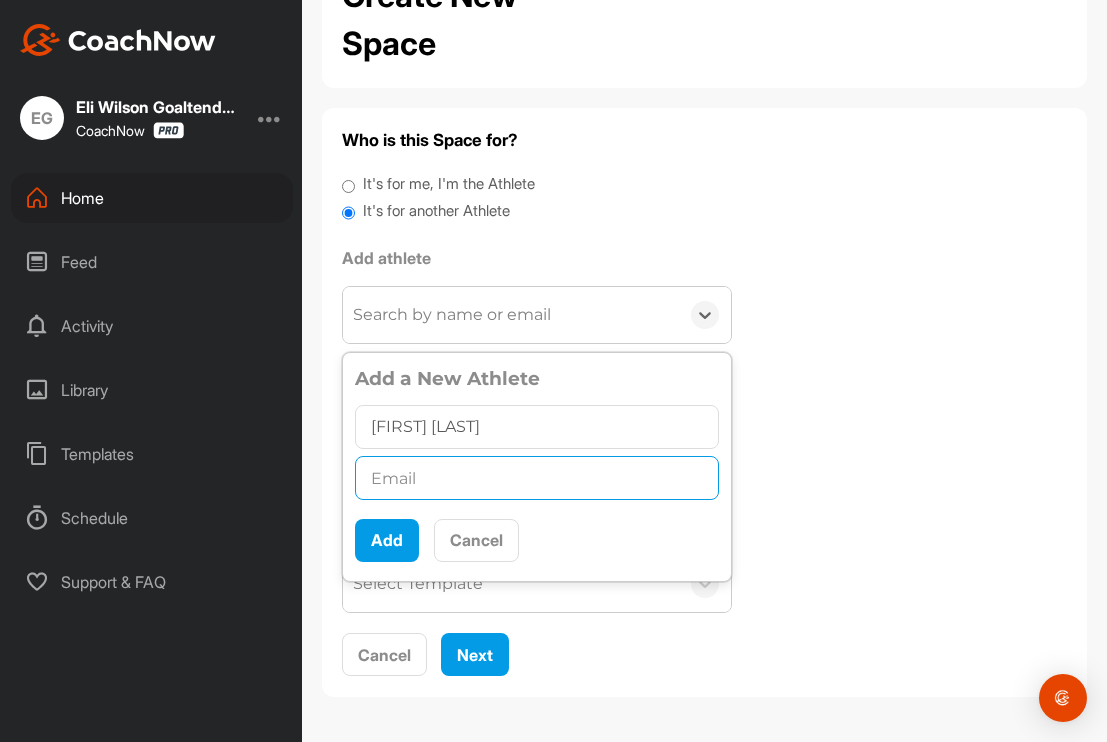 paste on "[EMAIL]" 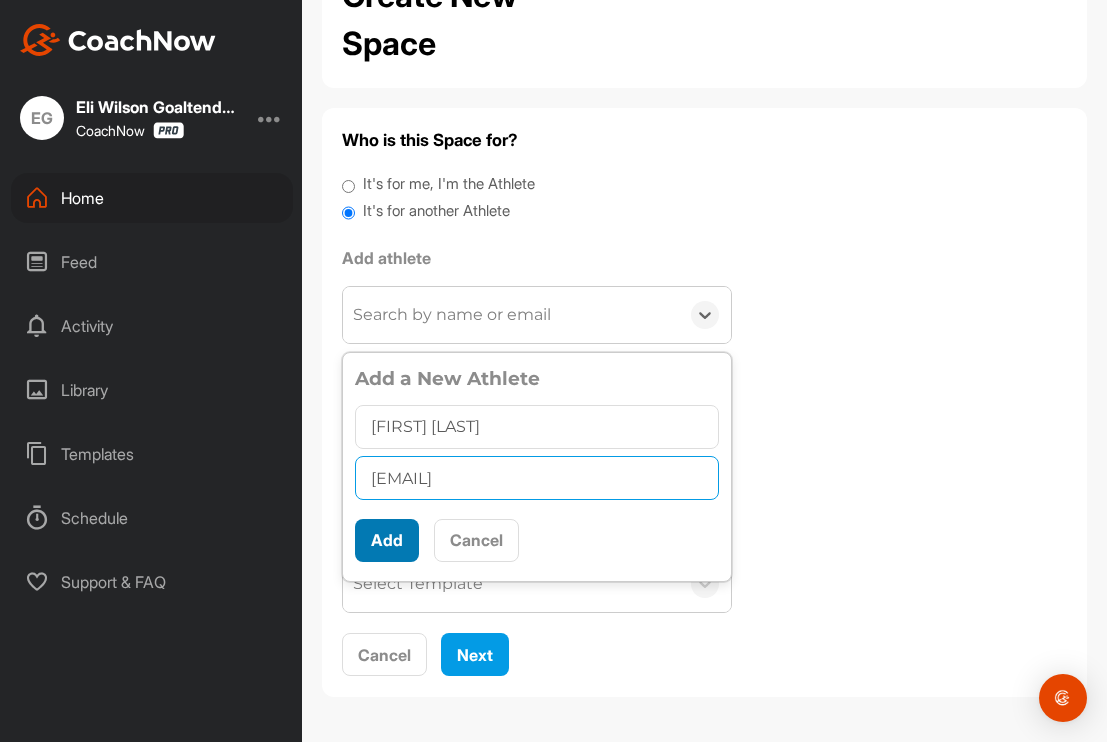 type on "[EMAIL]" 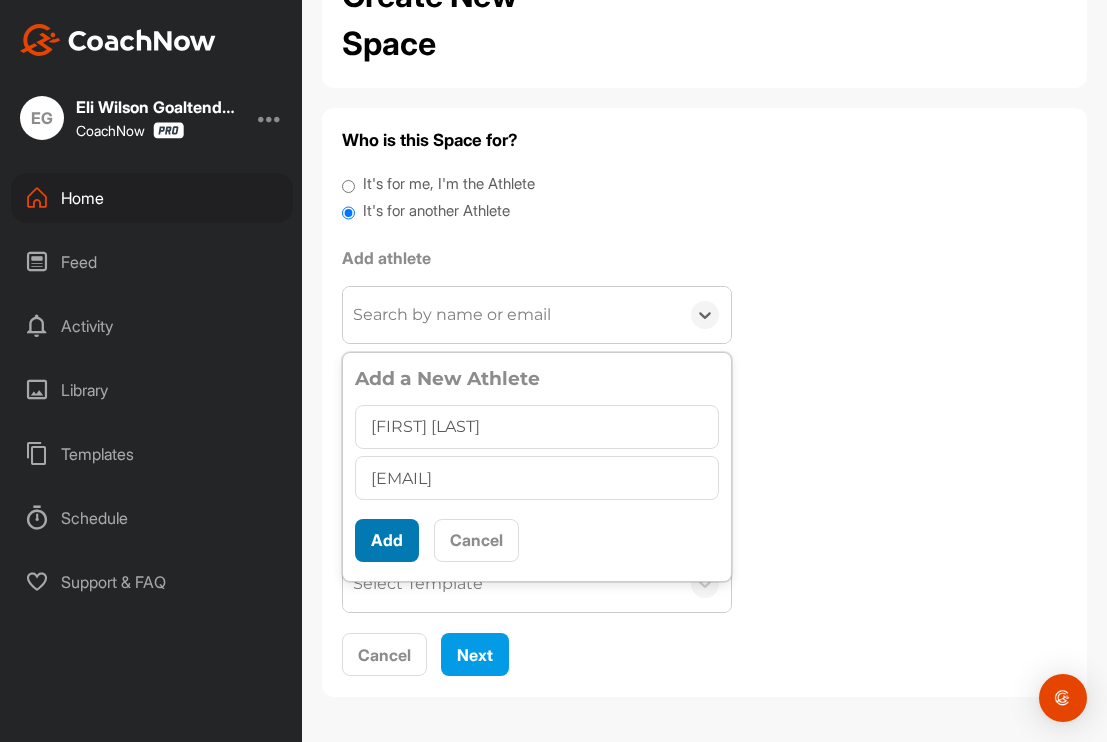 click on "Add" at bounding box center [387, 540] 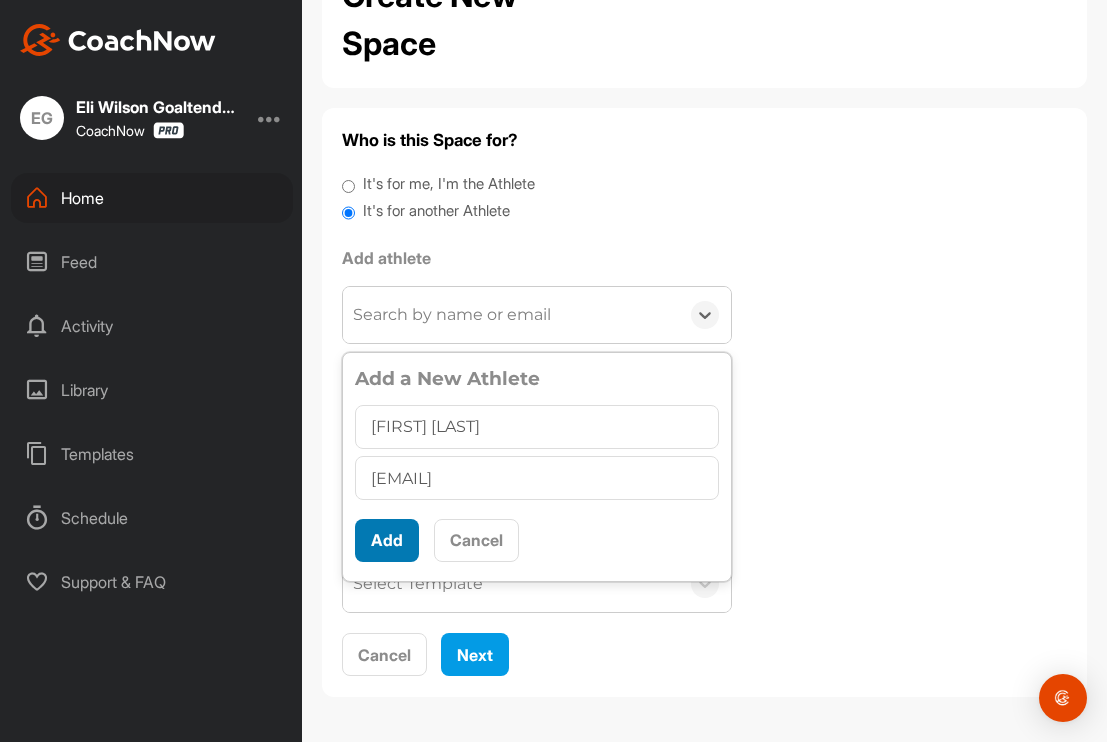 scroll, scrollTop: 0, scrollLeft: 0, axis: both 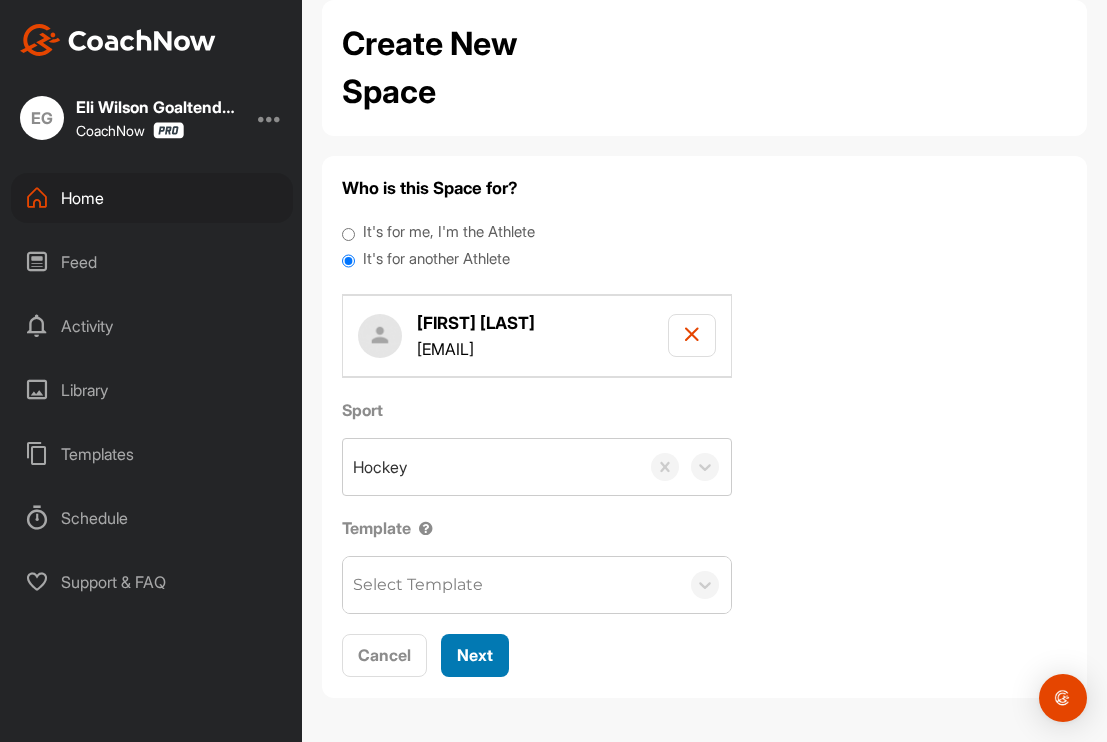 click on "Next" at bounding box center (475, 655) 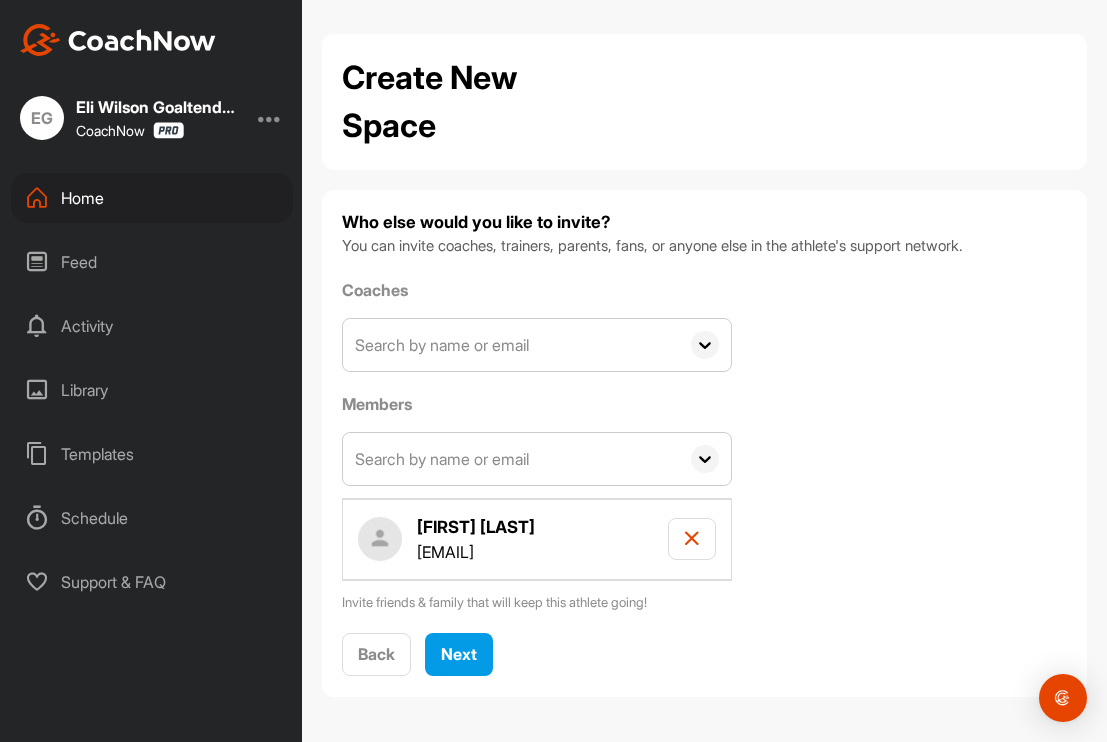 scroll, scrollTop: 5, scrollLeft: 0, axis: vertical 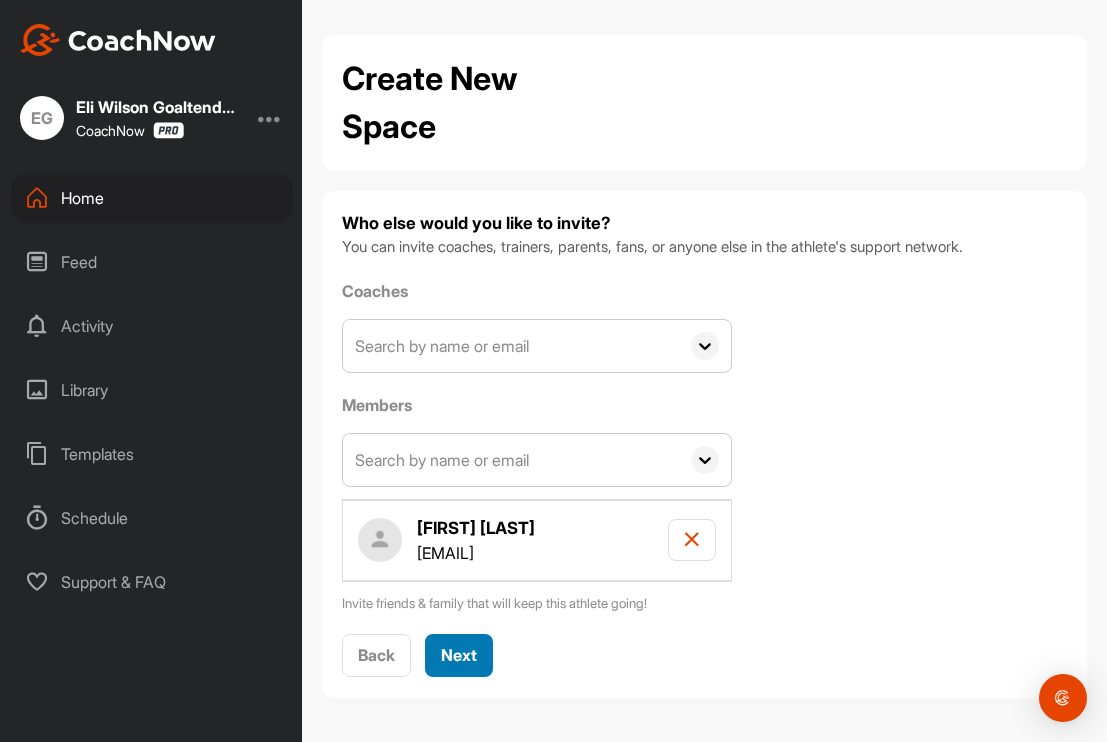 click on "Next" at bounding box center [459, 655] 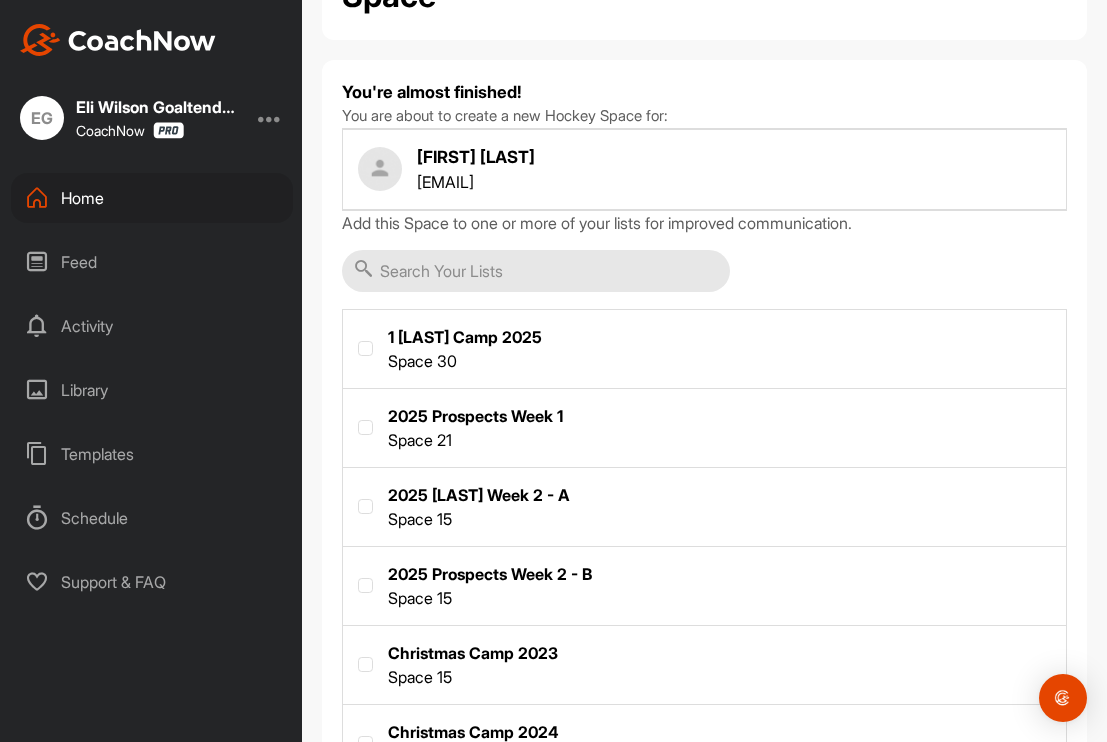 scroll, scrollTop: 373, scrollLeft: 0, axis: vertical 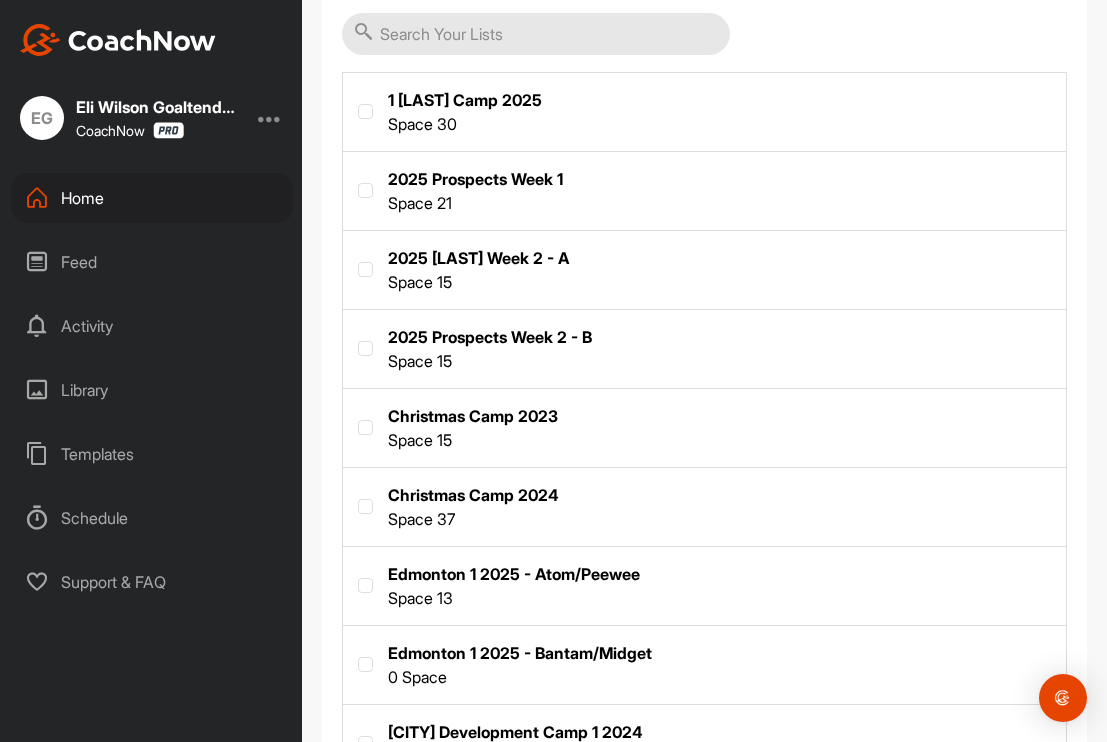 click at bounding box center (704, 584) 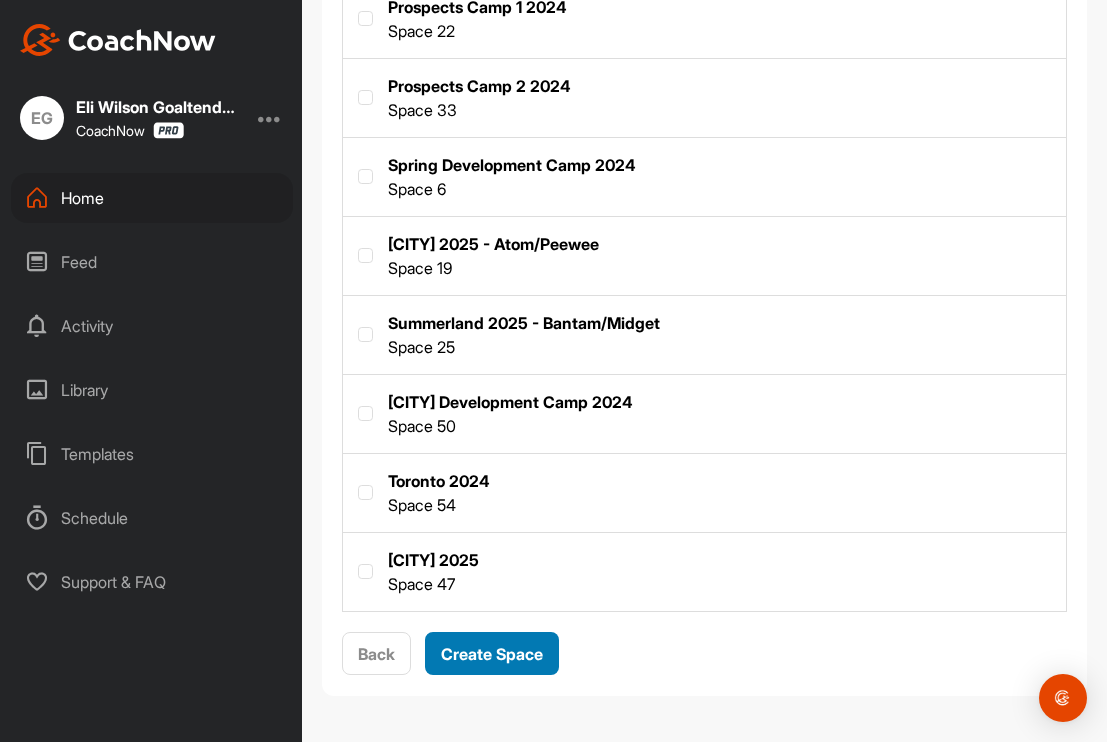 click on "Create Space" at bounding box center (492, 654) 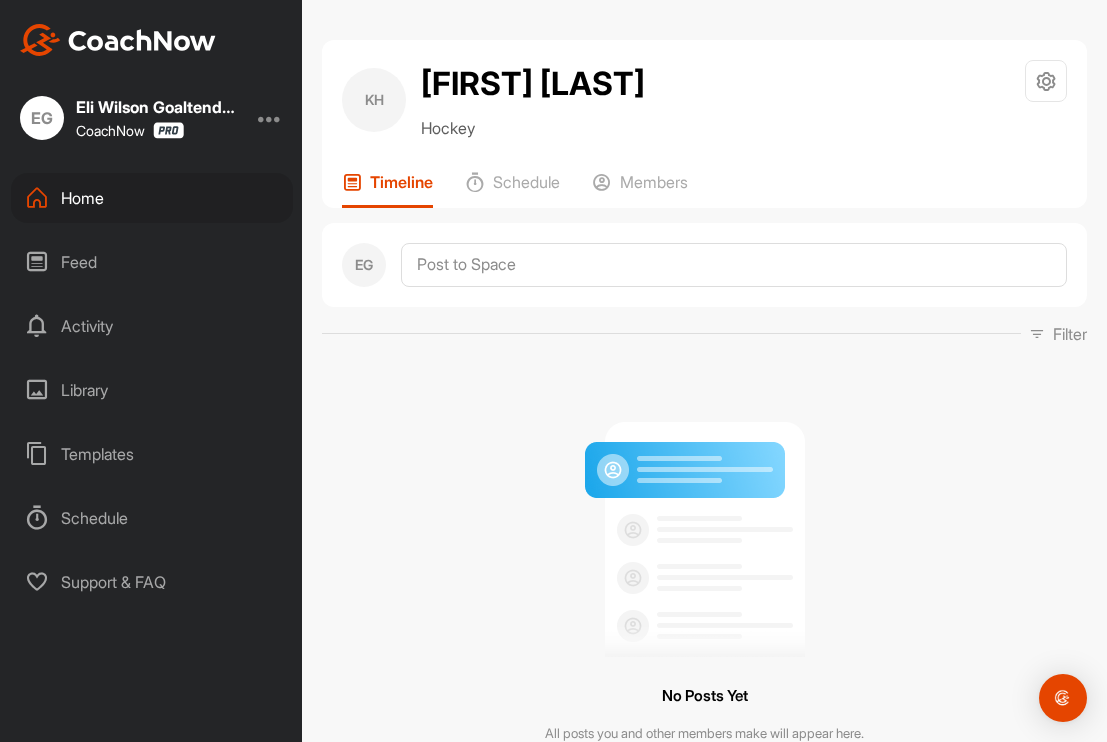 click on "Home" at bounding box center (152, 198) 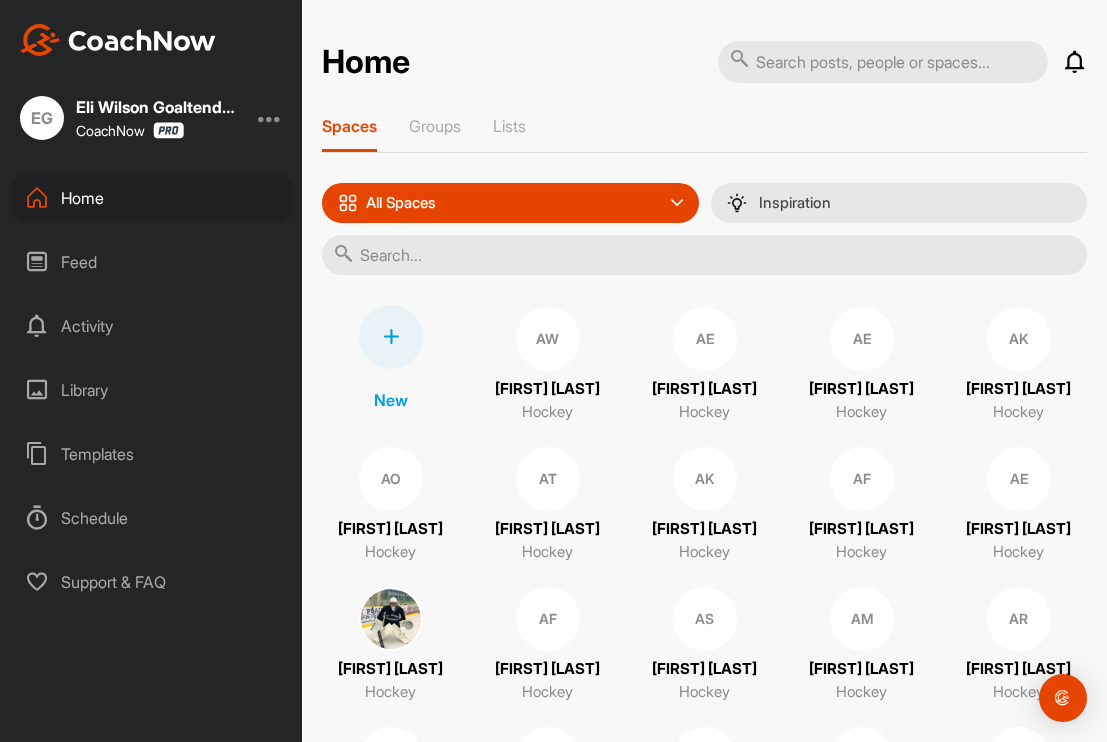 click at bounding box center (391, 337) 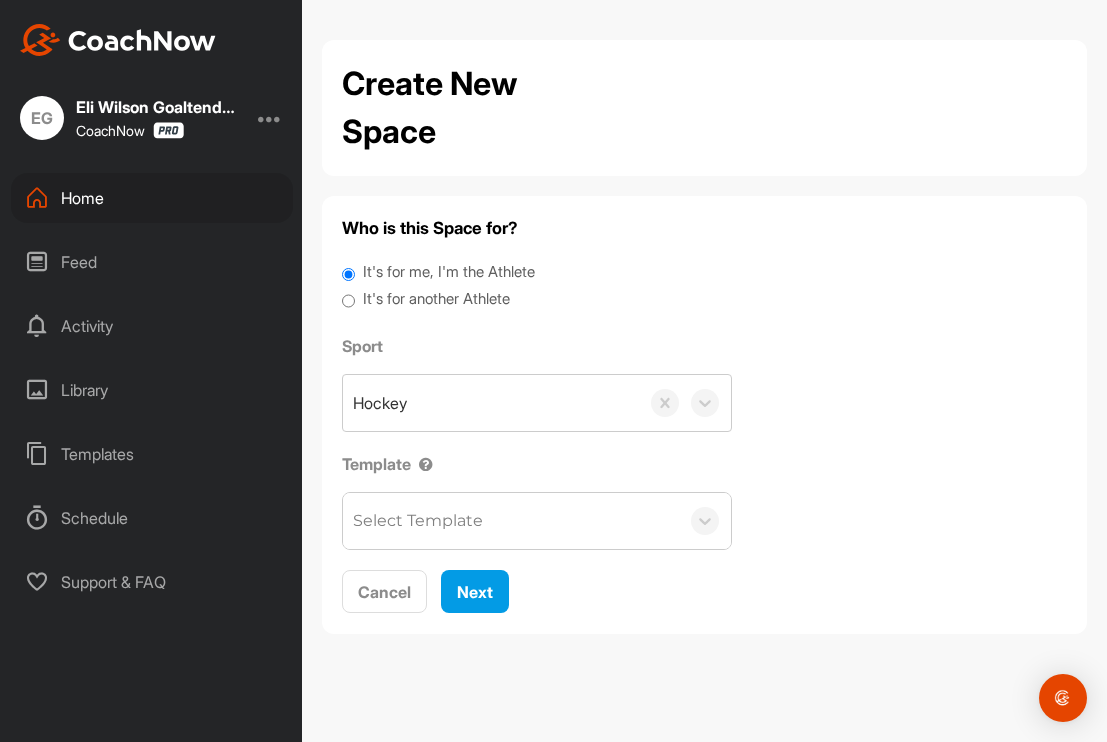 click on "It's for another Athlete" at bounding box center (348, 301) 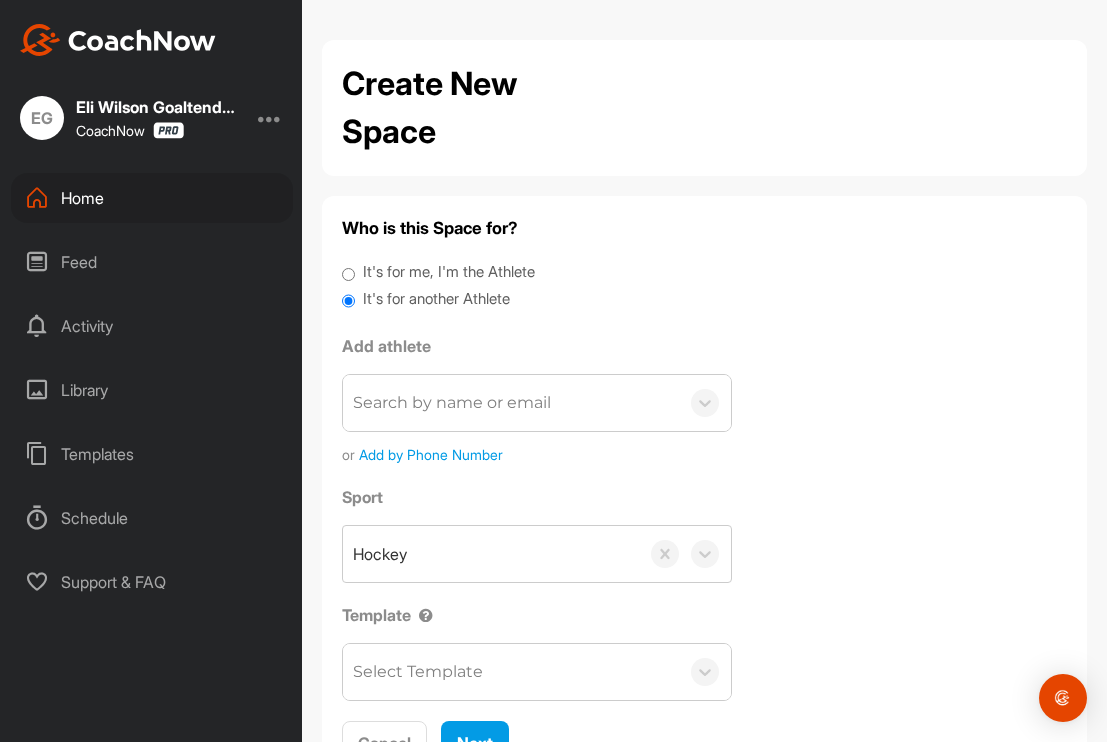 click on "Search by name or email" at bounding box center (511, 403) 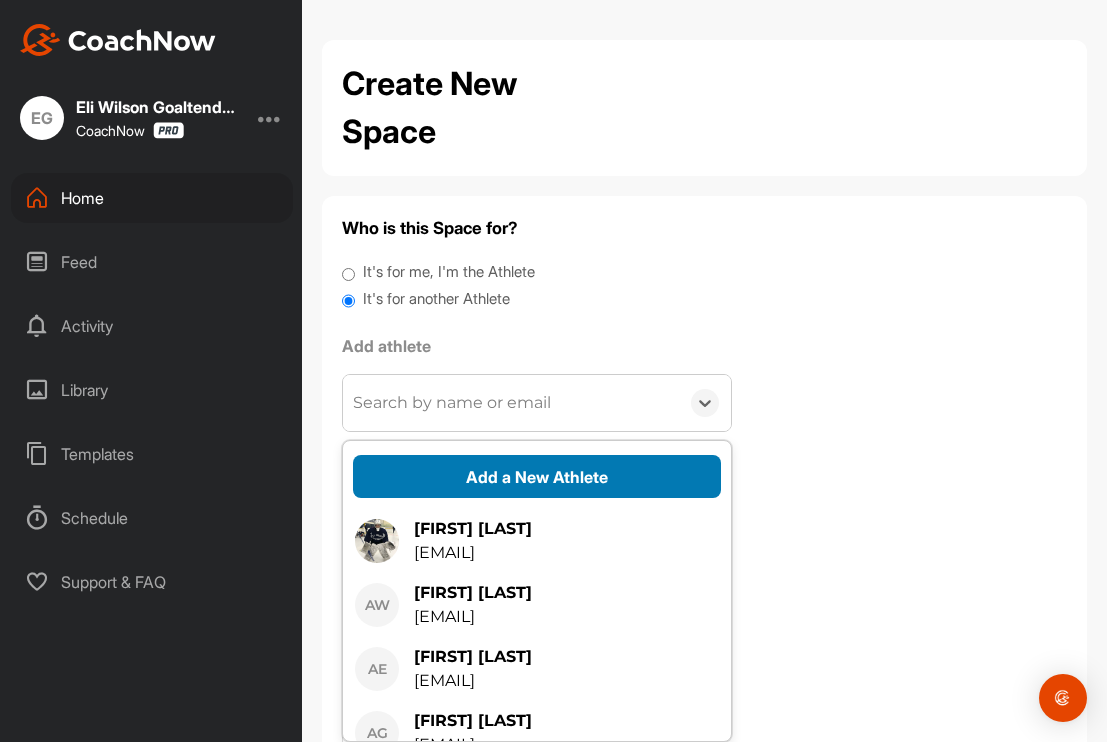 click on "Add a New Athlete" at bounding box center (537, 476) 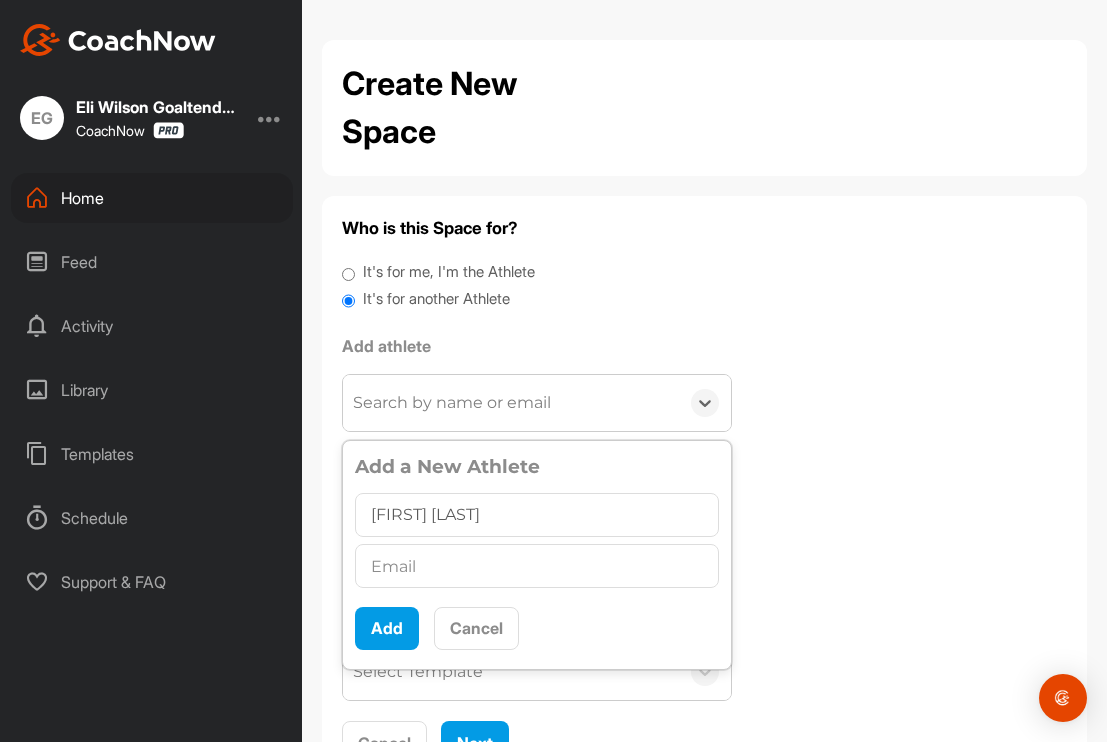 type on "[FIRST] [LAST]" 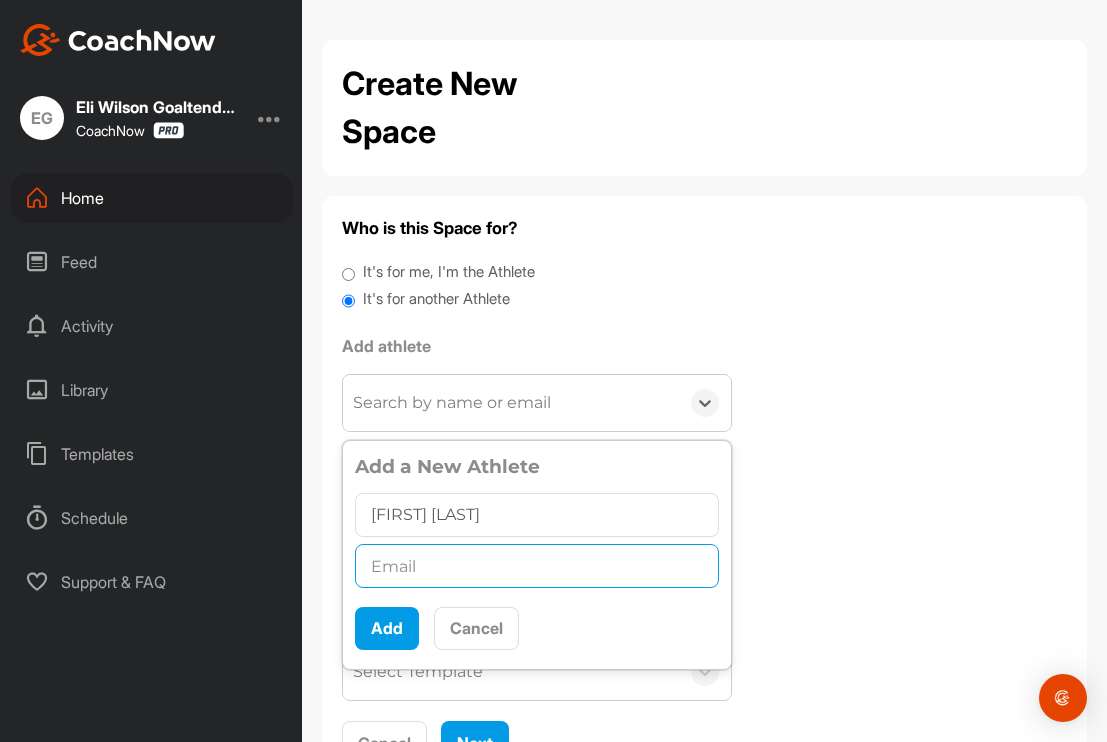 paste on "[EMAIL]" 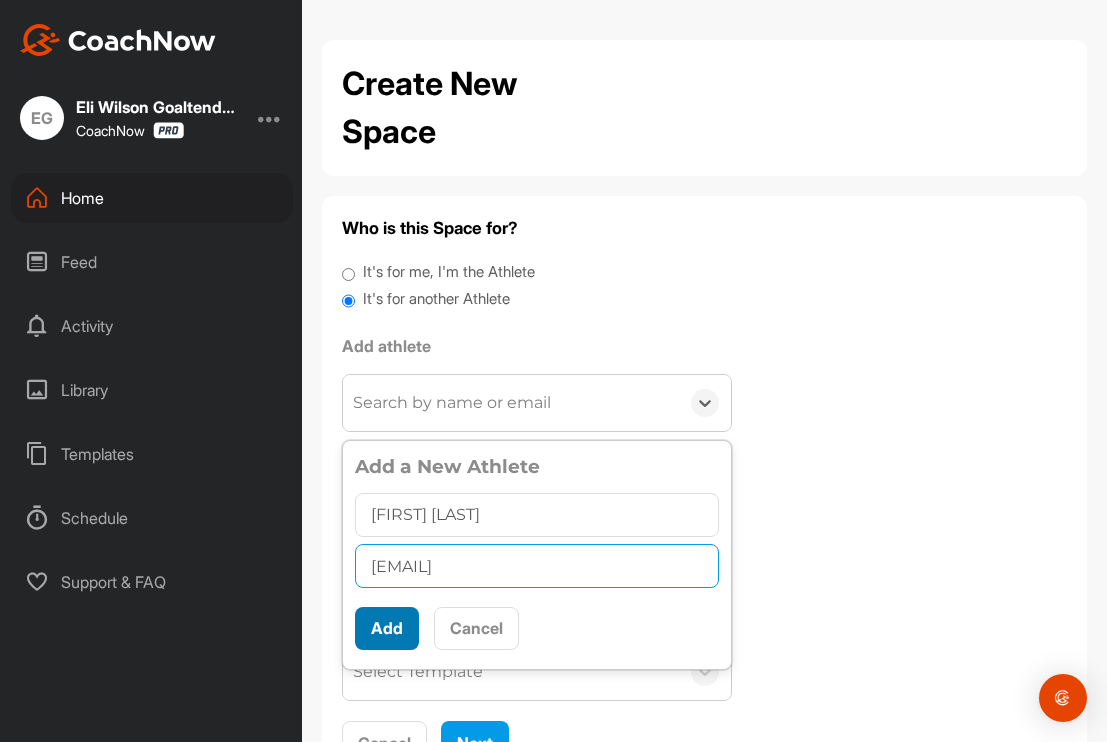 type on "[EMAIL]" 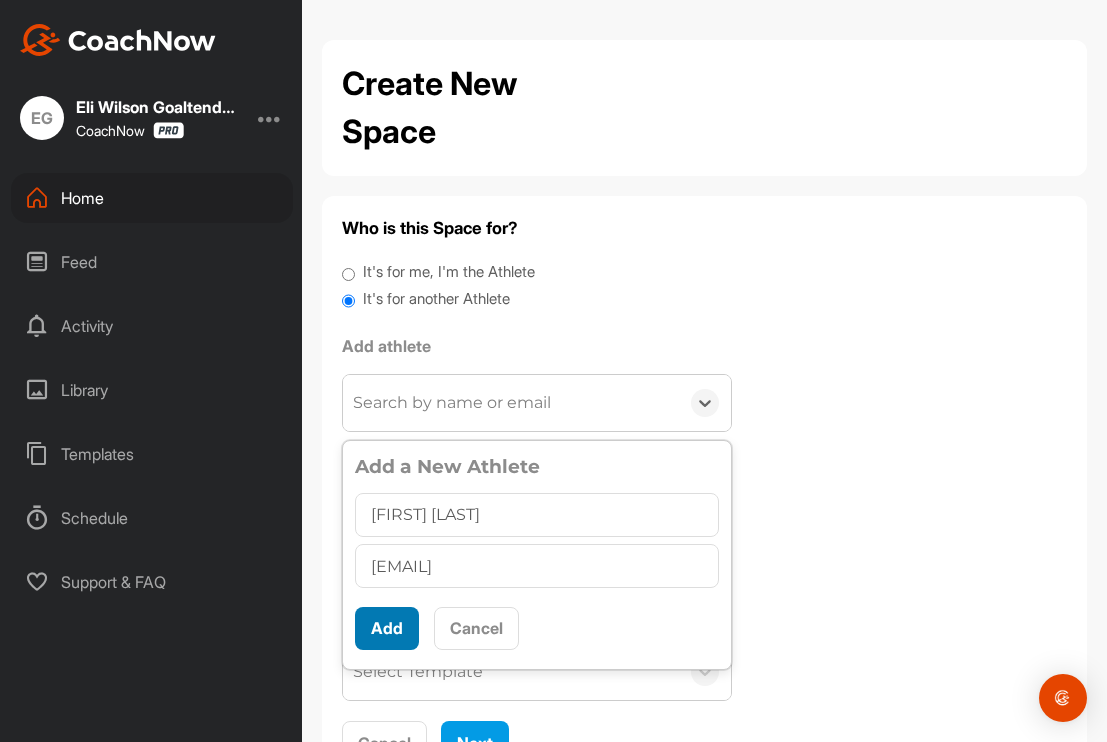 click on "Add" at bounding box center [387, 628] 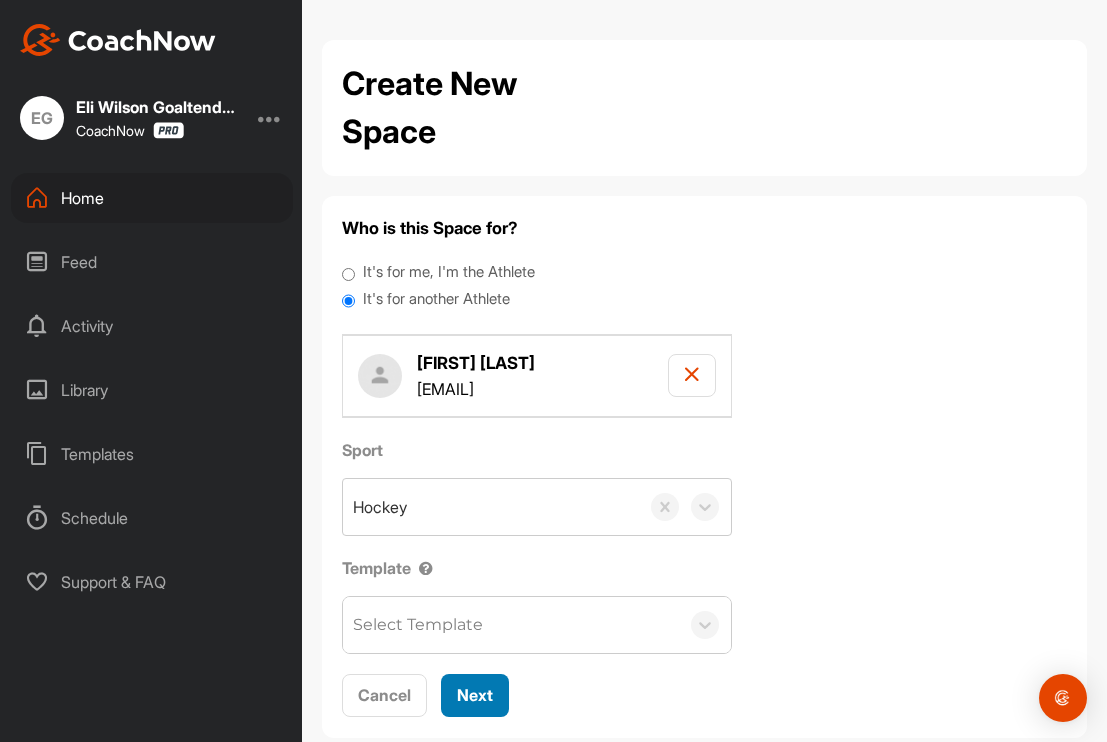click on "Next" at bounding box center (475, 695) 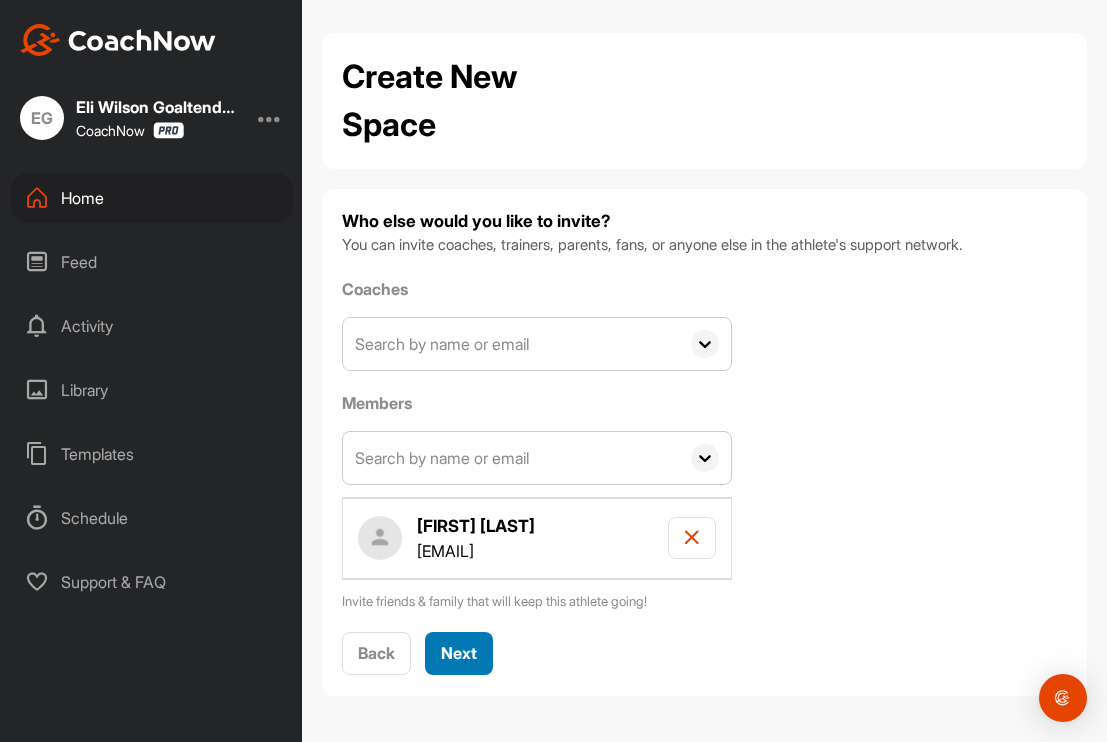 scroll, scrollTop: 5, scrollLeft: 0, axis: vertical 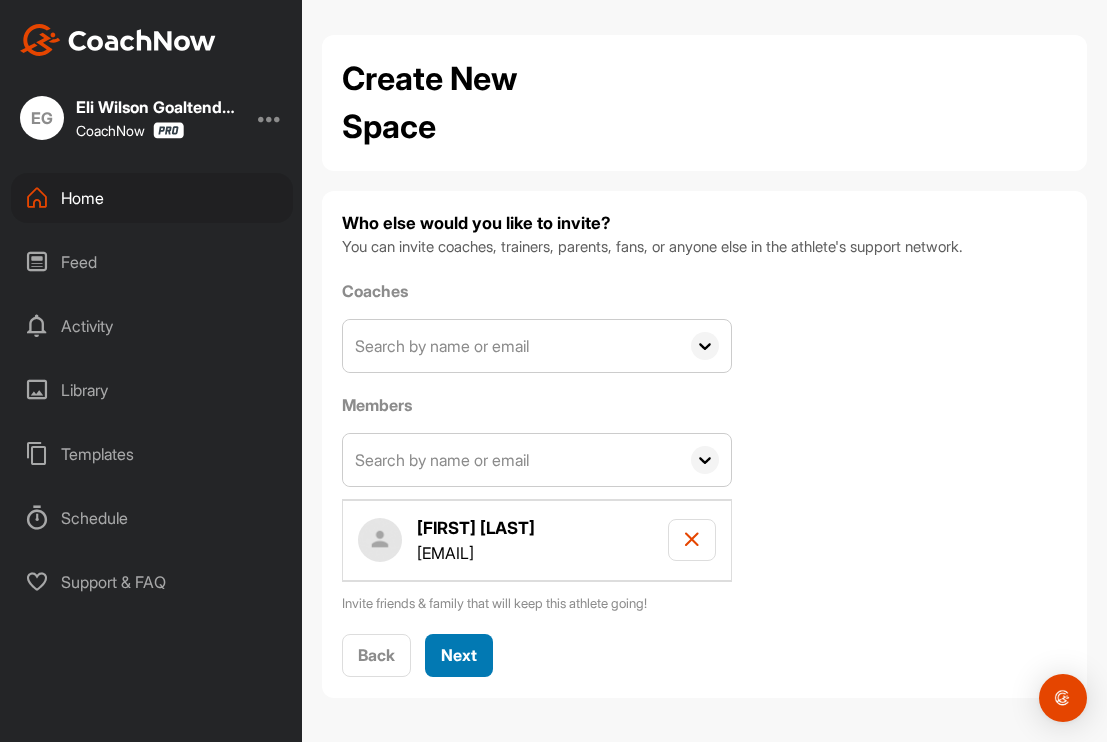 click on "Next" at bounding box center (459, 655) 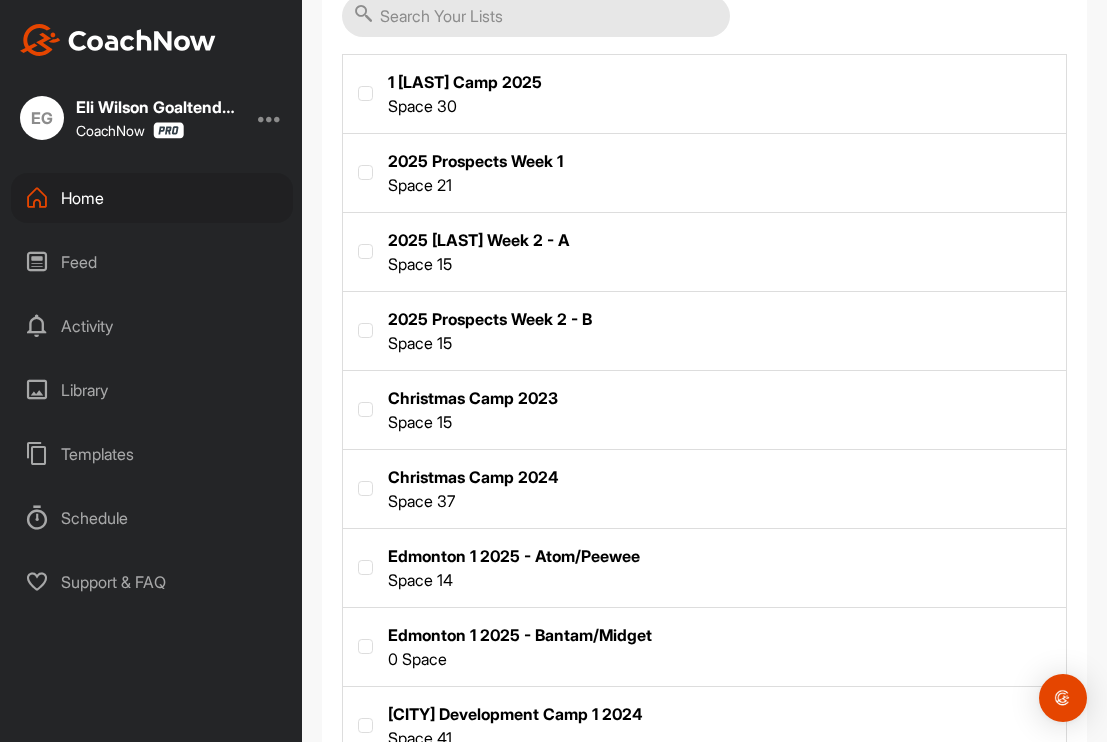 scroll, scrollTop: 419, scrollLeft: 0, axis: vertical 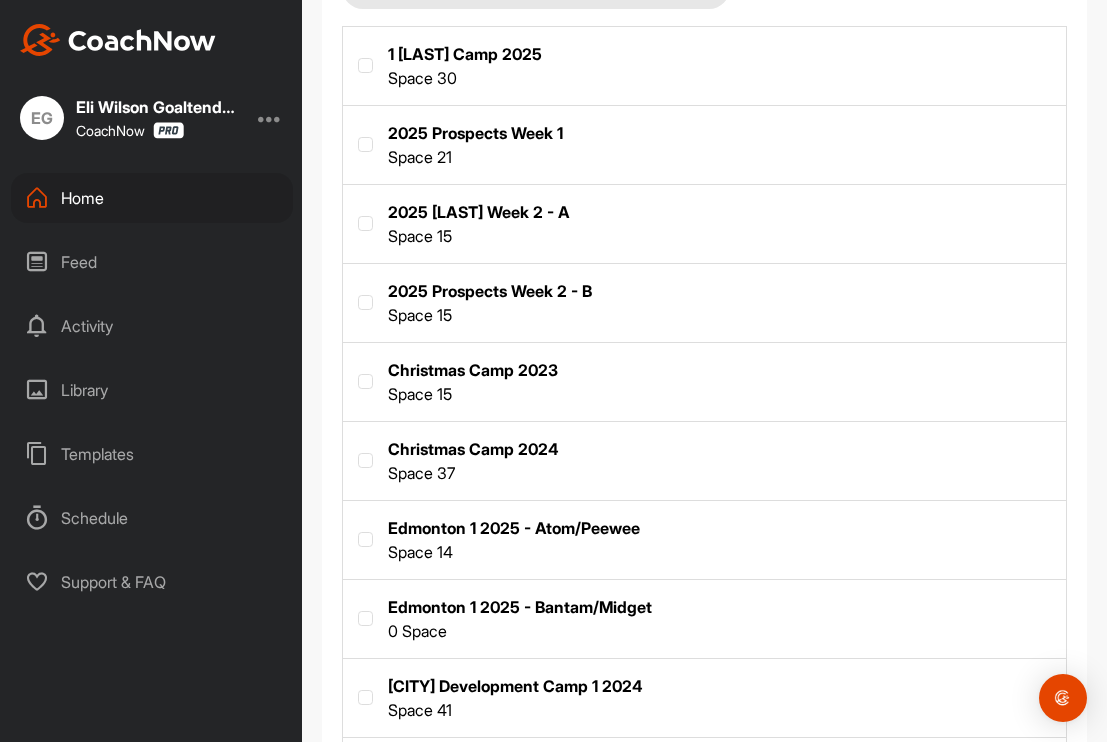 click at bounding box center (704, 538) 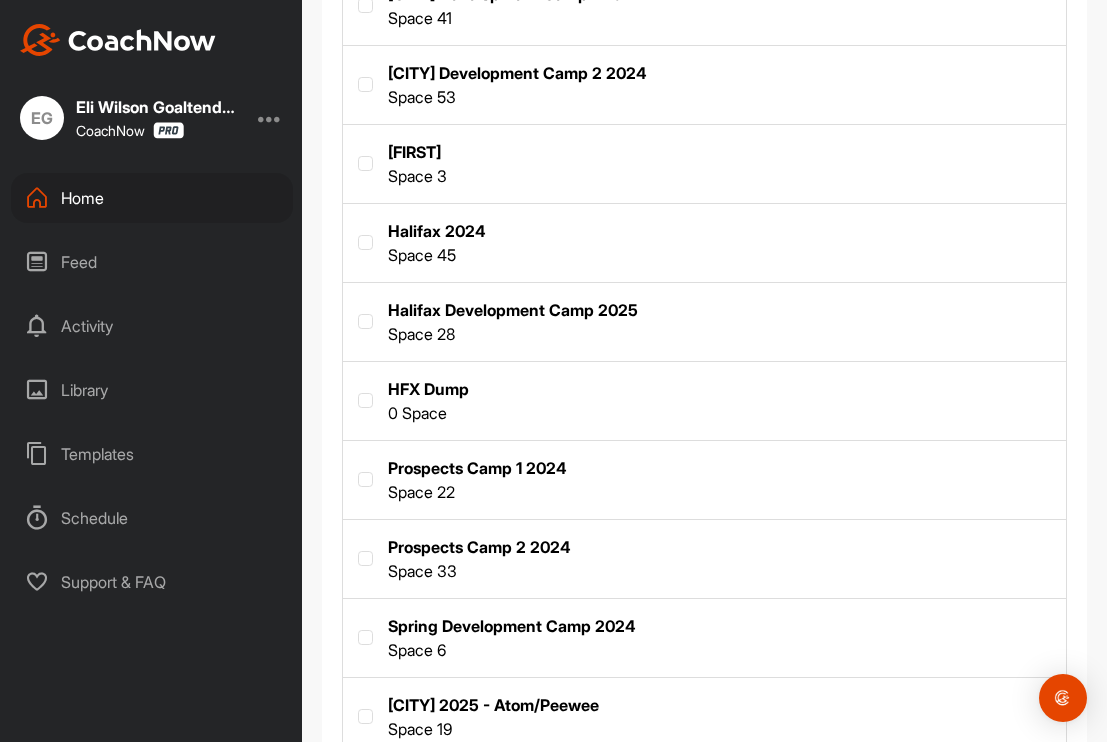 scroll, scrollTop: 1571, scrollLeft: 0, axis: vertical 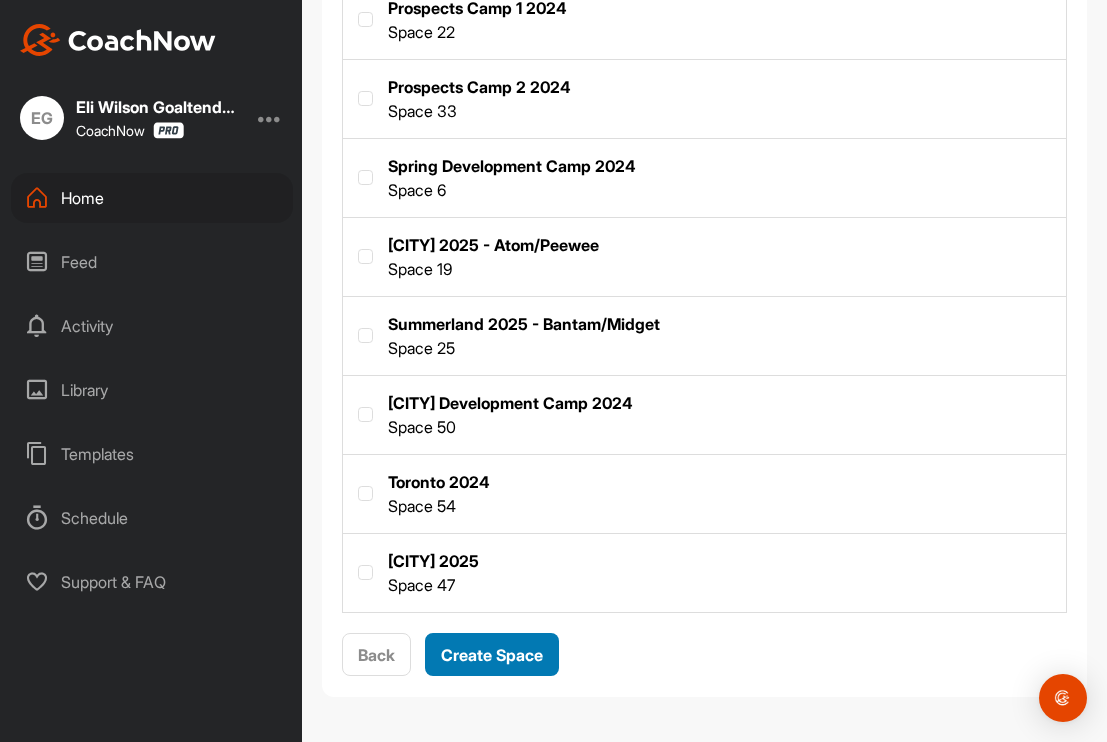 click on "Create Space" at bounding box center (492, 655) 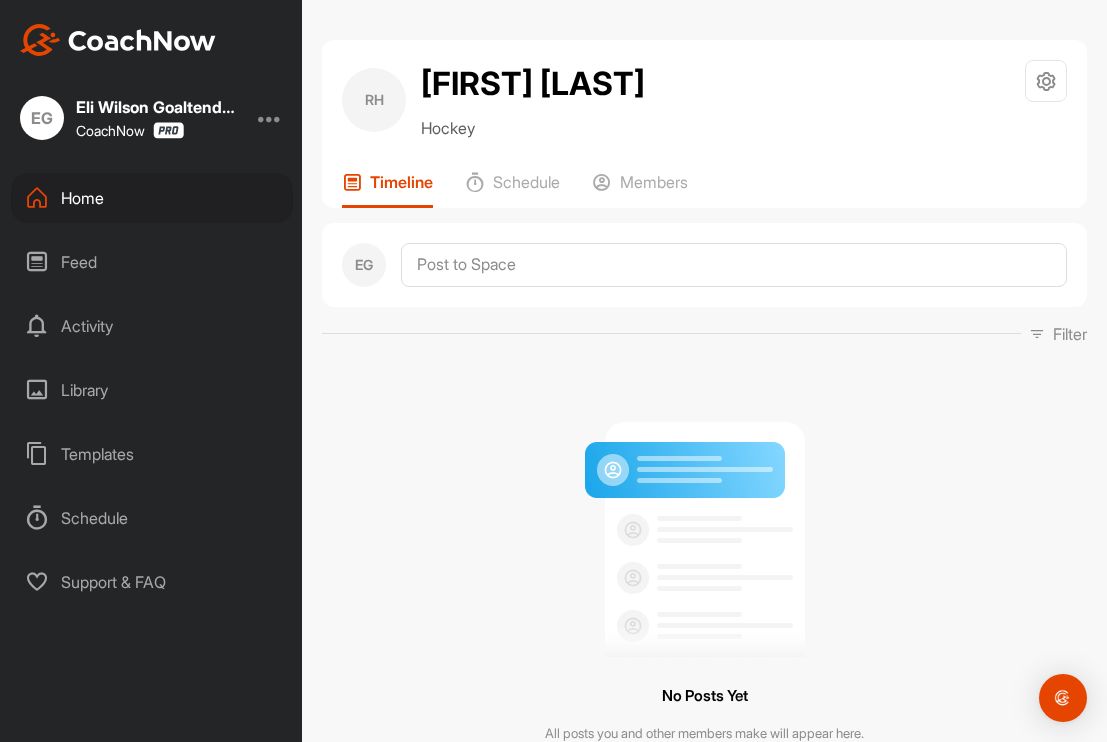 click on "Home" at bounding box center (152, 198) 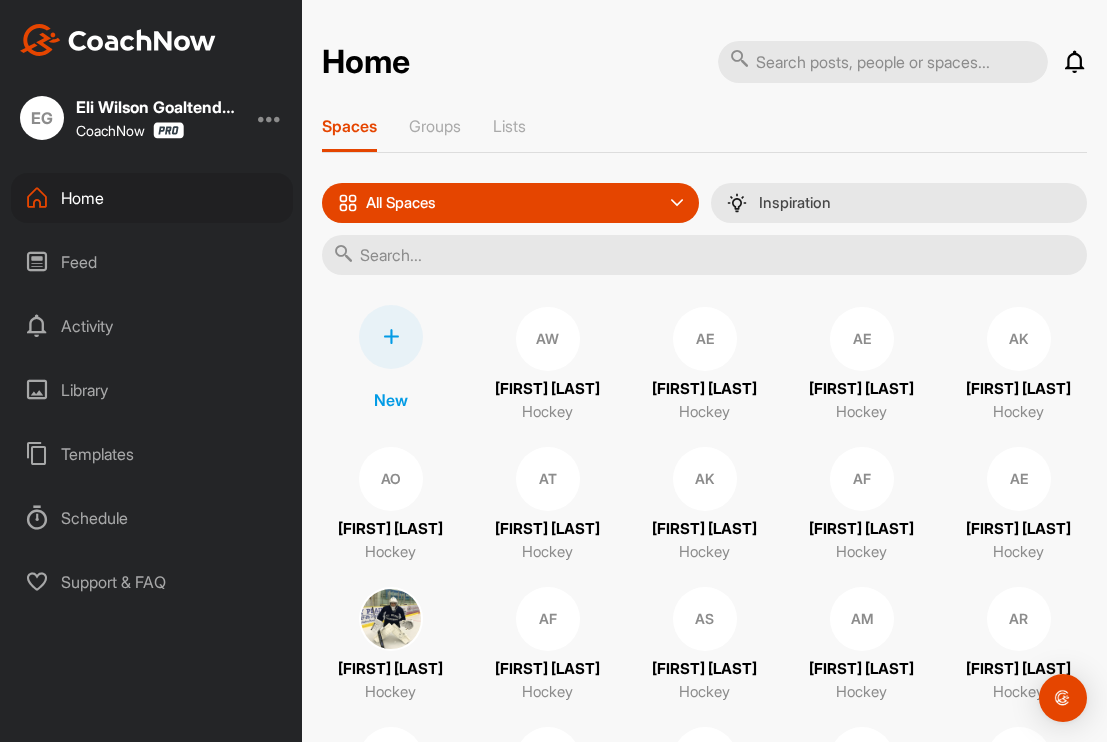 click at bounding box center [391, 337] 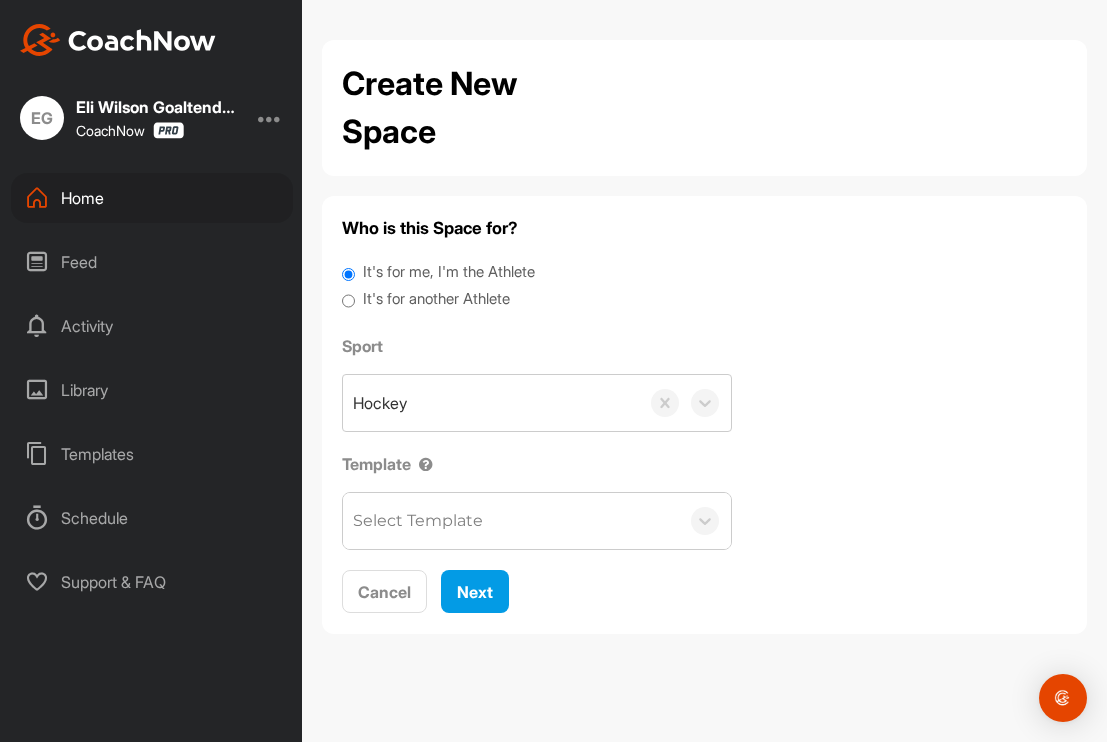 click on "It's for another Athlete" at bounding box center [348, 301] 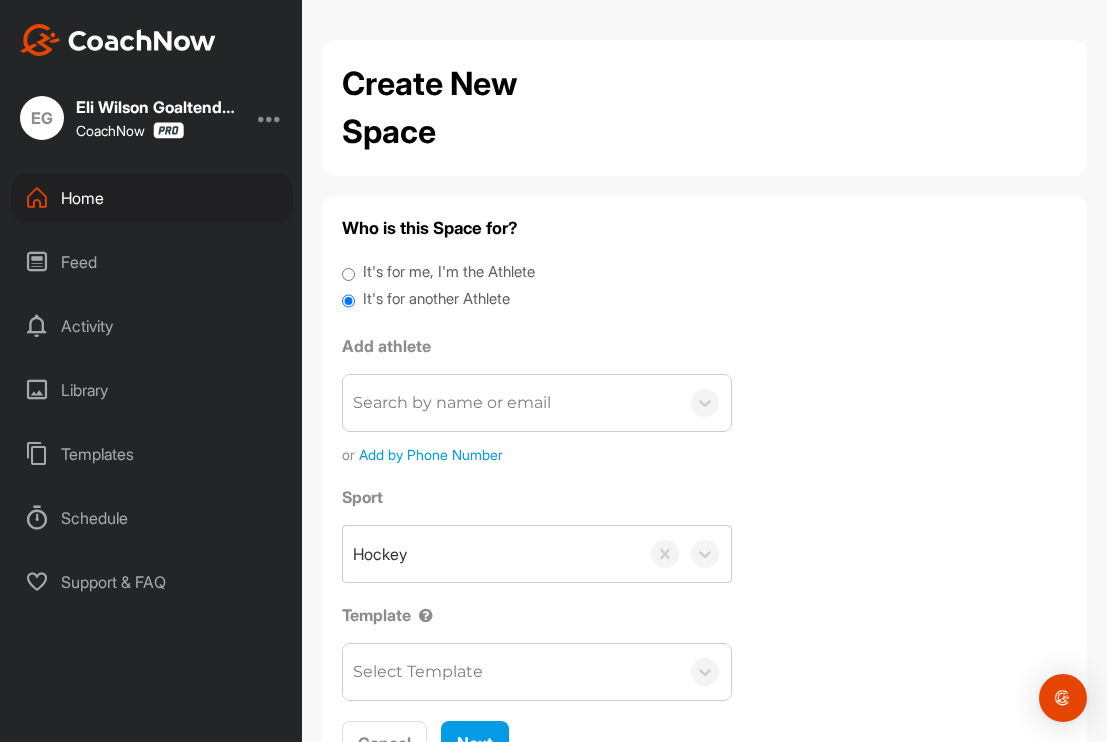 click on "Search by name or email" at bounding box center (511, 403) 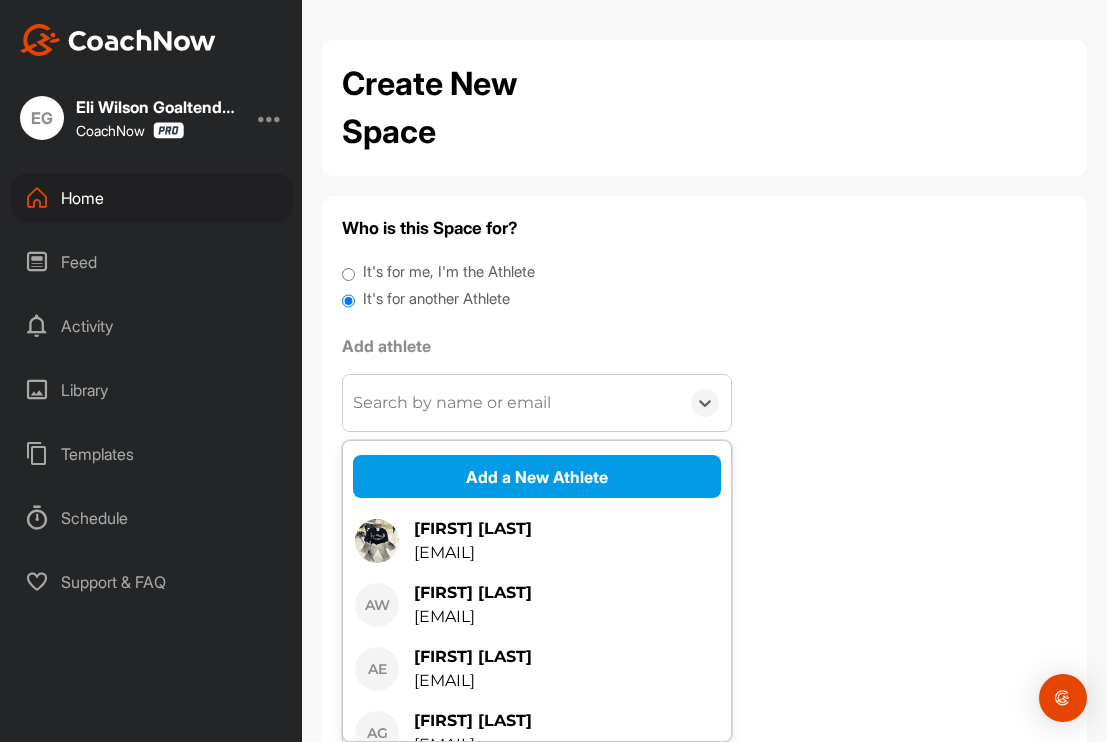 click on "Add a New Athlete" at bounding box center [537, 476] 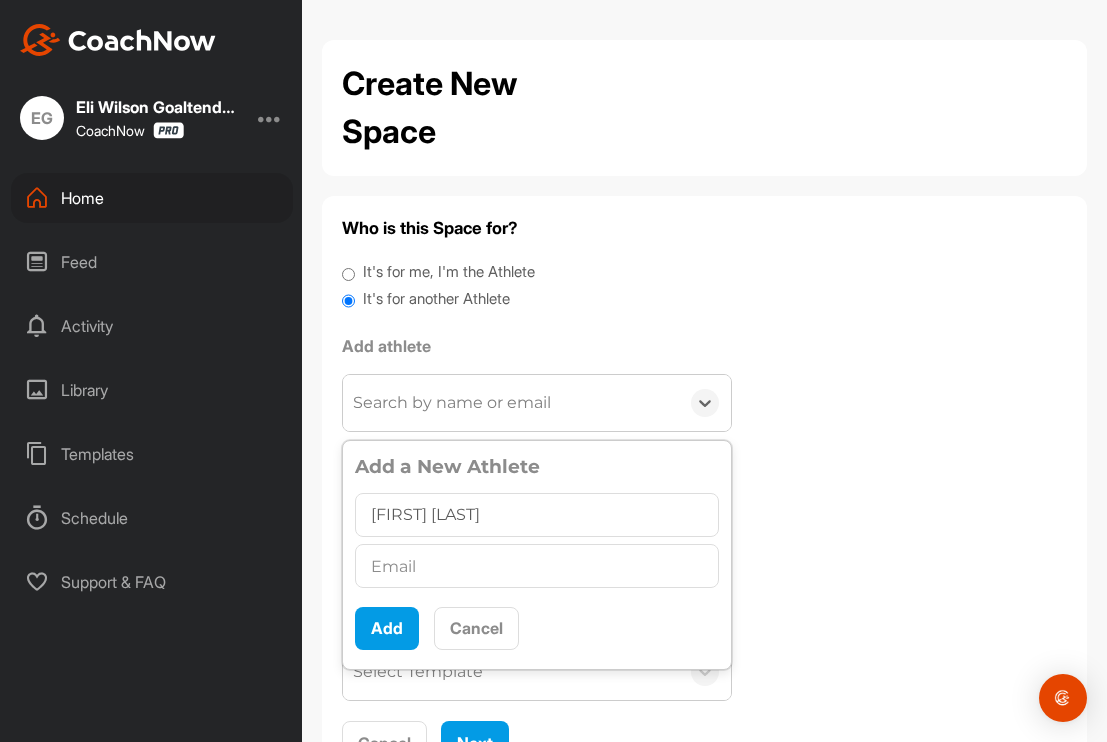 type on "[FIRST] [LAST]" 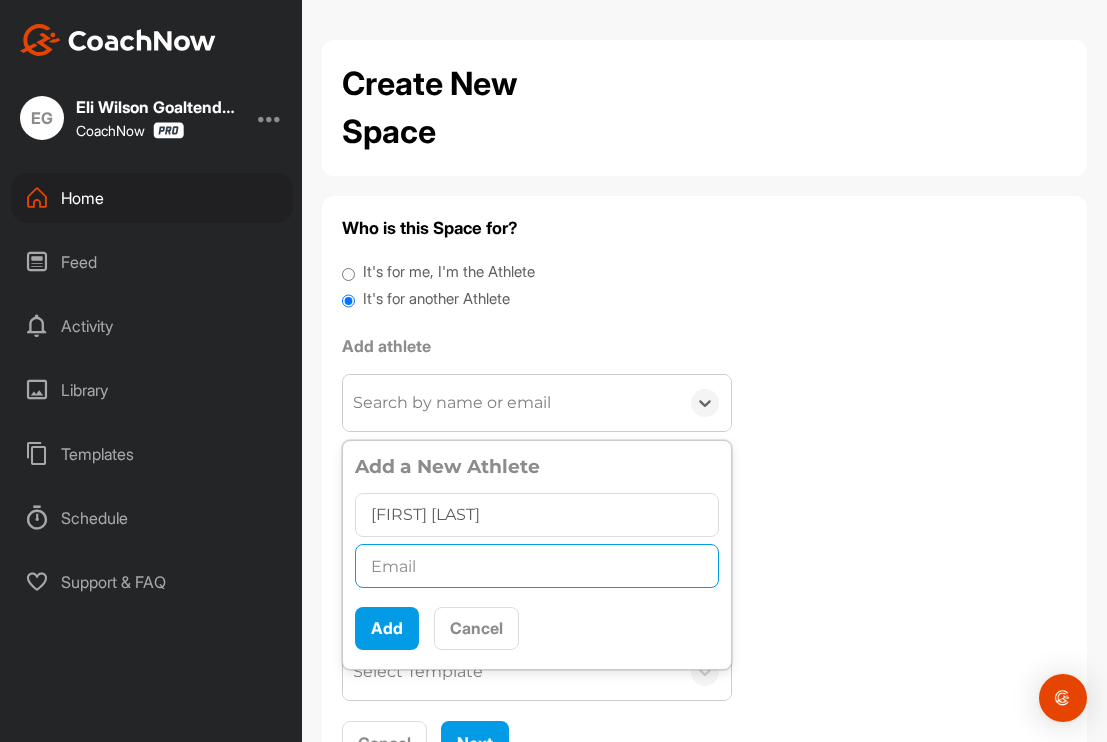 paste on "[EMAIL]" 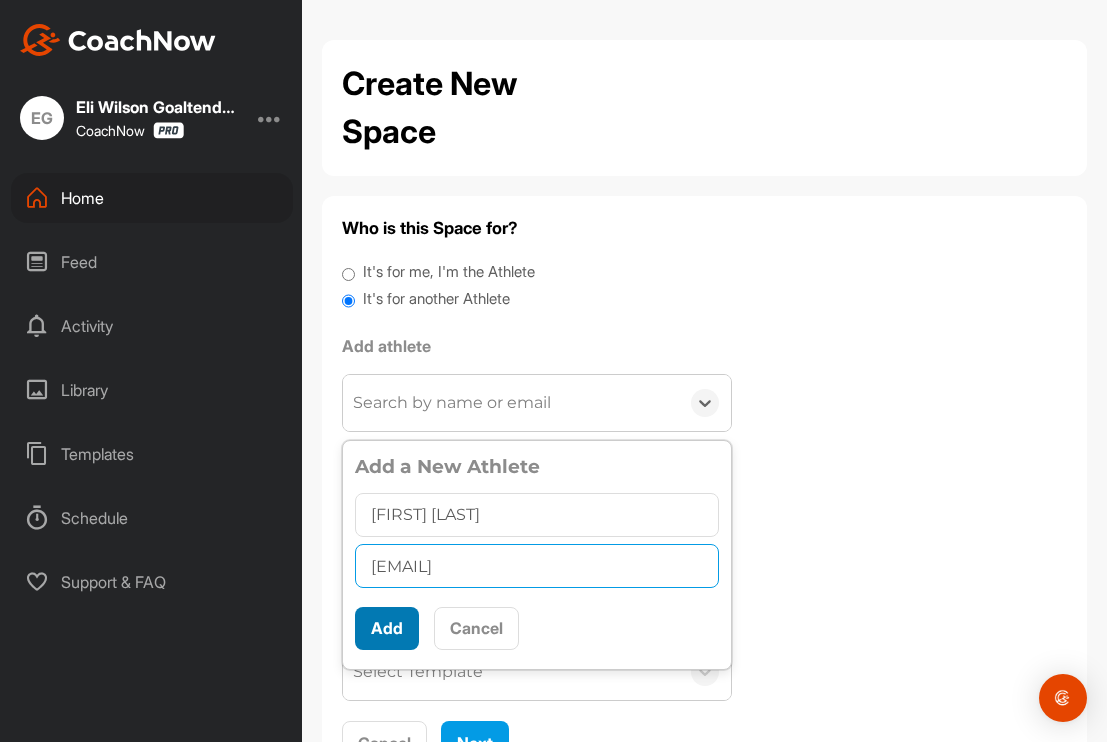 type on "[EMAIL]" 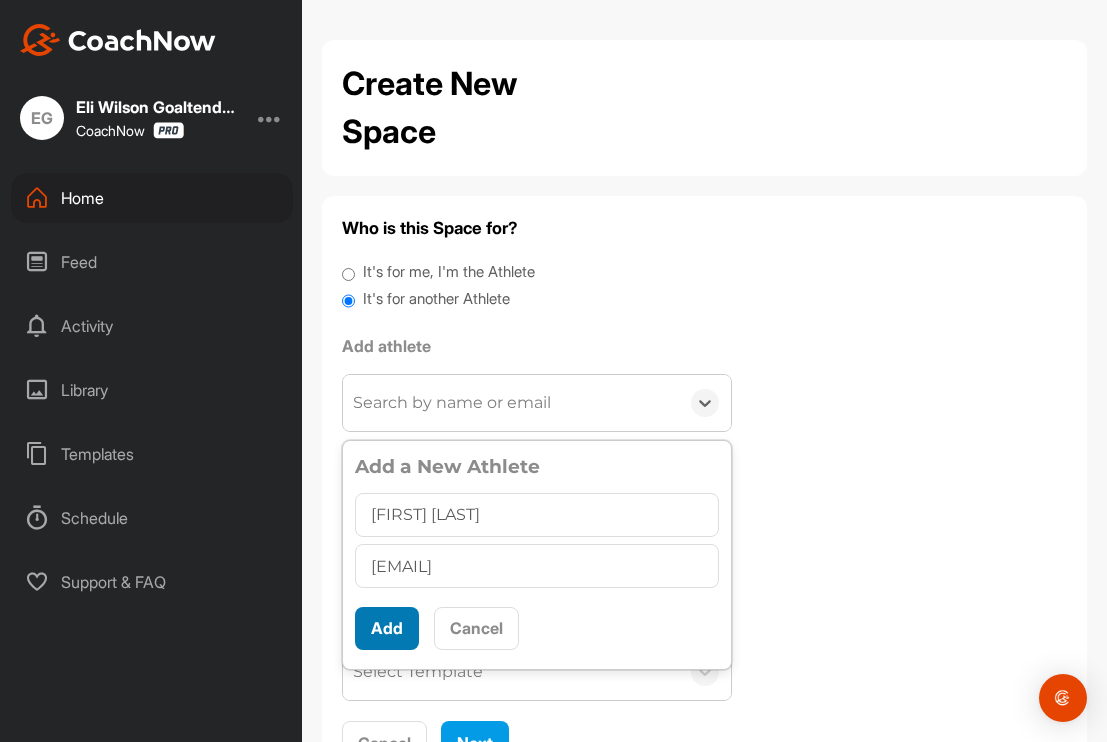 click on "Add" at bounding box center [387, 628] 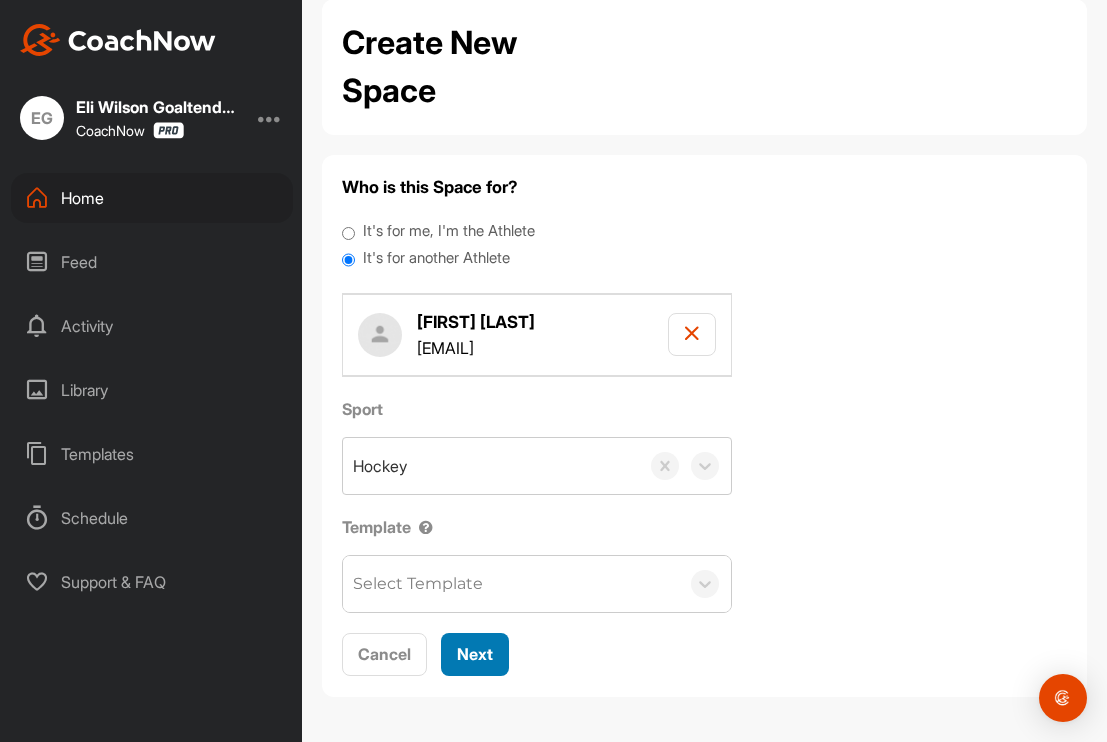scroll, scrollTop: 40, scrollLeft: 0, axis: vertical 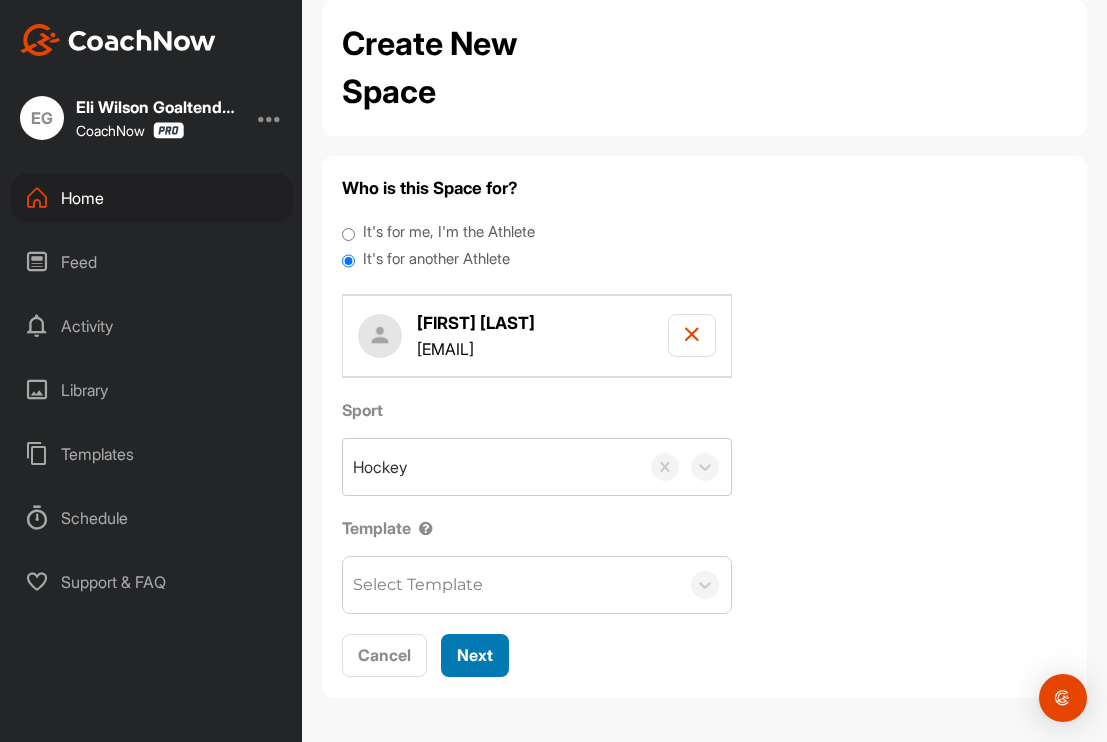 click on "Next" at bounding box center [475, 655] 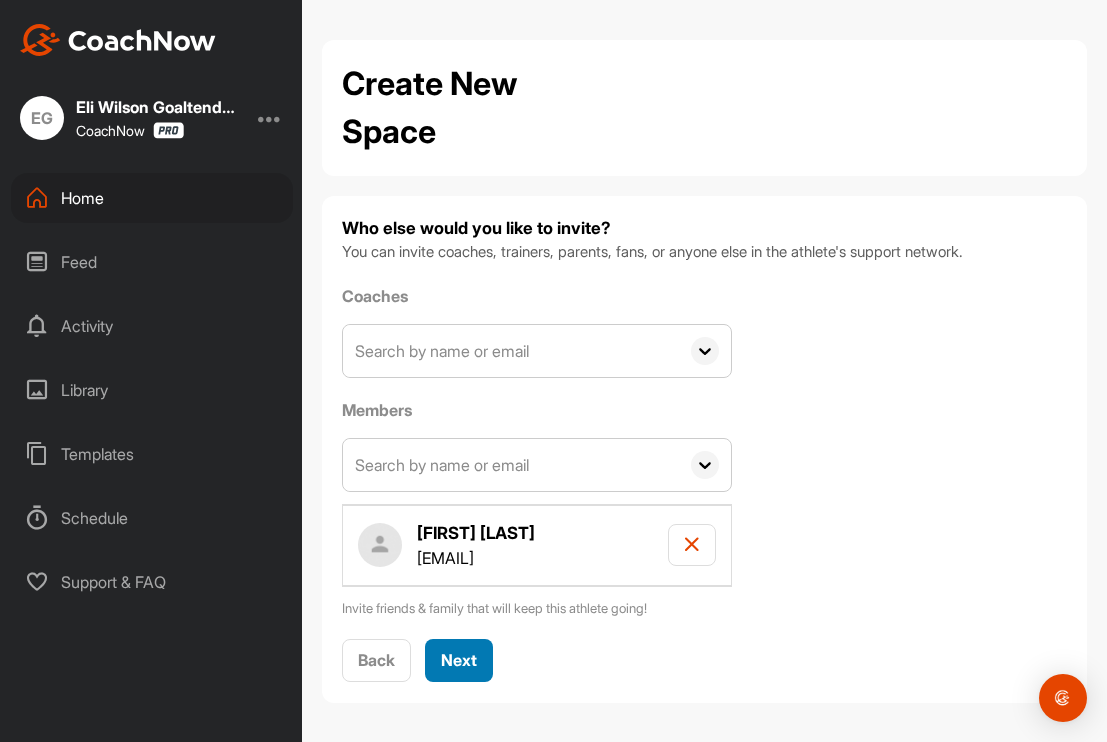 click on "Next" at bounding box center [459, 660] 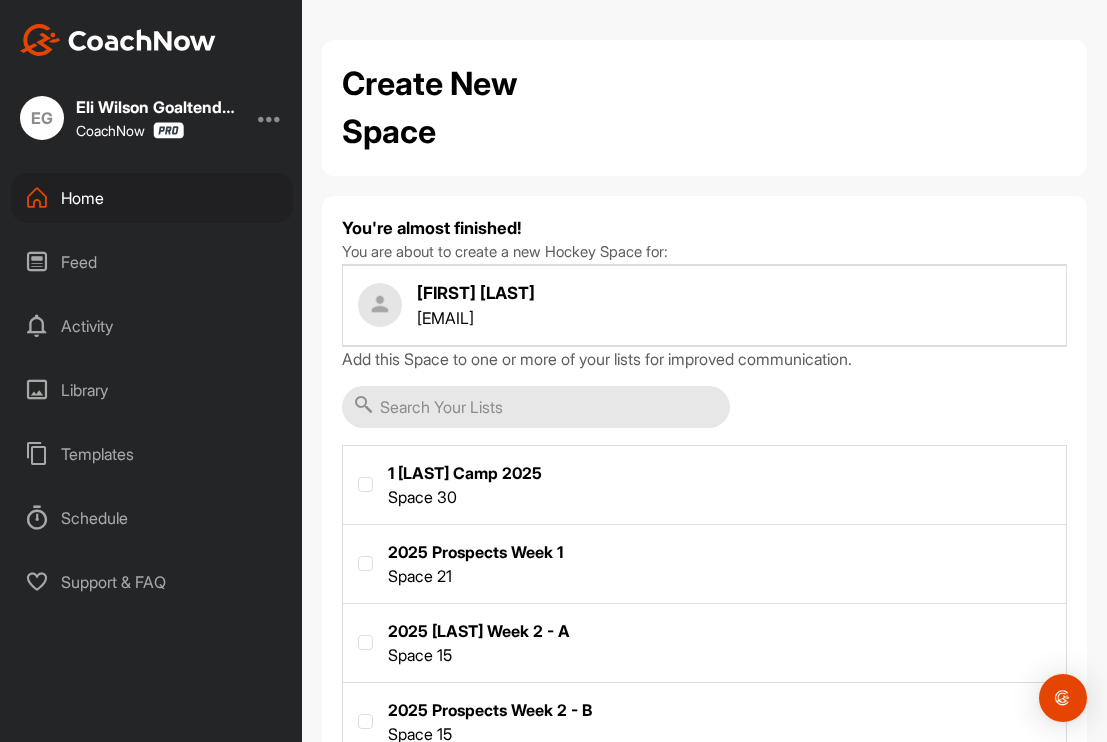 scroll, scrollTop: 0, scrollLeft: 0, axis: both 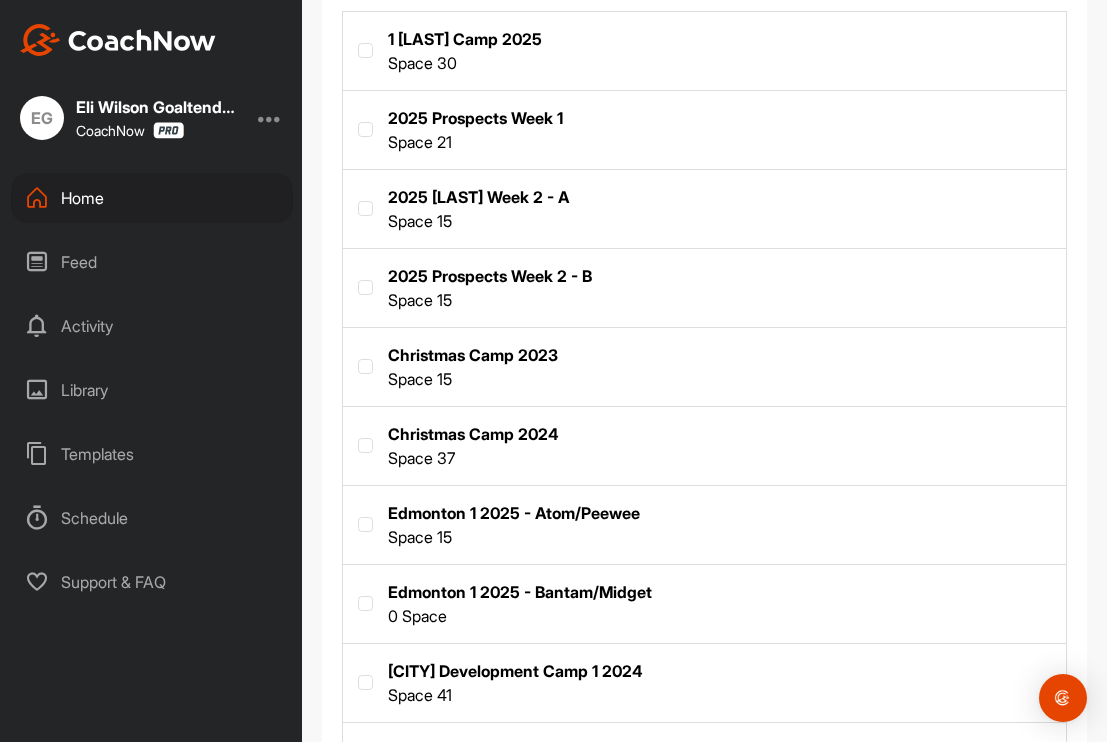 click at bounding box center (704, 523) 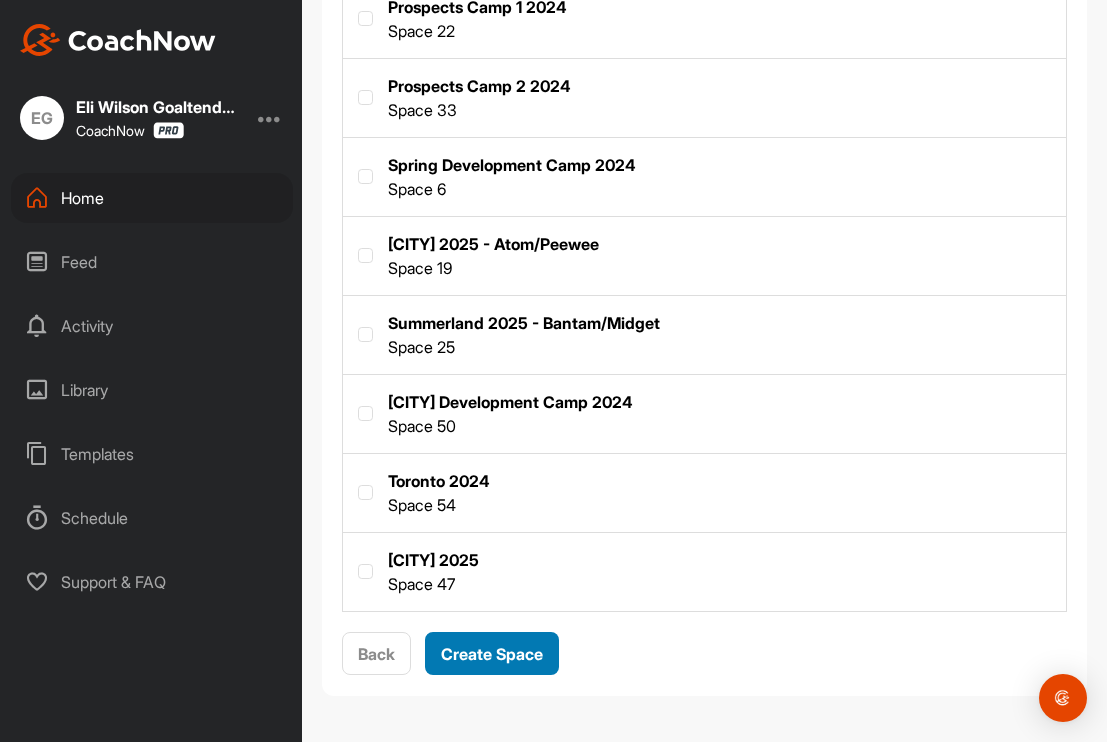 scroll, scrollTop: 1571, scrollLeft: 0, axis: vertical 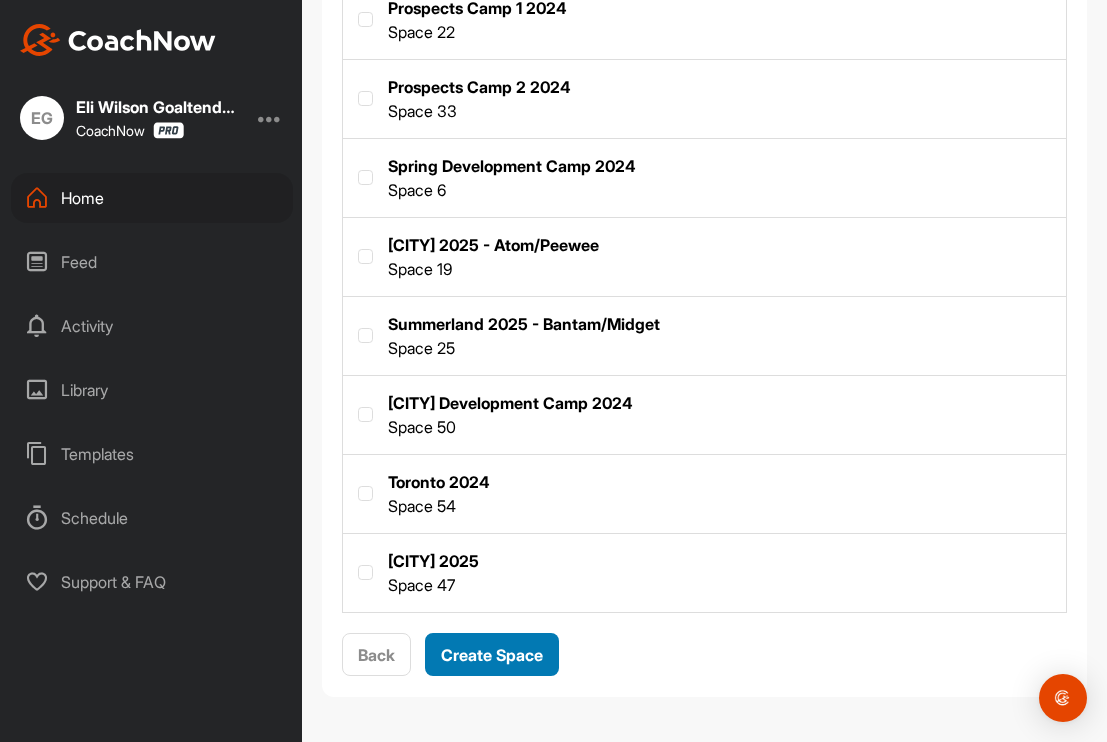 click on "Create Space" at bounding box center (492, 655) 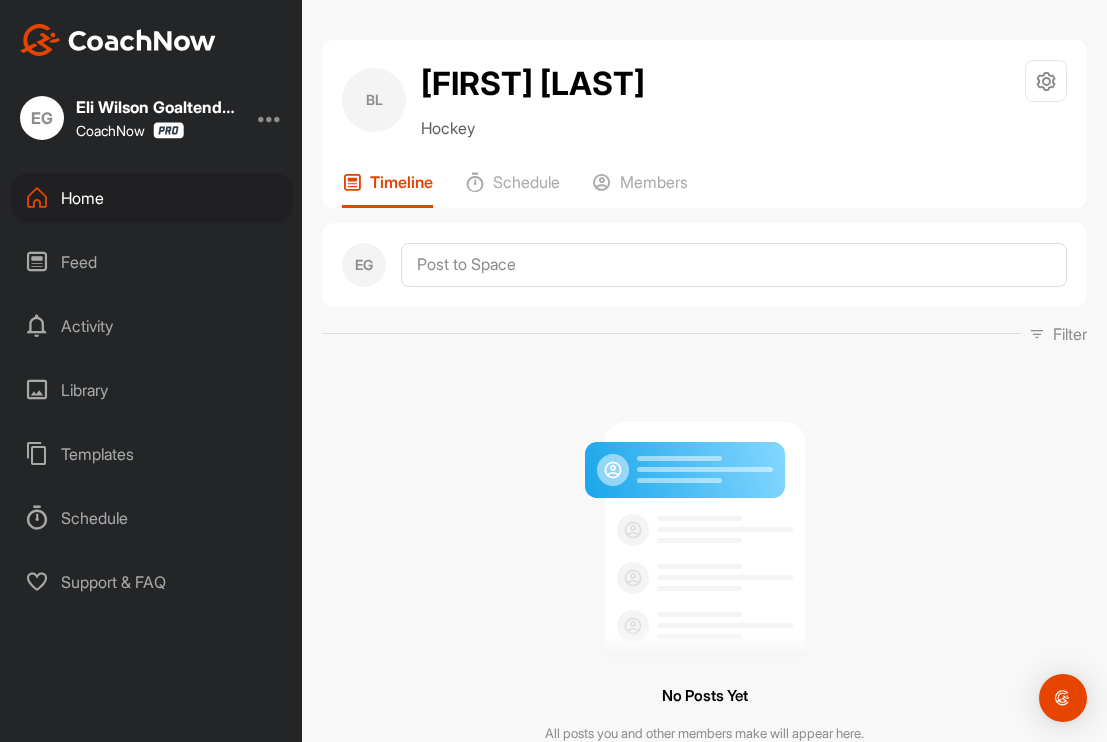 click on "Home" at bounding box center [152, 198] 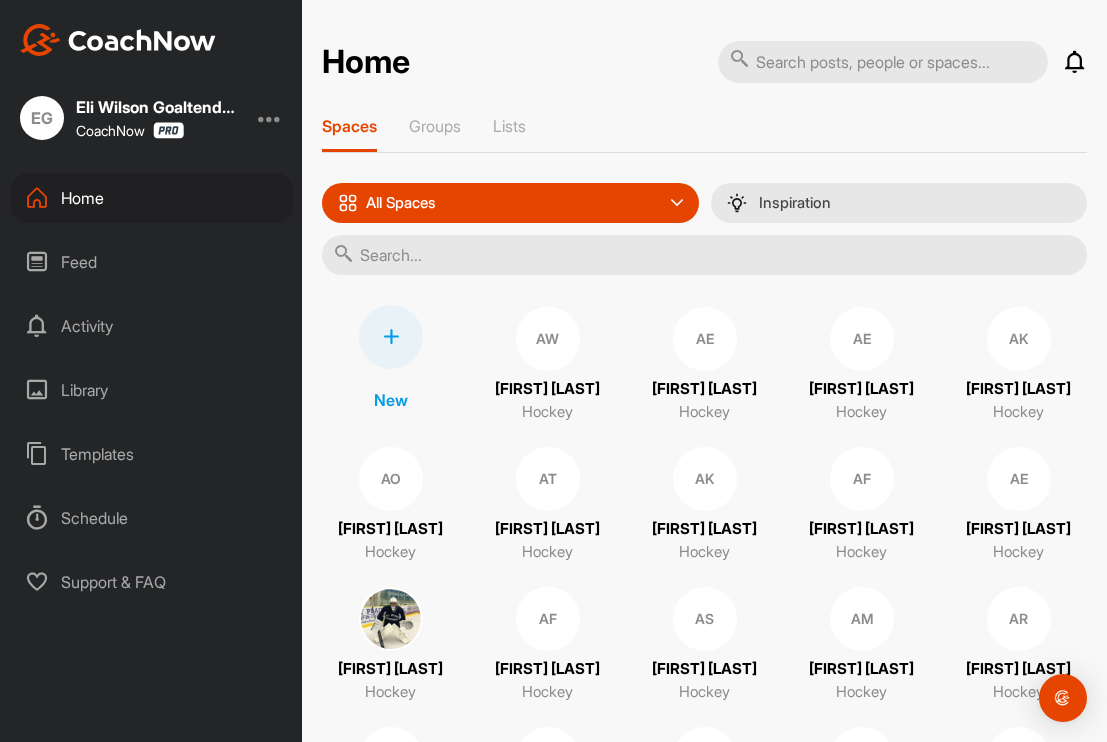 click at bounding box center (391, 337) 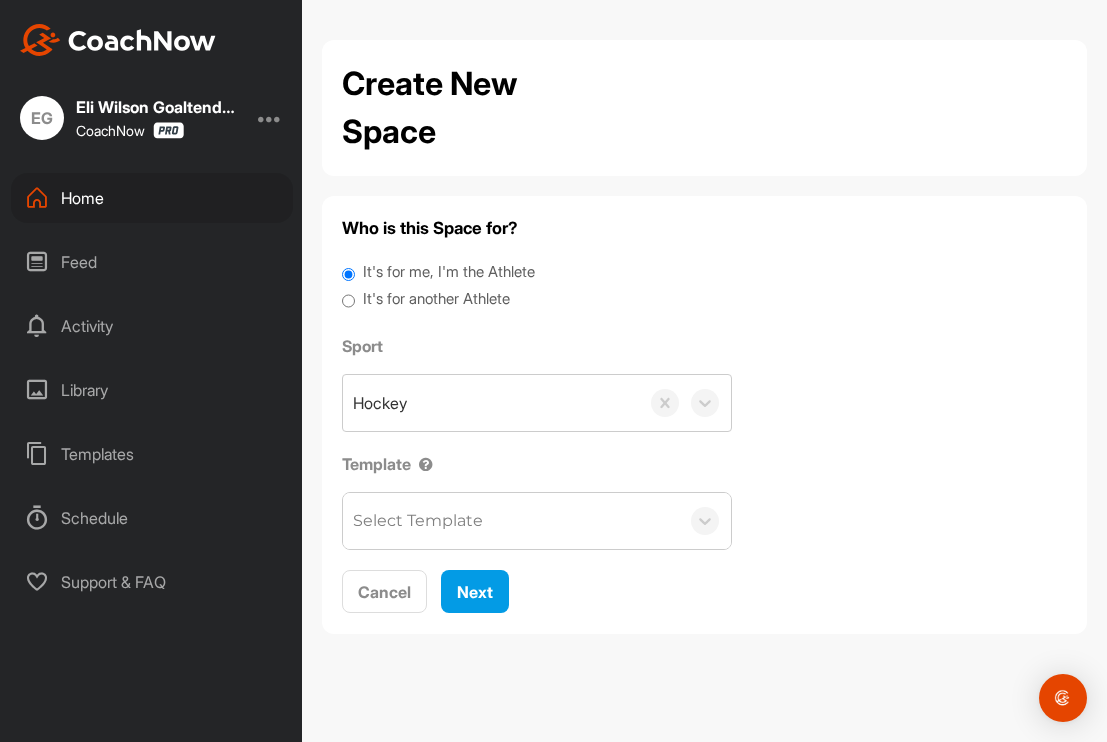 click on "It's for another Athlete" at bounding box center [348, 301] 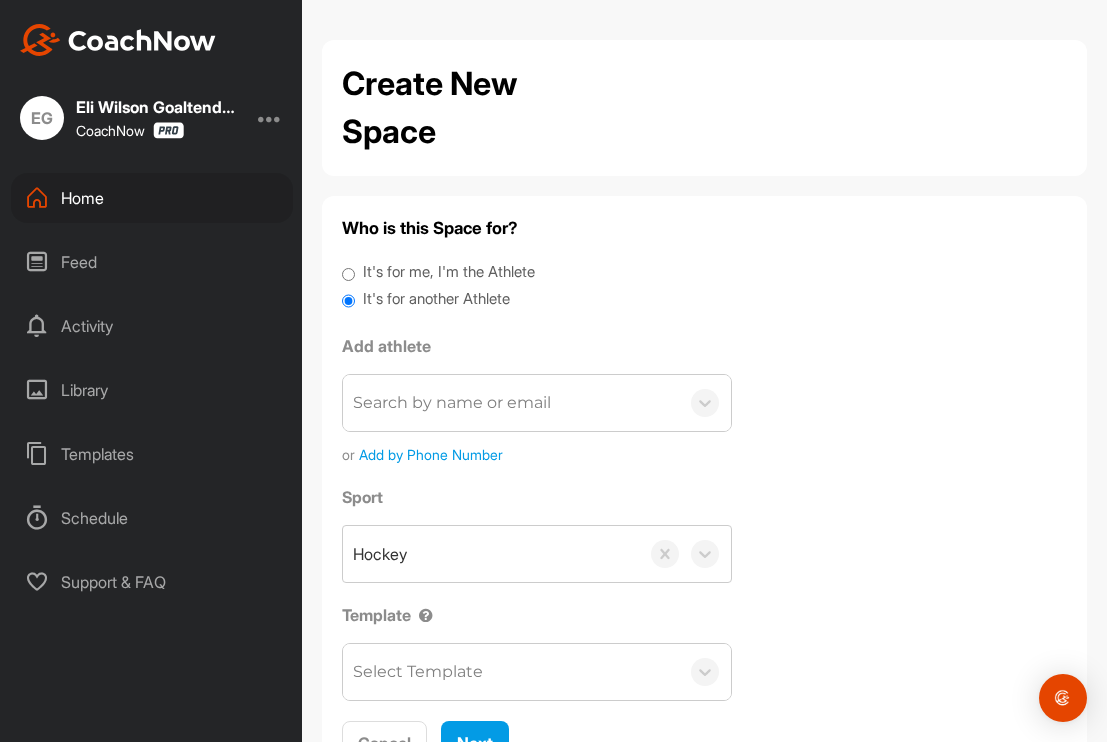 click on "Search by name or email" at bounding box center [452, 403] 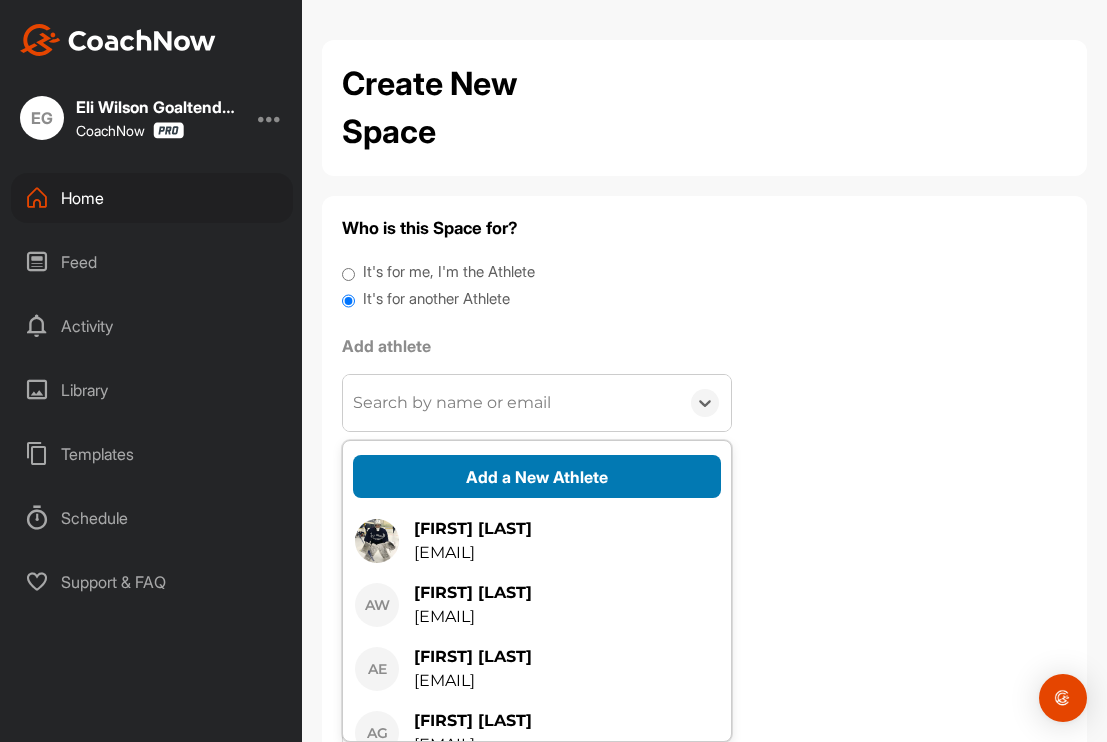 click on "Add a New Athlete" at bounding box center (537, 476) 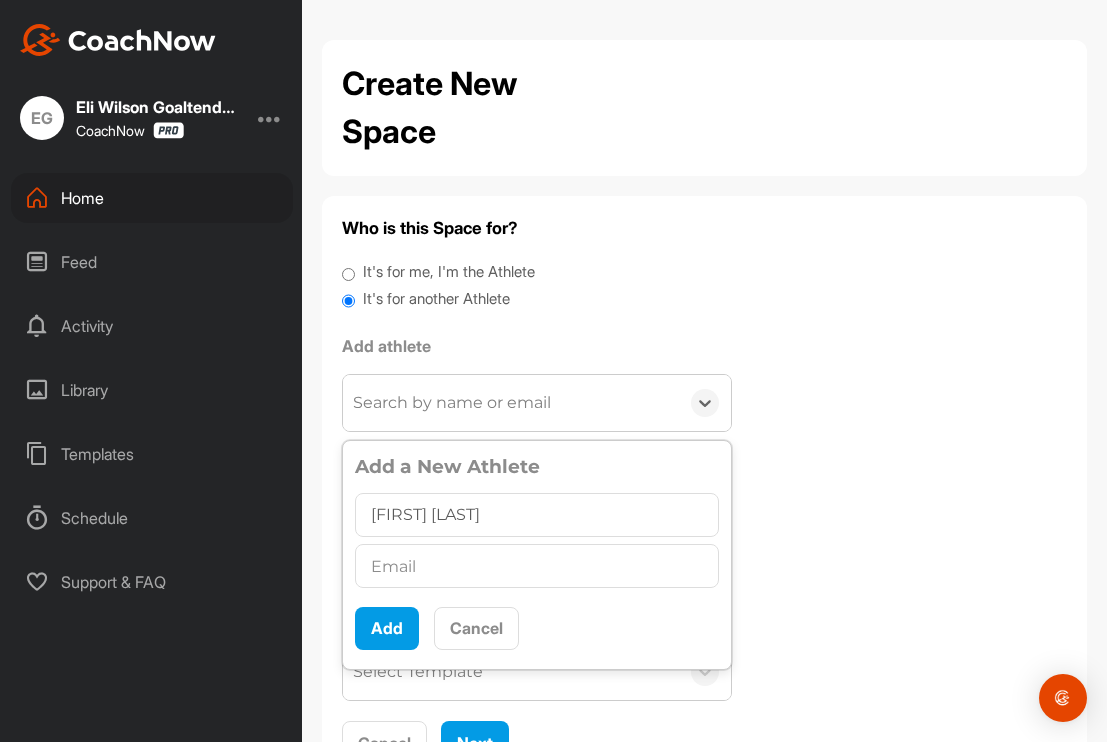 type on "[FIRST] [LAST]" 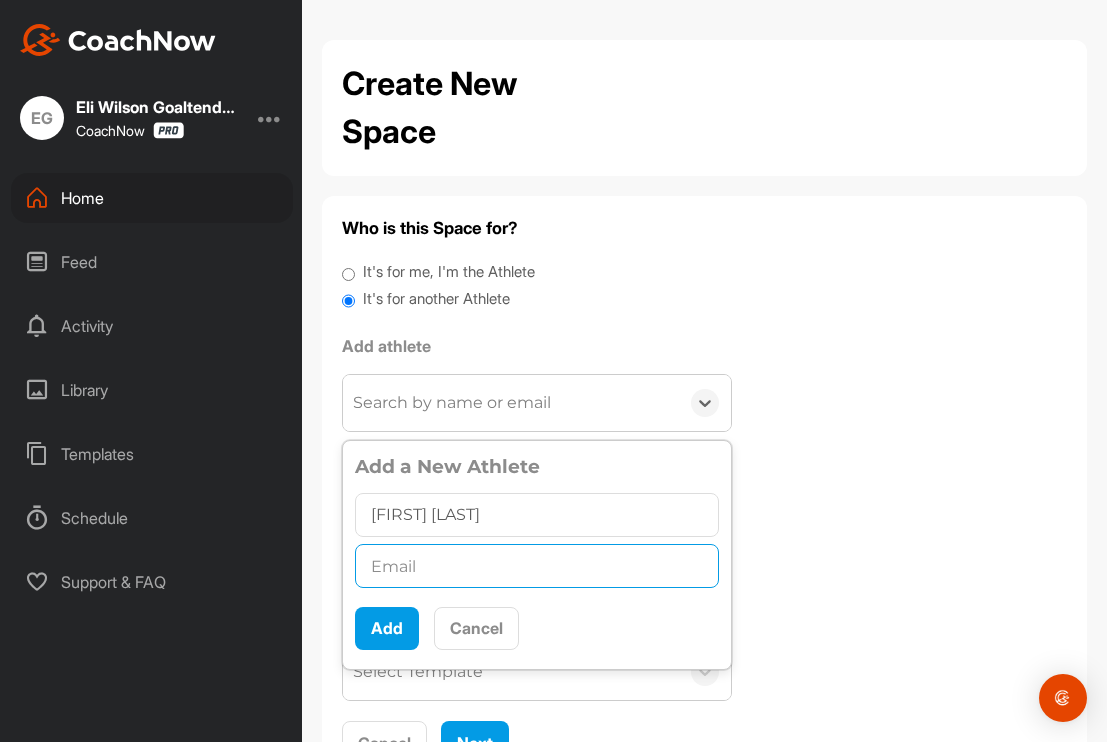 paste on "[EMAIL]" 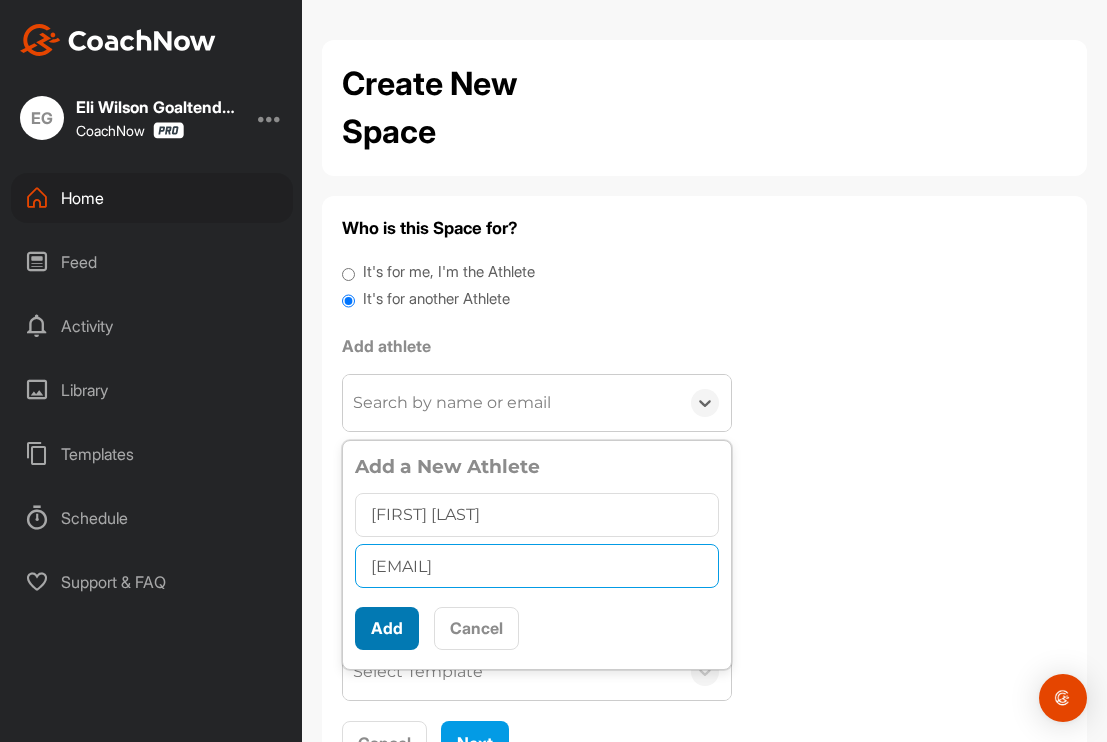 type on "[EMAIL]" 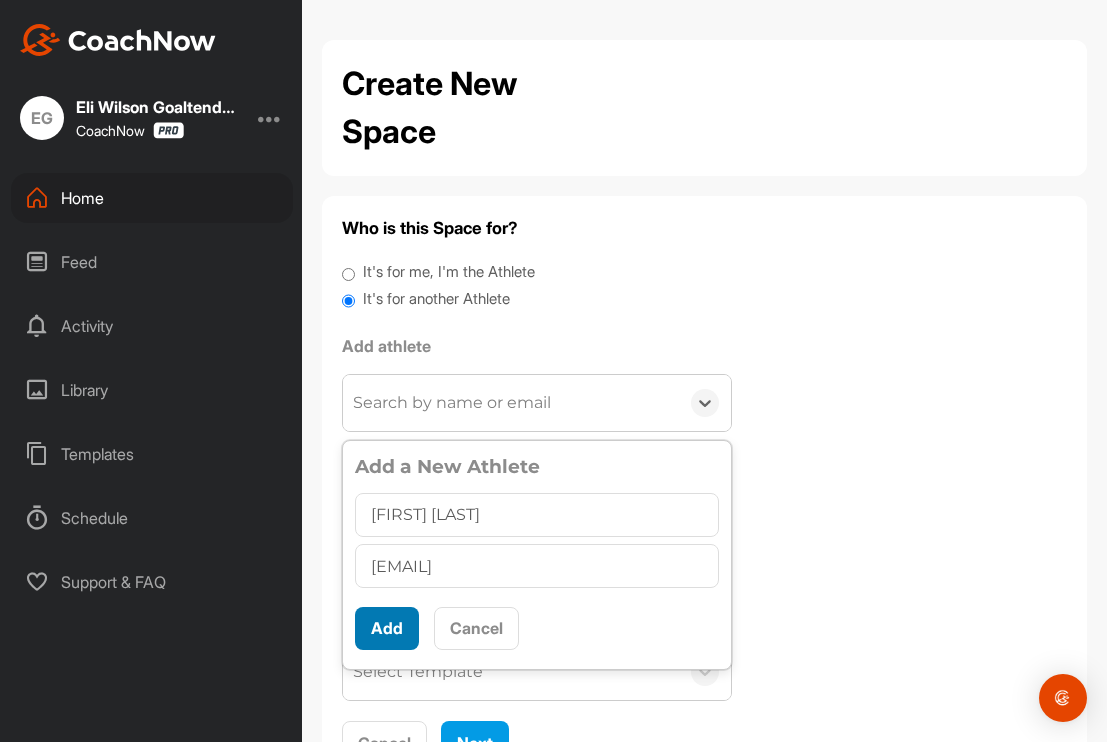 click on "Add" at bounding box center [387, 628] 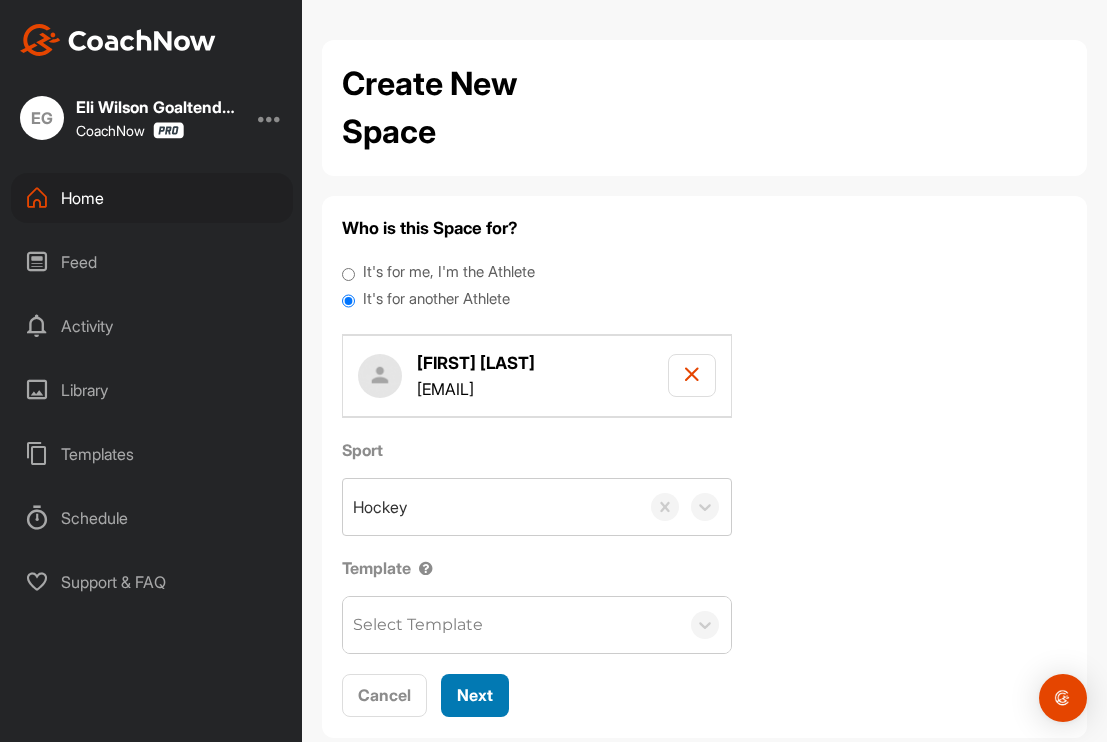 click on "Next" at bounding box center [475, 695] 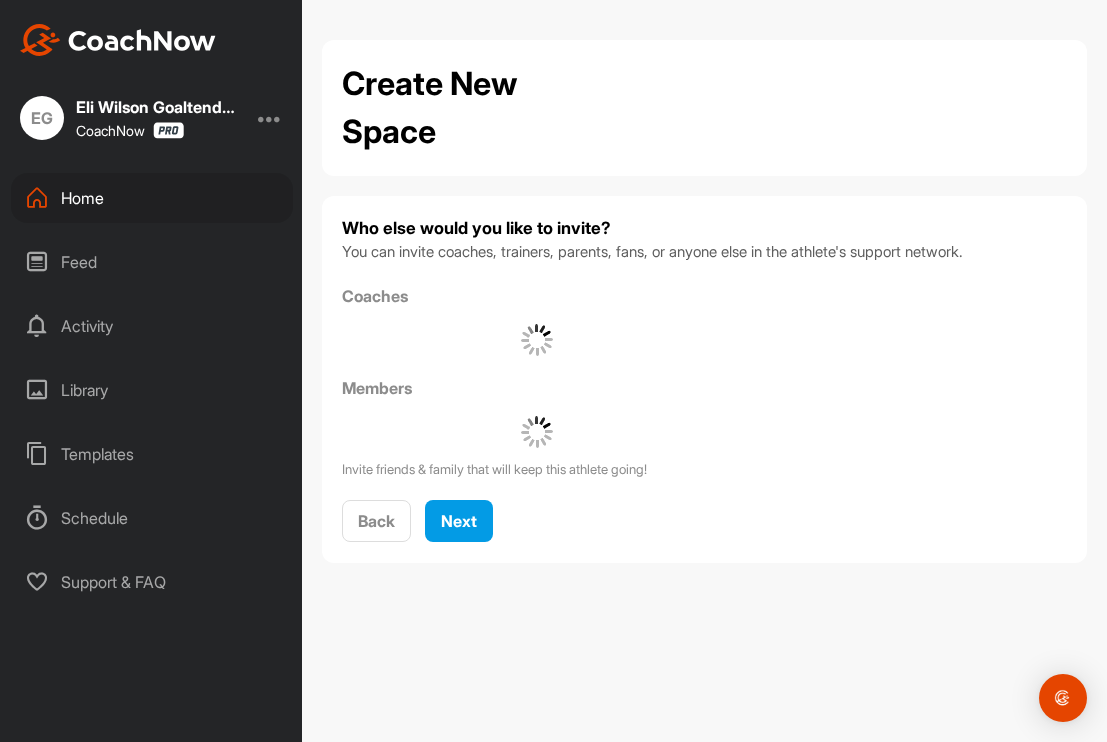 scroll, scrollTop: 0, scrollLeft: 0, axis: both 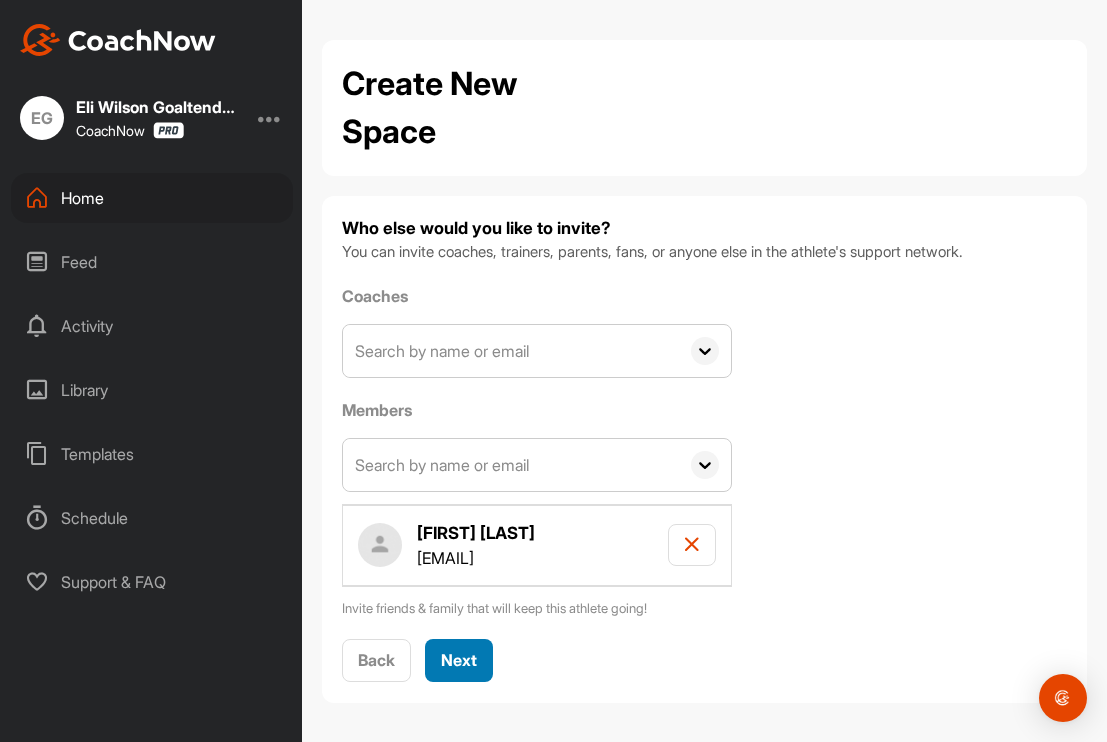 click on "Next" at bounding box center [459, 660] 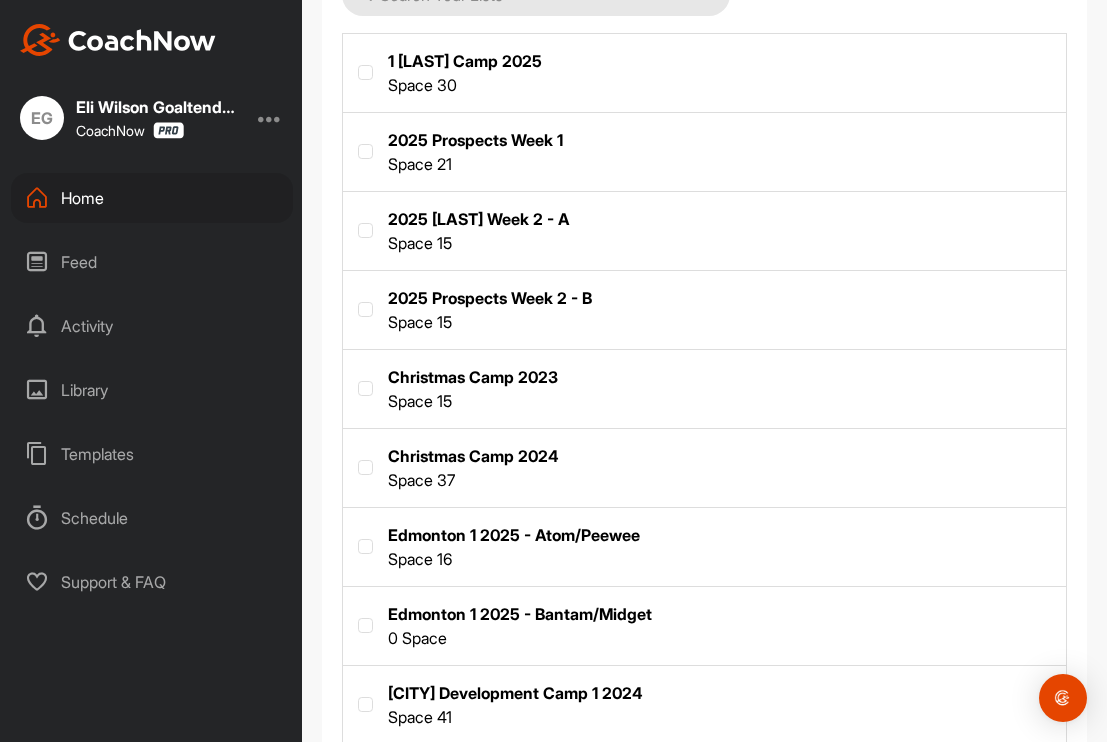 click at bounding box center [704, 545] 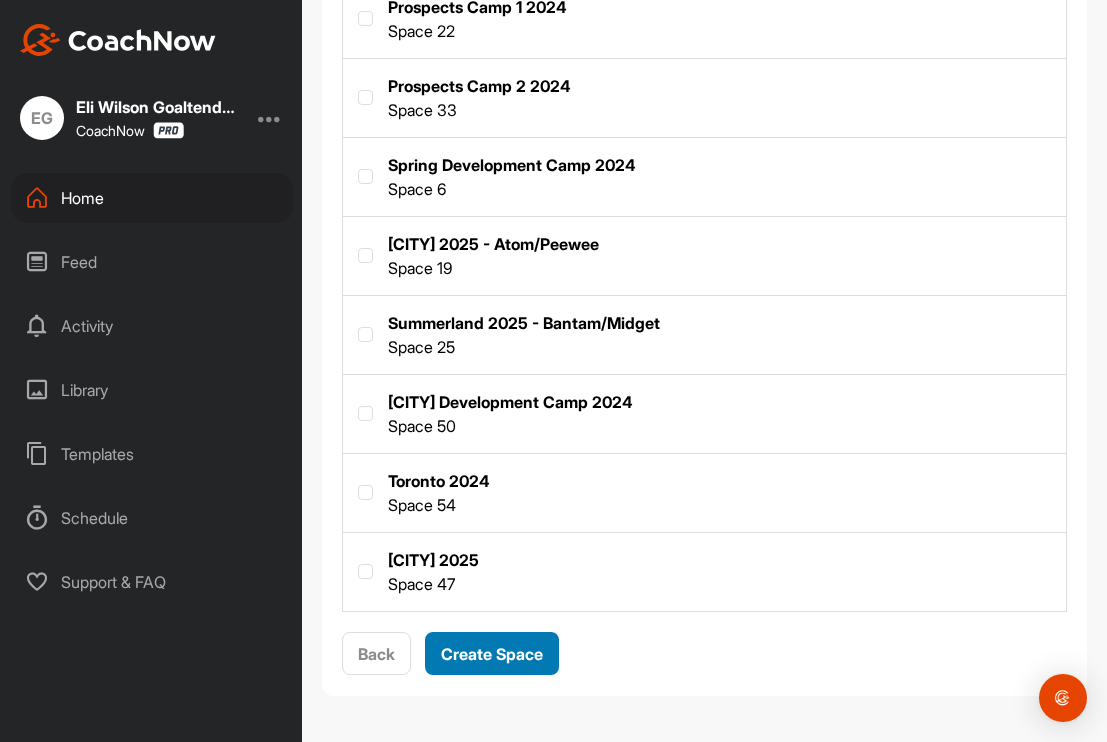 click on "Create Space" at bounding box center (492, 654) 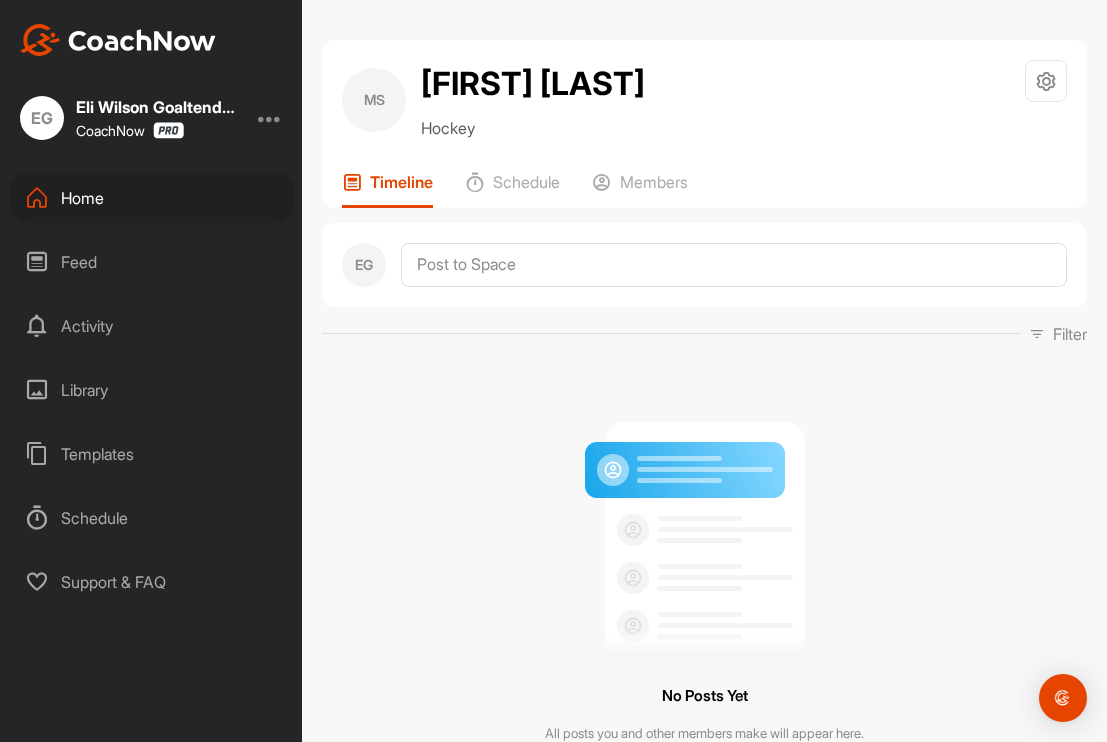 click on "Home" at bounding box center [152, 198] 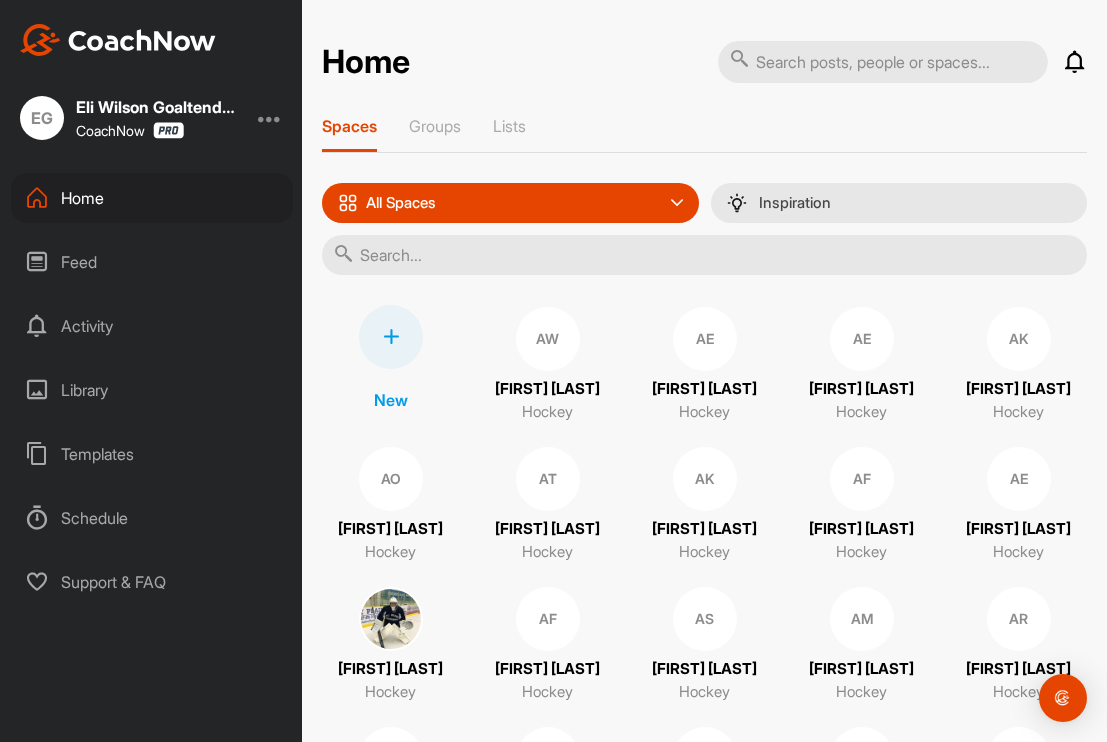 click at bounding box center (391, 337) 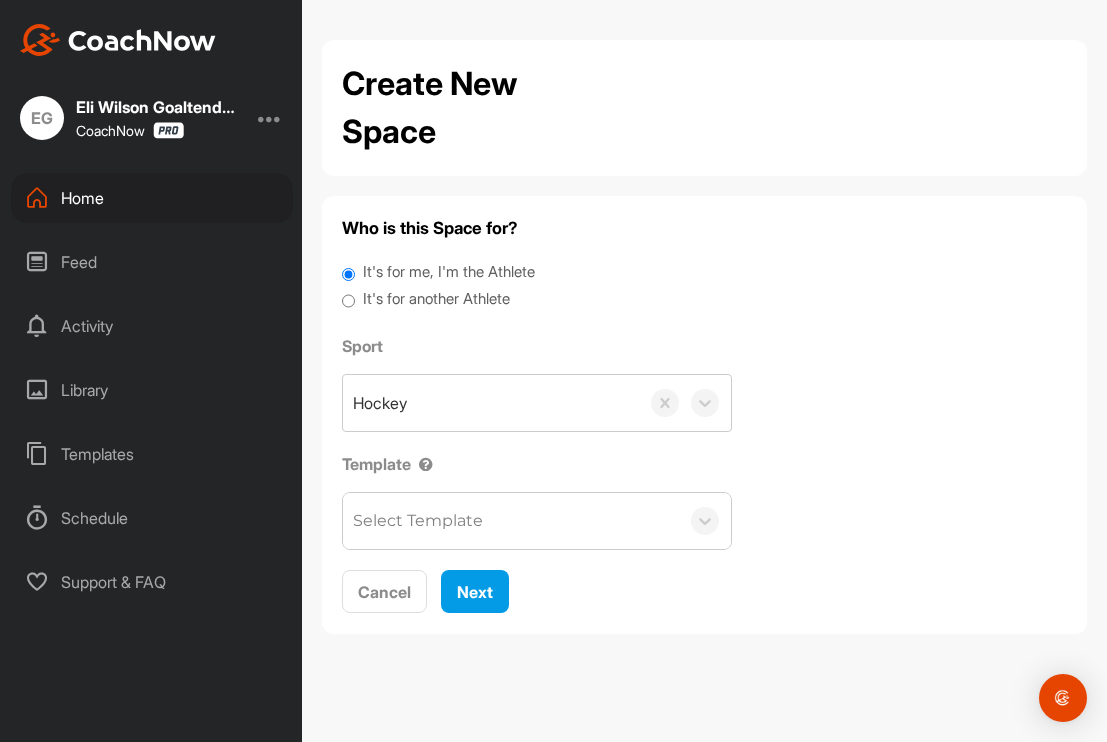 click on "It's for another Athlete" at bounding box center [348, 301] 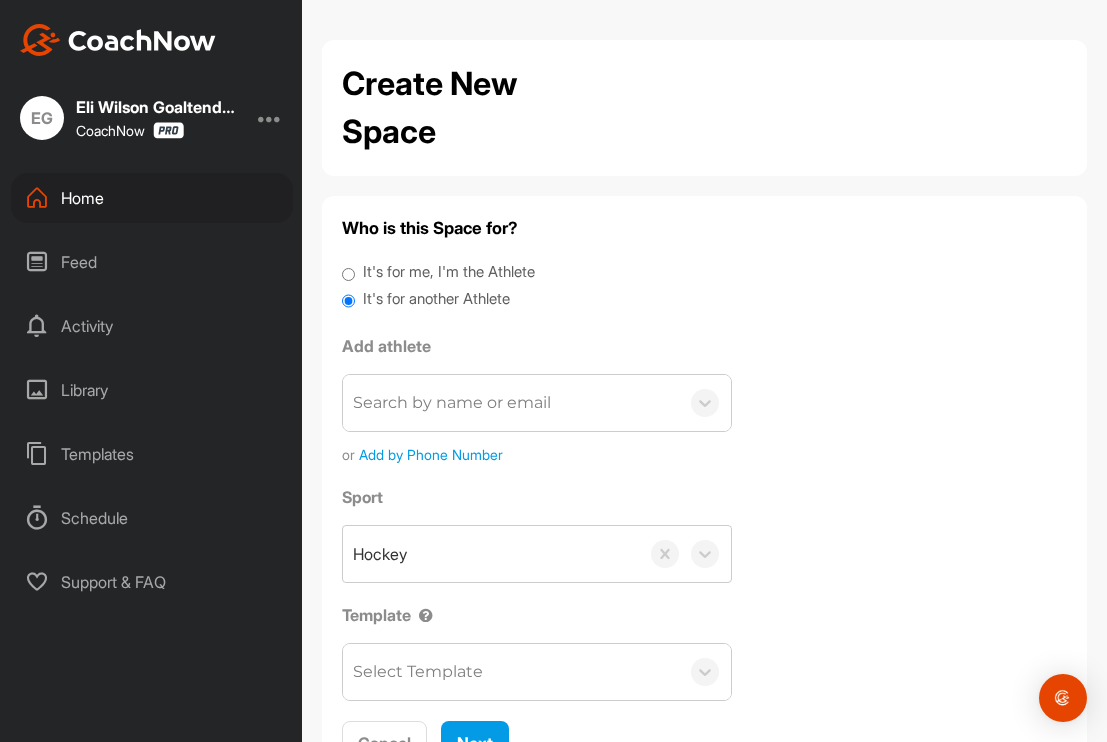 click on "Search by name or email" at bounding box center (511, 403) 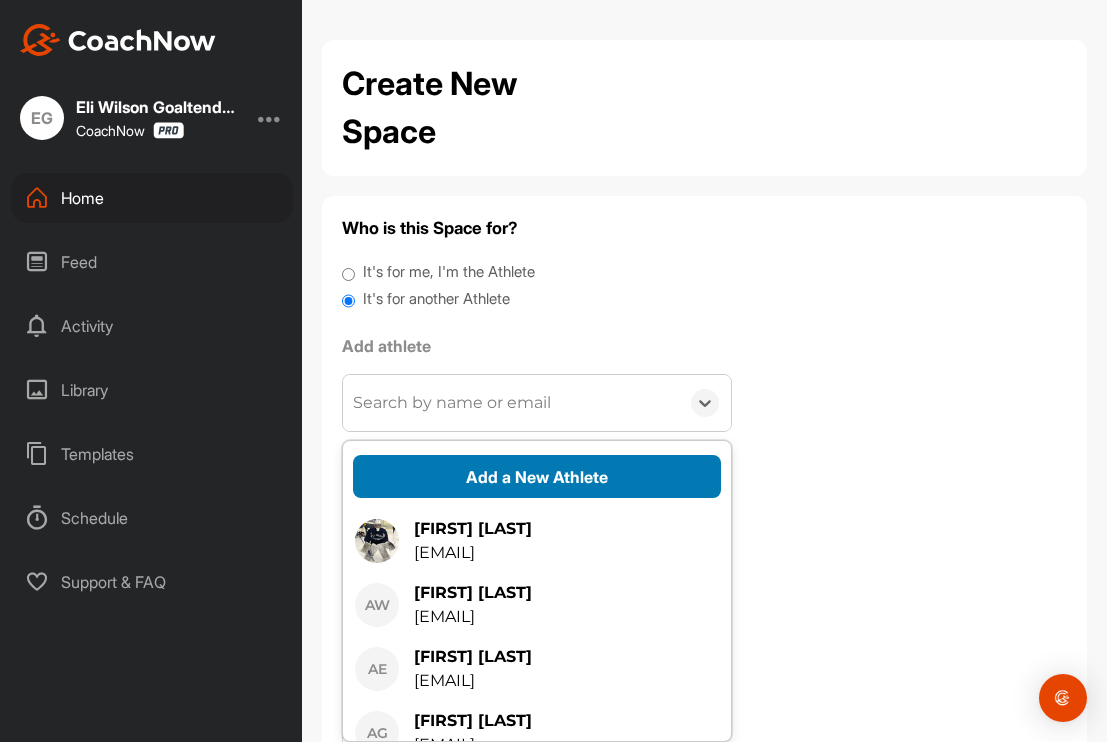 click on "Add a New Athlete" at bounding box center (537, 476) 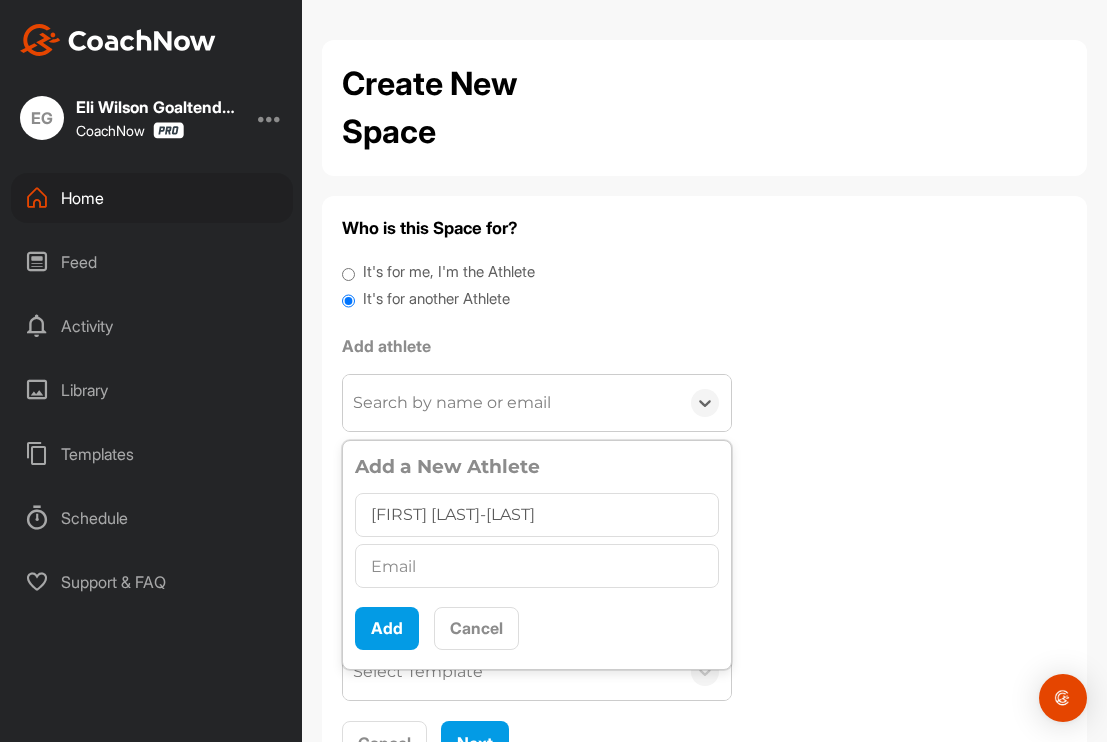 type on "[FIRST] [LAST]-[LAST]" 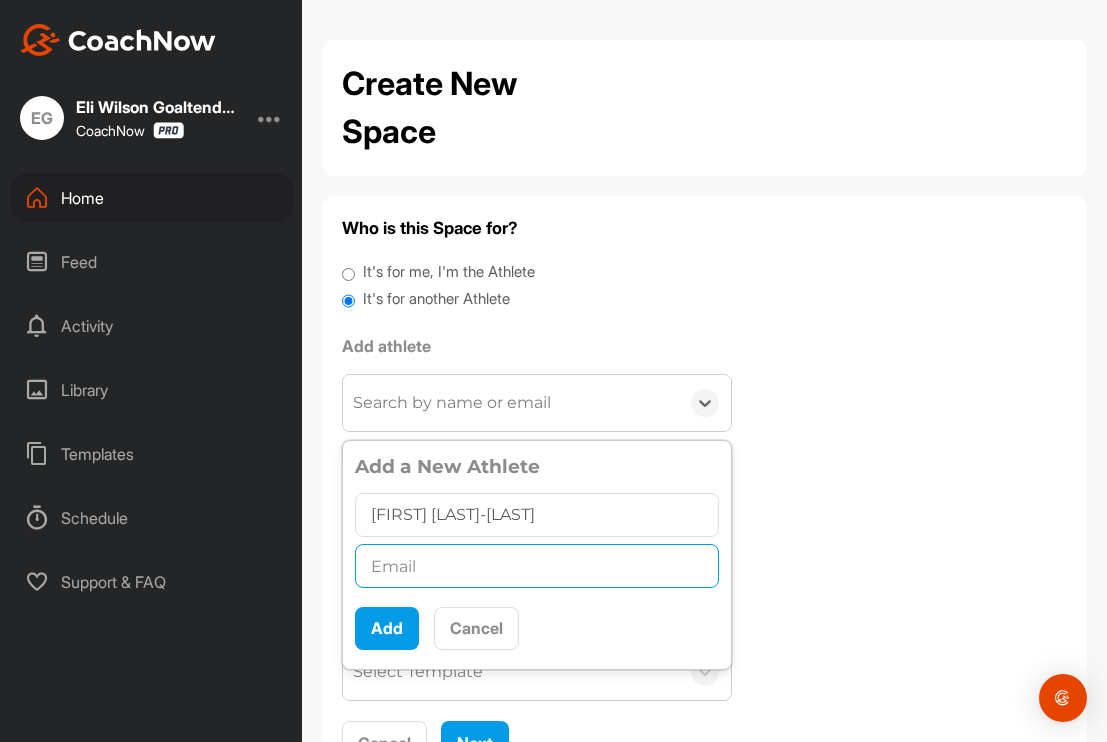 paste on "[EMAIL]" 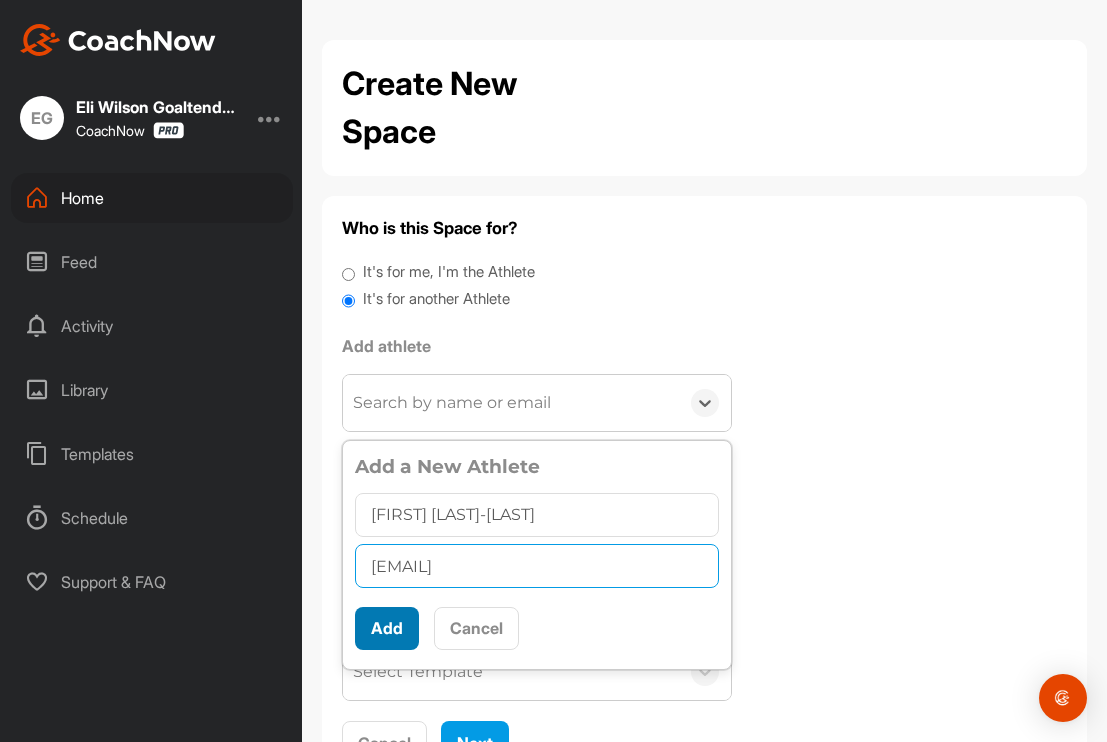 type on "[EMAIL]" 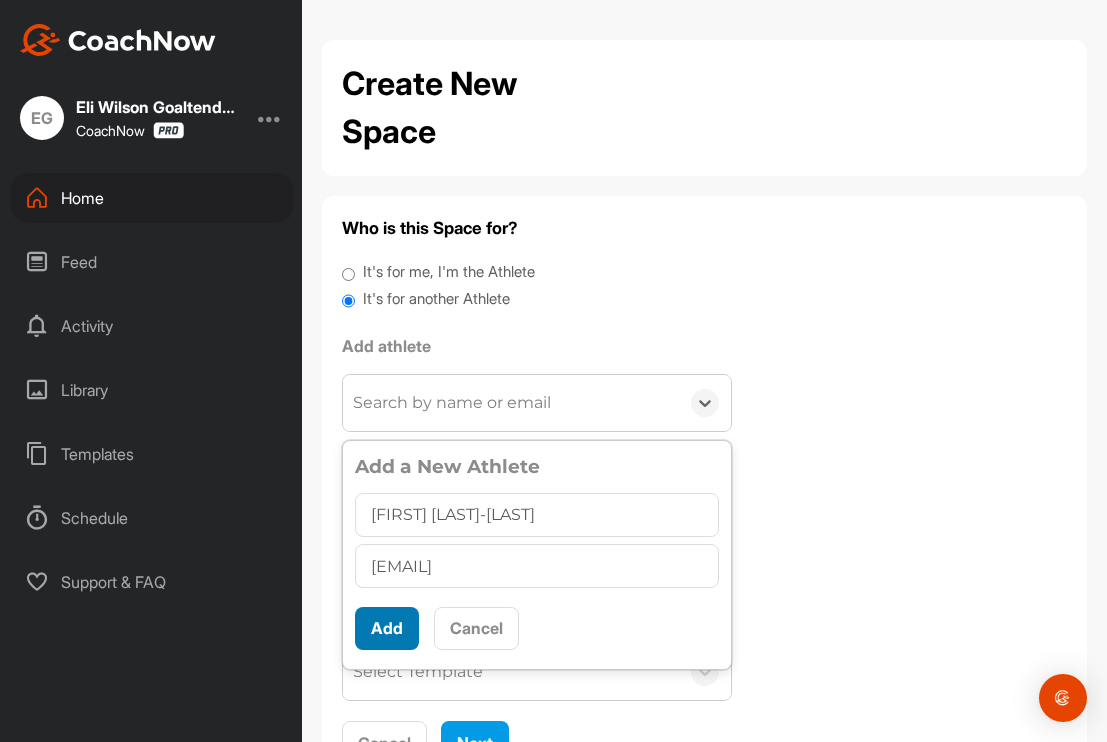 click on "Add" at bounding box center (387, 628) 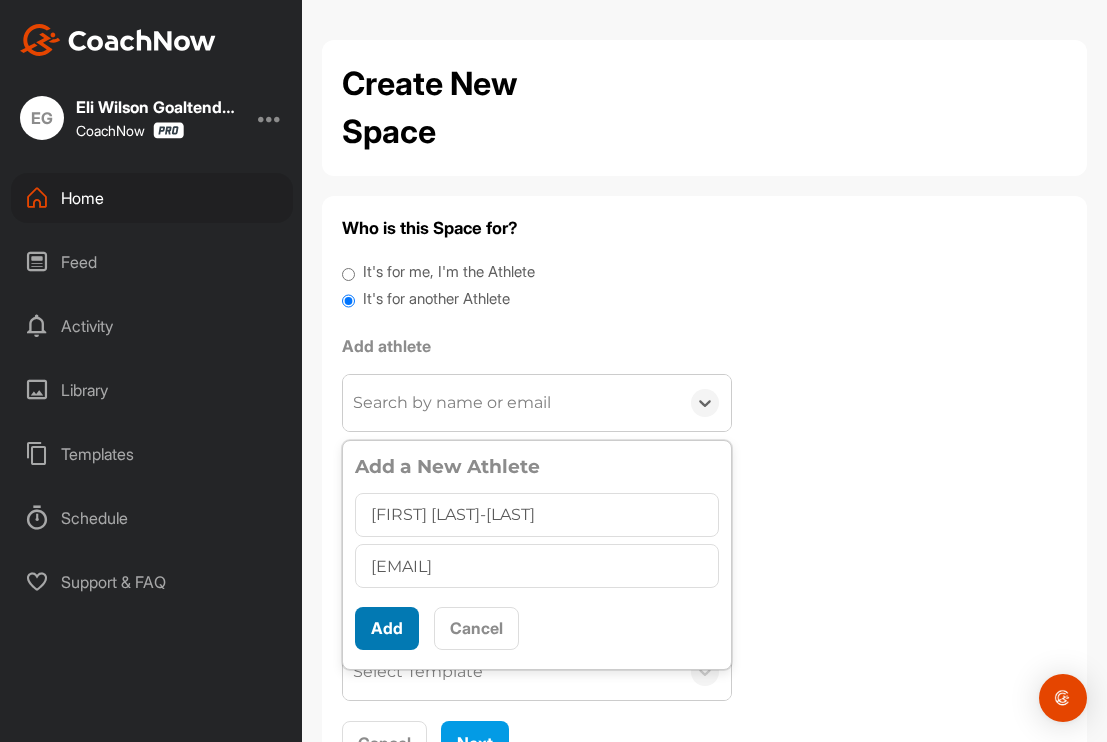 scroll, scrollTop: 0, scrollLeft: 0, axis: both 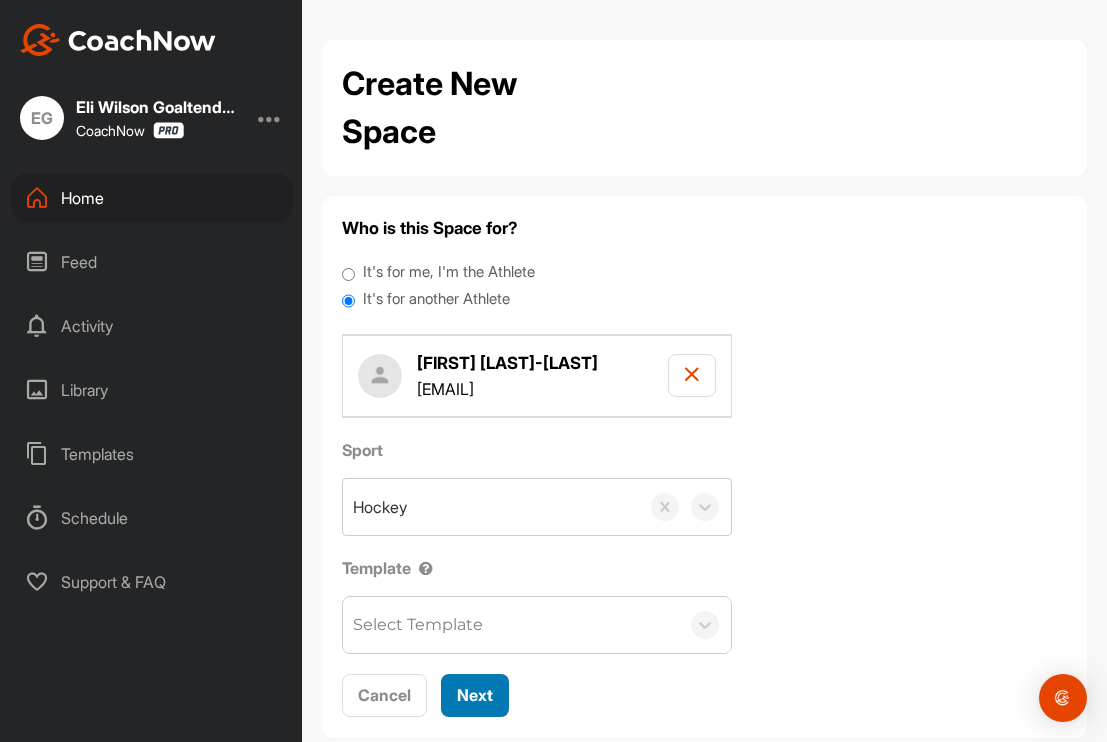 click on "Next" at bounding box center (475, 695) 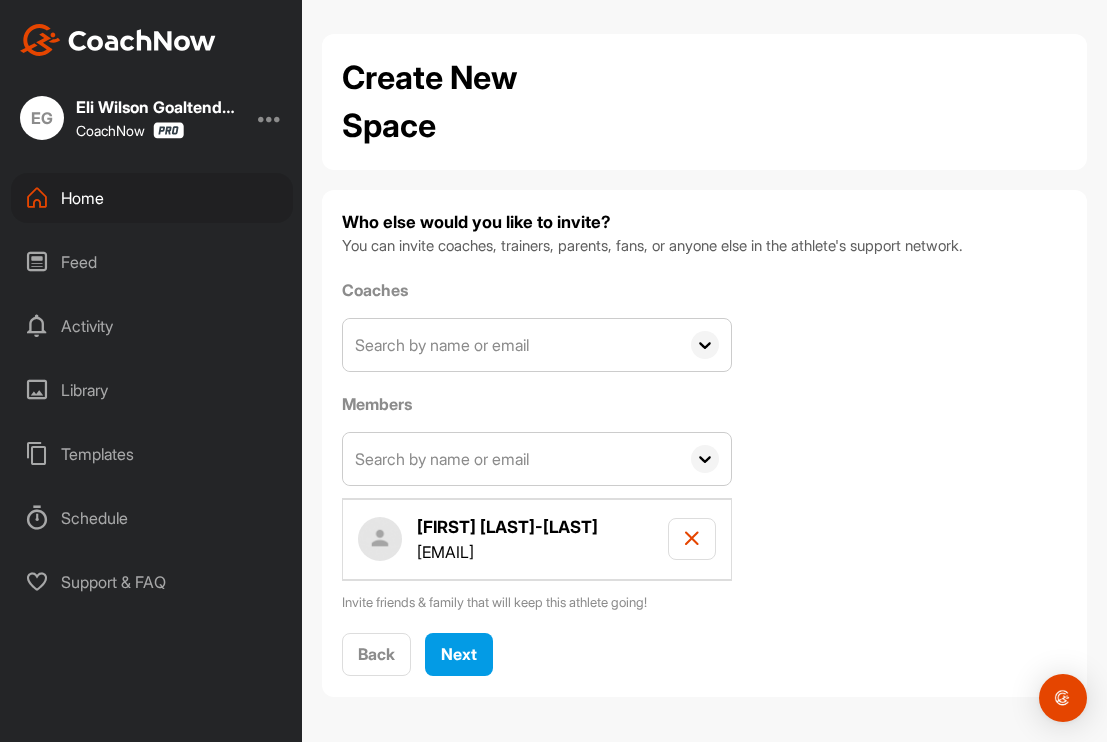 scroll, scrollTop: 5, scrollLeft: 0, axis: vertical 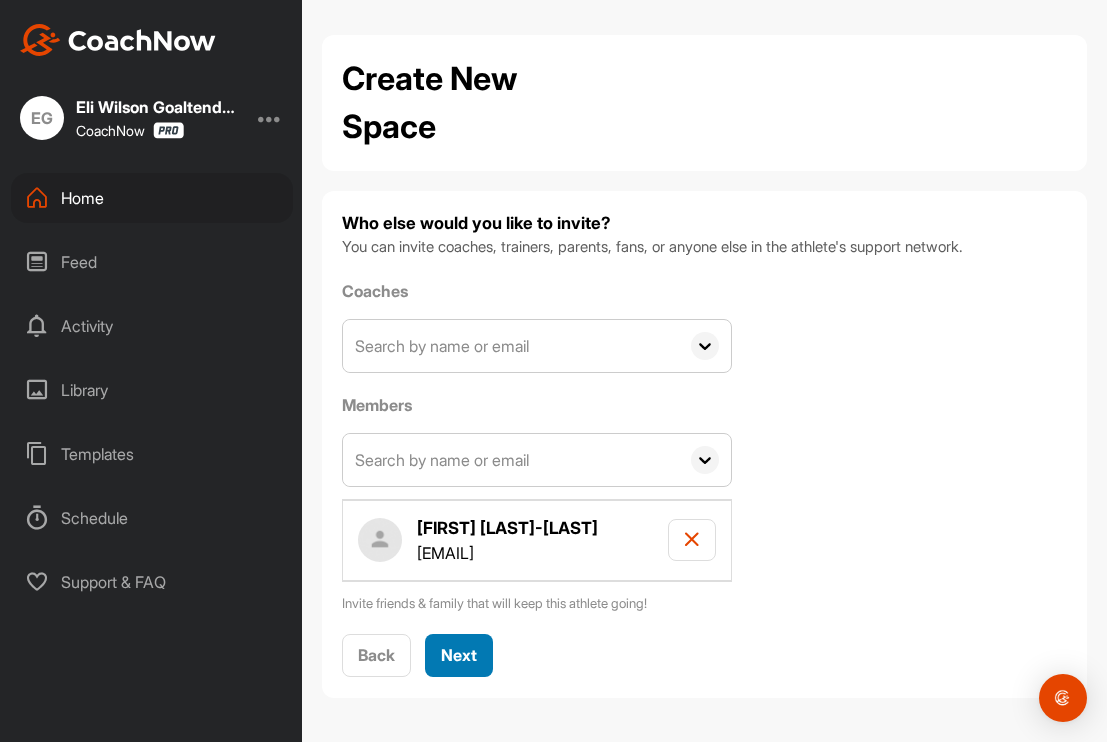 click on "Next" at bounding box center [459, 655] 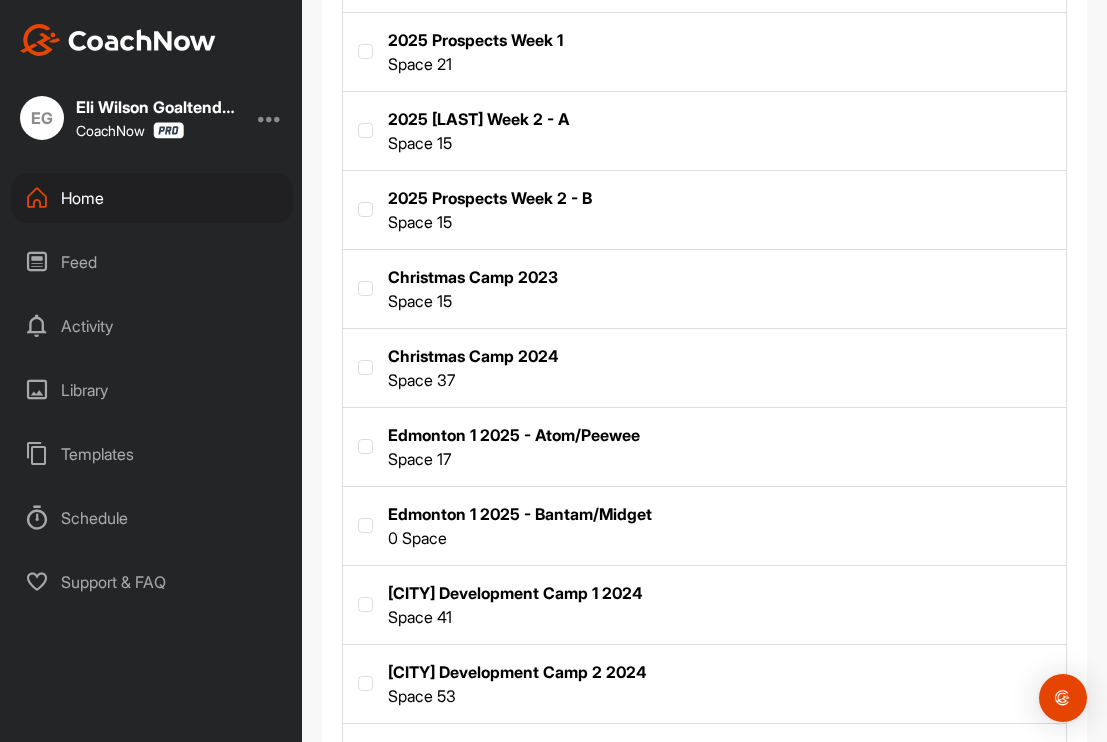 scroll, scrollTop: 689, scrollLeft: 0, axis: vertical 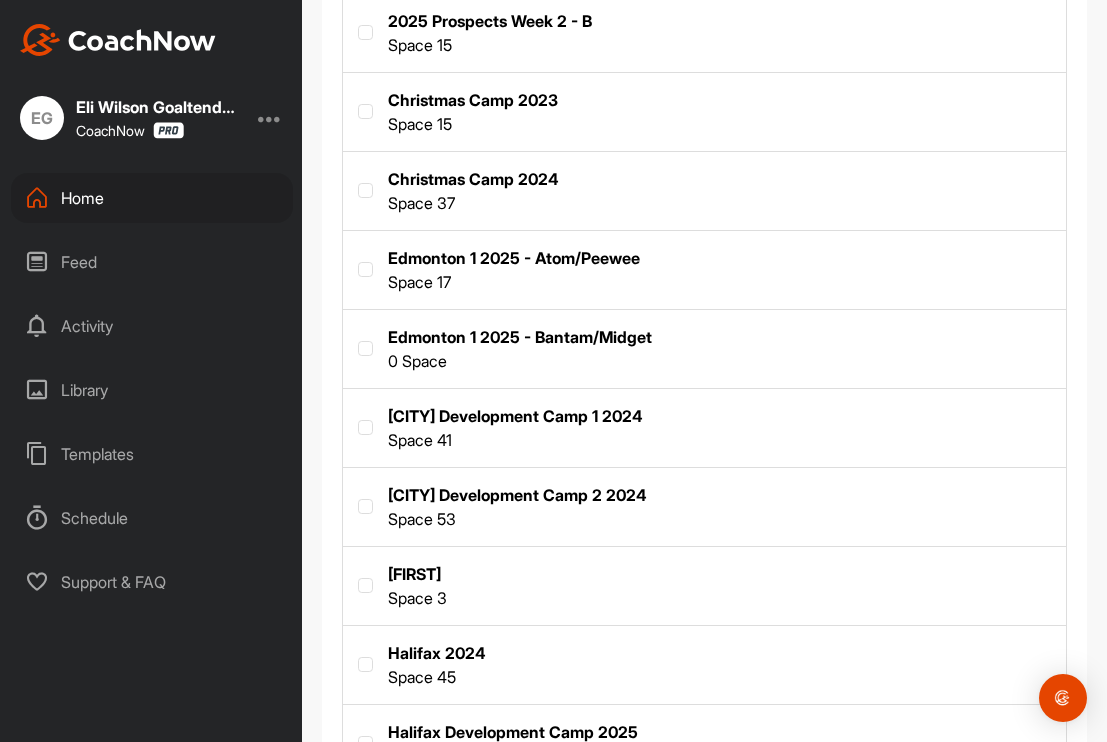 click at bounding box center [704, 268] 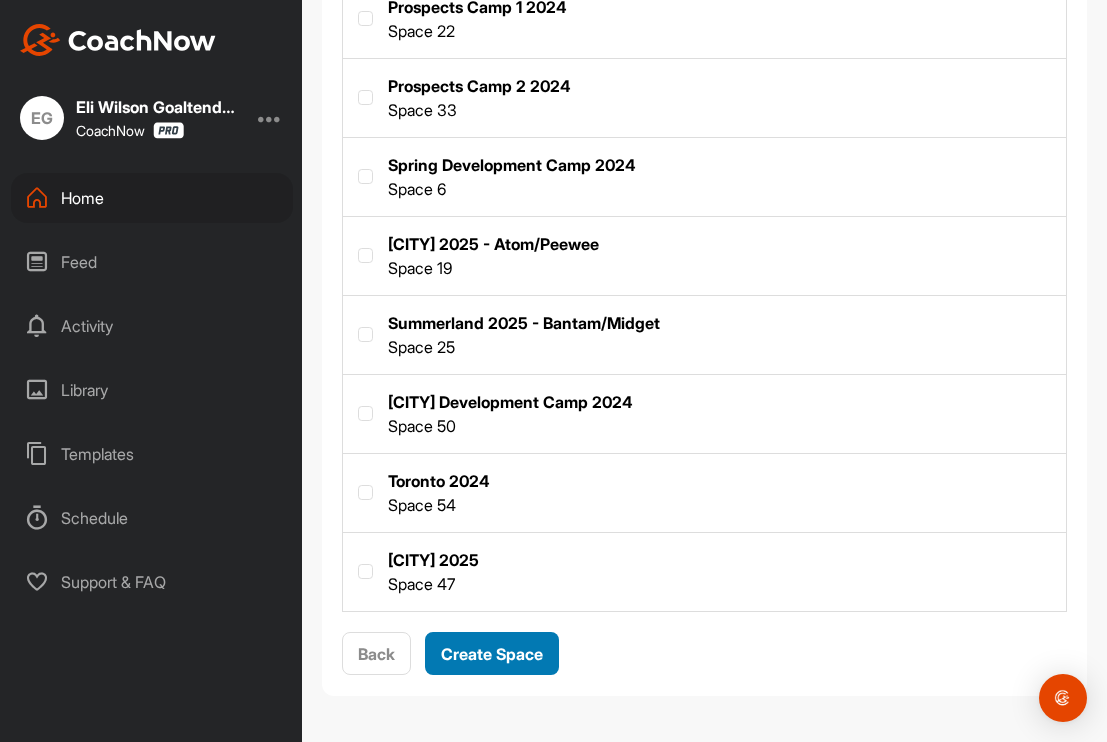 scroll, scrollTop: 1571, scrollLeft: 0, axis: vertical 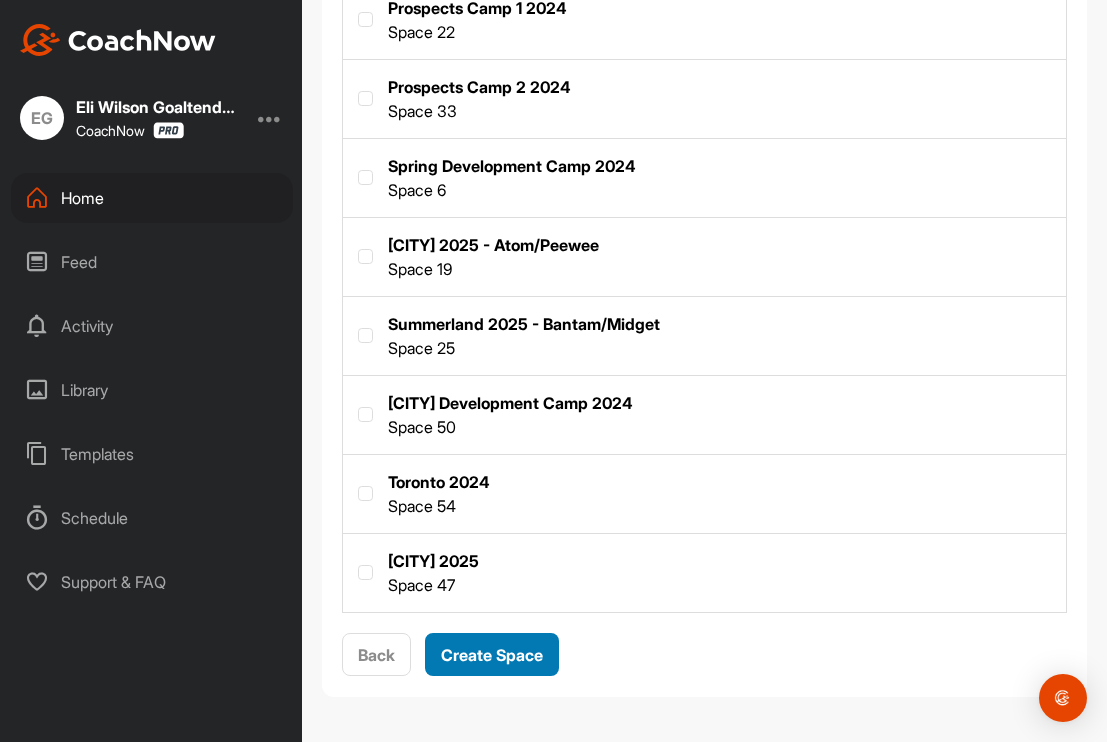 click on "Create Space" at bounding box center (492, 655) 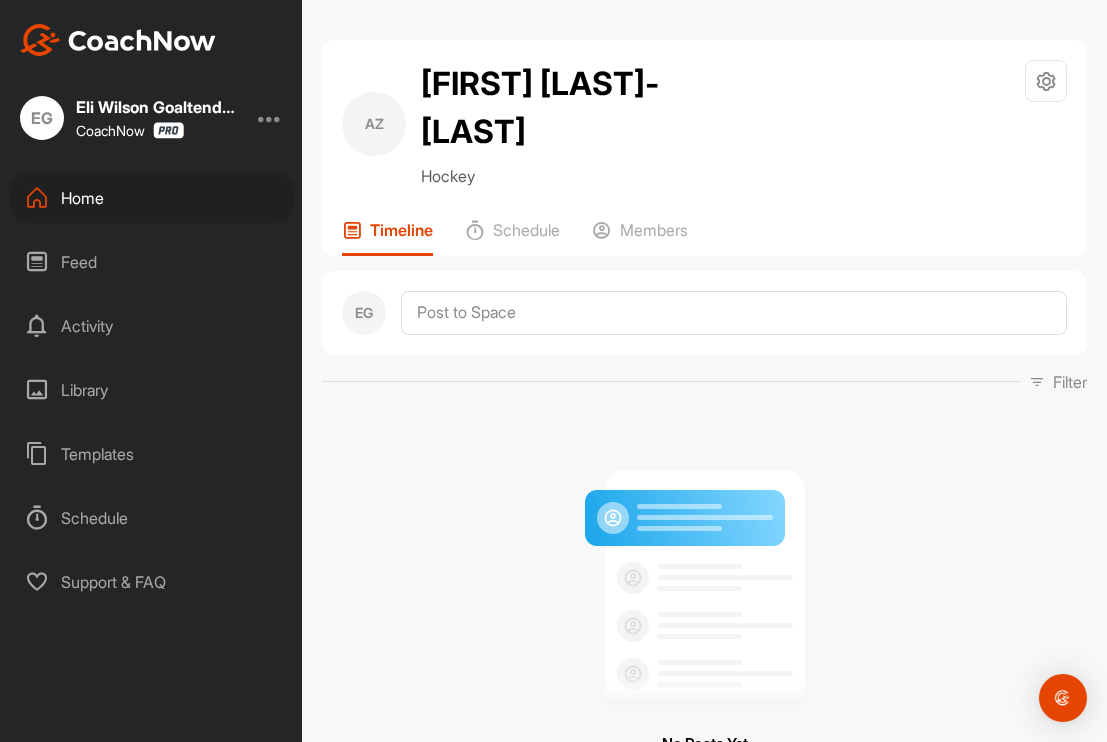 click on "Home" at bounding box center [152, 198] 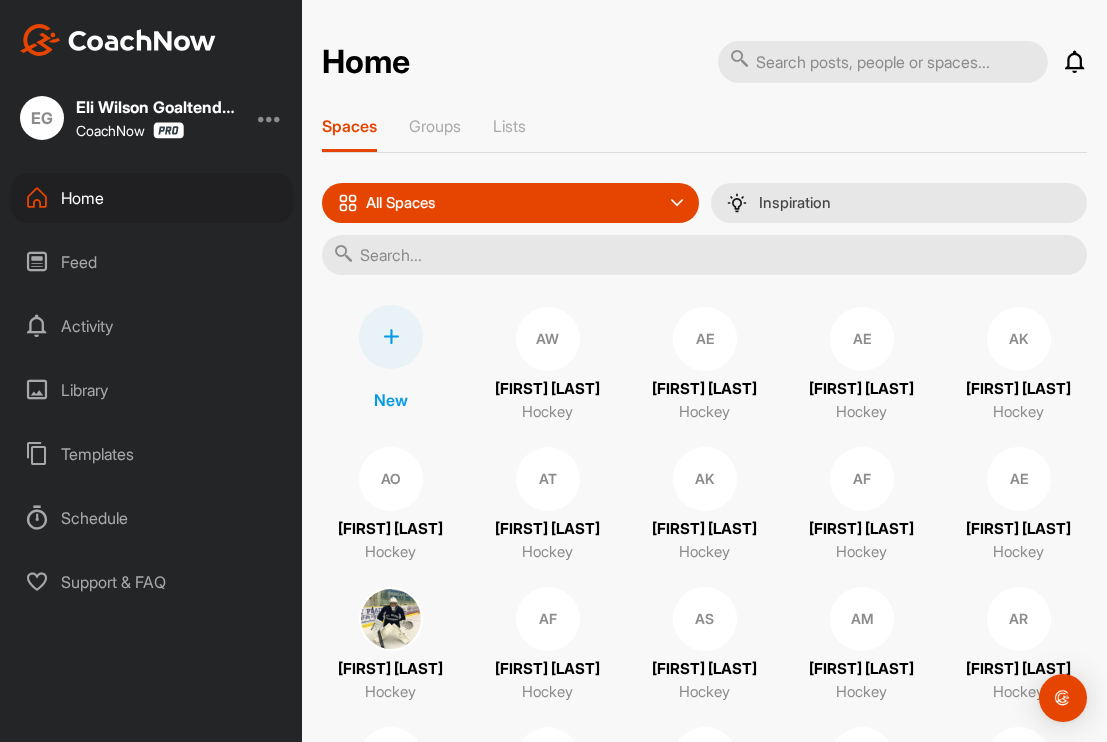 click at bounding box center (391, 337) 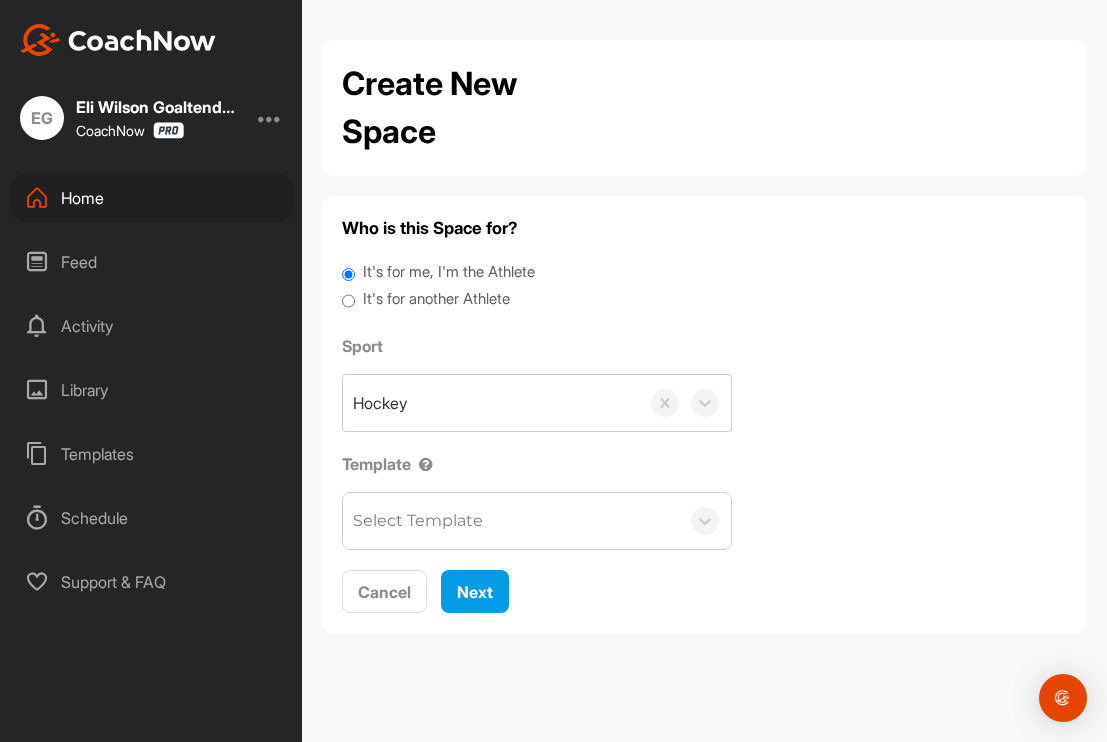 click on "It's for another Athlete" at bounding box center (348, 301) 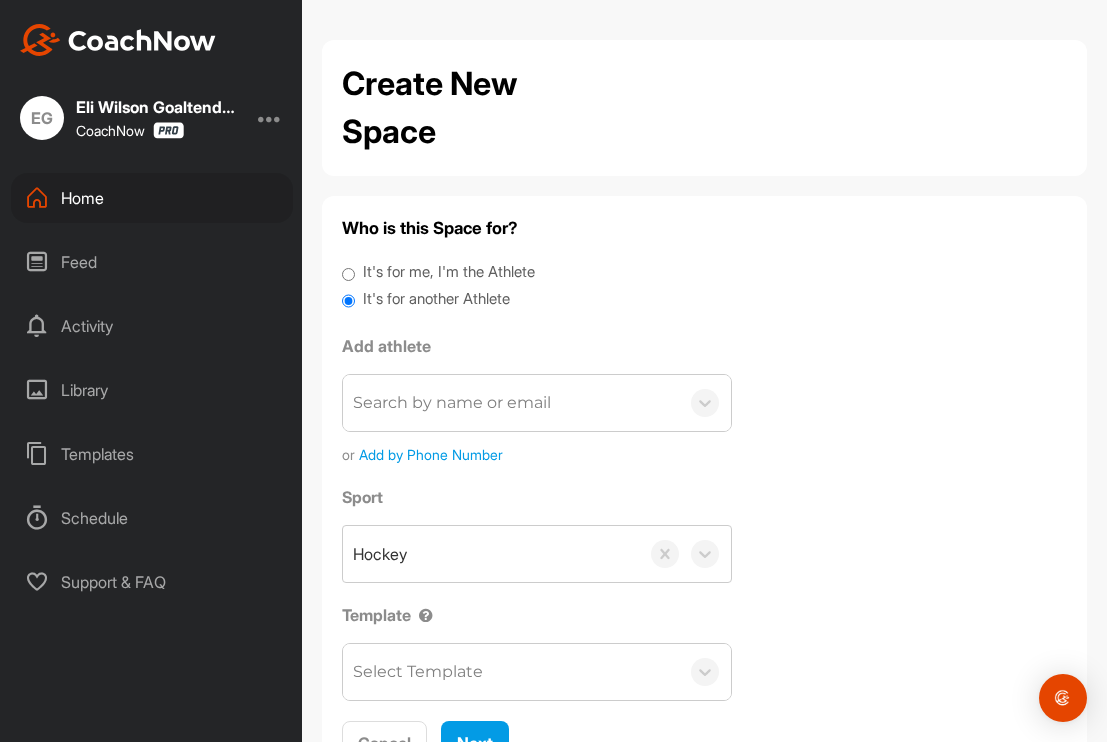 click on "Search by name or email" at bounding box center [452, 403] 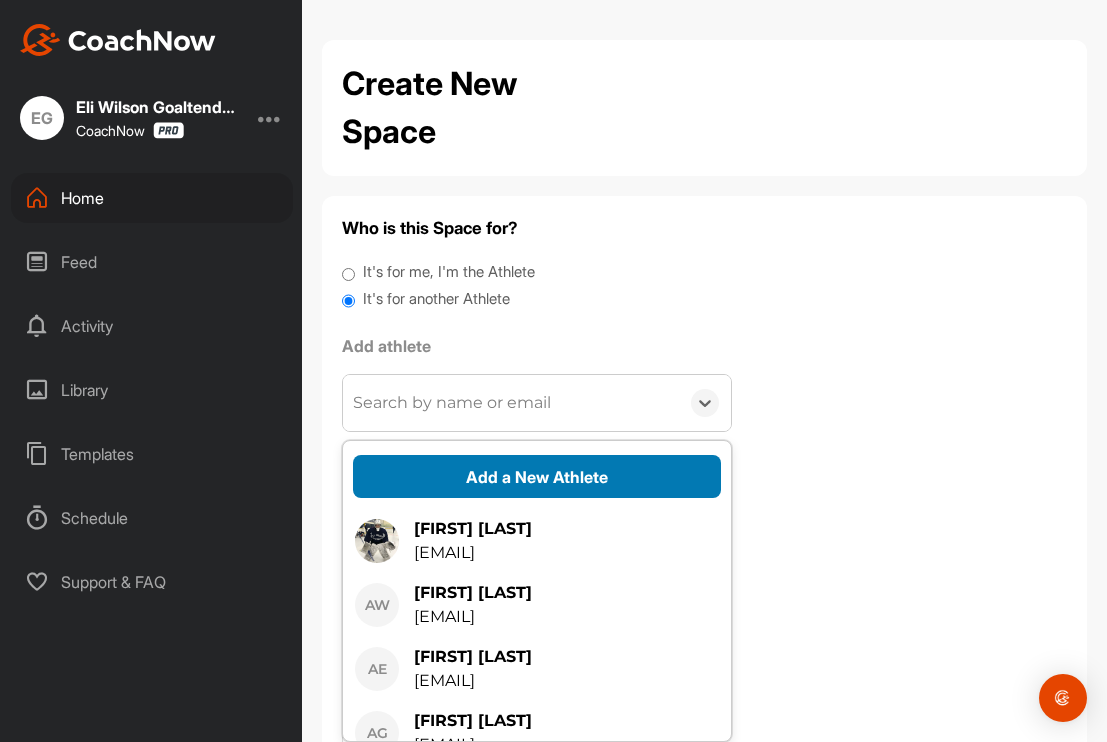 click on "Add a New Athlete" at bounding box center [537, 476] 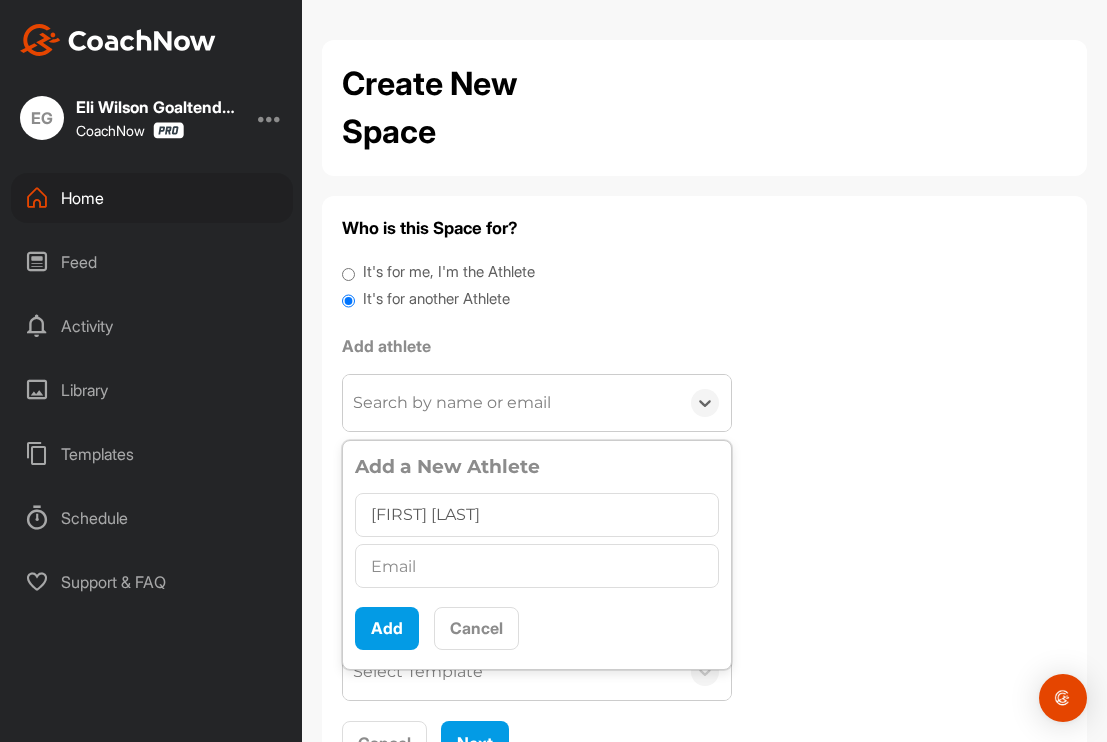 type on "[FIRST] [LAST]" 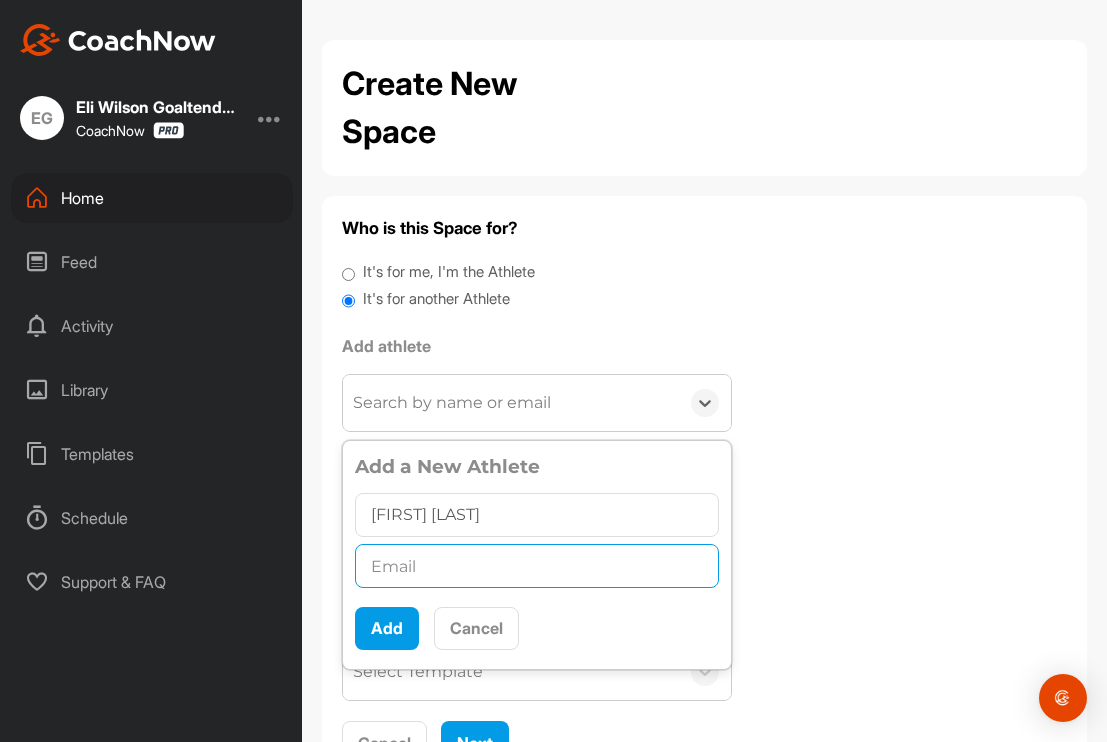 click at bounding box center [537, 566] 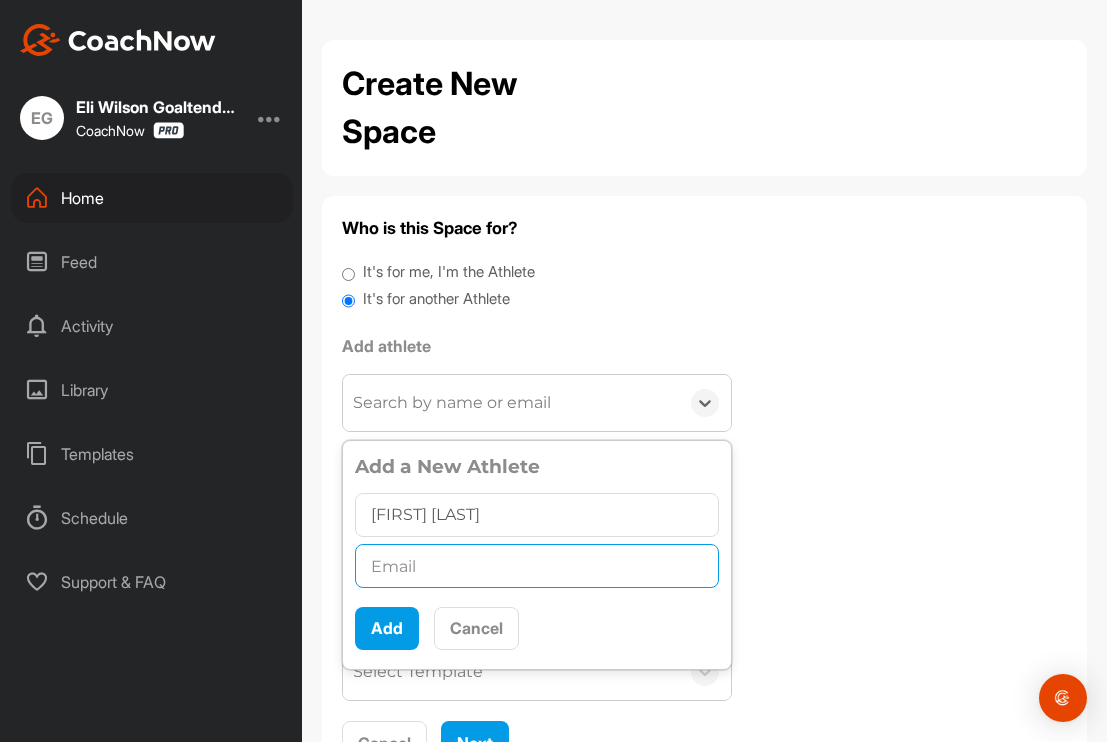 paste on "[EMAIL]" 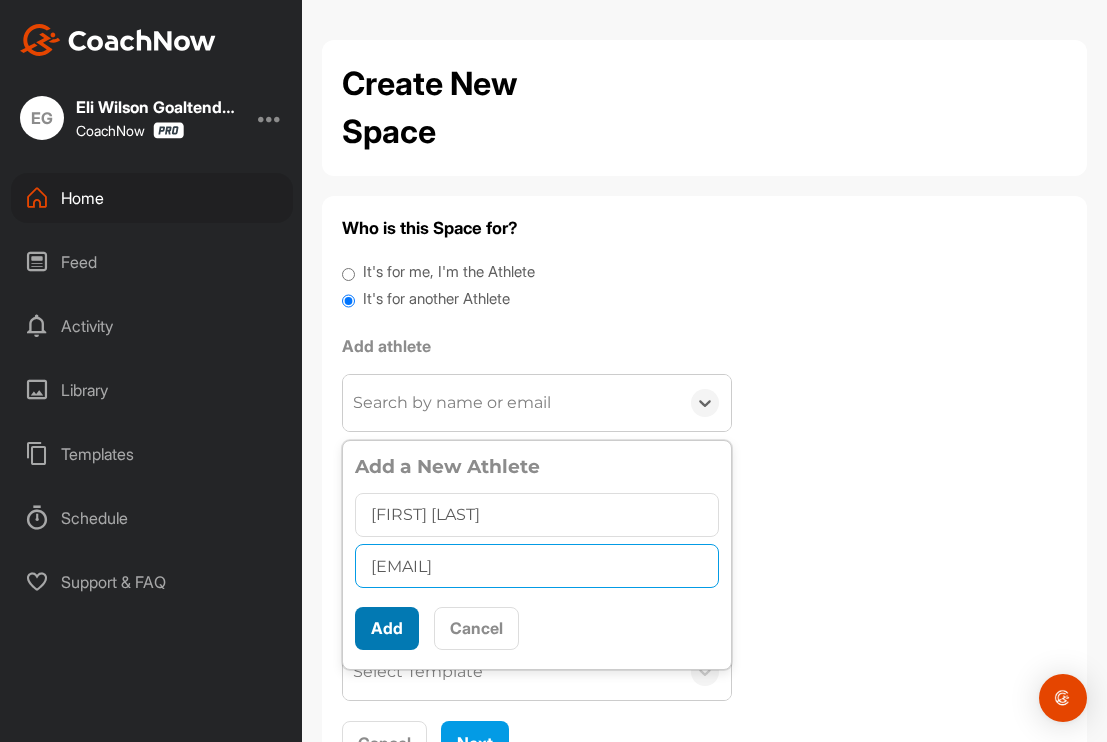 type on "[EMAIL]" 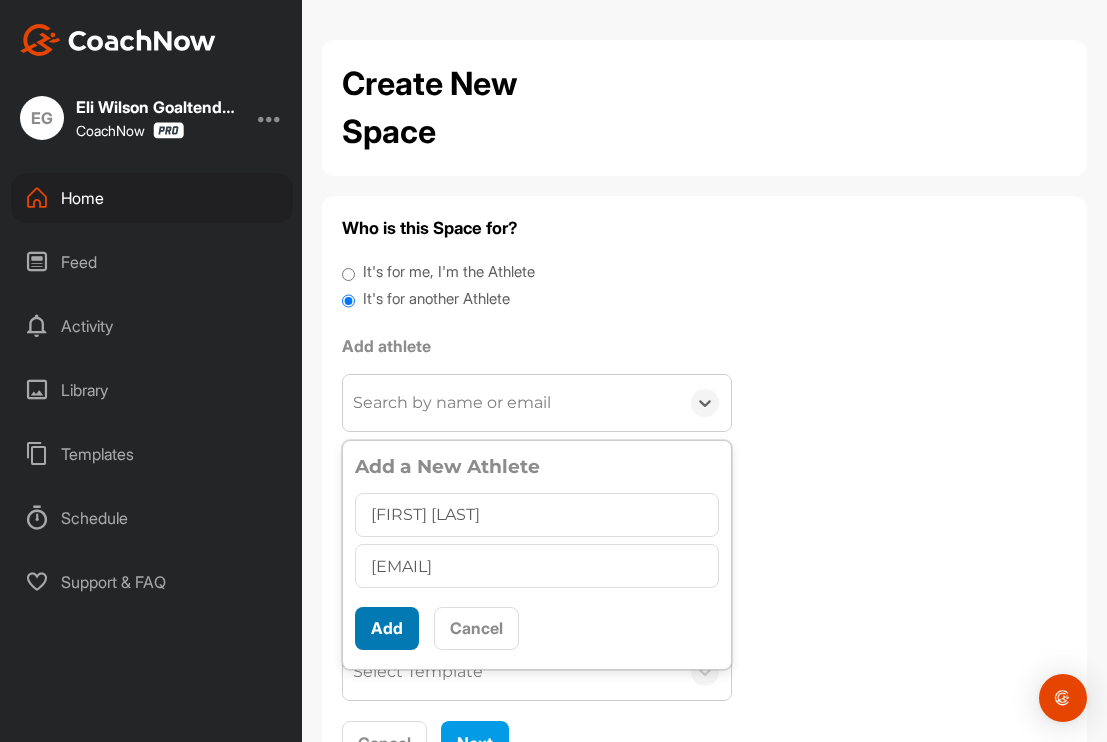 click on "Add" at bounding box center (387, 628) 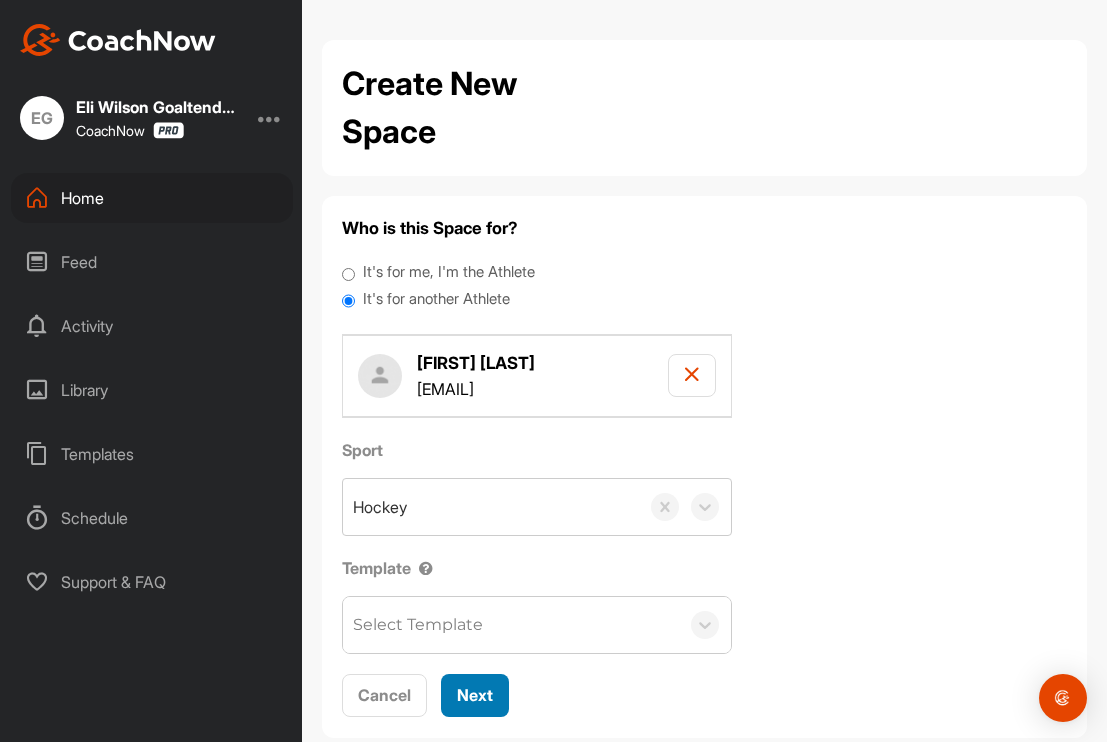click on "Next" at bounding box center [475, 695] 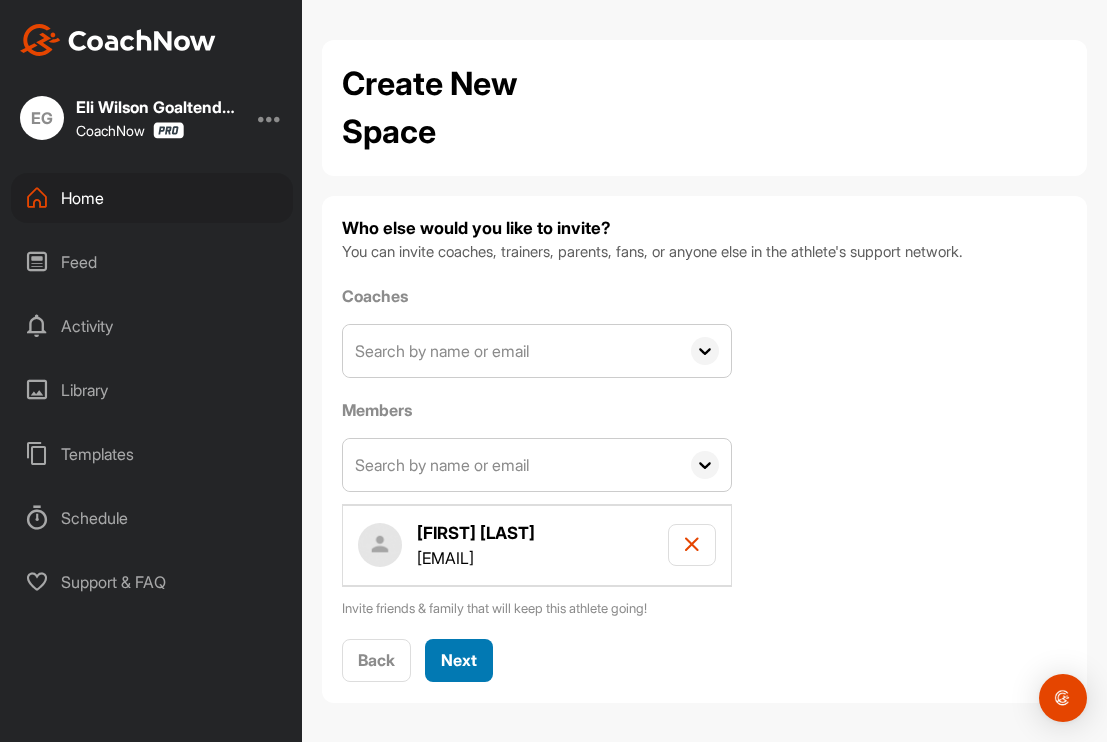 click on "Next" at bounding box center (459, 660) 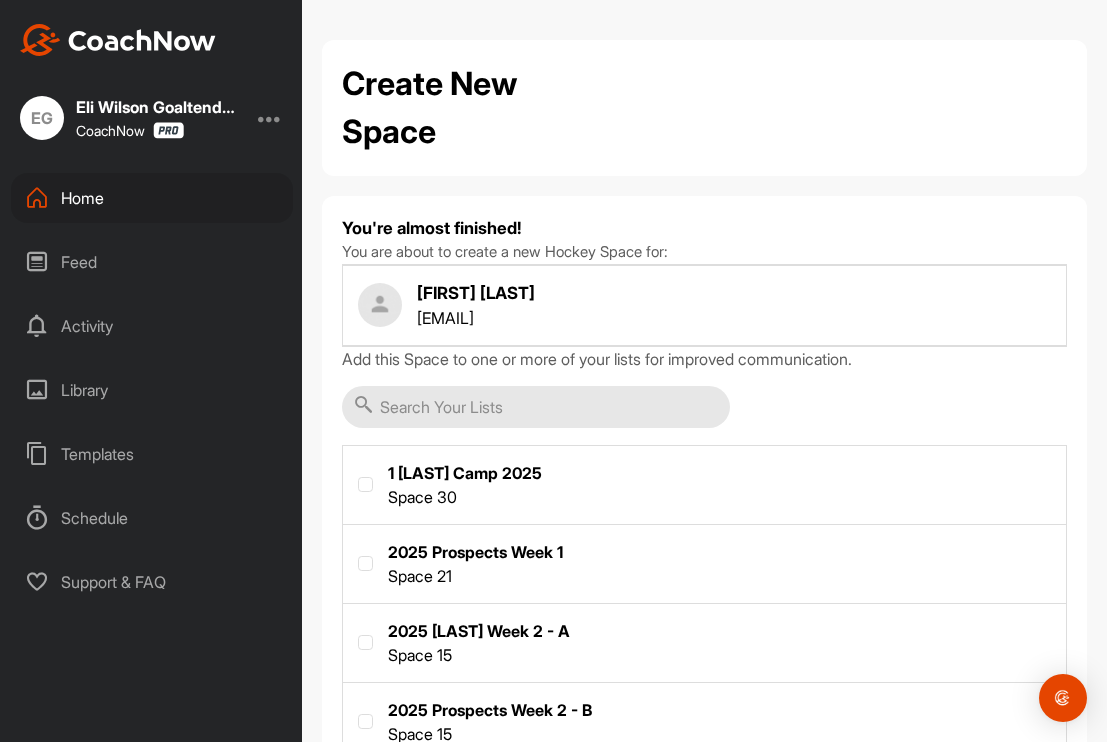 scroll, scrollTop: 318, scrollLeft: 0, axis: vertical 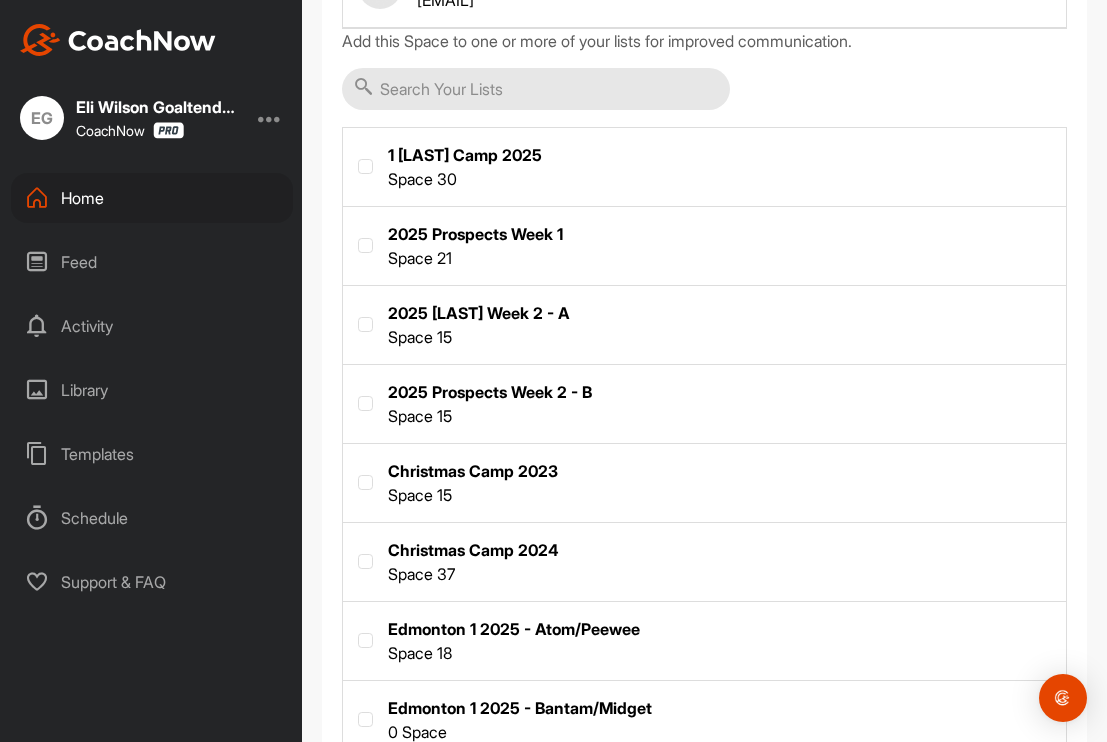 click at bounding box center [704, 639] 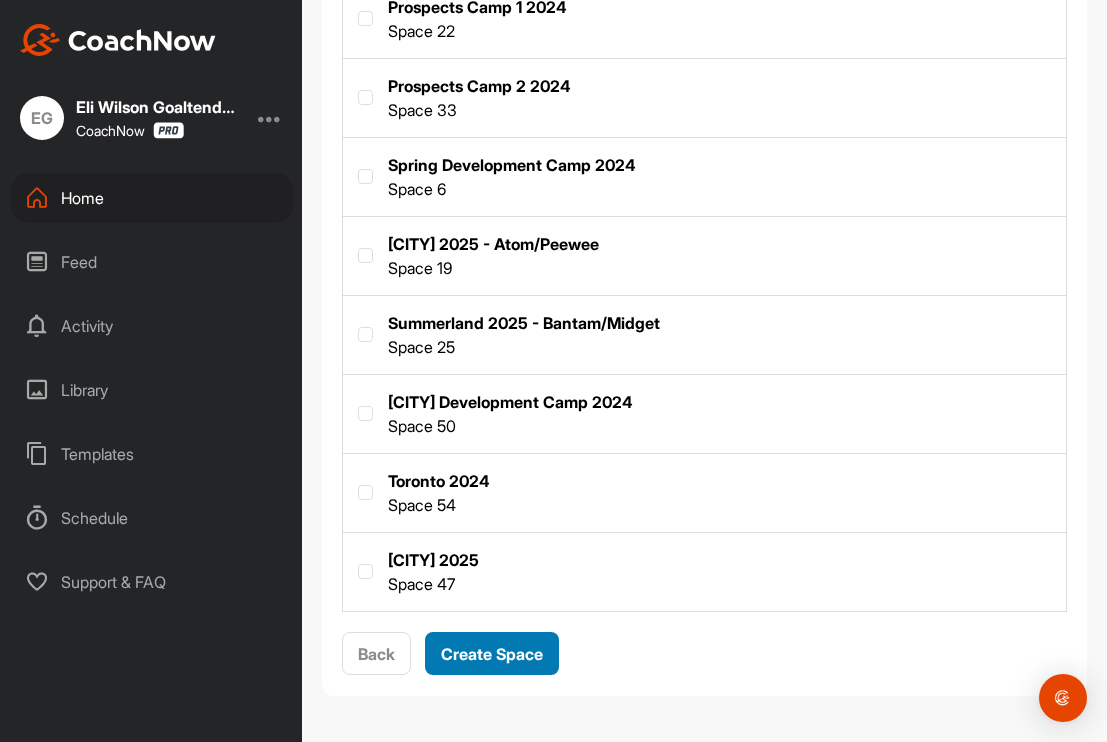 click on "Create Space" at bounding box center [492, 654] 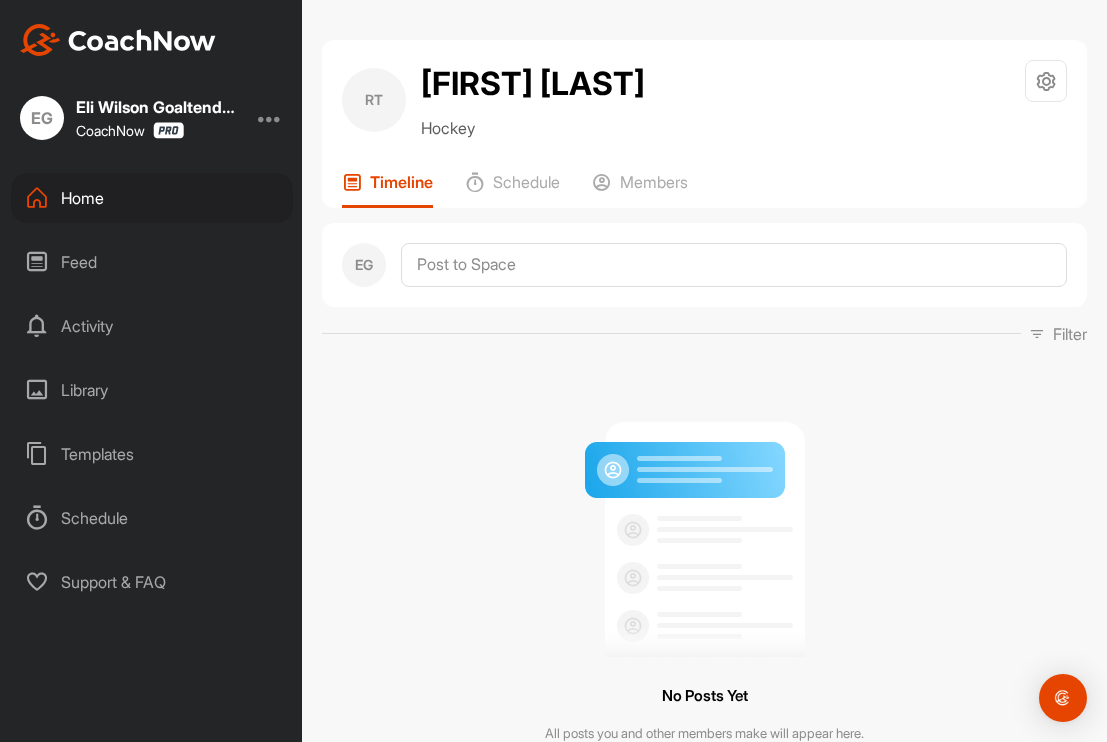 click on "Home" at bounding box center [152, 198] 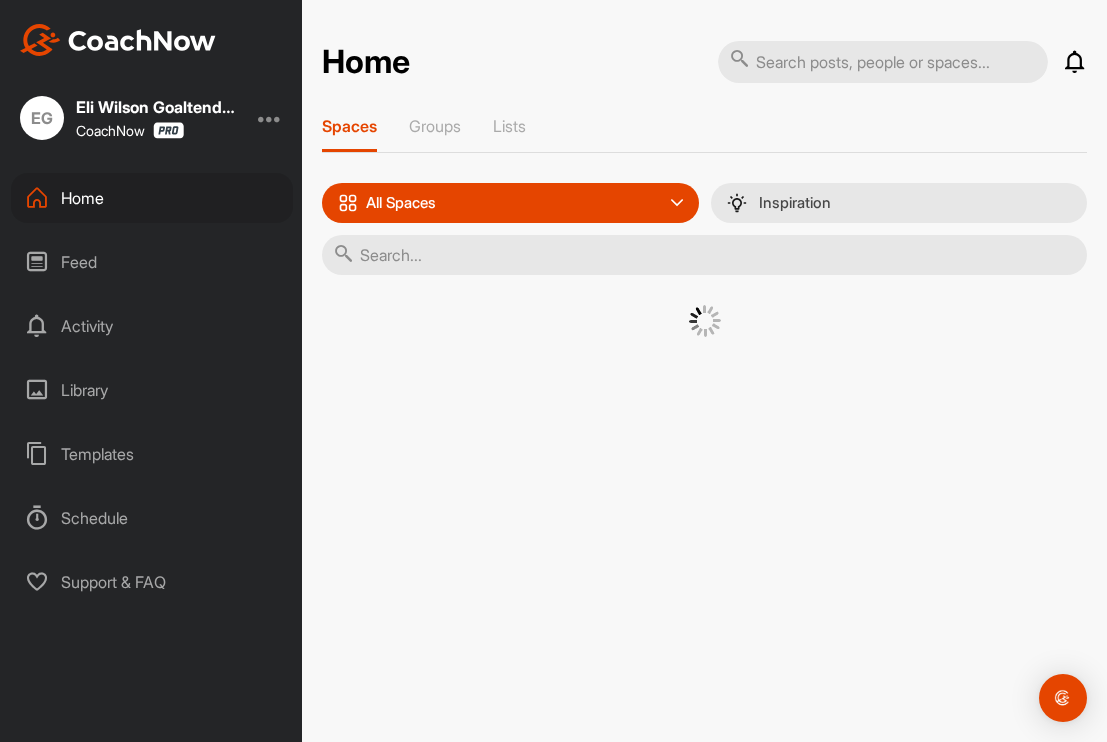 scroll, scrollTop: 0, scrollLeft: 0, axis: both 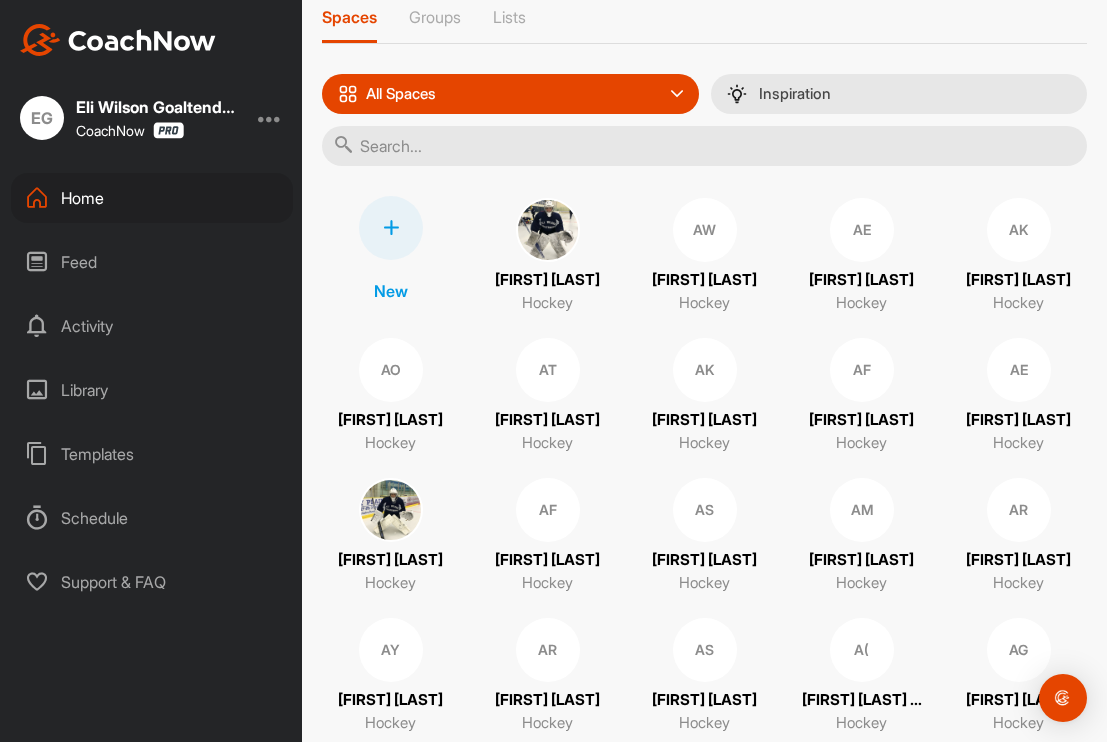 click at bounding box center [548, 230] 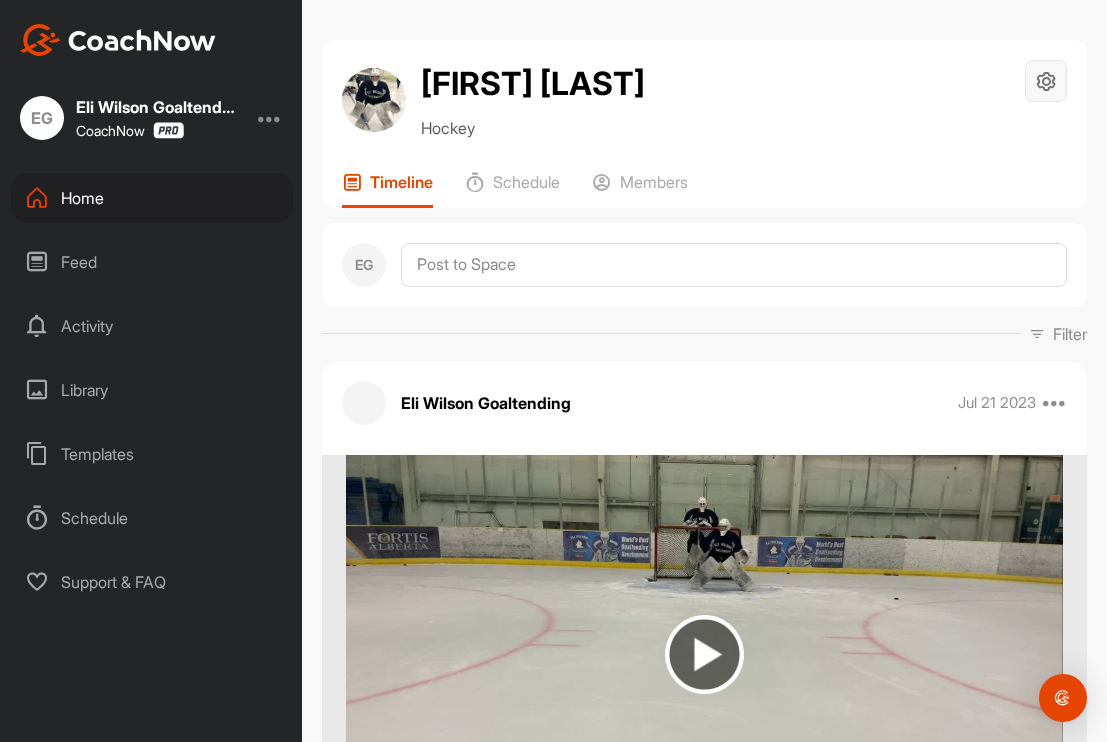 click at bounding box center [1046, 81] 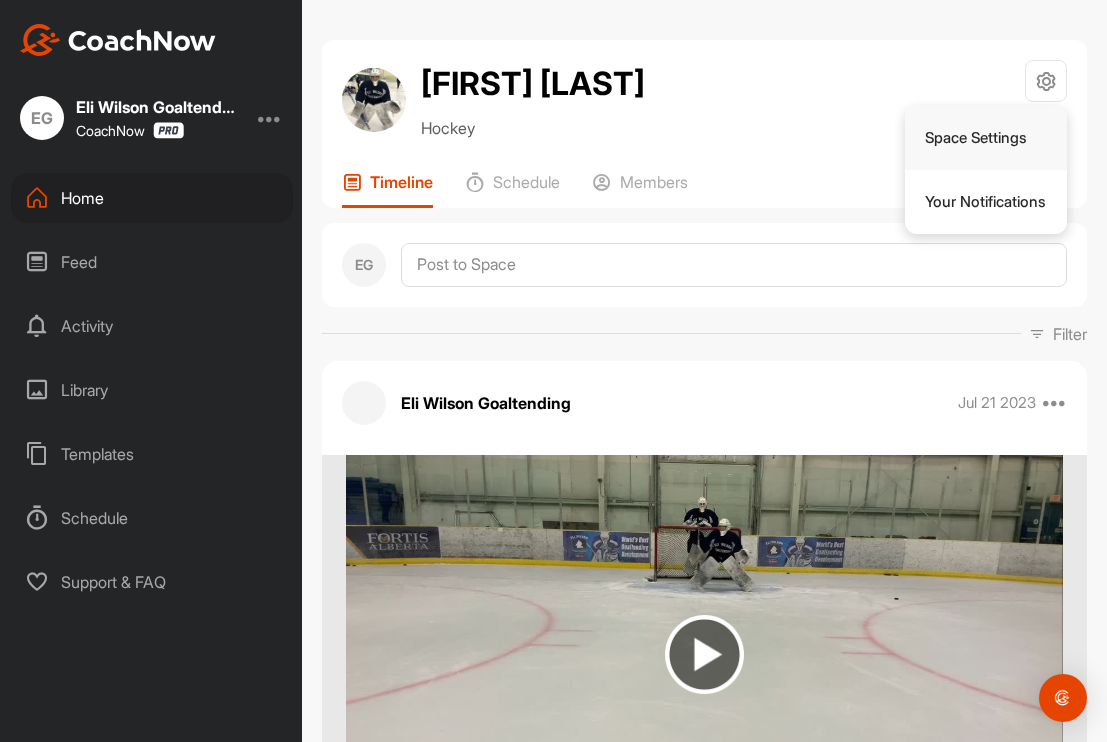 click on "Space Settings" at bounding box center (986, 138) 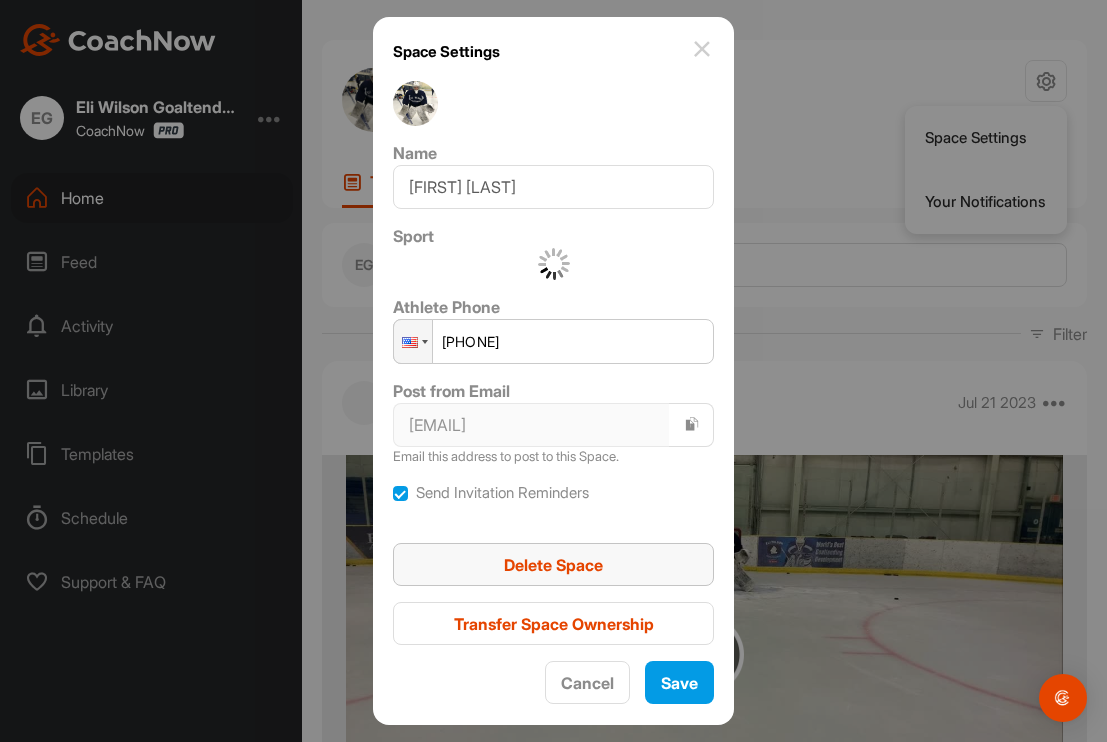 click on "Delete Space" at bounding box center (553, 565) 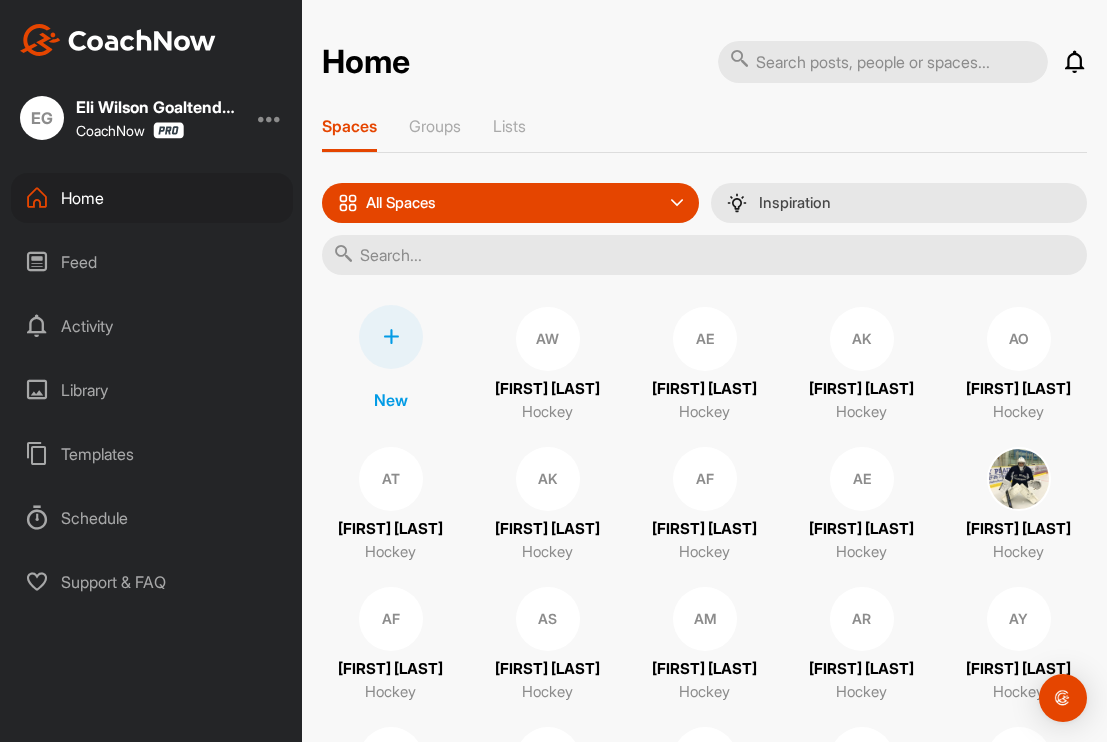 click at bounding box center [704, 255] 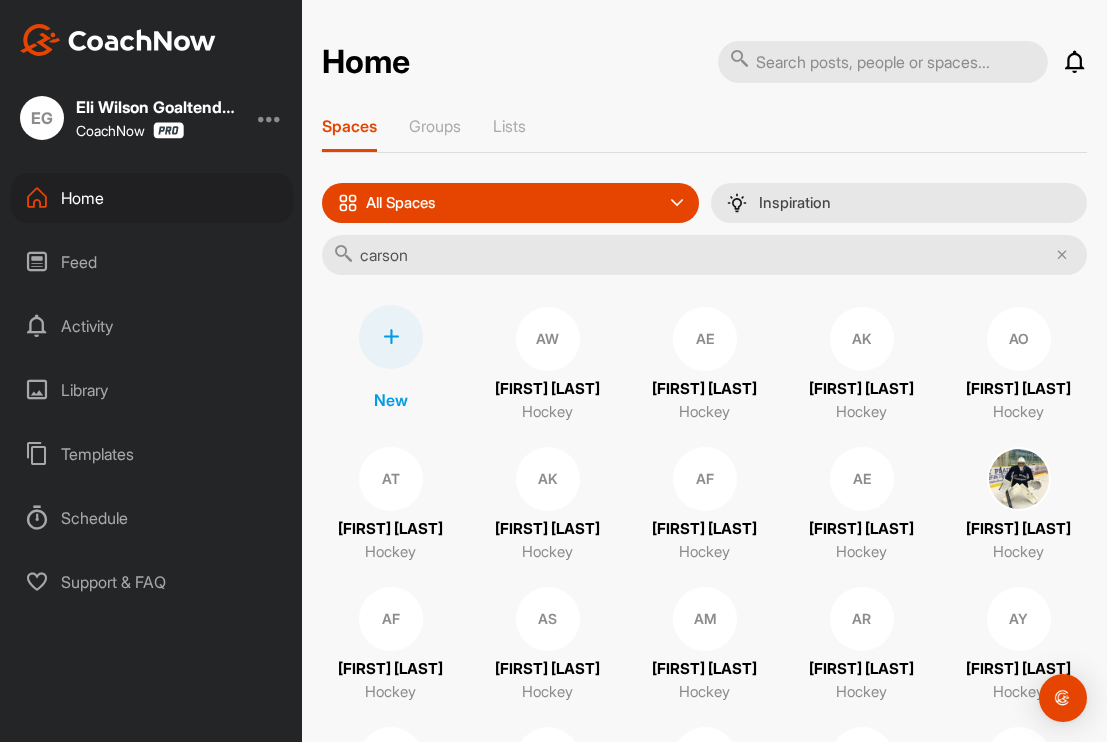 type on "[FIRST]" 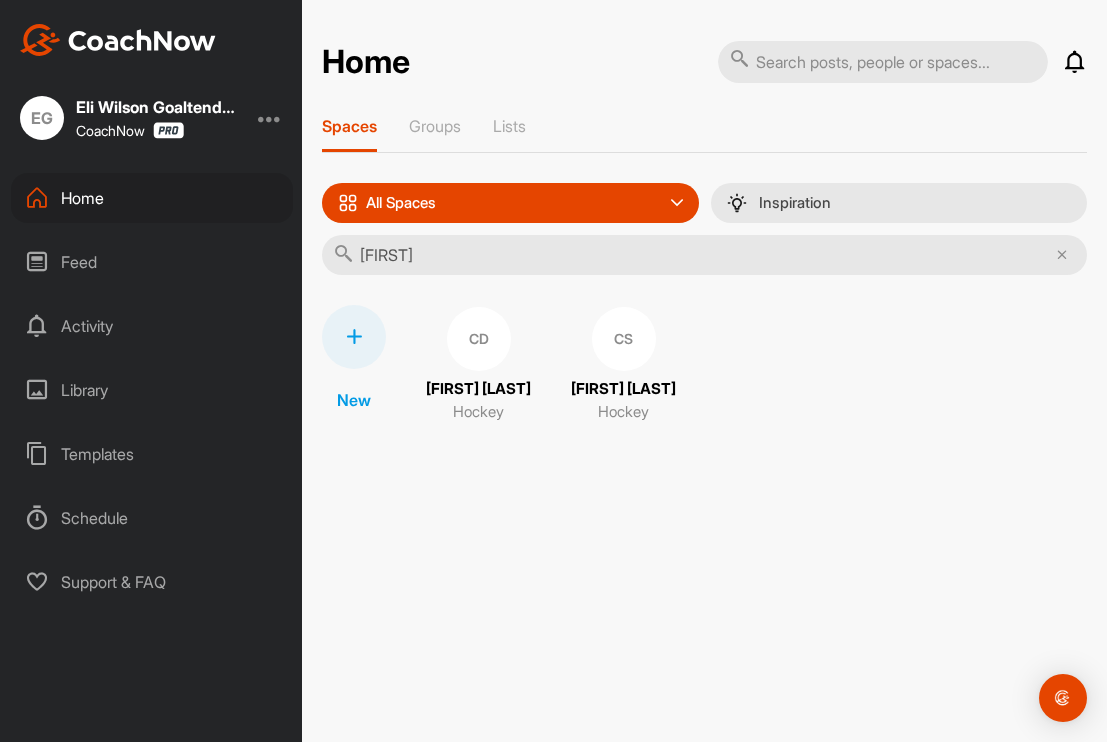 click on "[FIRST]" at bounding box center [704, 255] 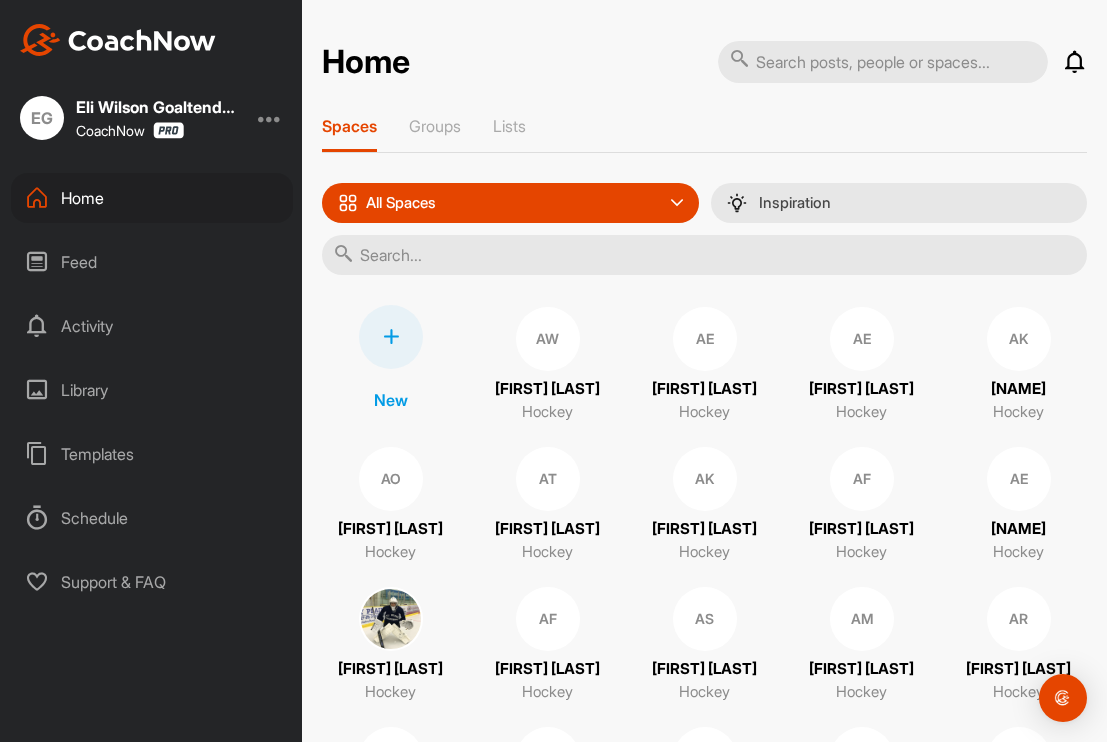 scroll, scrollTop: 0, scrollLeft: 0, axis: both 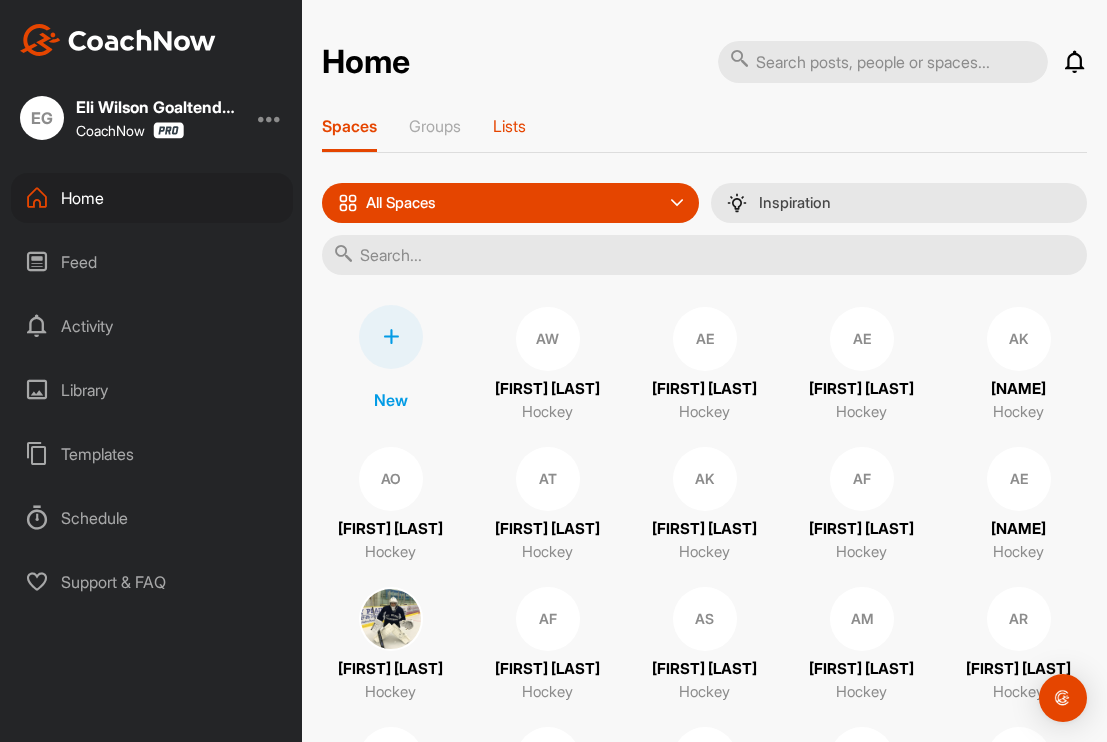 click on "Lists" at bounding box center [509, 126] 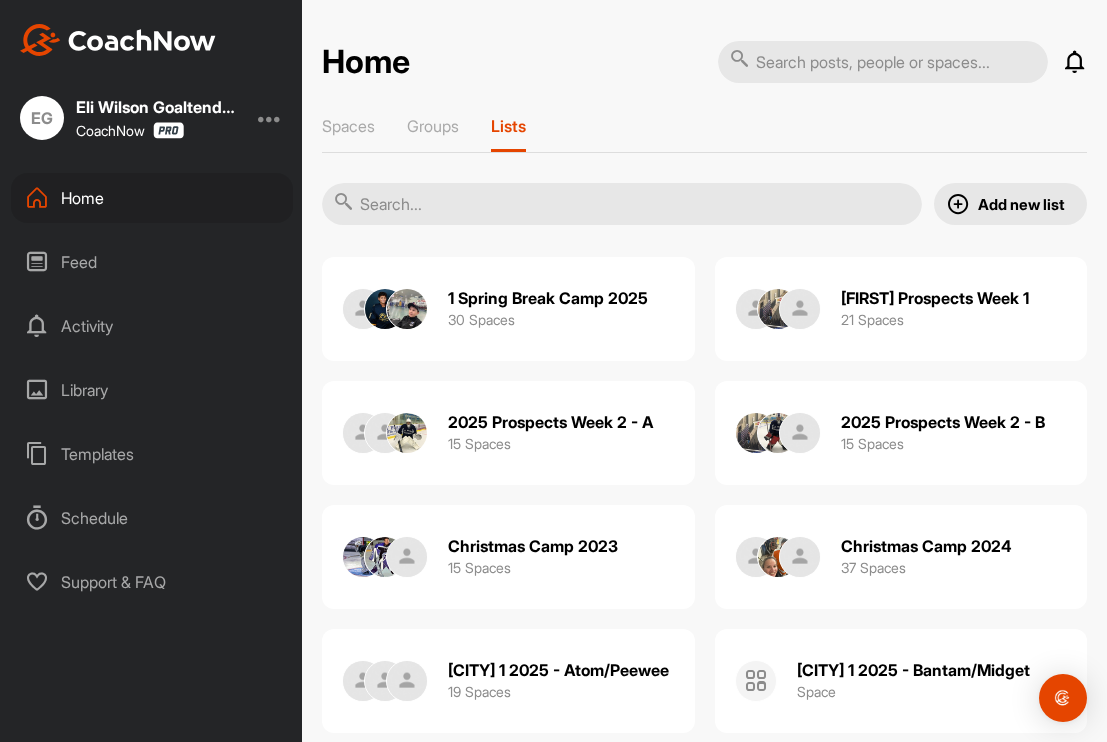 scroll, scrollTop: 235, scrollLeft: 0, axis: vertical 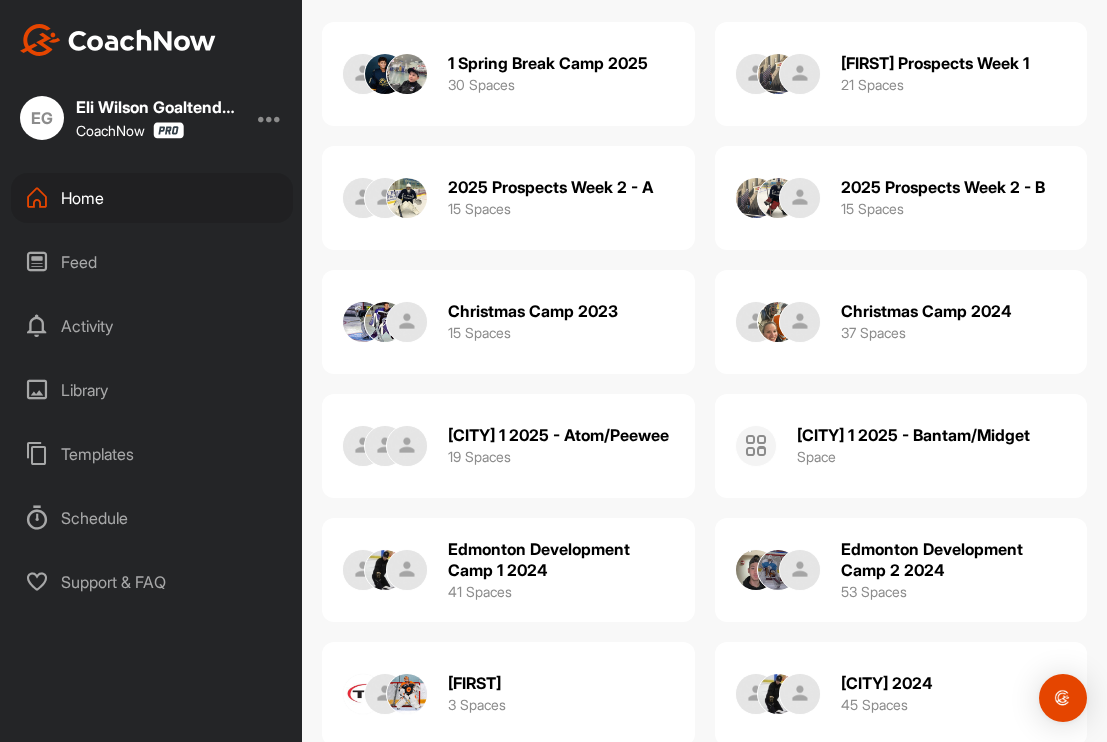 click on "Space" at bounding box center (816, 456) 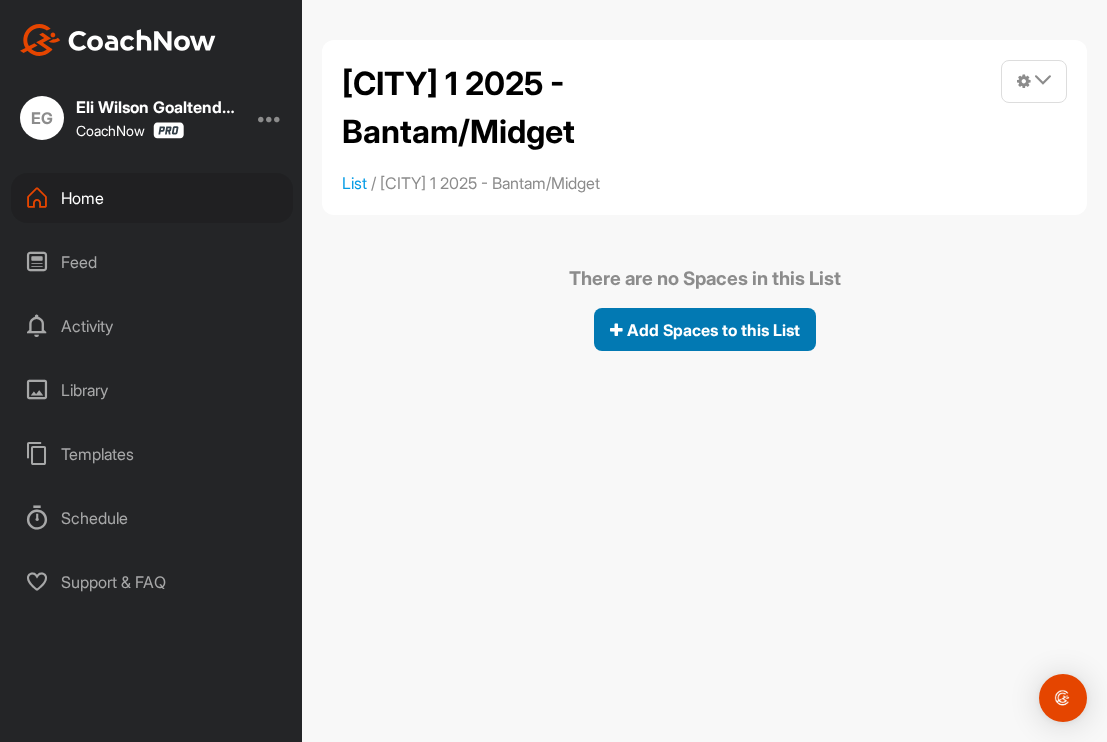 click on "Add Spaces to this List" at bounding box center [705, 330] 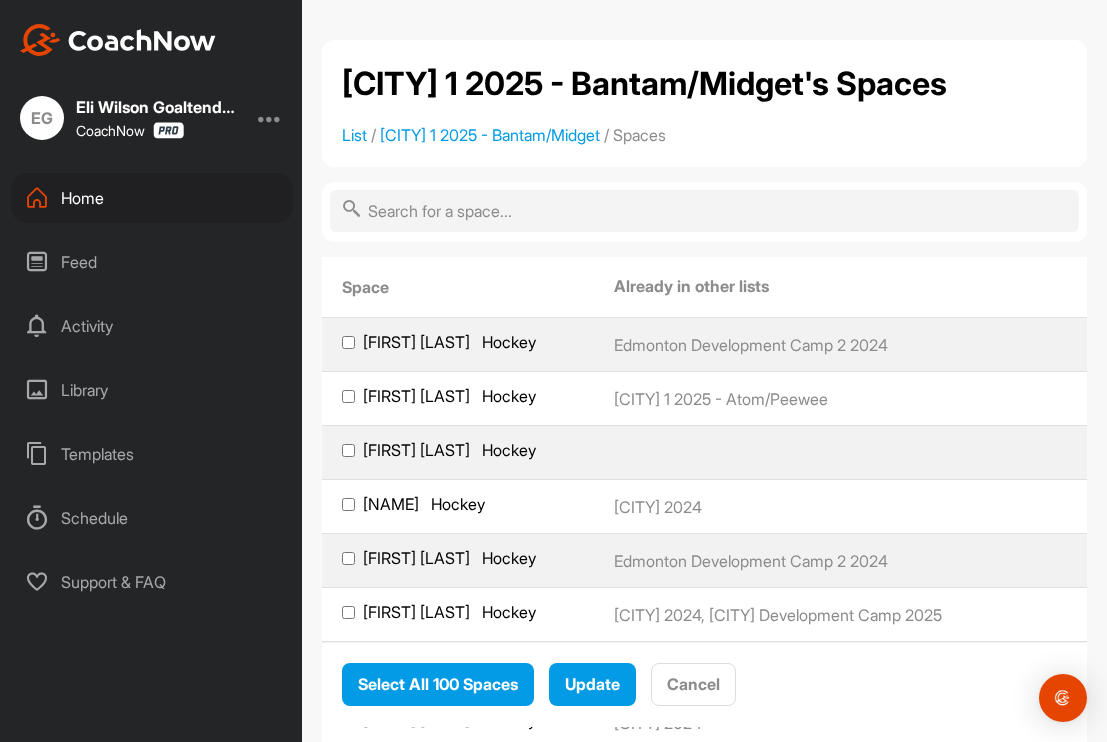 click at bounding box center (704, 211) 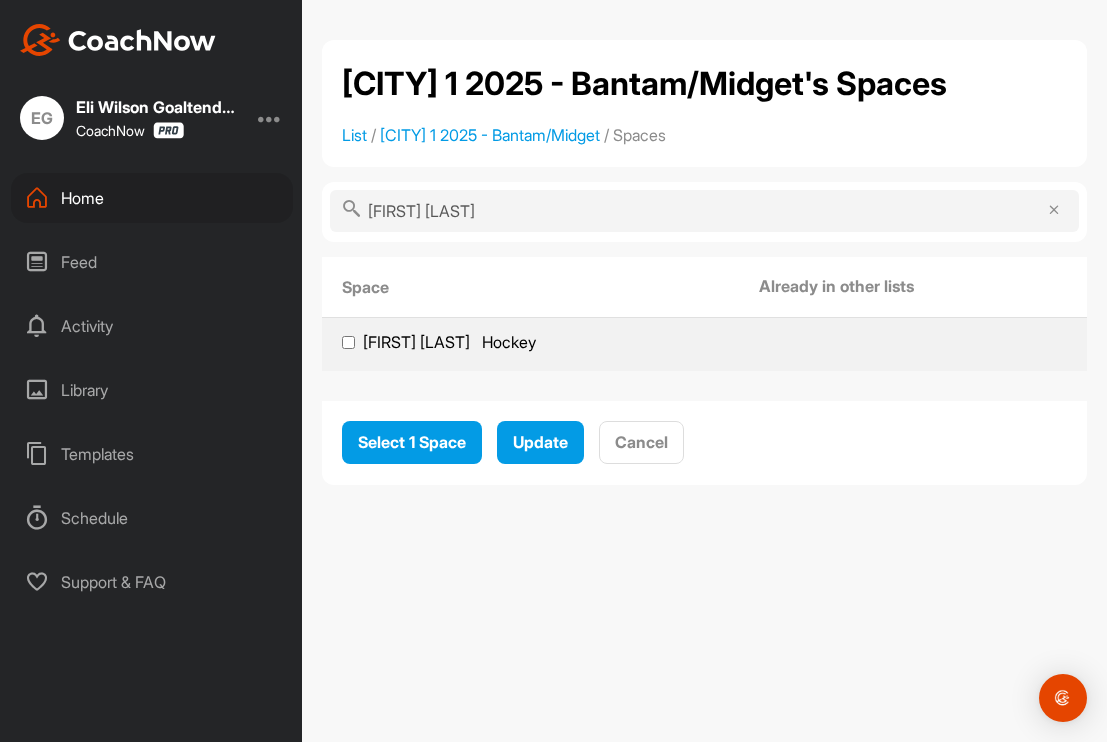 type on "Wyatt kr" 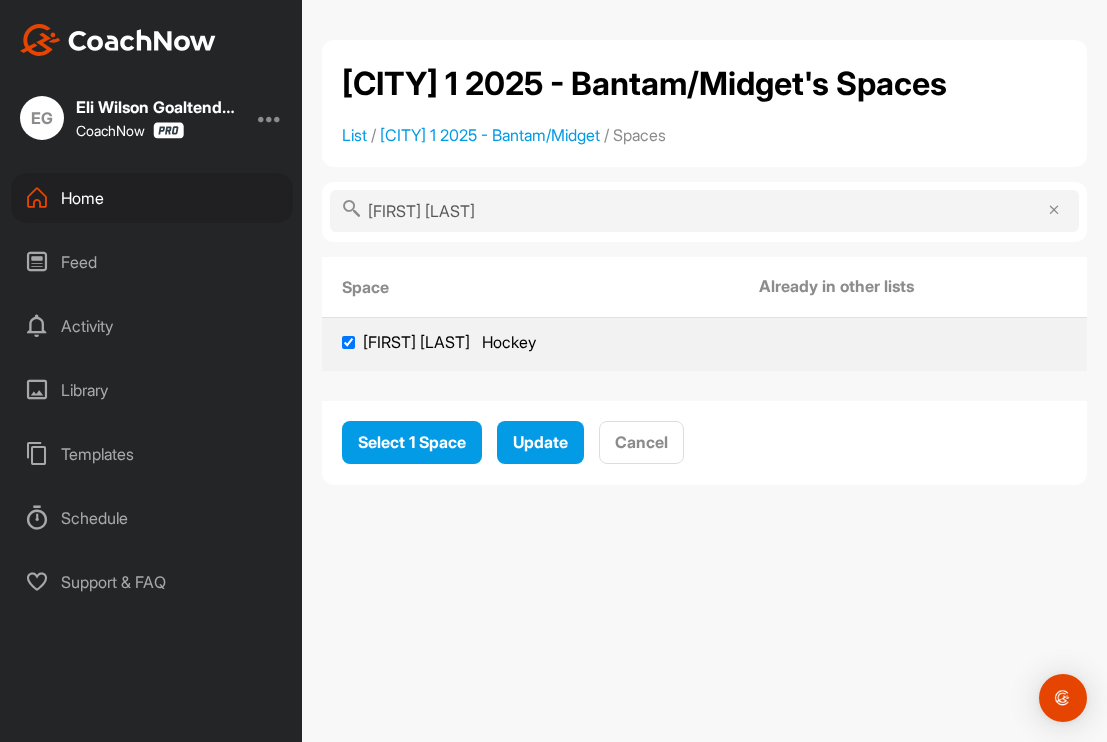 checkbox on "true" 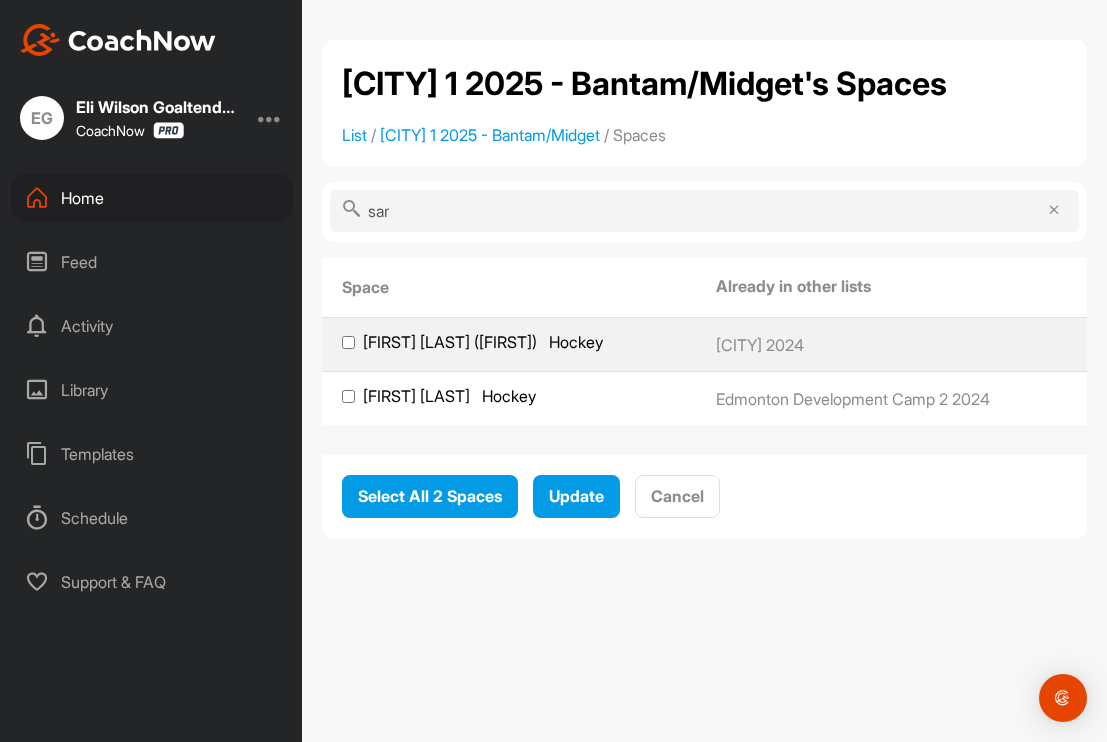 type on "sar" 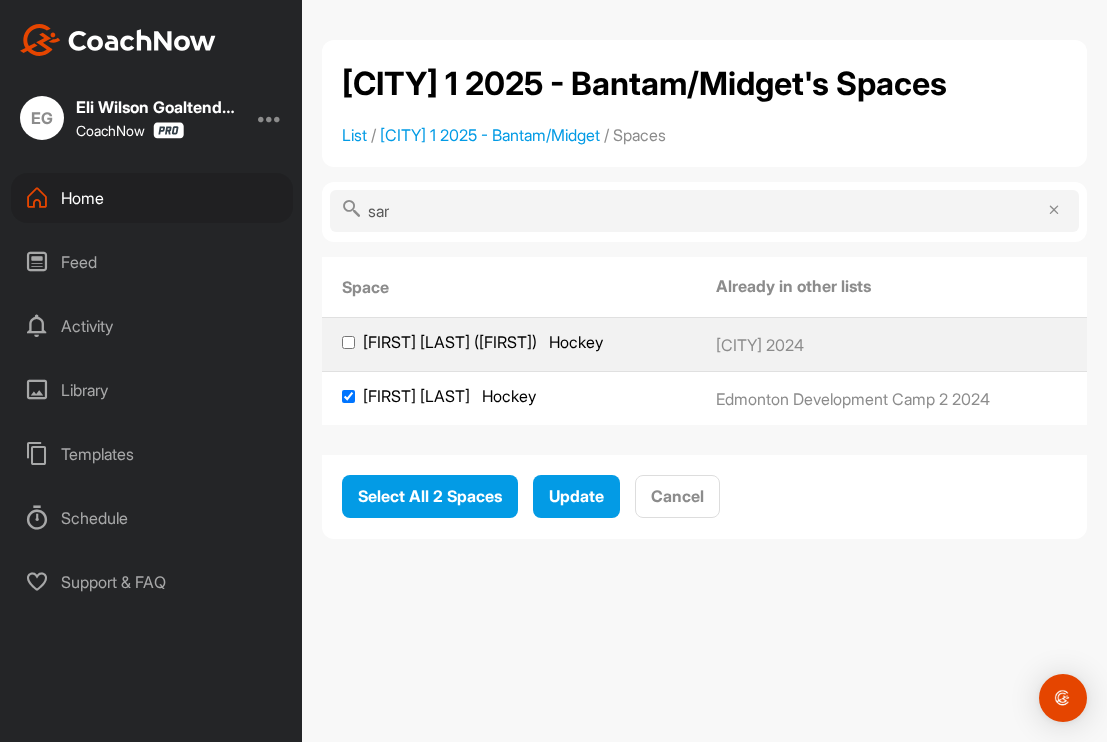 click on "sar" at bounding box center [704, 211] 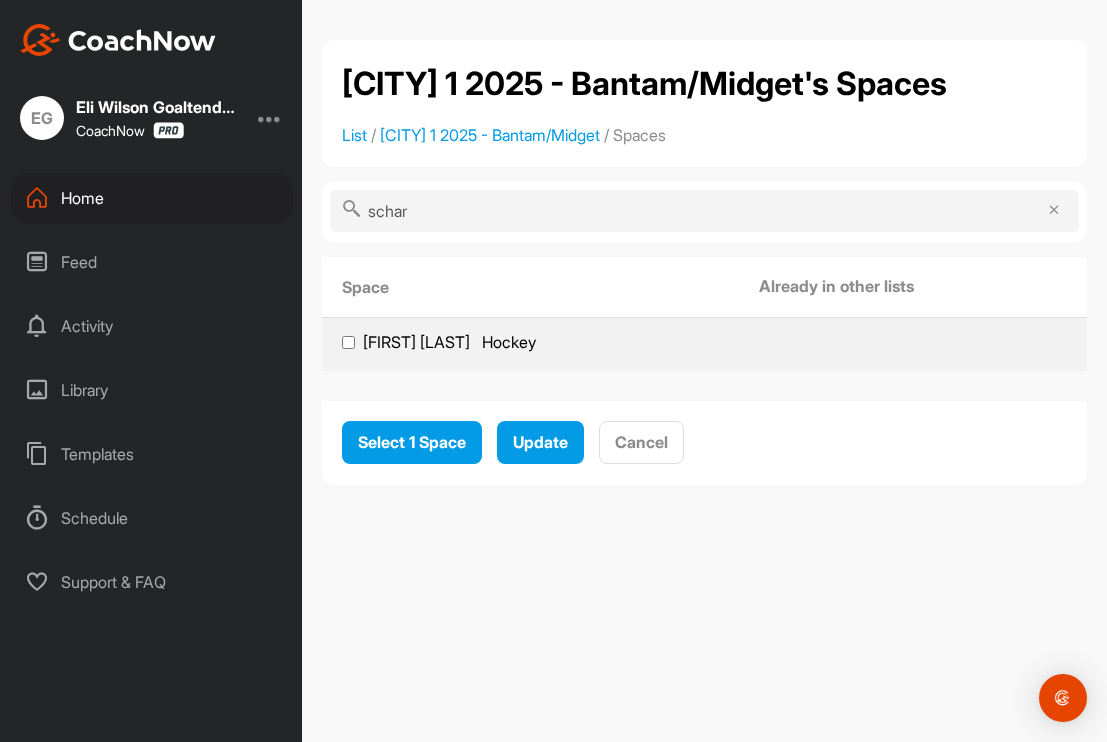type on "schar" 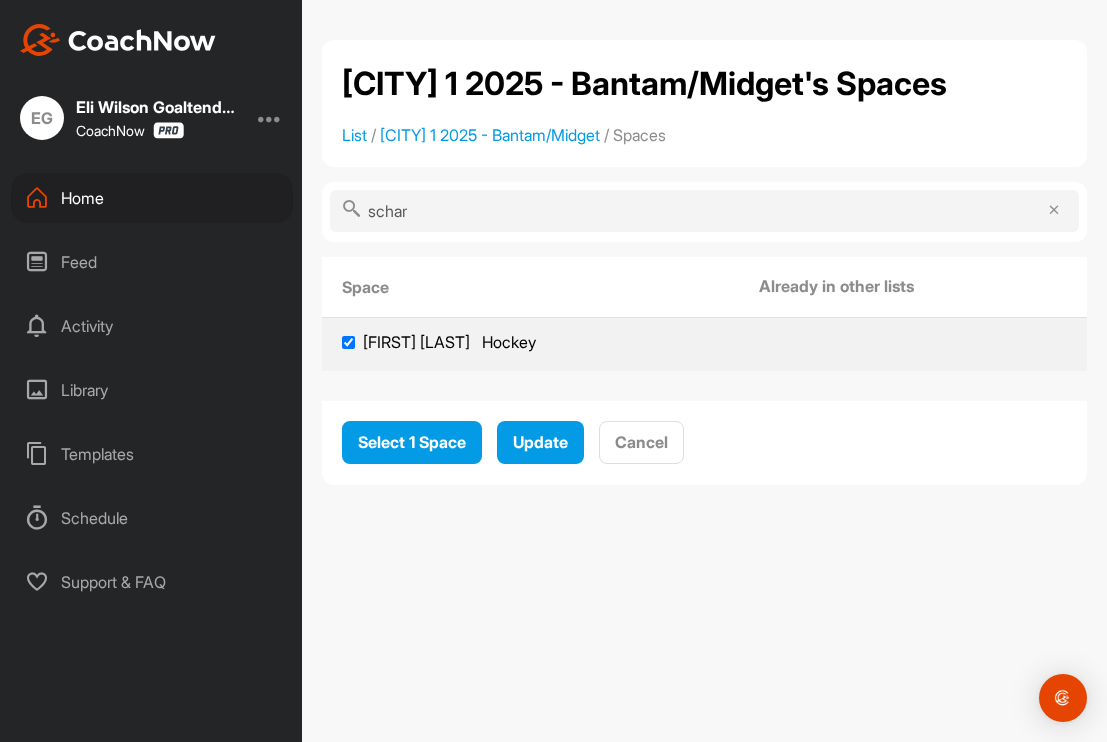 checkbox on "true" 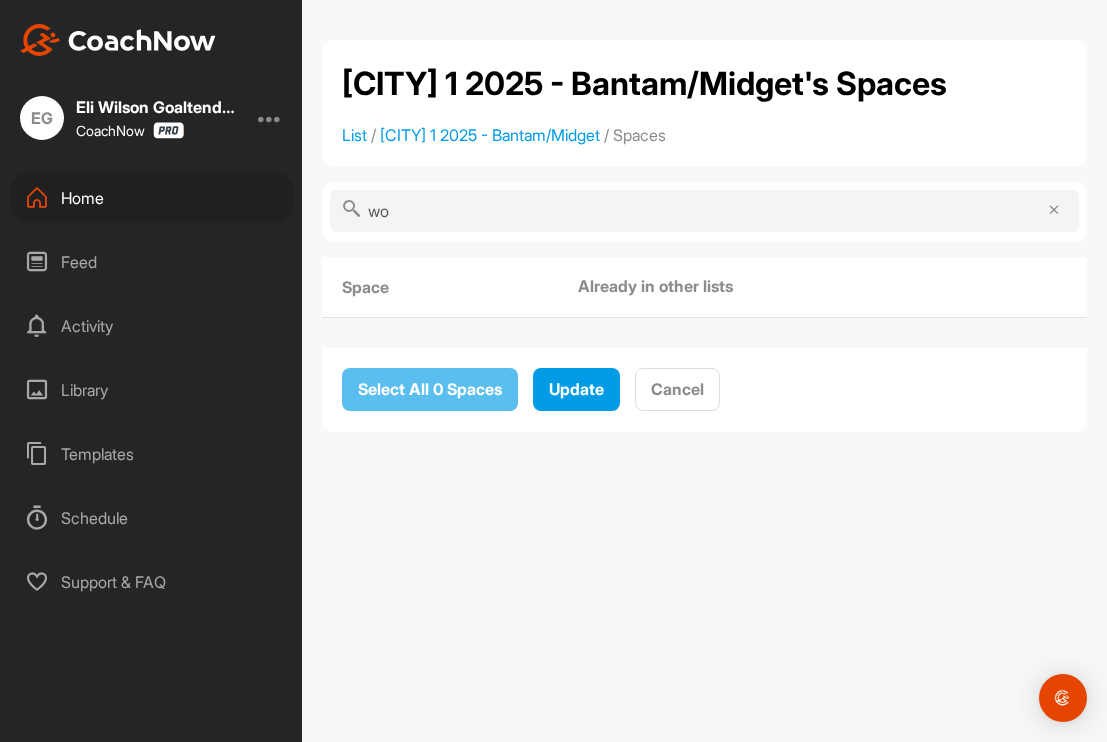 type on "w" 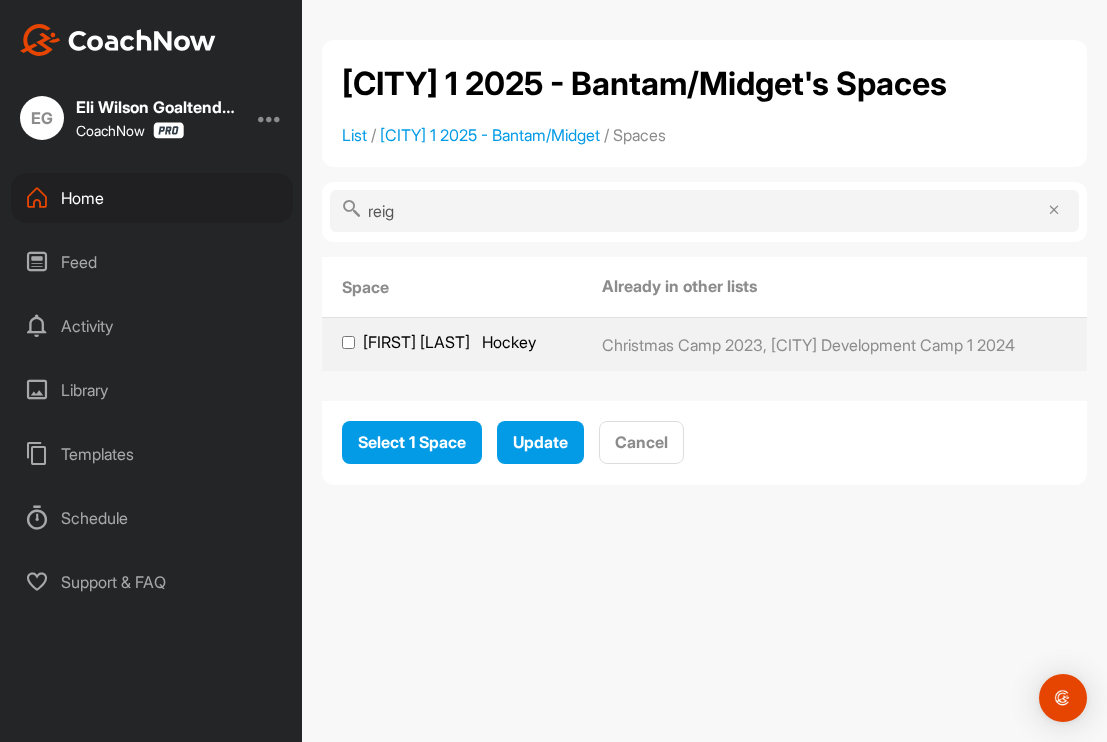 type on "rein" 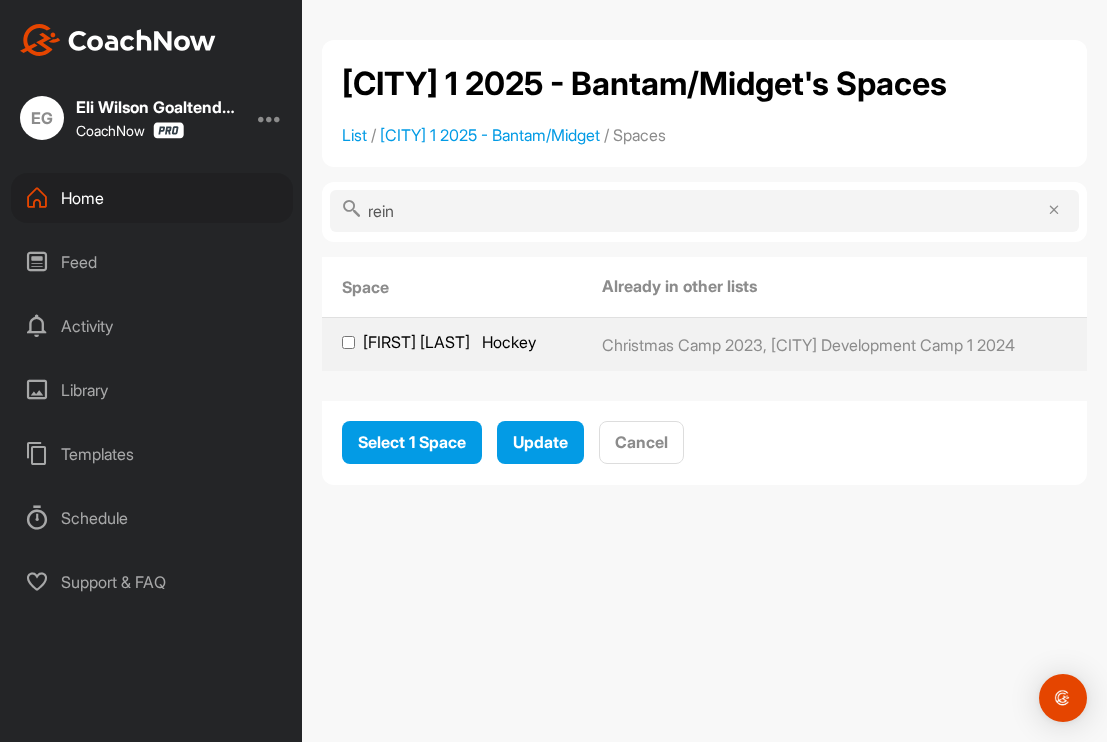 drag, startPoint x: 572, startPoint y: 258, endPoint x: 429, endPoint y: 402, distance: 202.94087 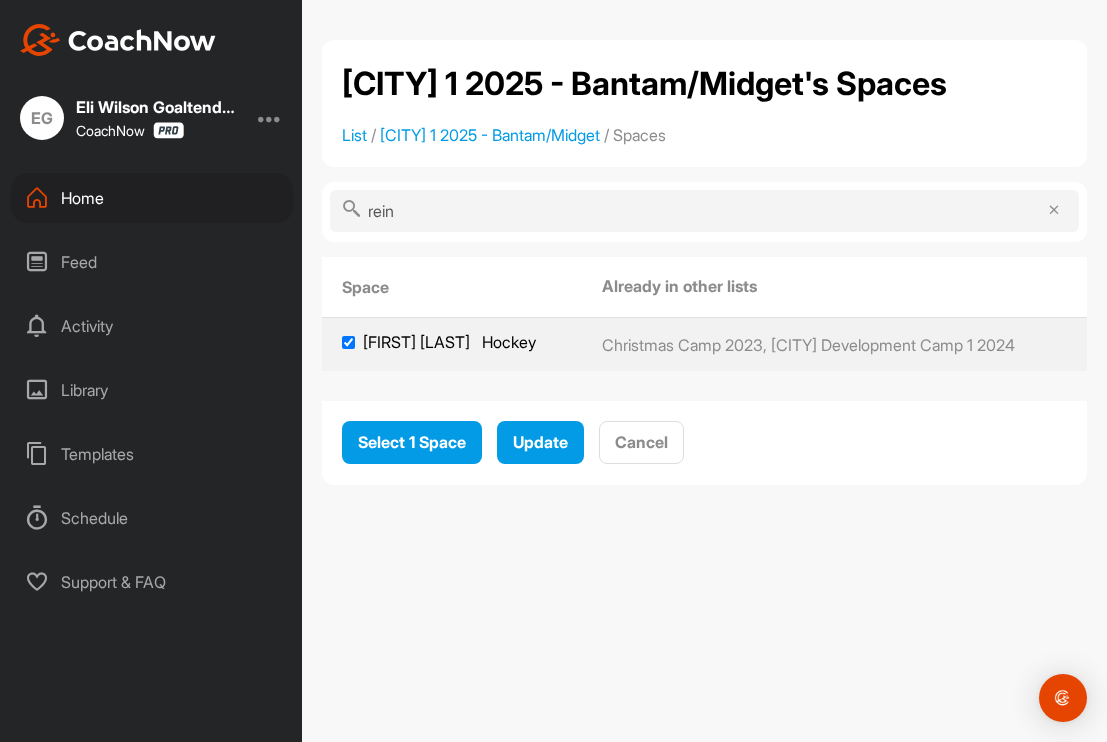 checkbox on "true" 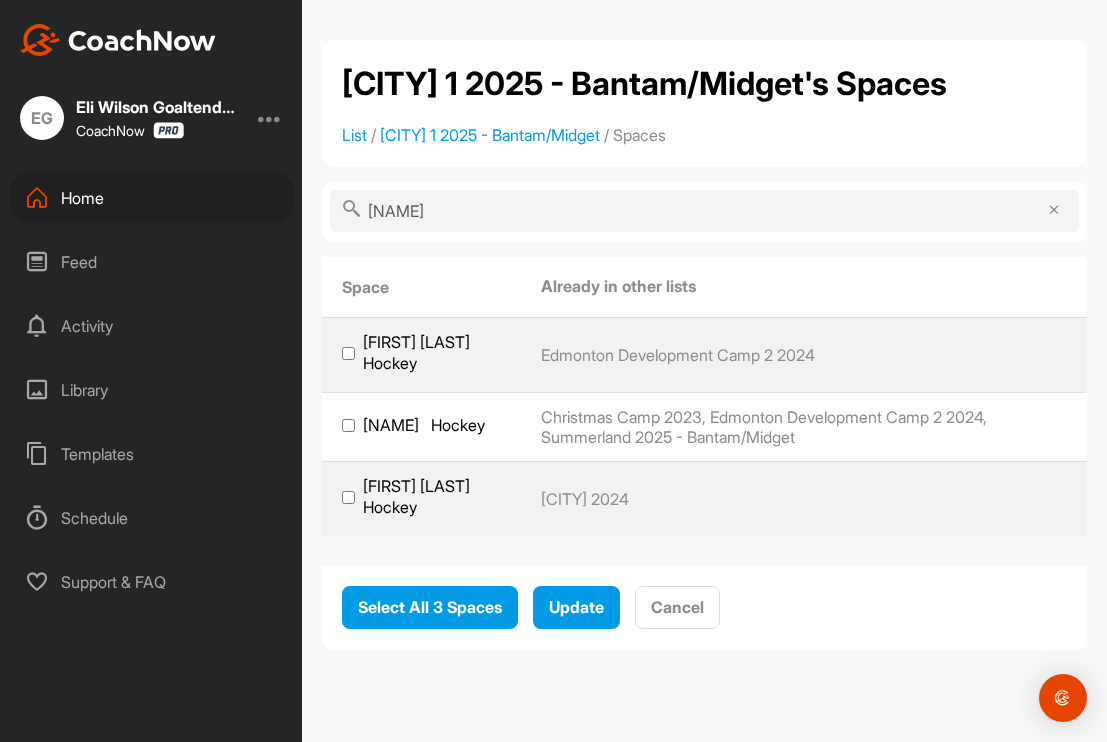 type on "moe" 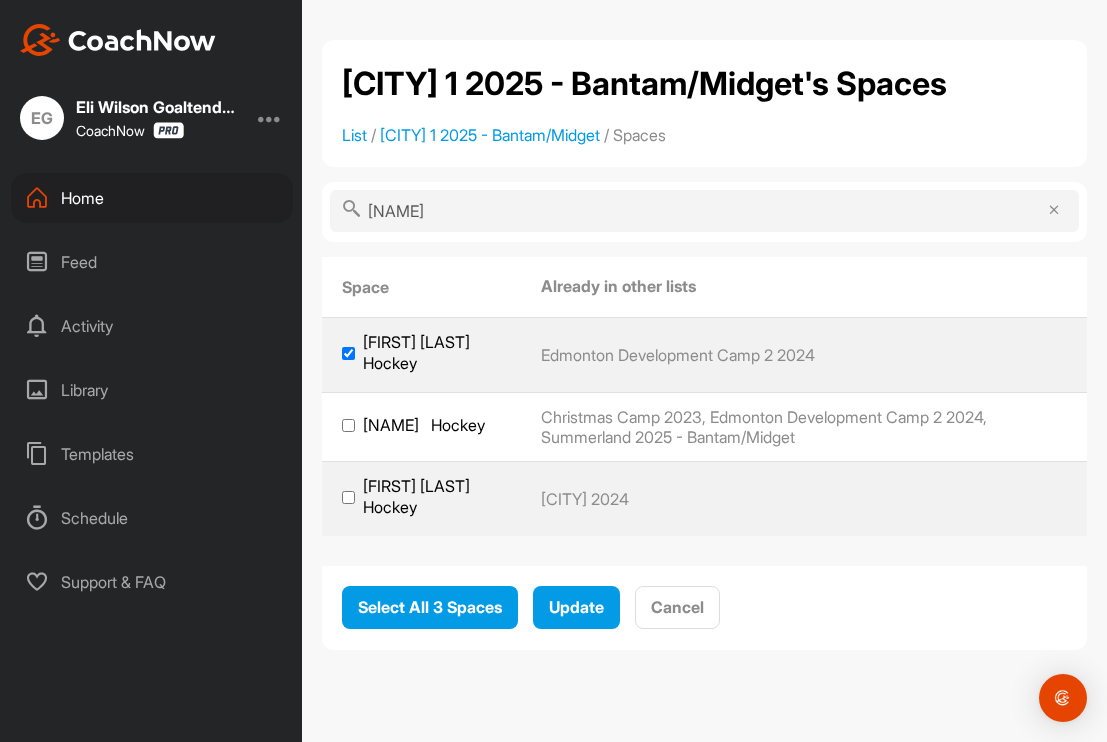 checkbox on "true" 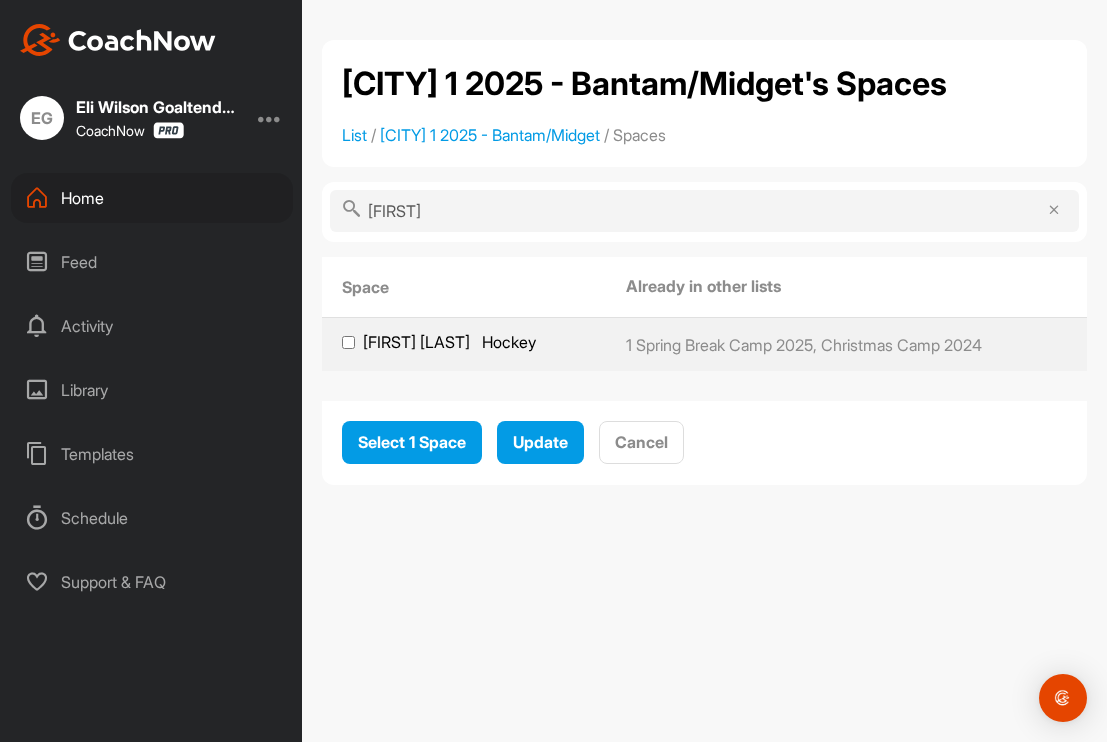 type on "chart" 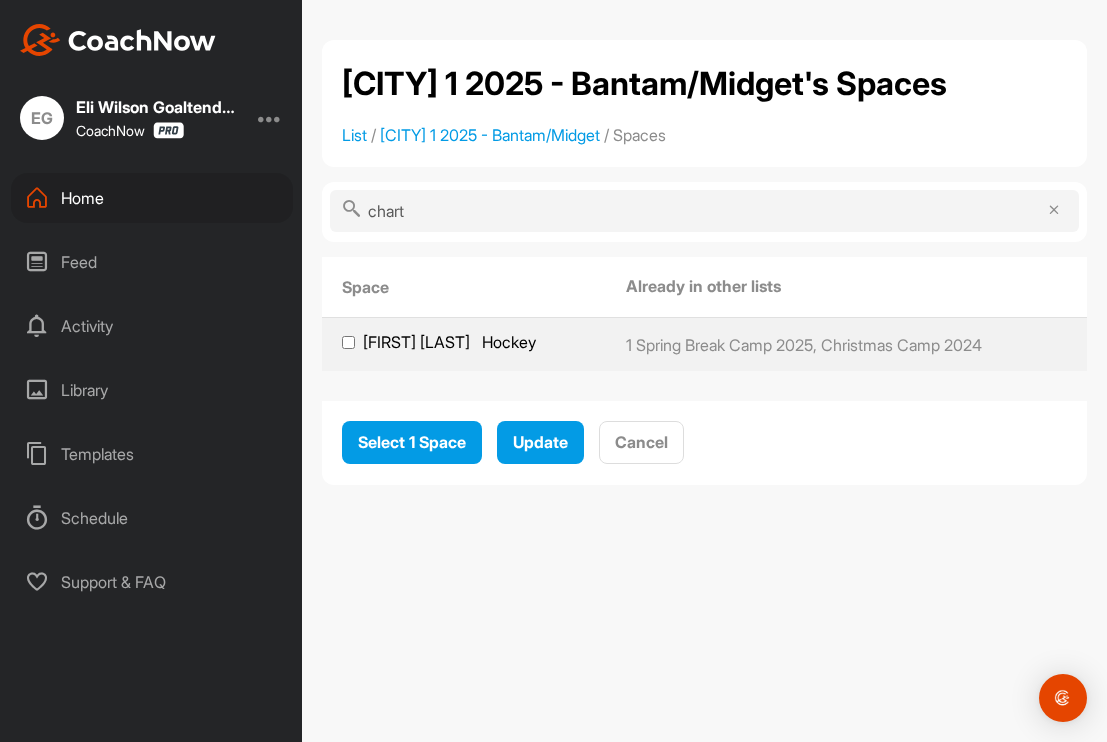 drag, startPoint x: 453, startPoint y: 263, endPoint x: 466, endPoint y: 399, distance: 136.6199 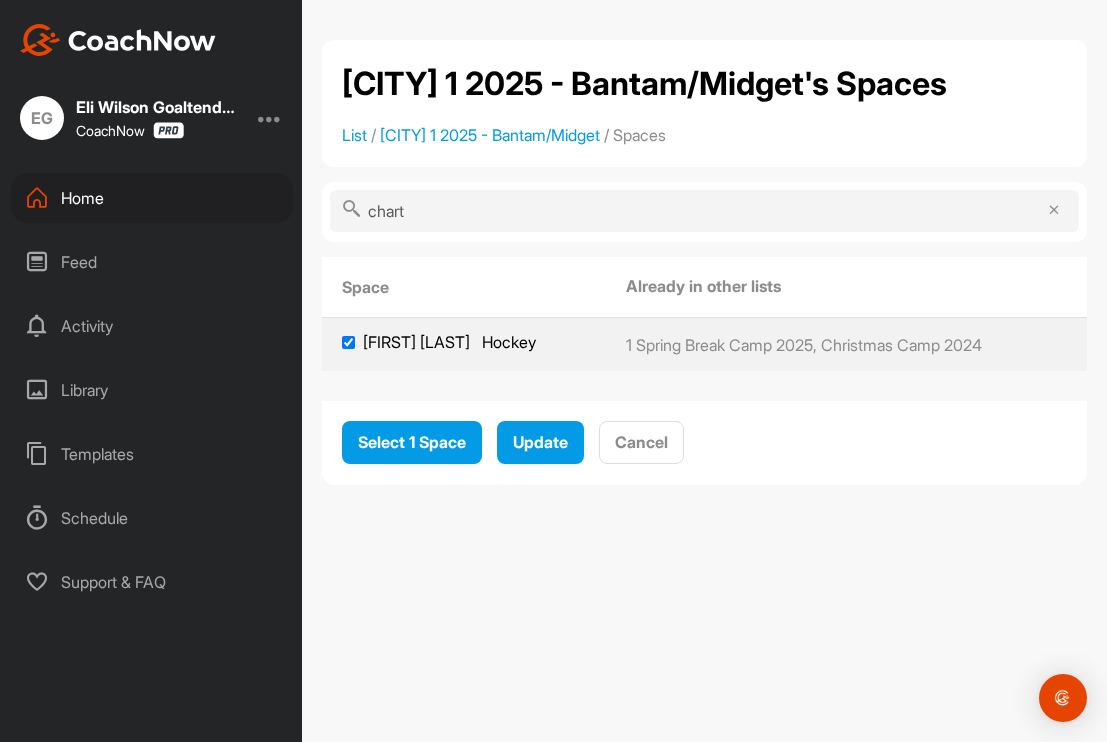 click on "chart" at bounding box center (704, 211) 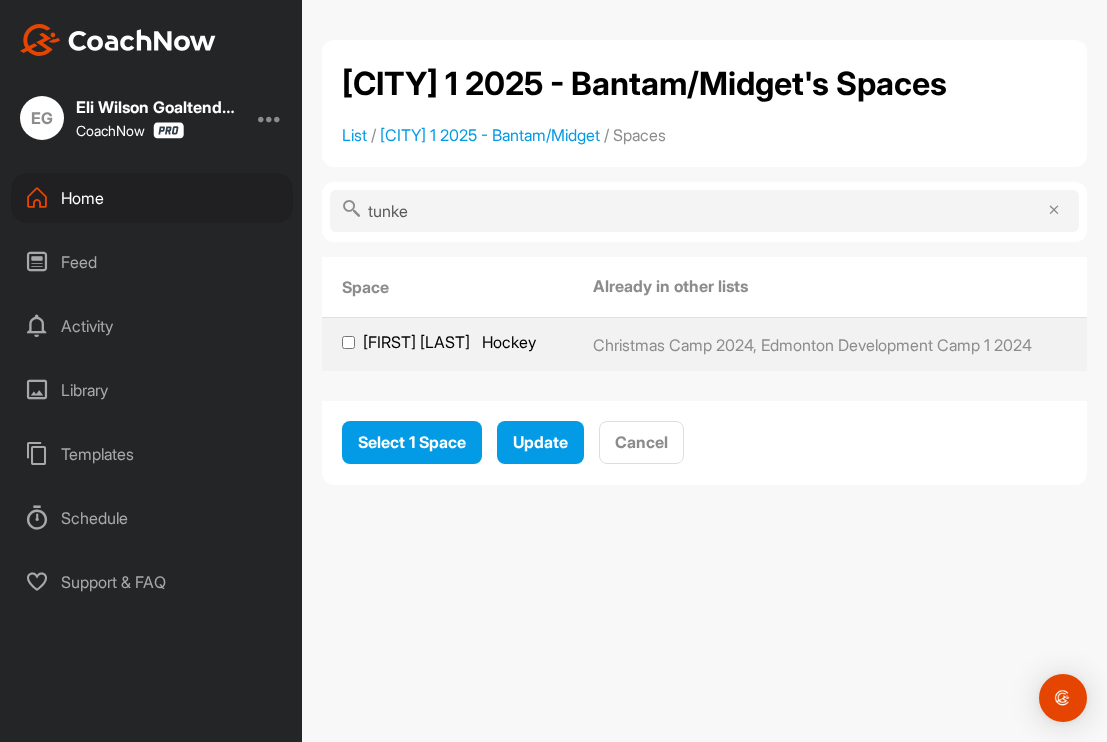 type on "tunke" 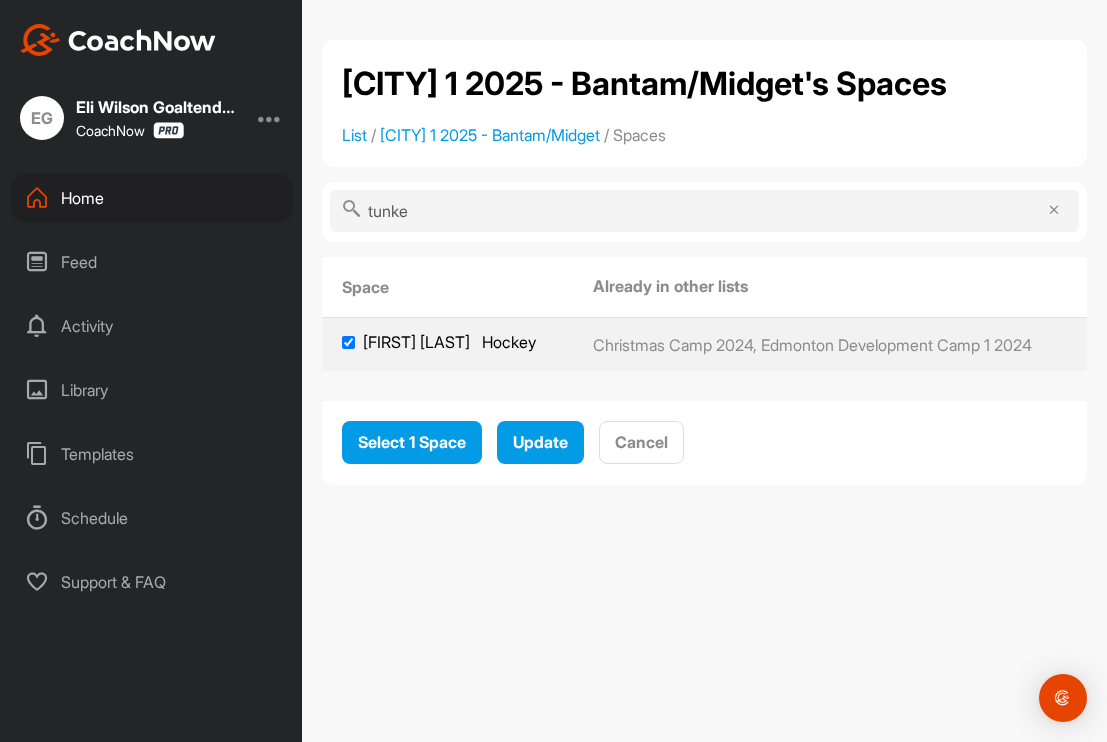 click on "tunke" at bounding box center (704, 211) 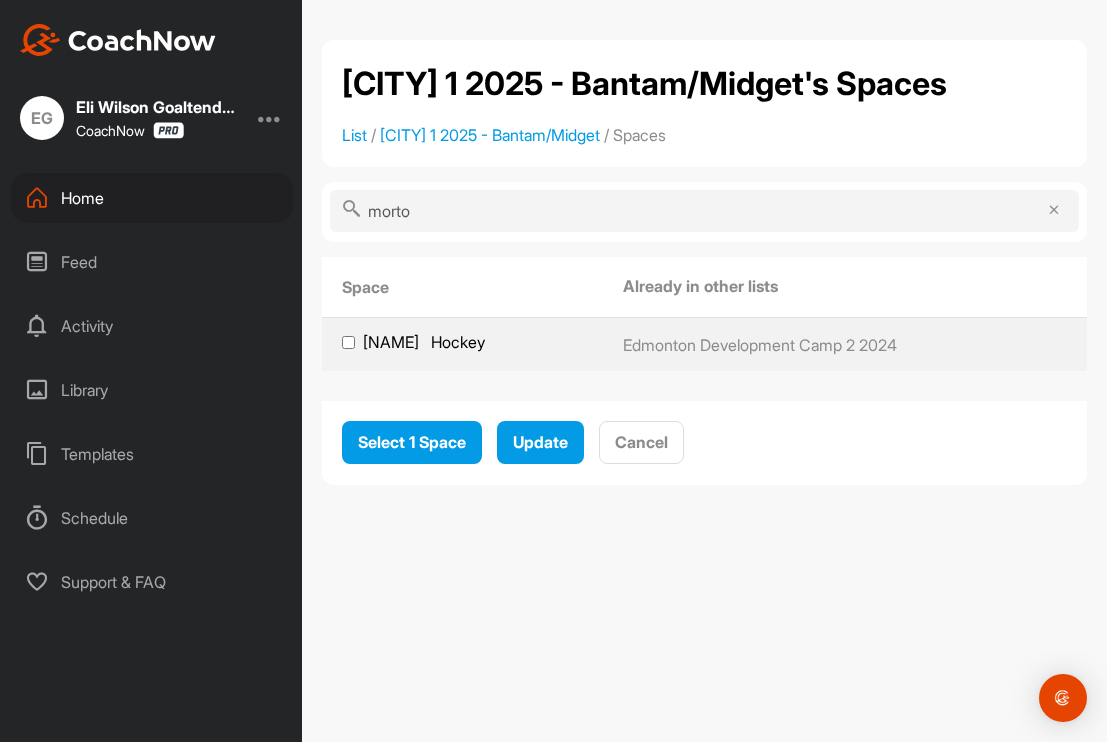 type on "morto" 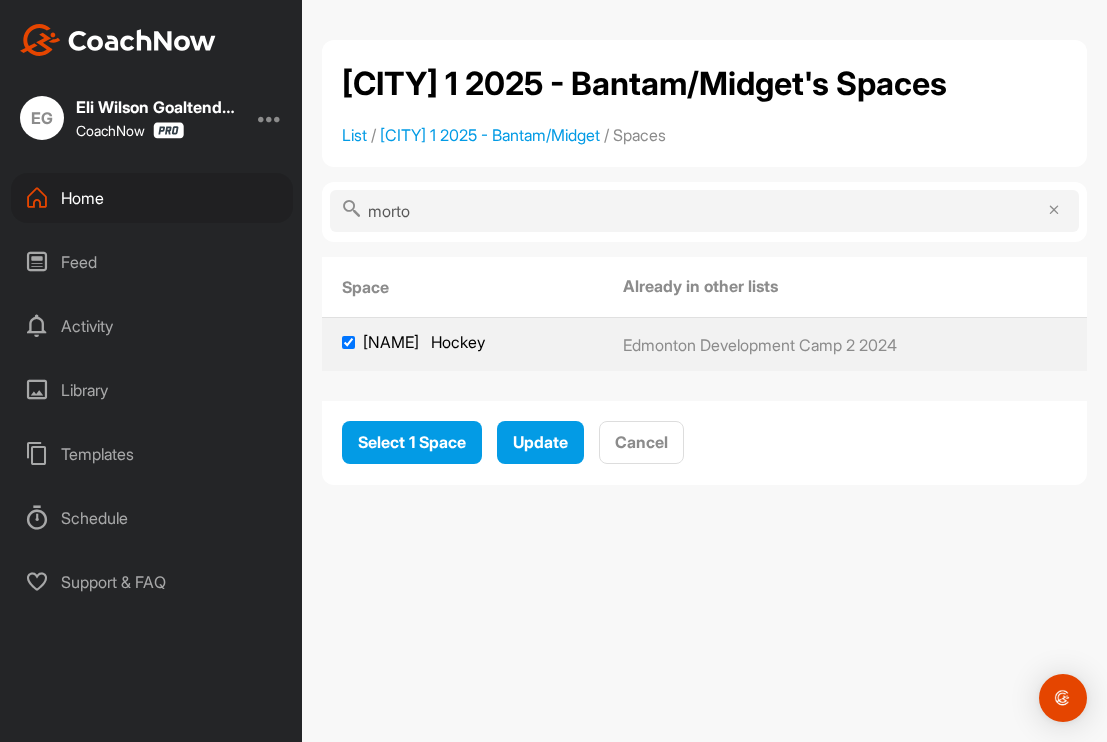 checkbox on "true" 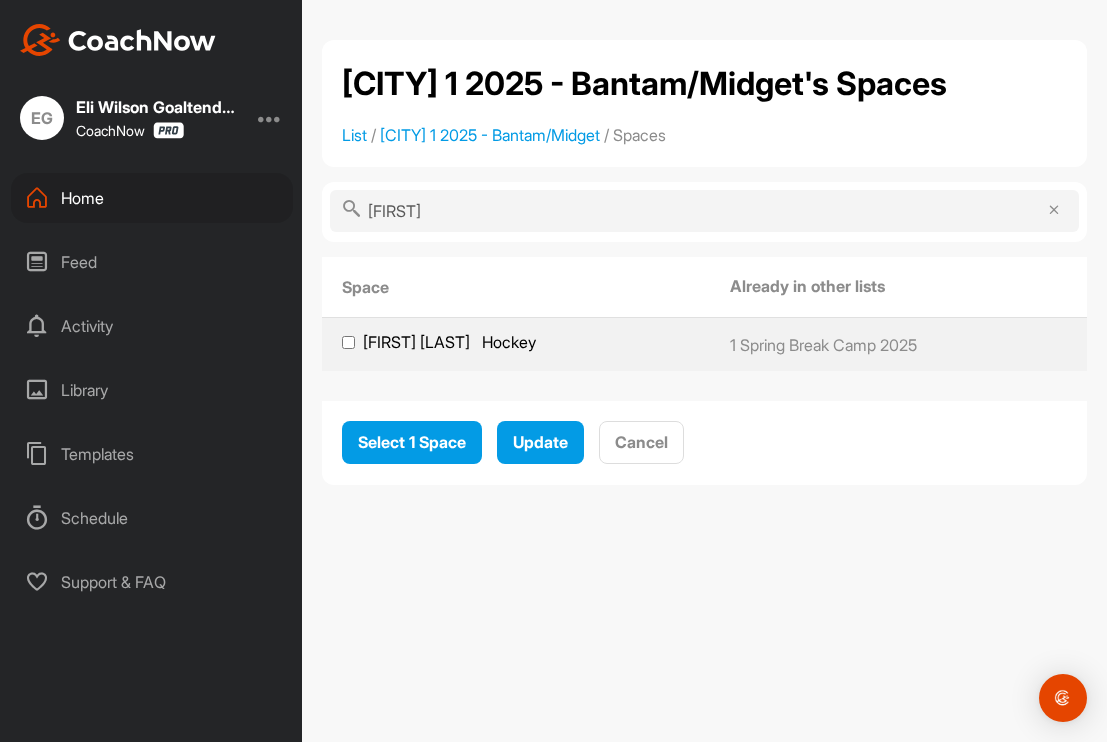type on "chain" 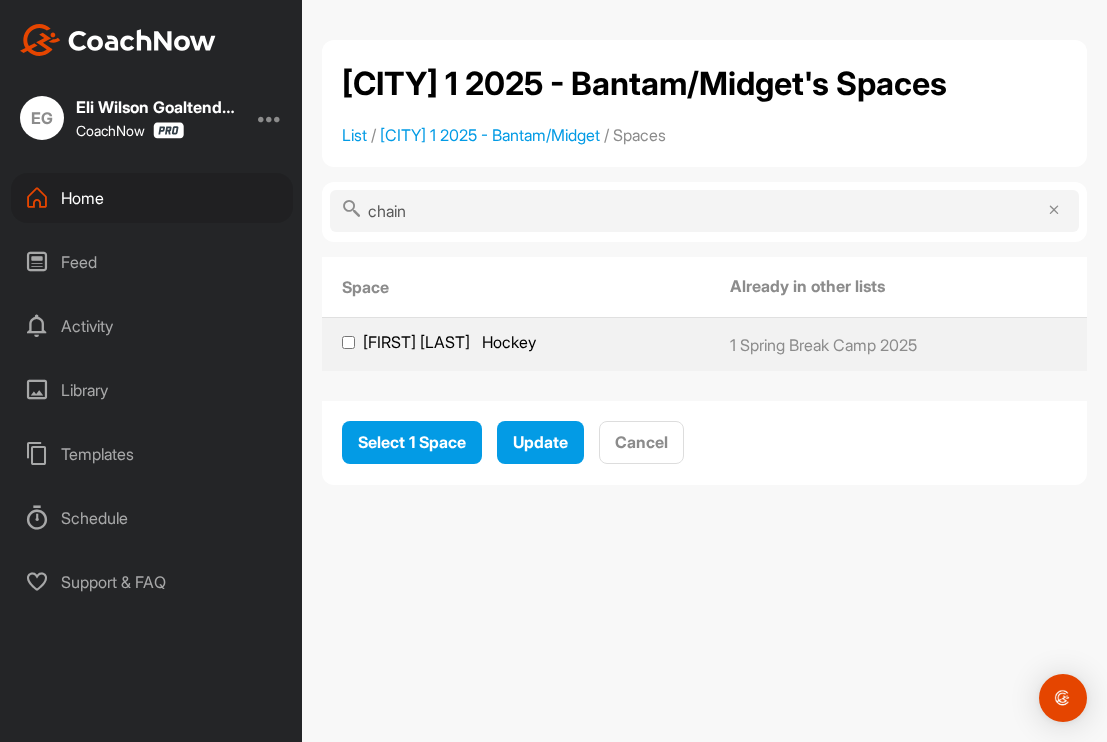 drag, startPoint x: 465, startPoint y: 265, endPoint x: 395, endPoint y: 393, distance: 145.89037 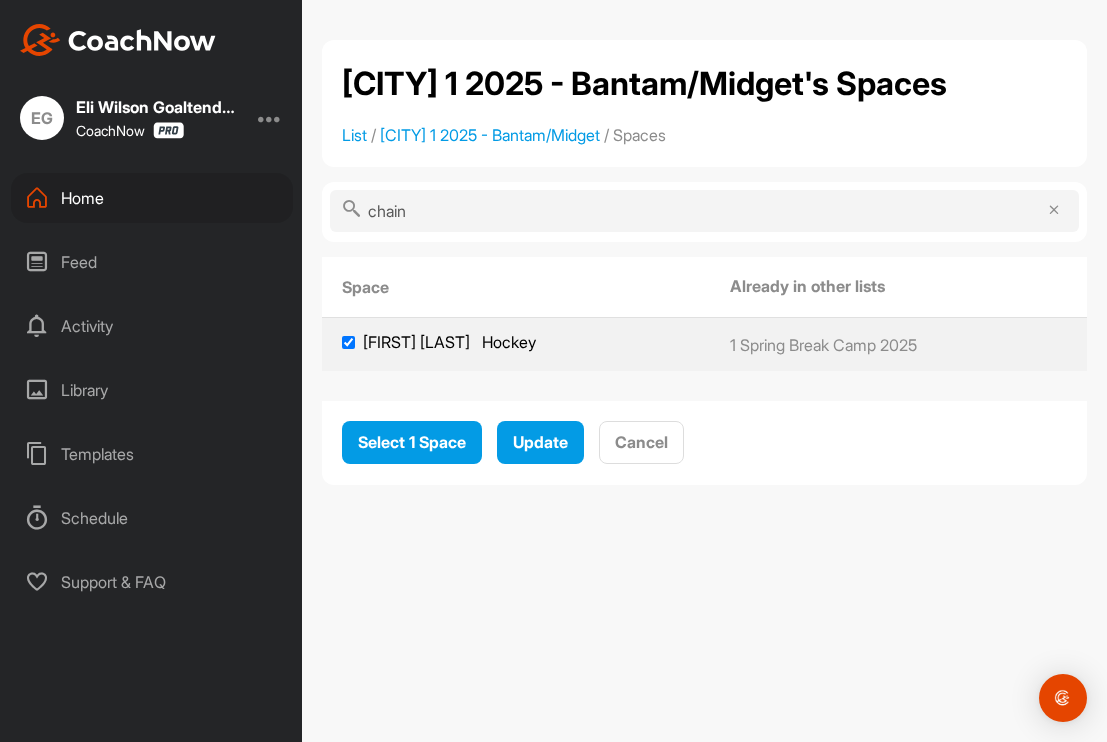 click on "chain" at bounding box center (704, 211) 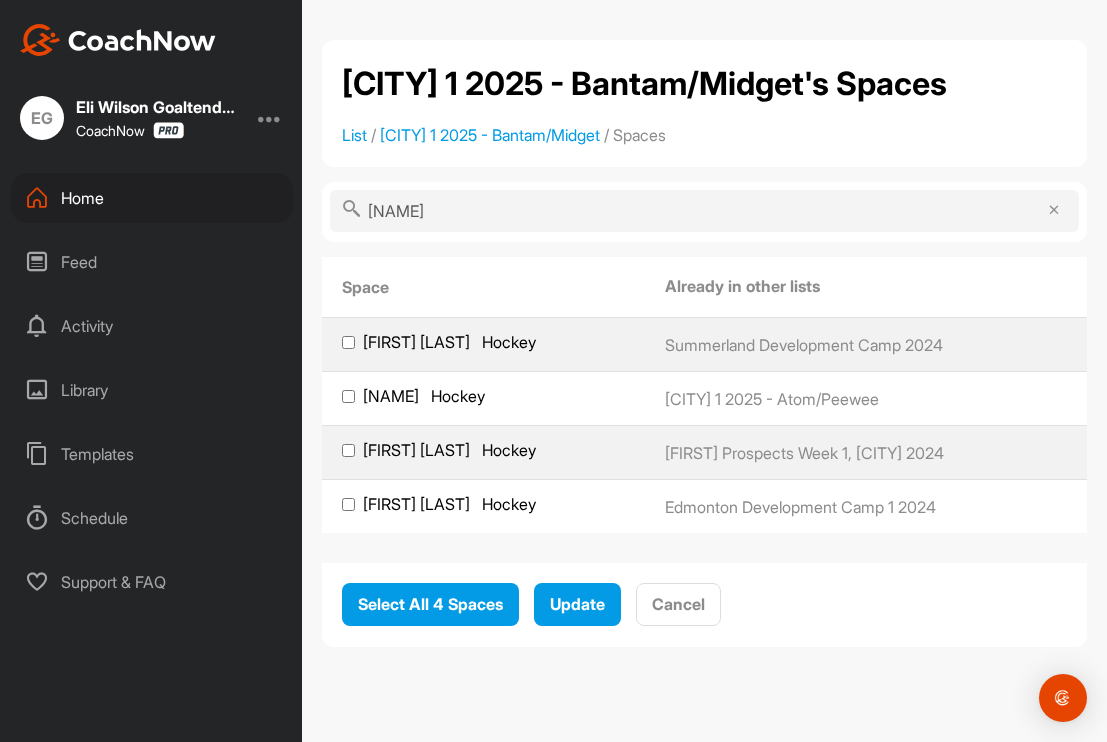 type on "[FIRST]" 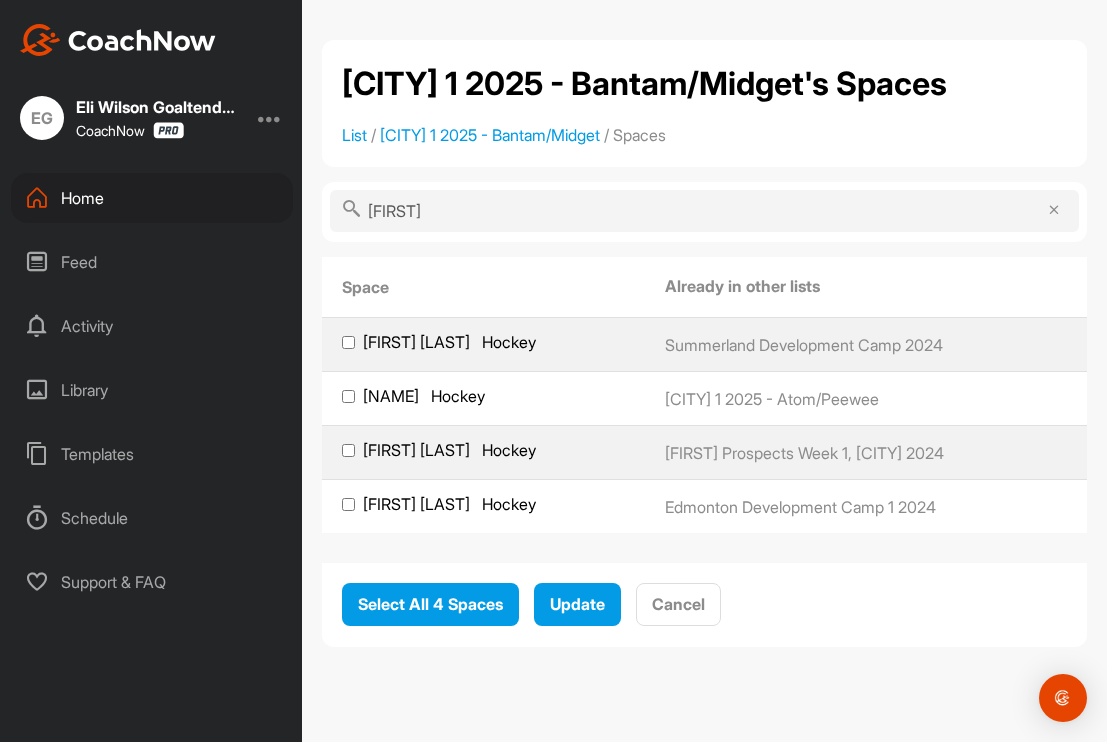 drag, startPoint x: 431, startPoint y: 296, endPoint x: 365, endPoint y: 553, distance: 265.33942 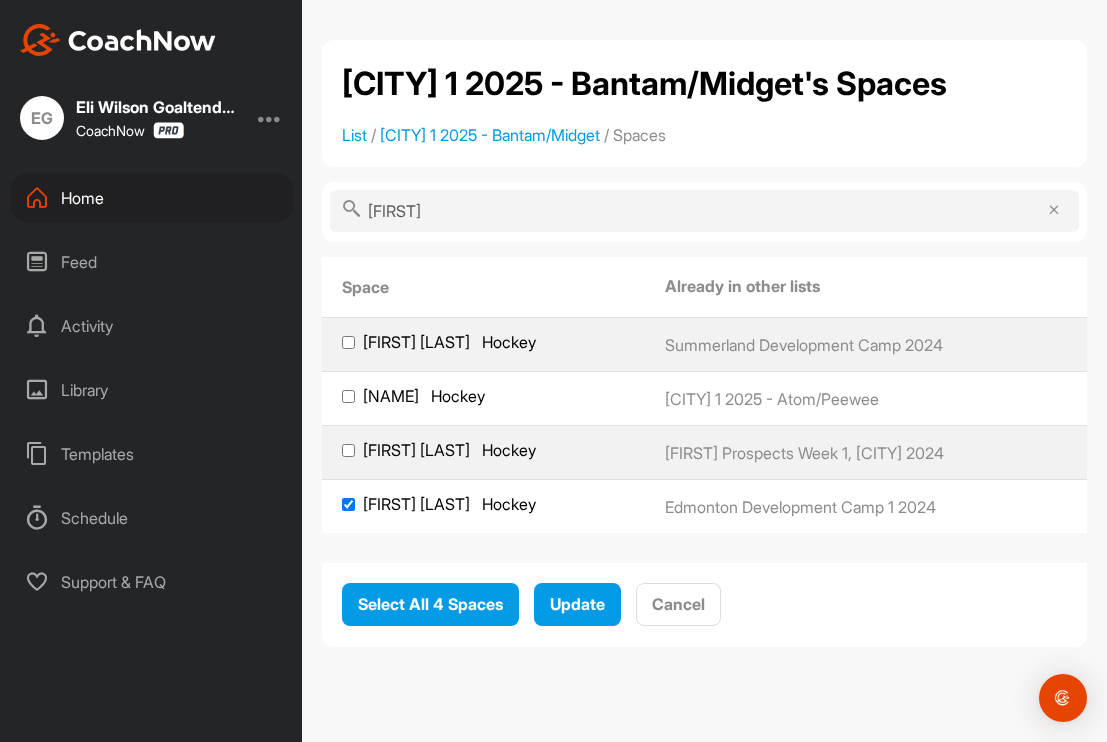 click on "[FIRST]" at bounding box center (704, 211) 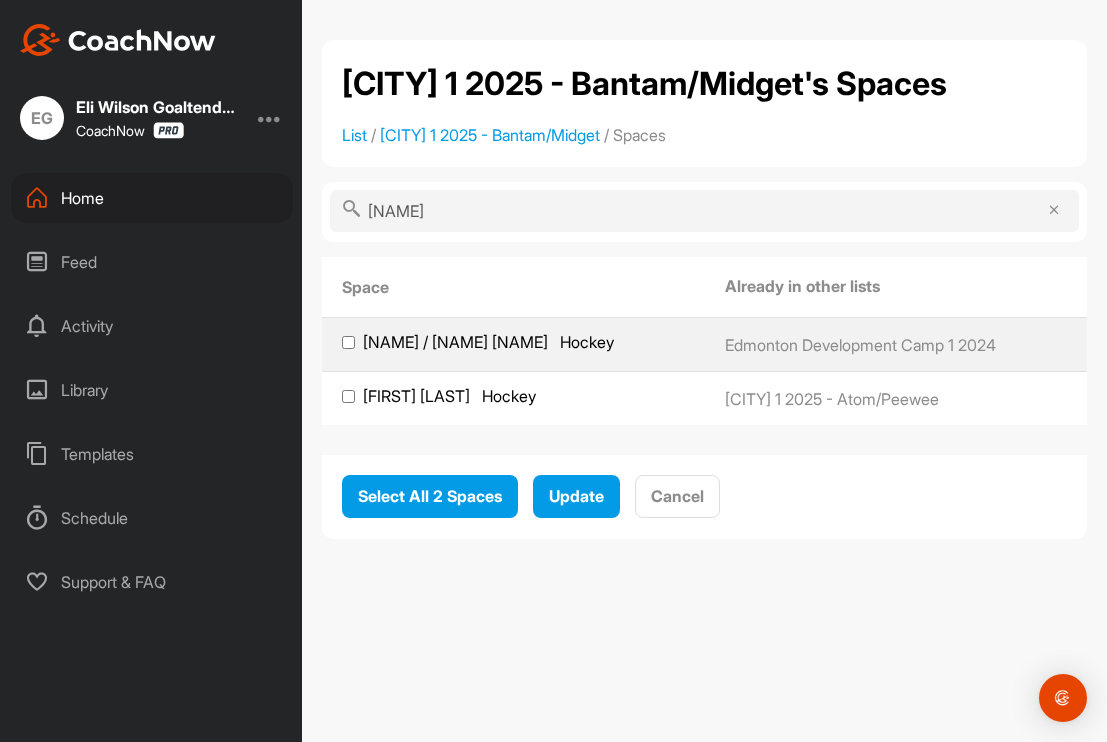 type on "arse" 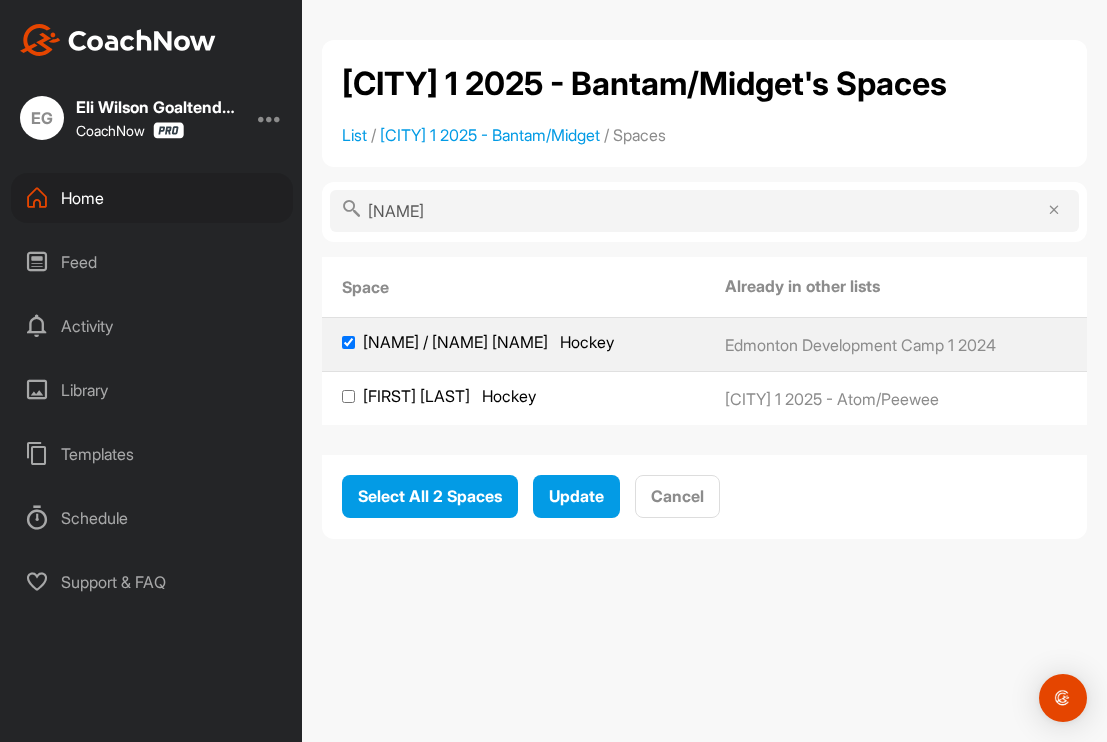 checkbox on "true" 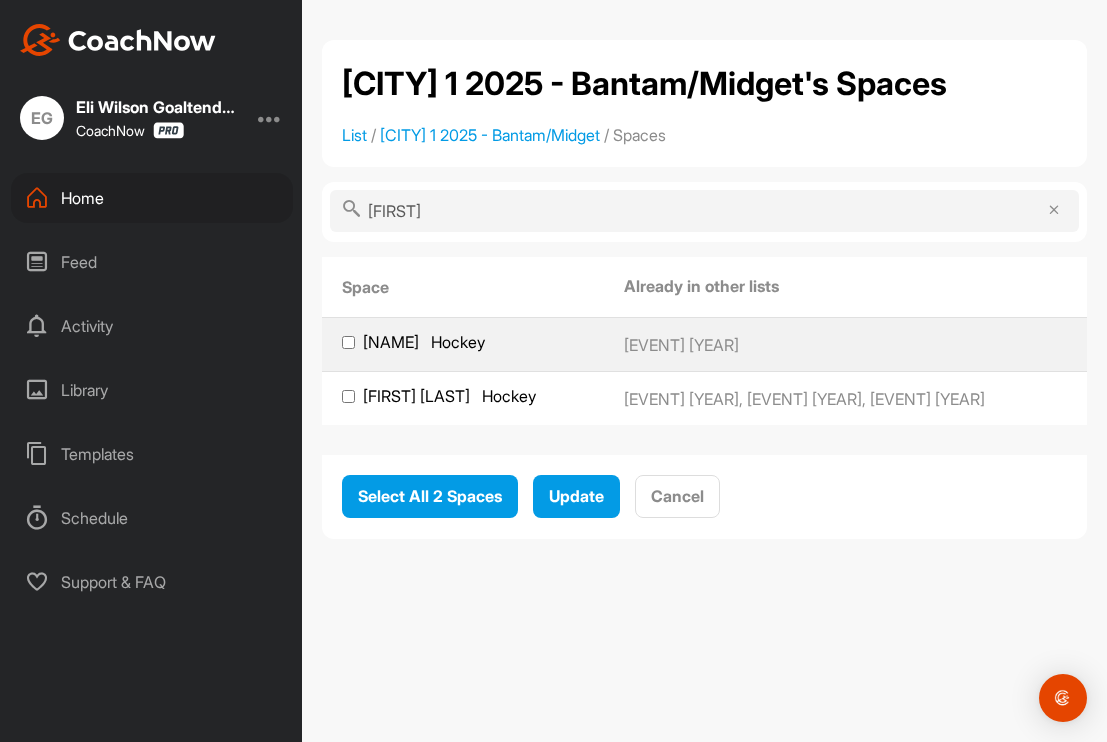 type on "Peyton" 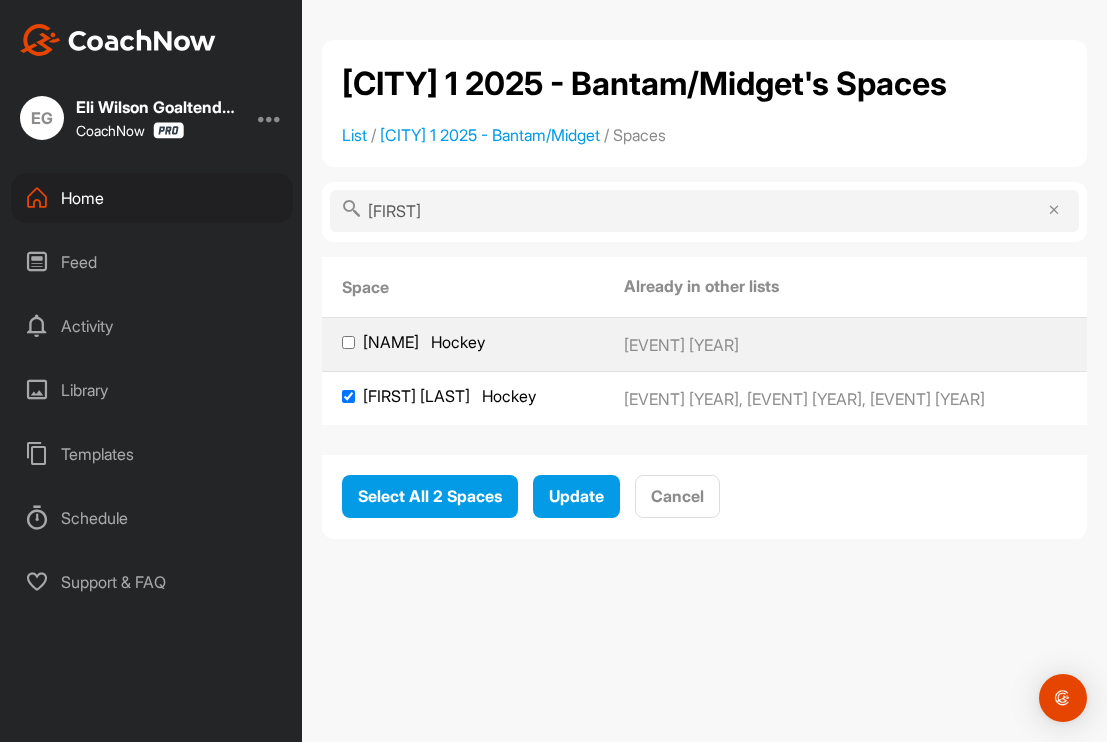 click on "Peyton" at bounding box center (704, 212) 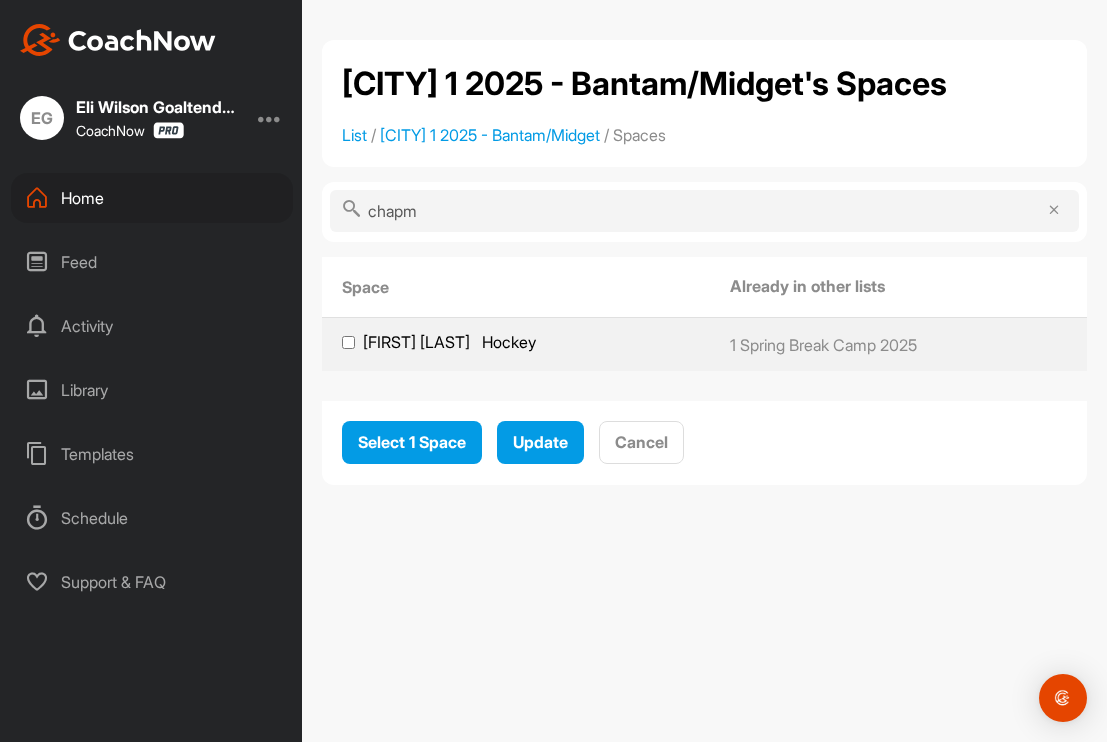 type on "champ" 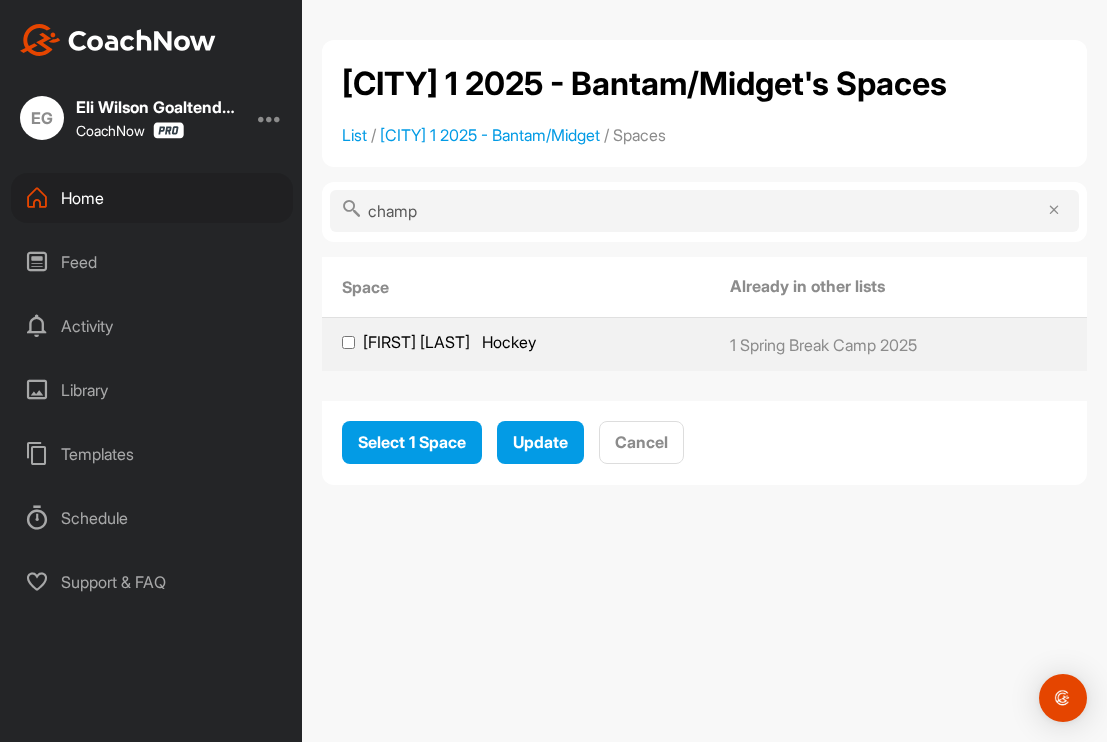drag, startPoint x: 408, startPoint y: 293, endPoint x: 367, endPoint y: 396, distance: 110.860275 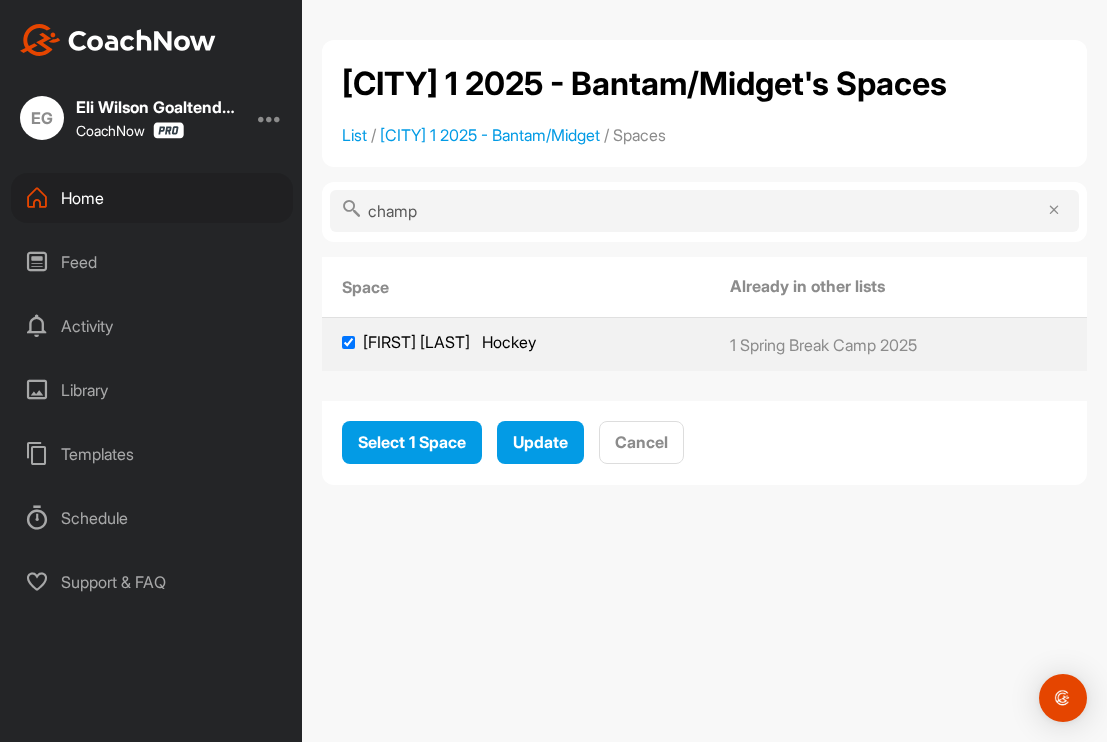 click on "champ" at bounding box center (704, 211) 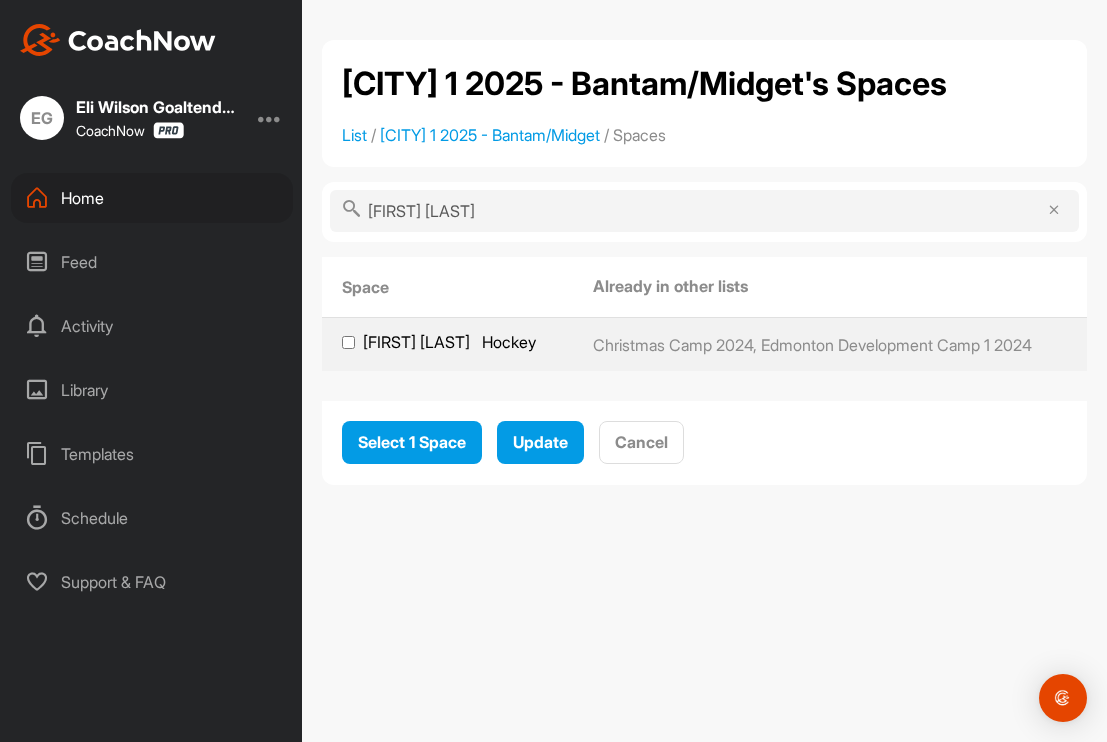 type on "Owen le" 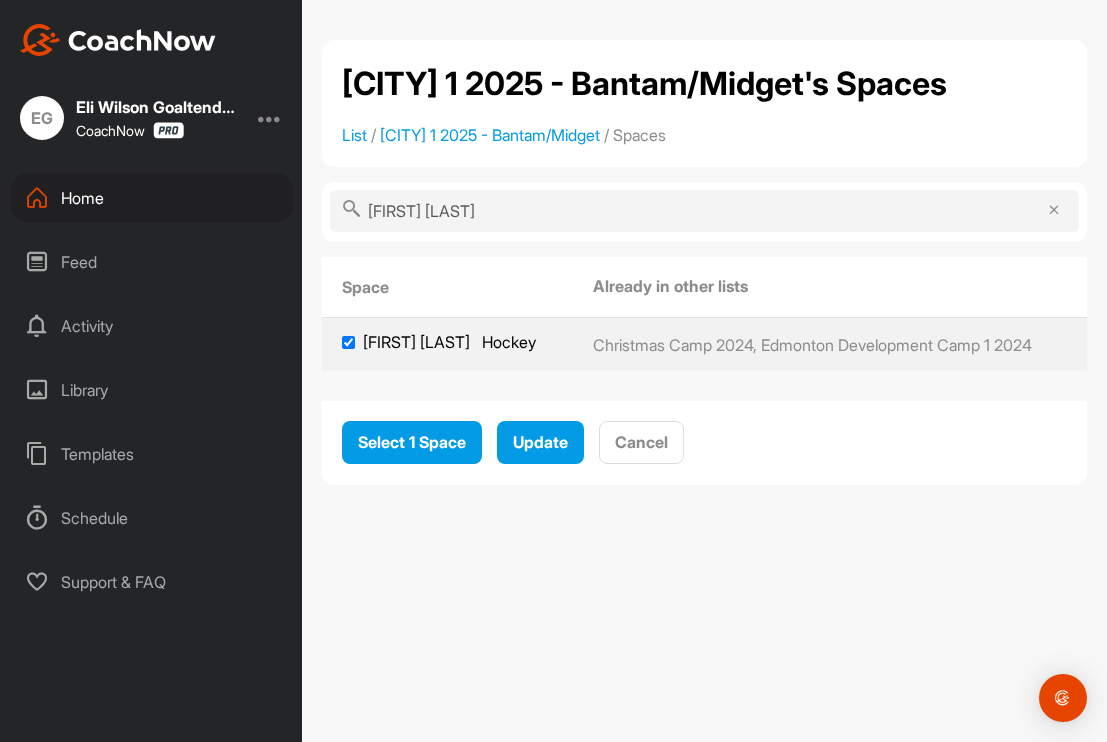 checkbox on "true" 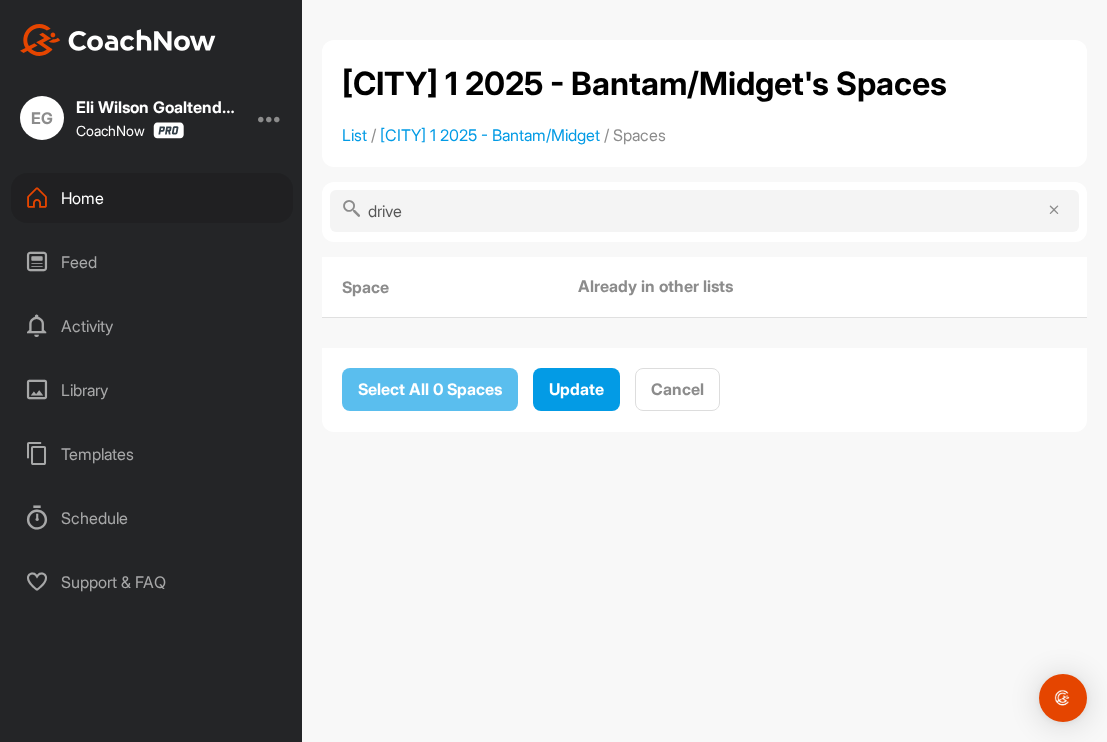 click on "drive" at bounding box center (704, 211) 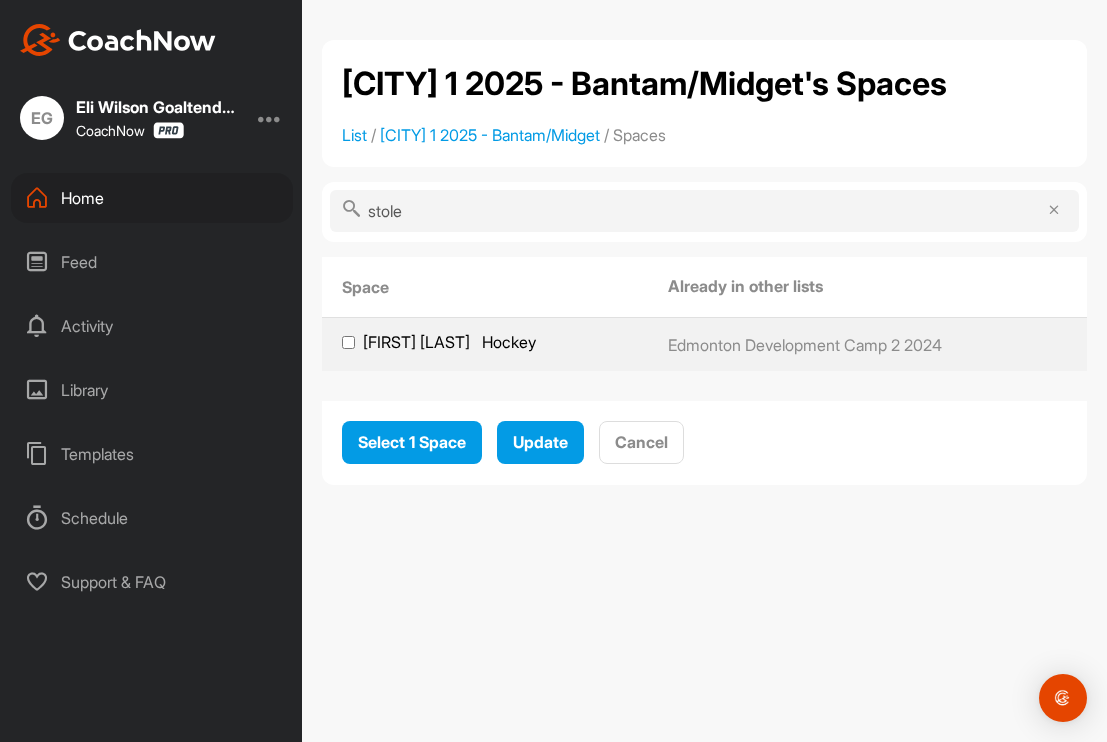 type on "stole" 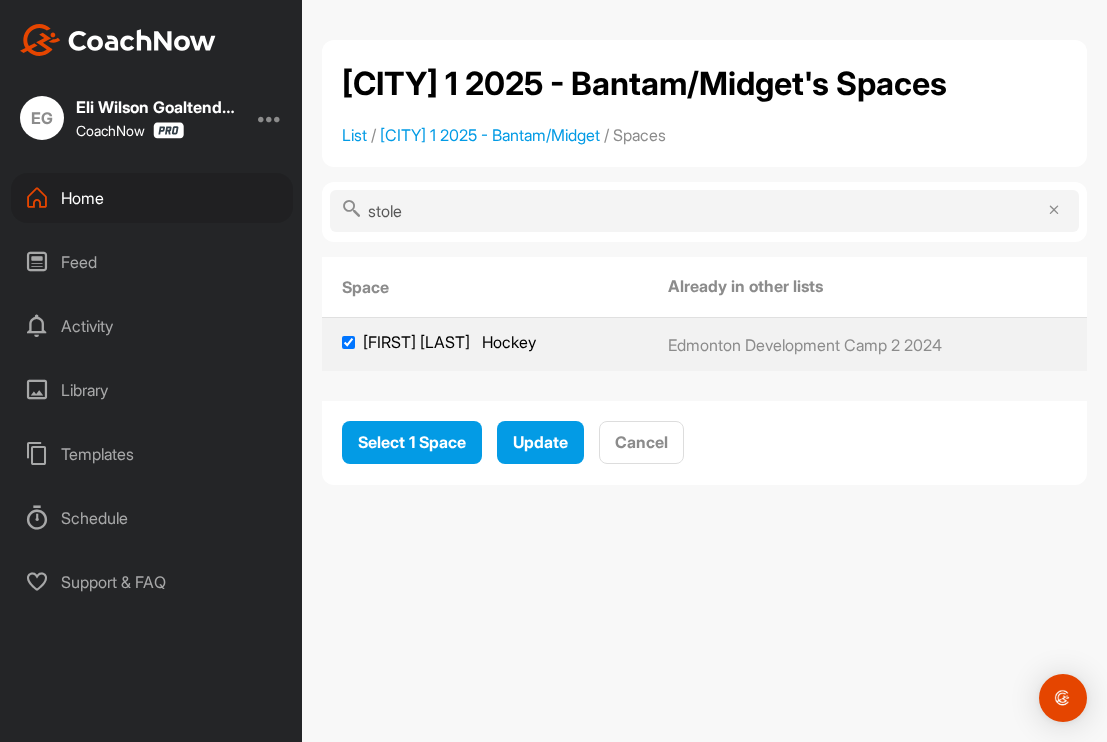 click on "stole" at bounding box center (704, 211) 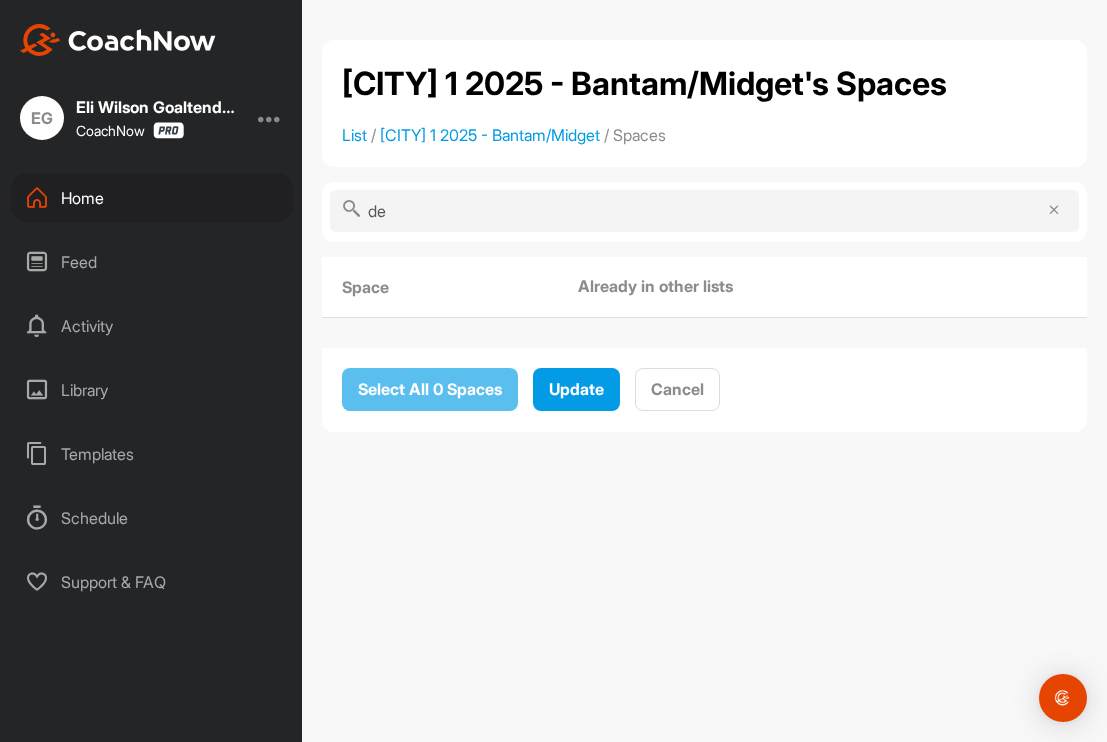 type on "d" 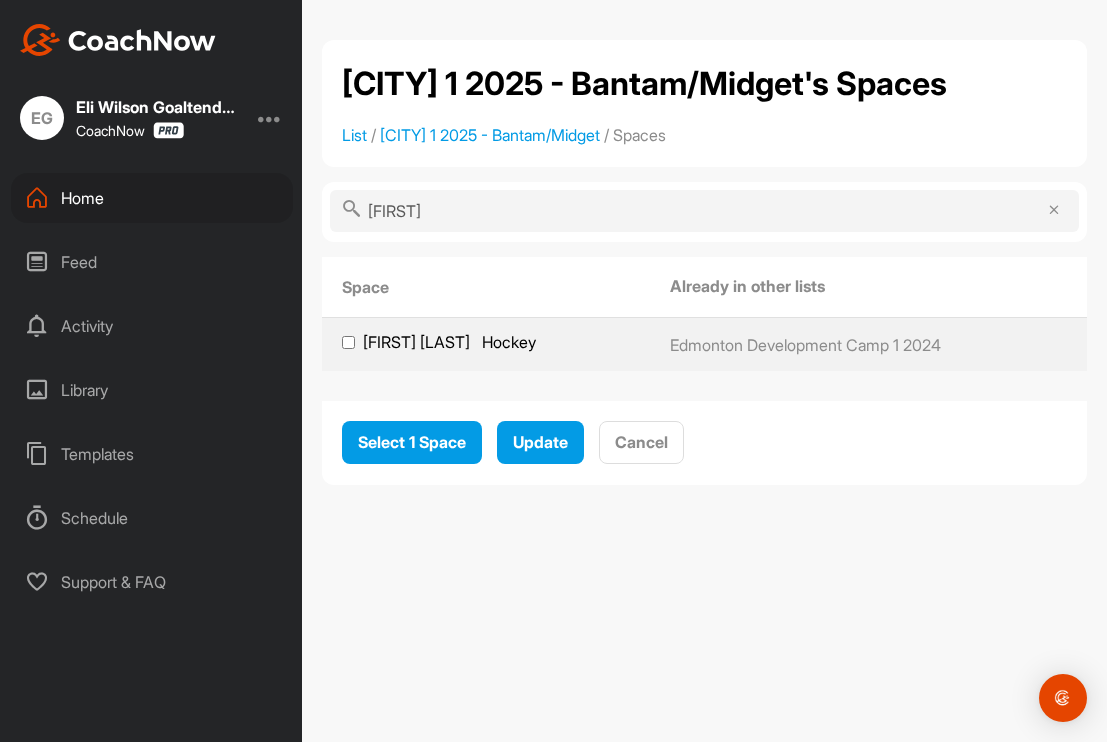 type on "salt" 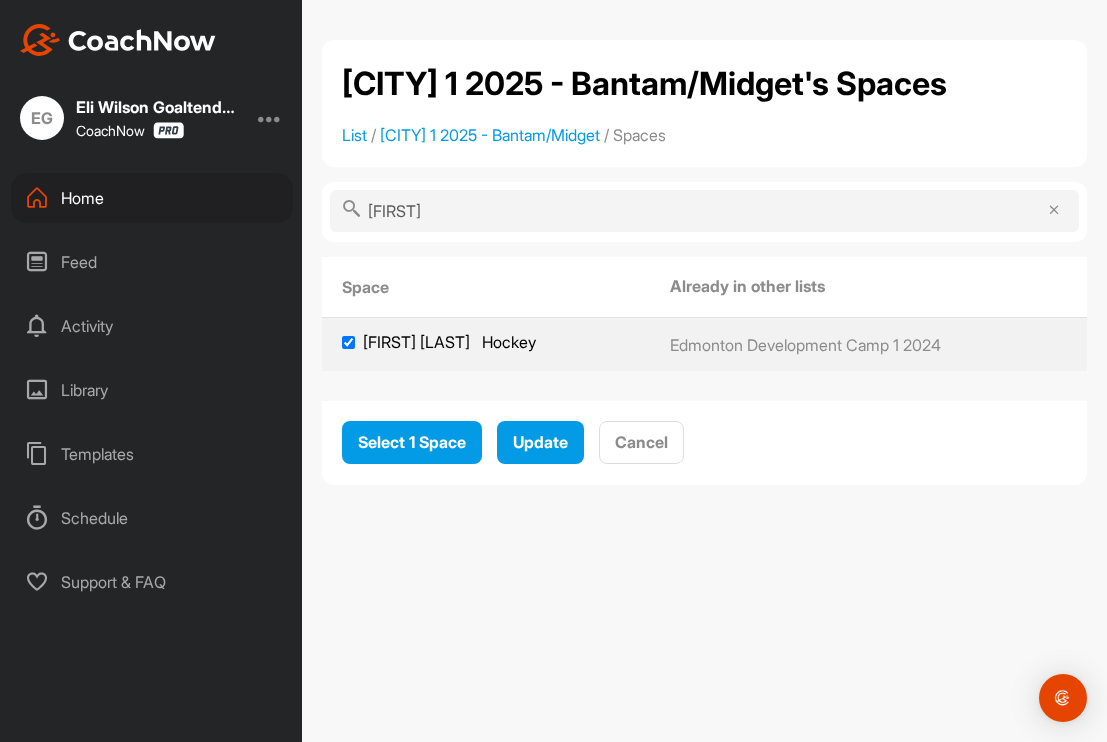 click on "salt" at bounding box center (704, 211) 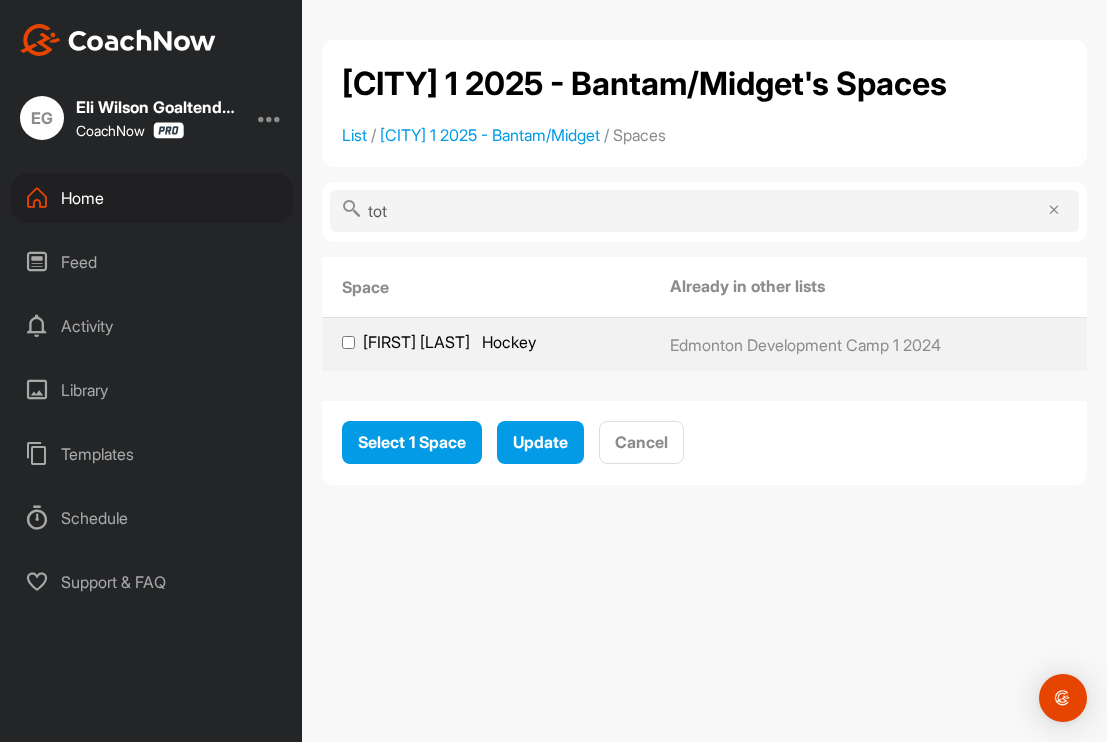 type on "tot" 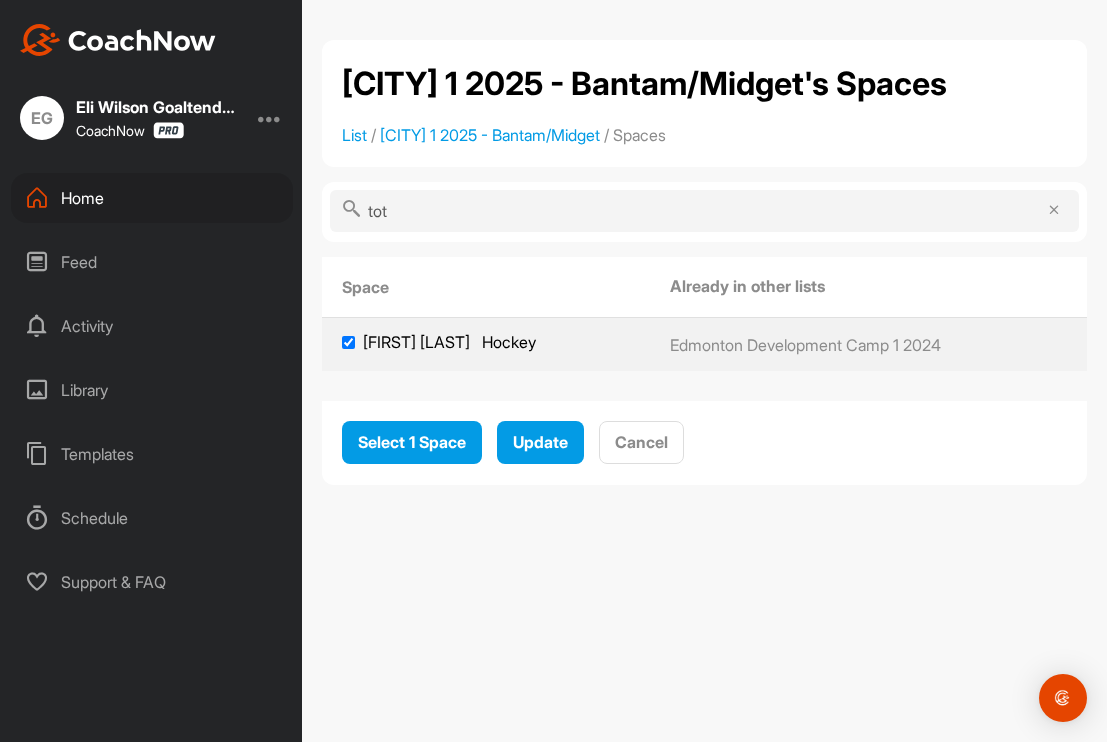 checkbox on "true" 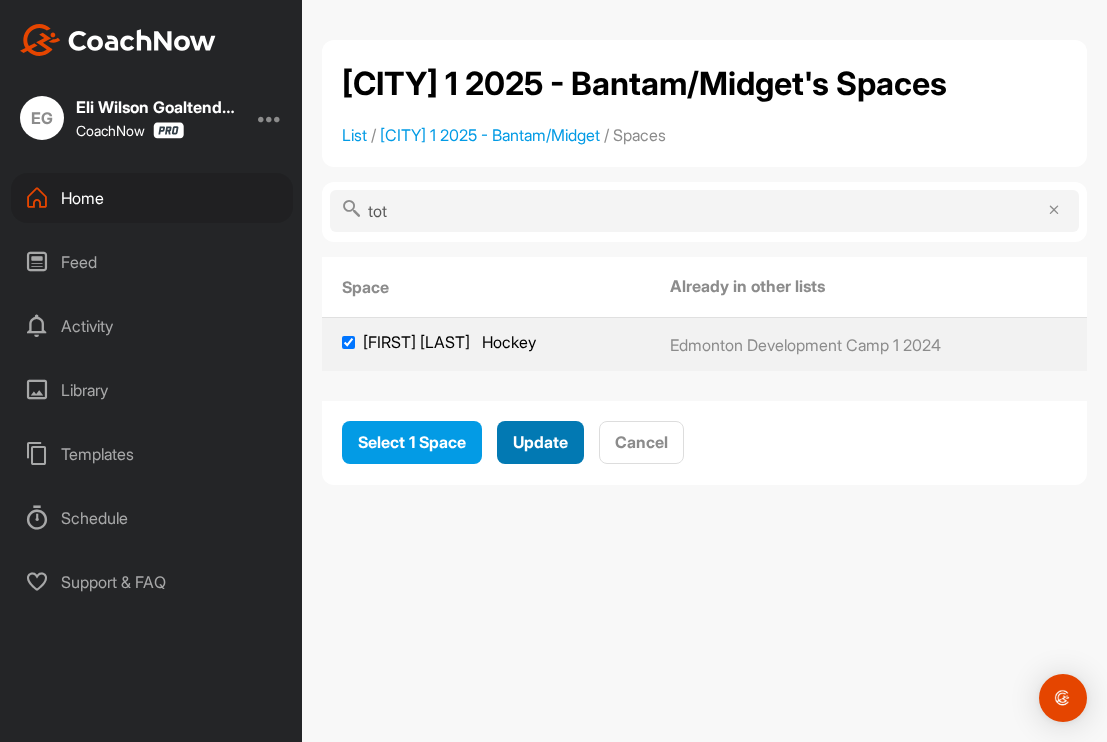 click on "Update" at bounding box center (540, 442) 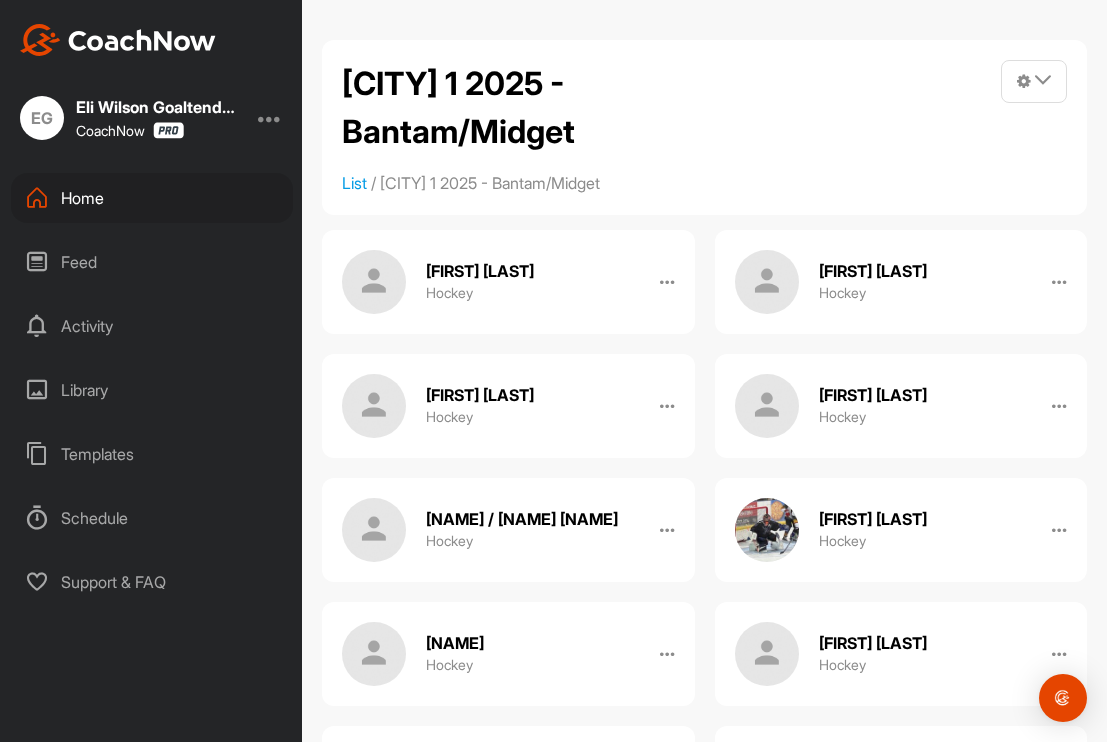 scroll, scrollTop: 0, scrollLeft: 0, axis: both 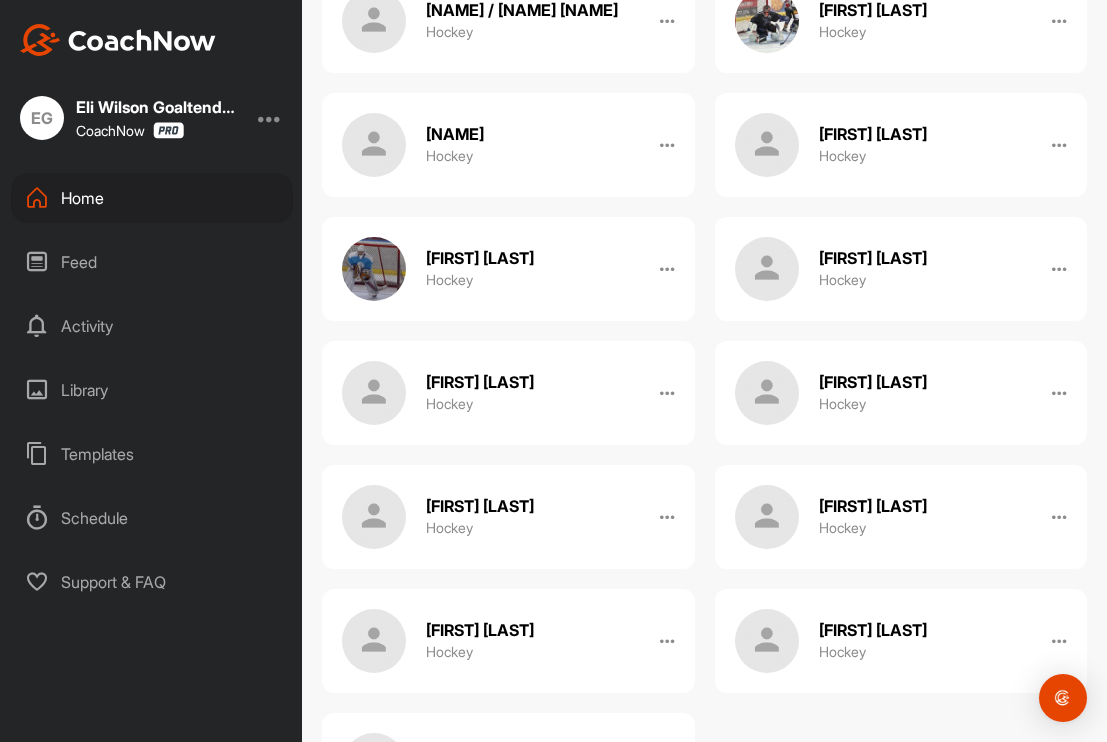 click on "Home" at bounding box center (152, 198) 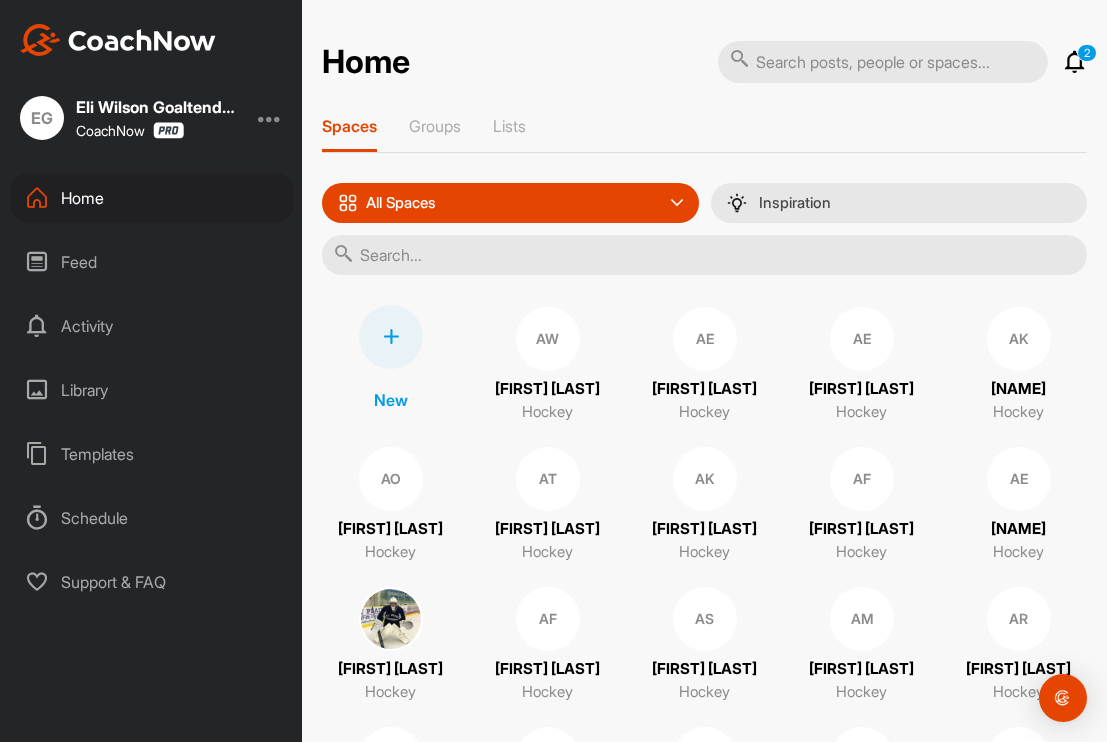 click at bounding box center [391, 337] 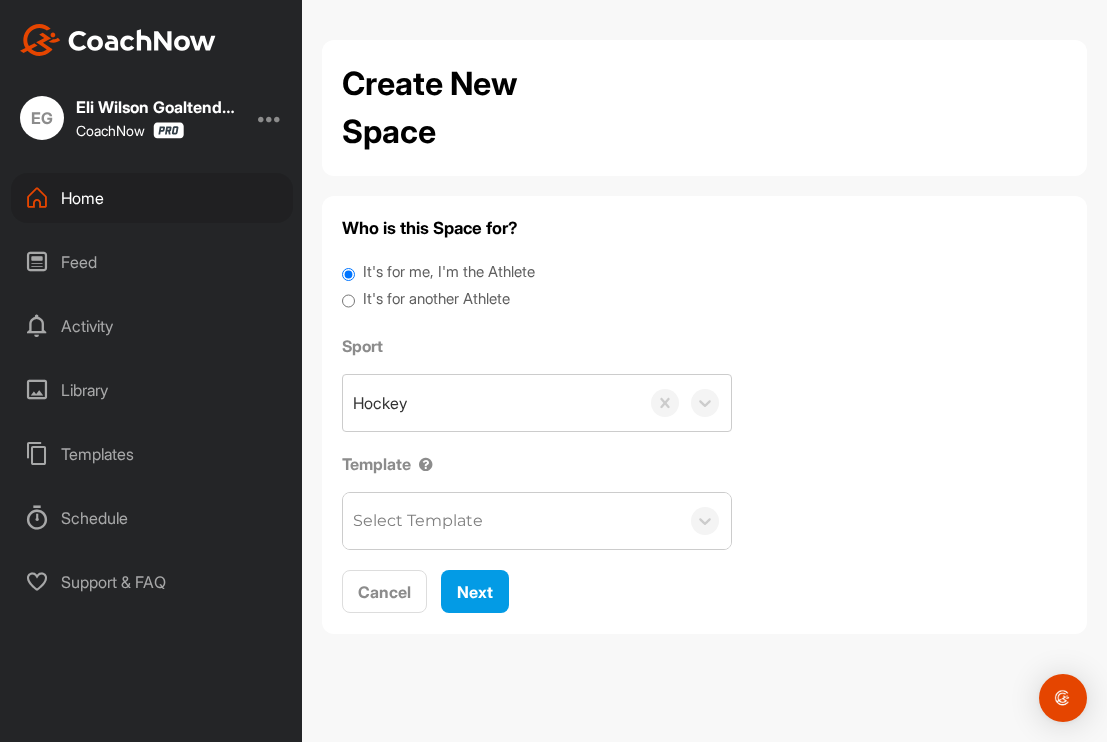 click on "It's for another Athlete" at bounding box center [348, 301] 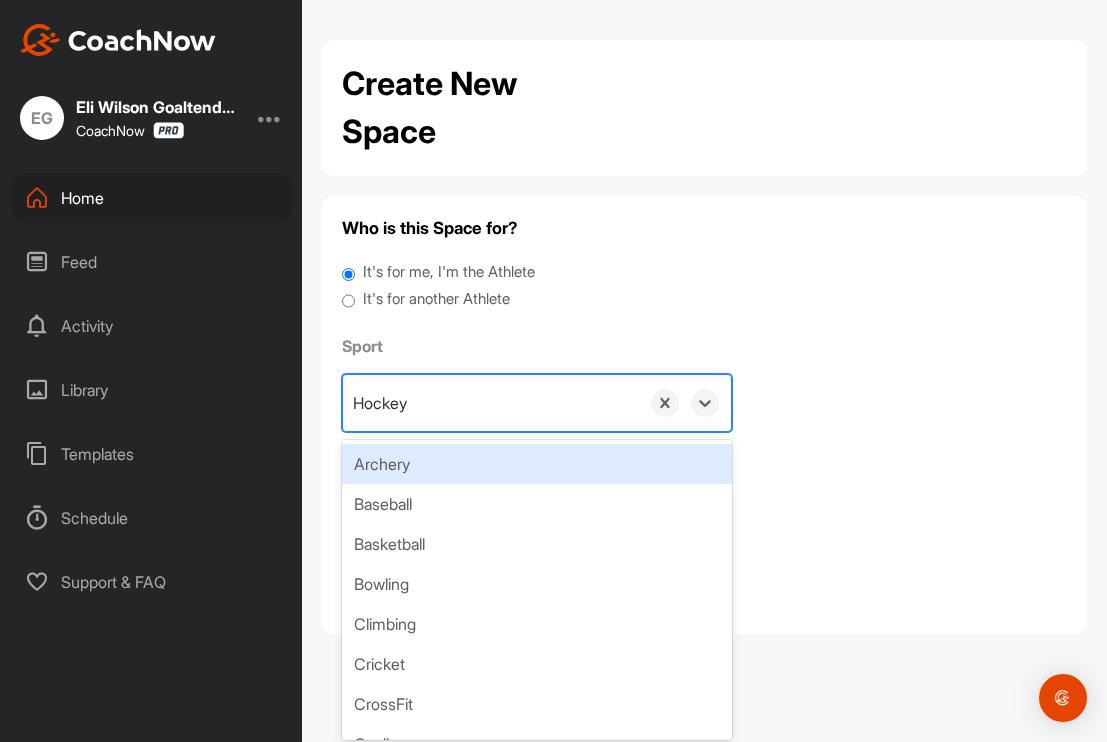 click on "Hockey" at bounding box center (380, 403) 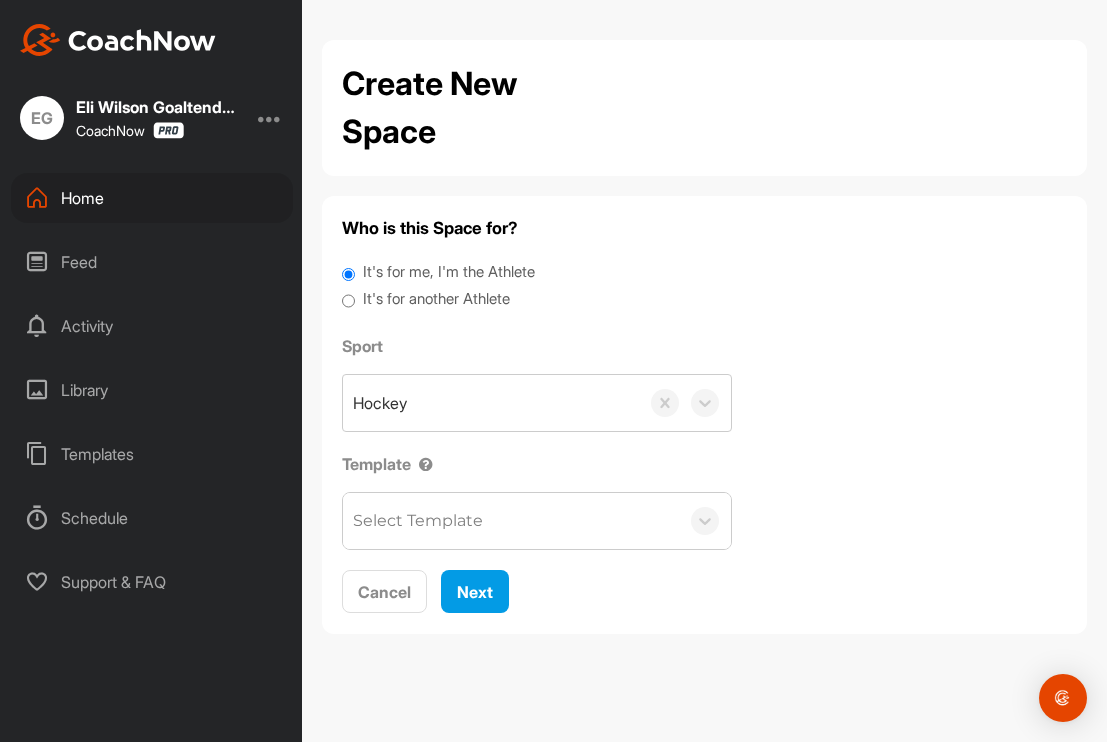 click on "Sport" at bounding box center (537, 346) 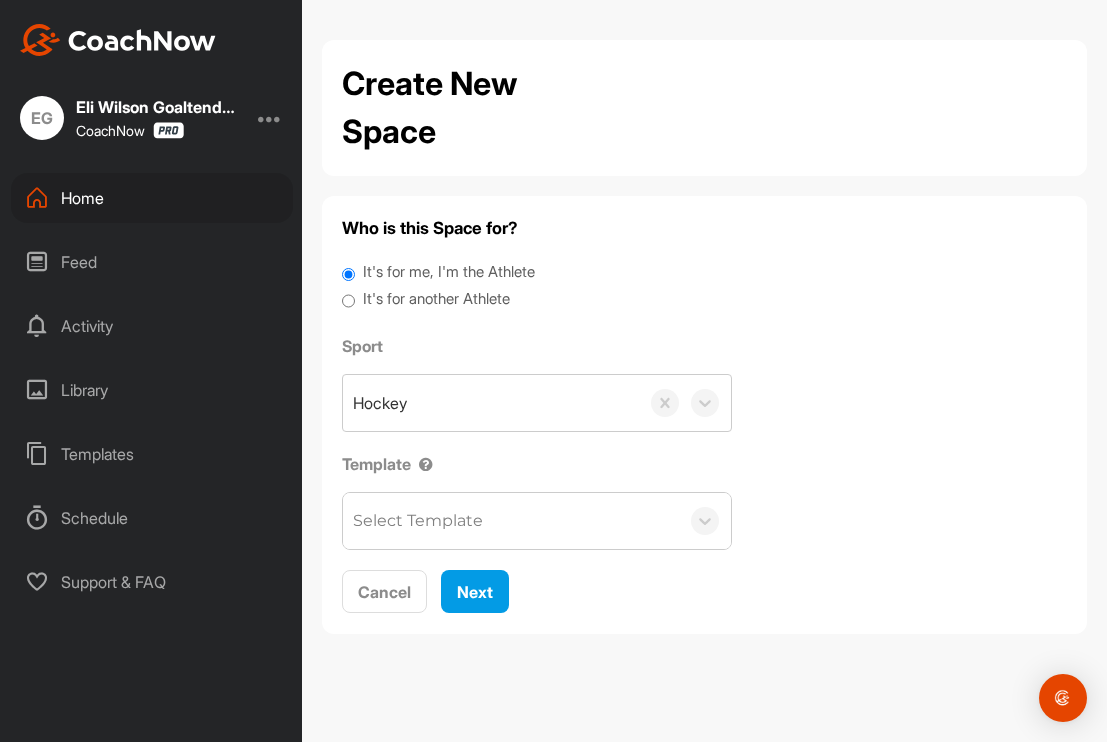 click on "It's for another Athlete" at bounding box center [348, 301] 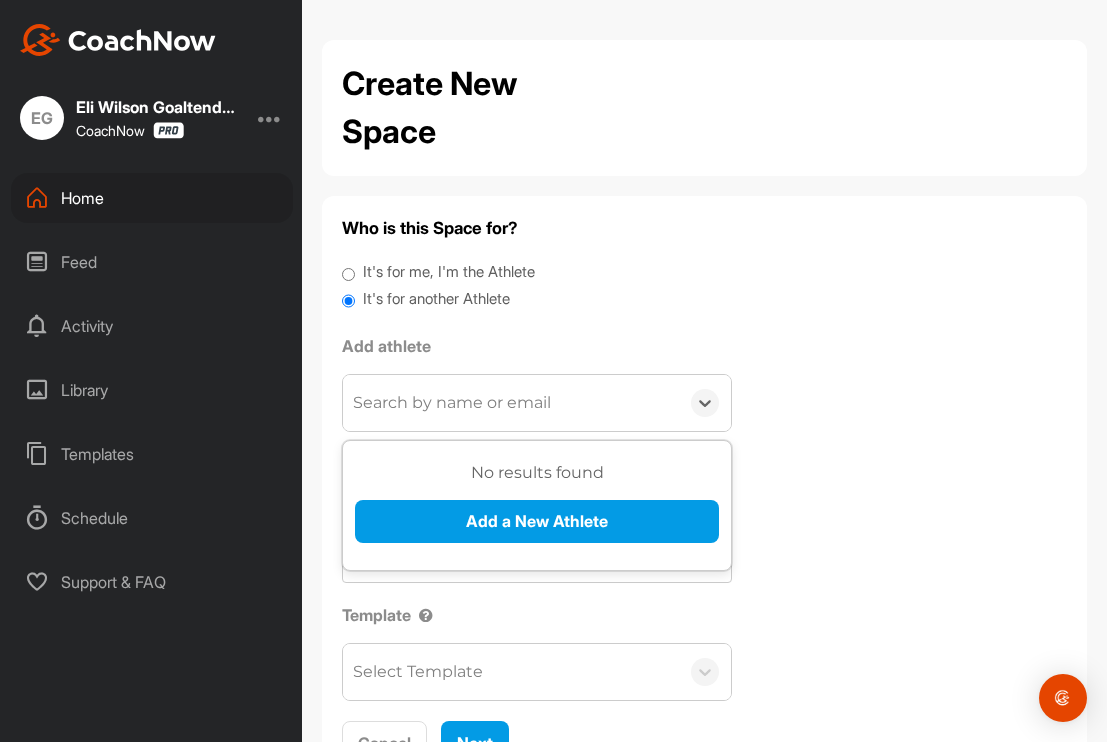 click on "Search by name or email" at bounding box center [511, 403] 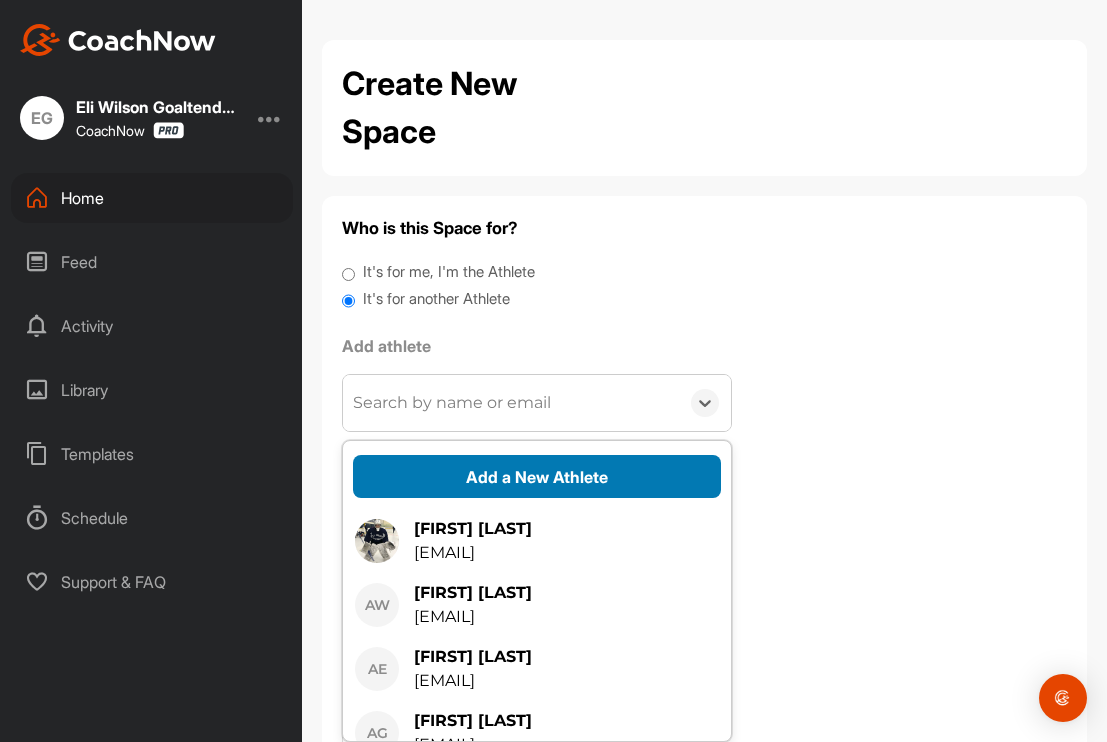 click on "Add a New Athlete" at bounding box center (537, 476) 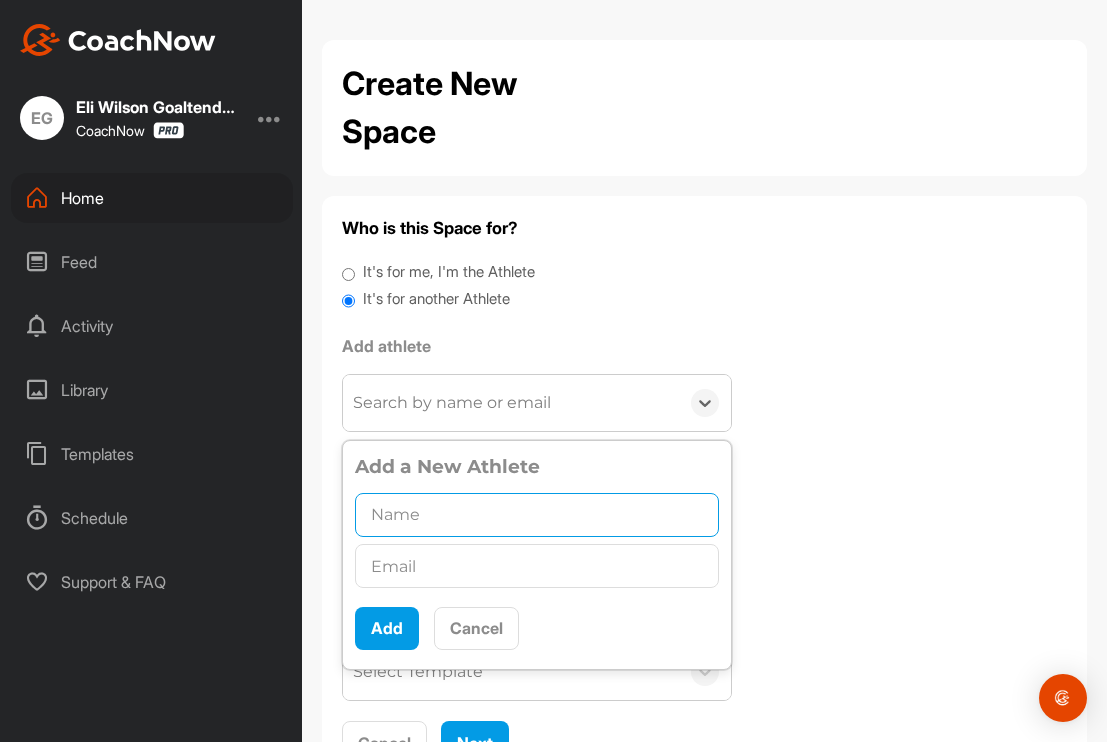 click at bounding box center (537, 515) 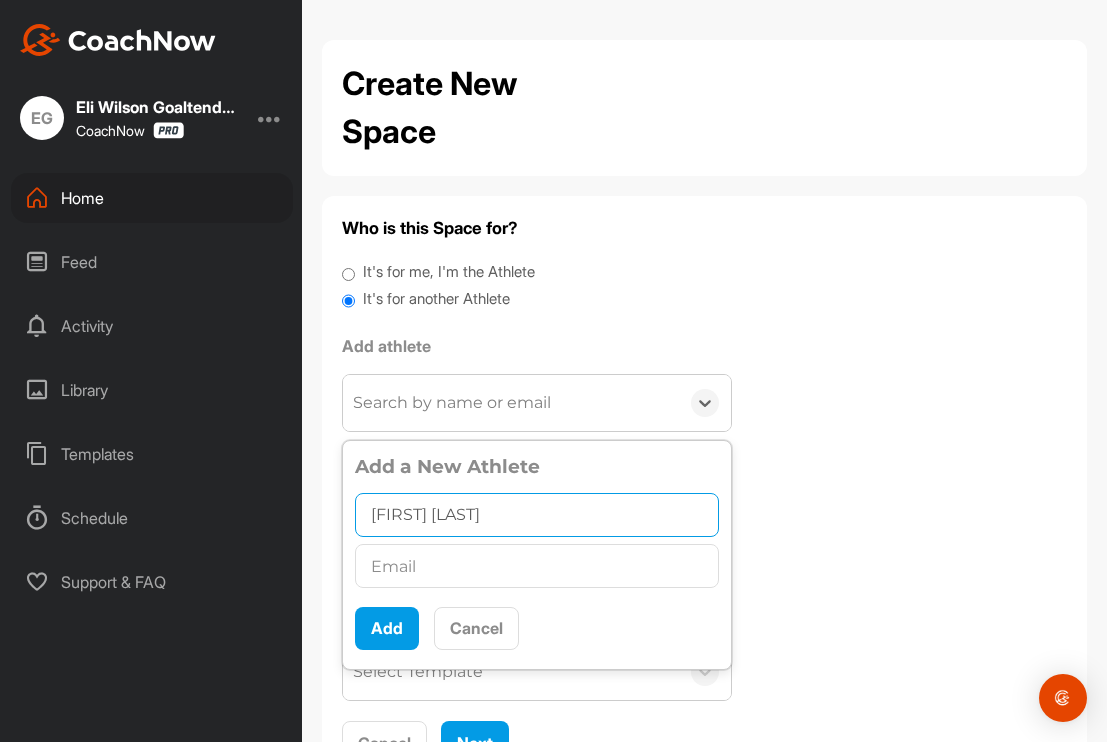 type on "Lucas Worton" 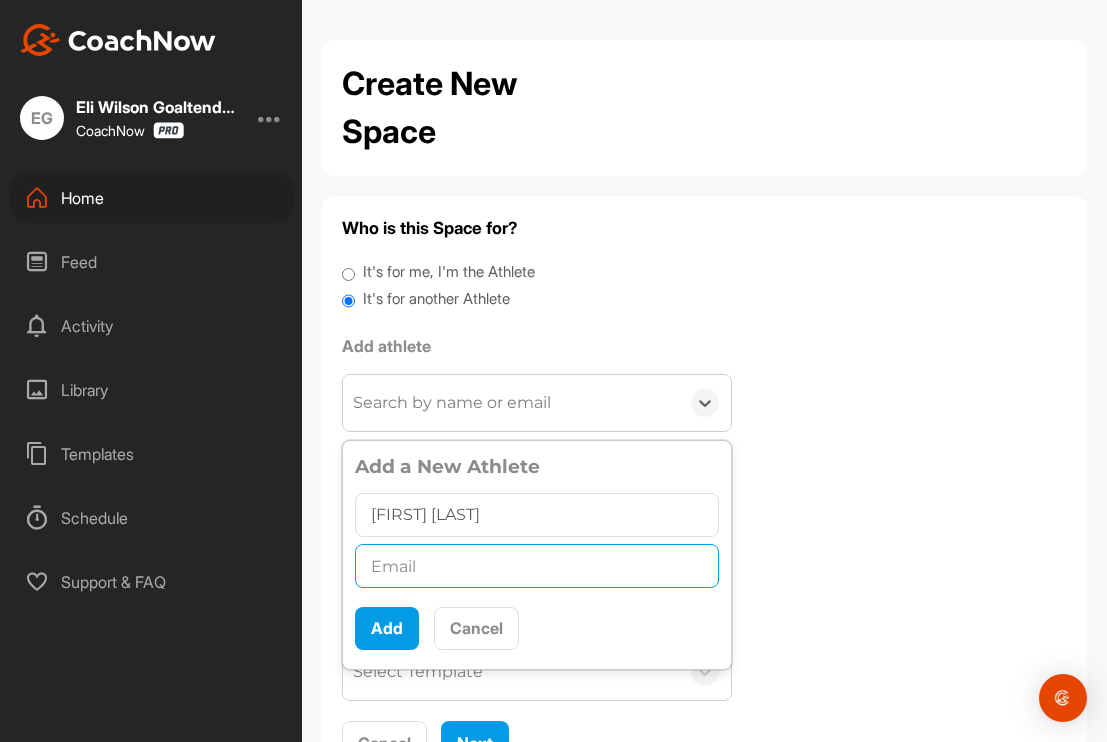 click at bounding box center (537, 566) 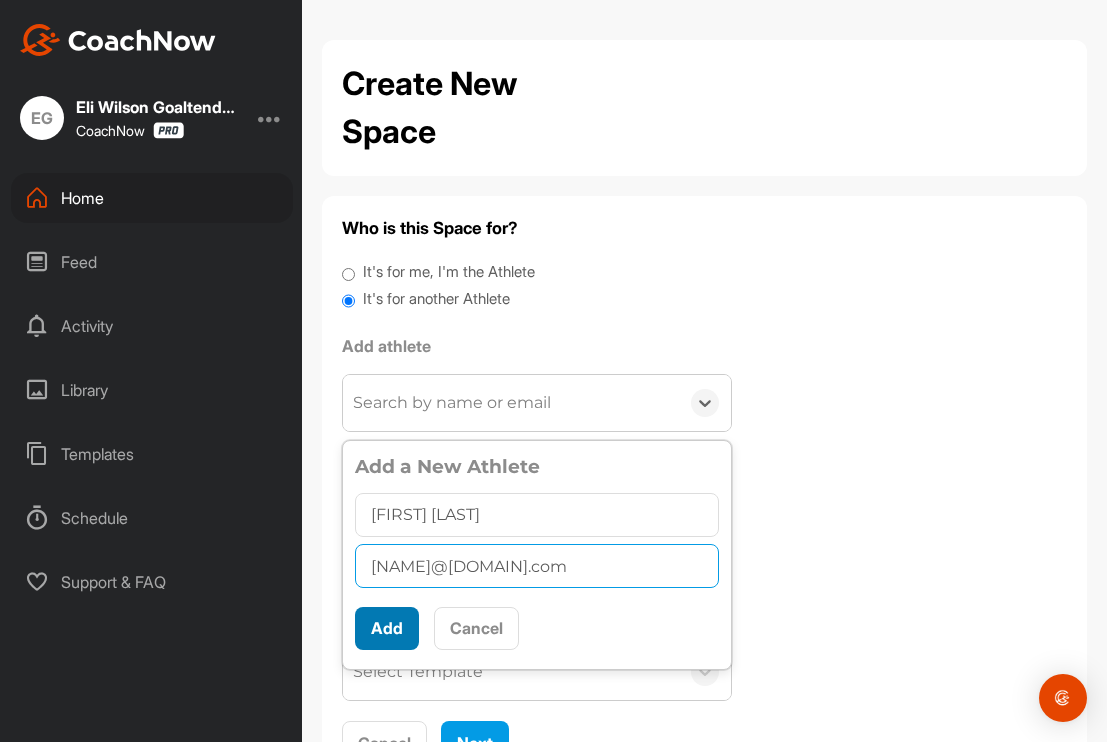 type on "sarahworton1@gmail.com" 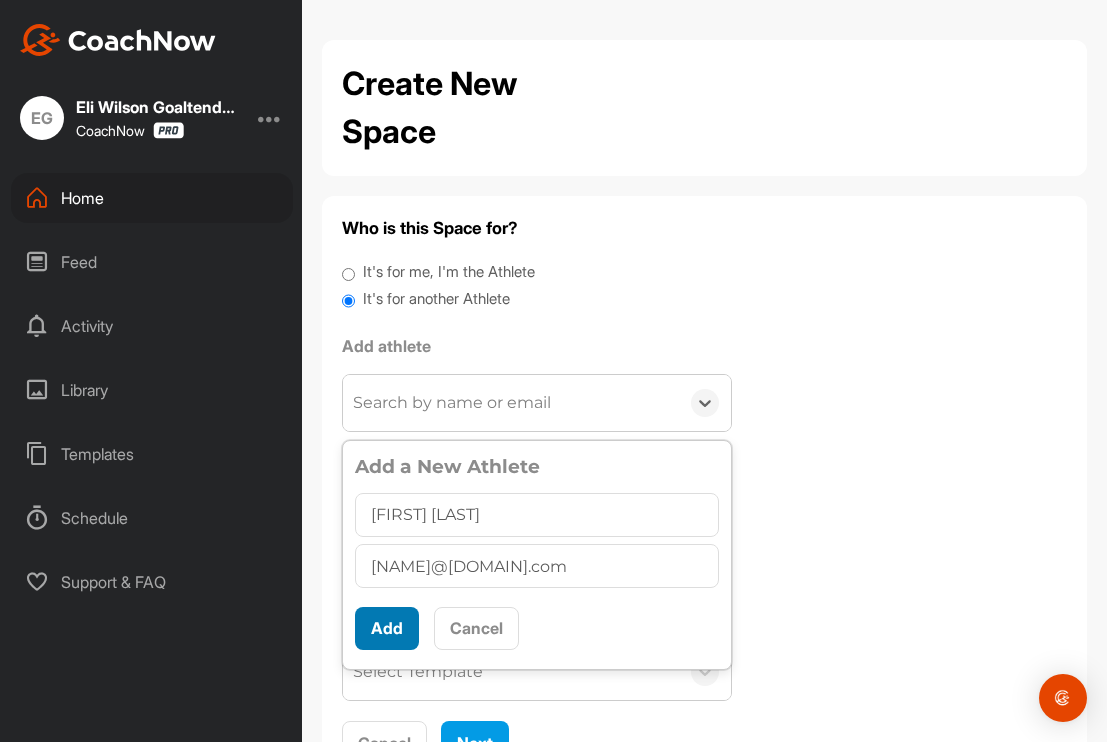 click on "Add" at bounding box center [387, 628] 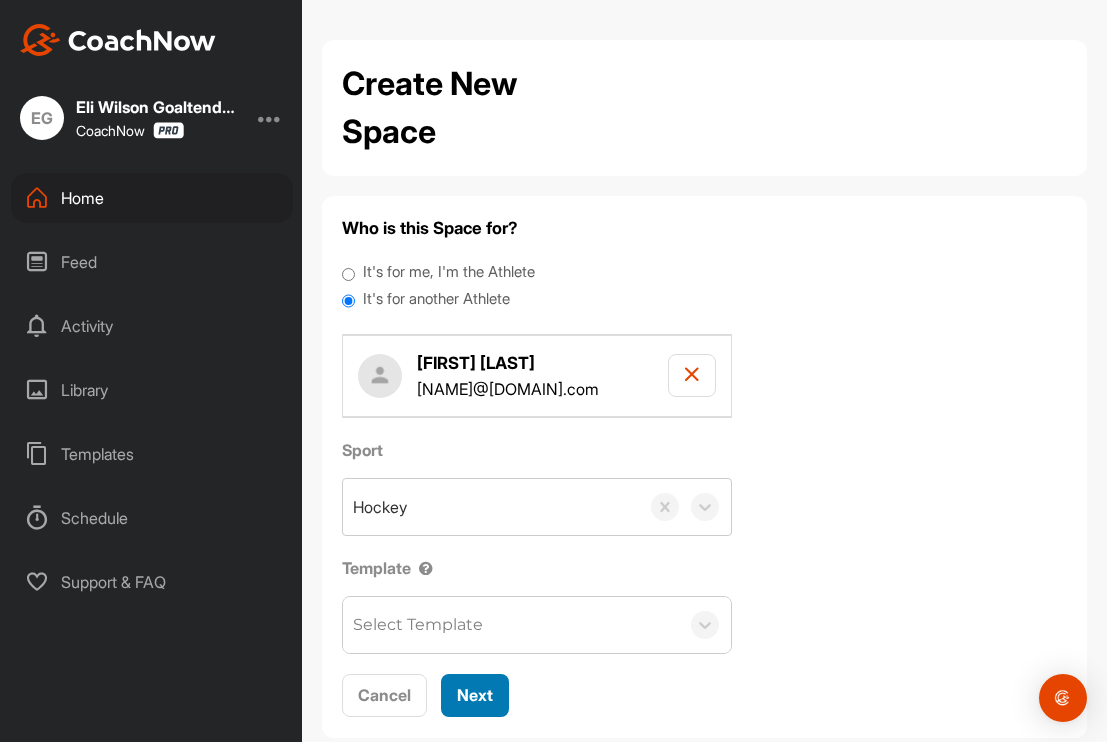 click on "Next" at bounding box center [475, 695] 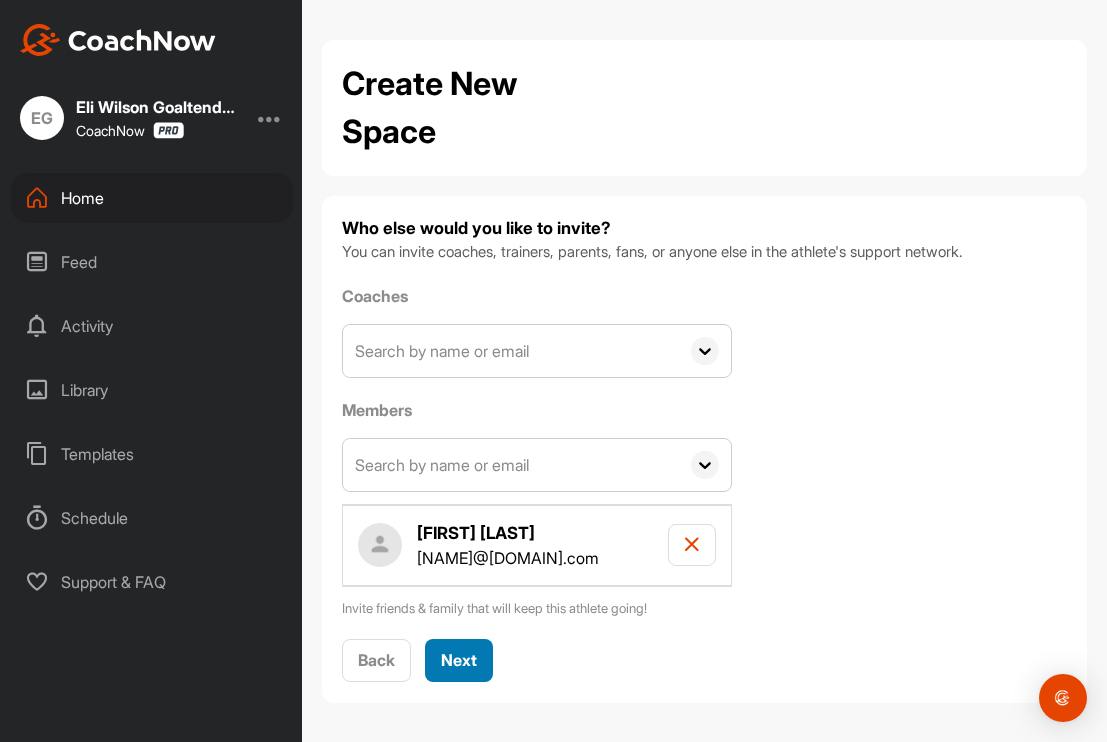 click on "Next" at bounding box center (459, 660) 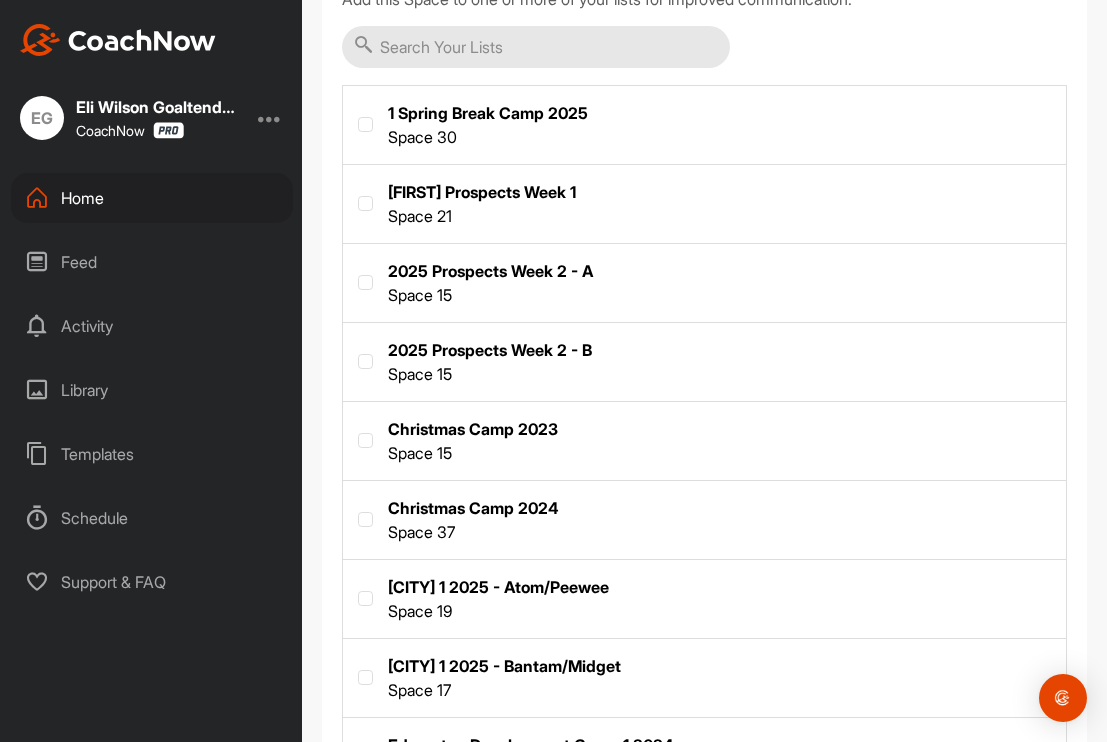 scroll, scrollTop: 684, scrollLeft: 0, axis: vertical 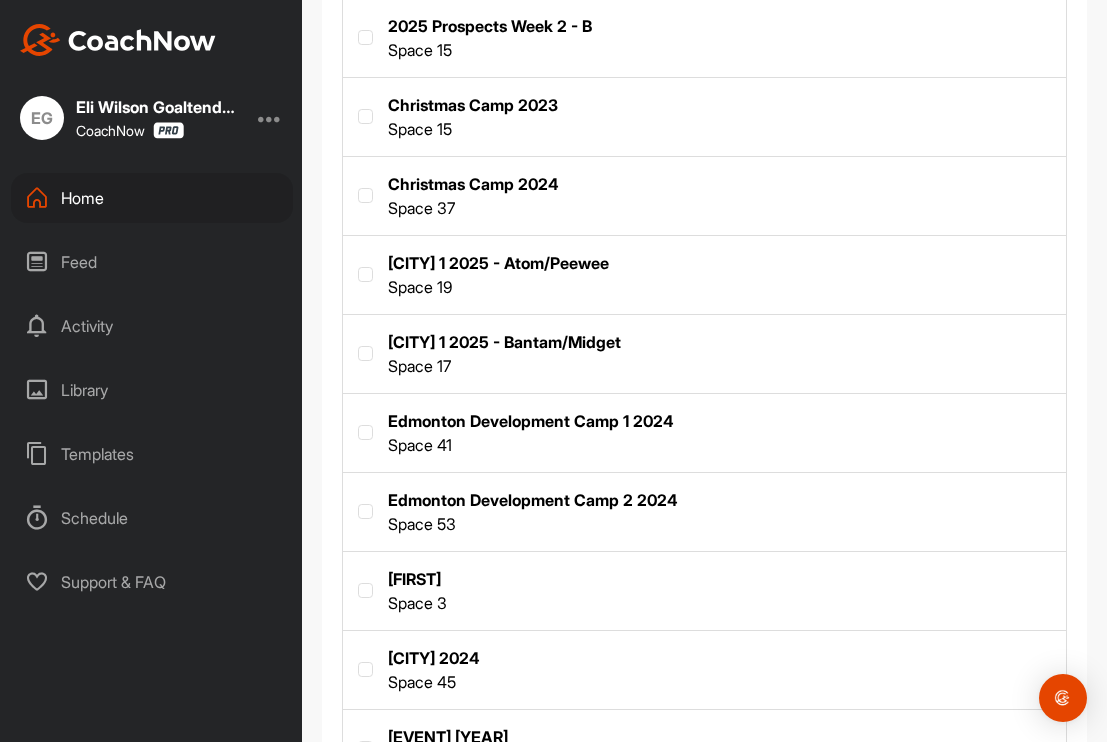 click at bounding box center (704, 352) 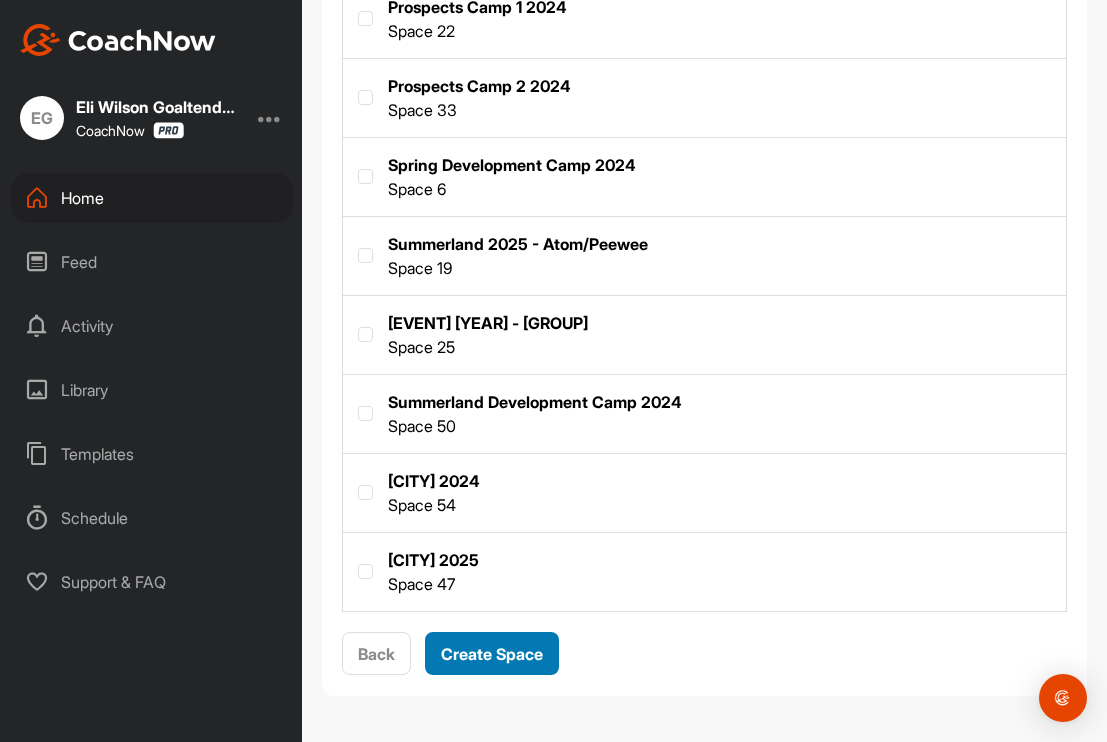 scroll, scrollTop: 1571, scrollLeft: 0, axis: vertical 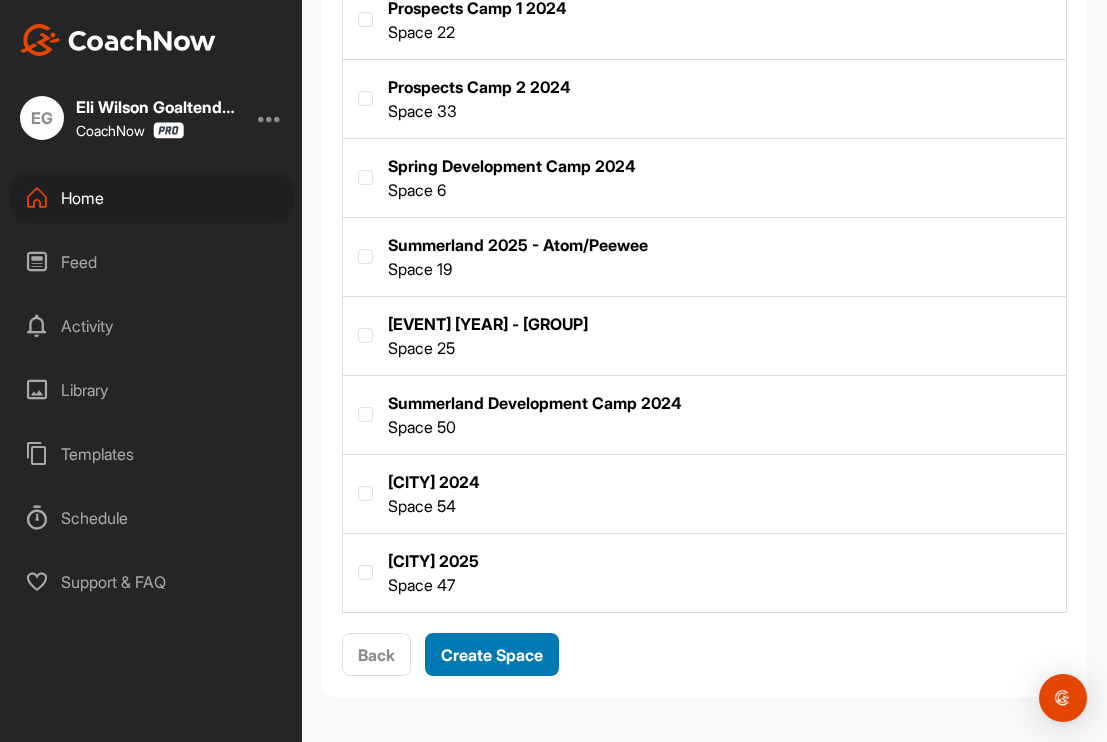 click on "Create Space" at bounding box center [492, 655] 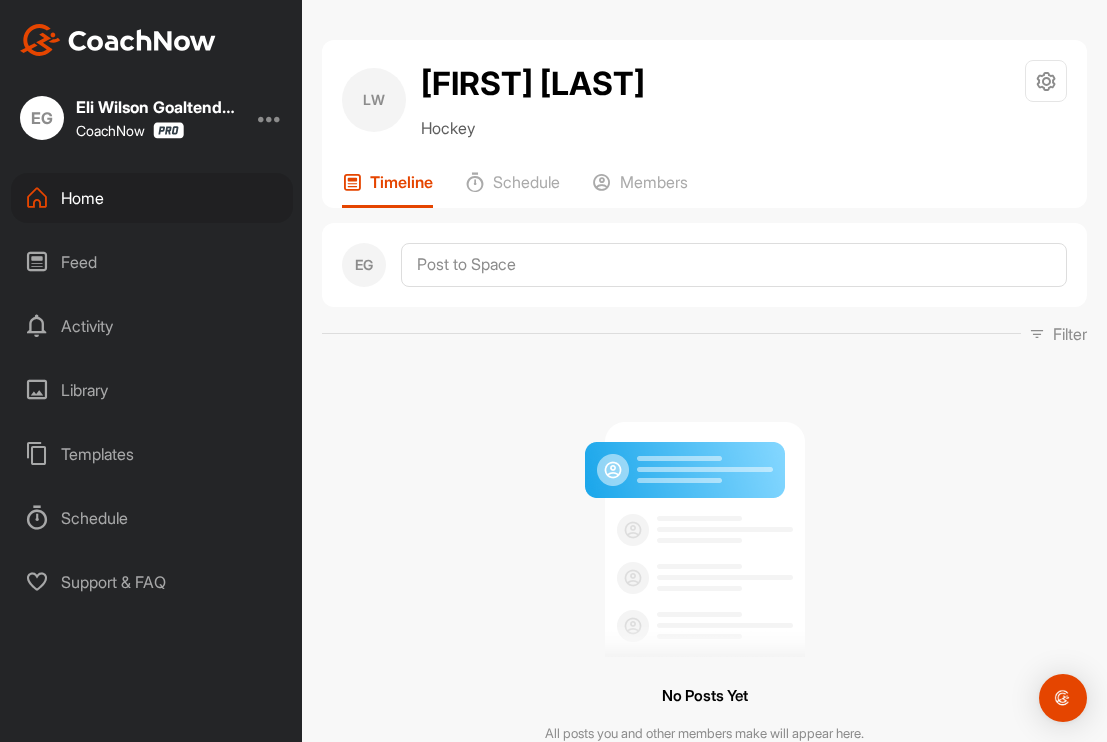 click on "Home" at bounding box center (152, 198) 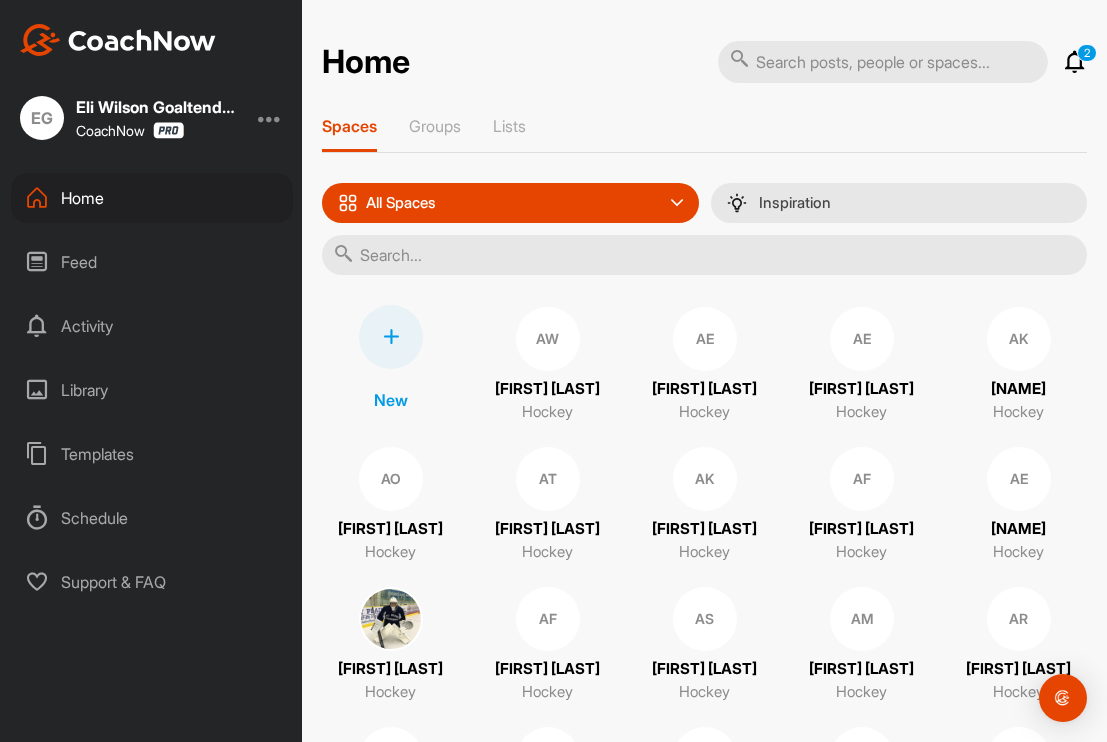 click at bounding box center [391, 337] 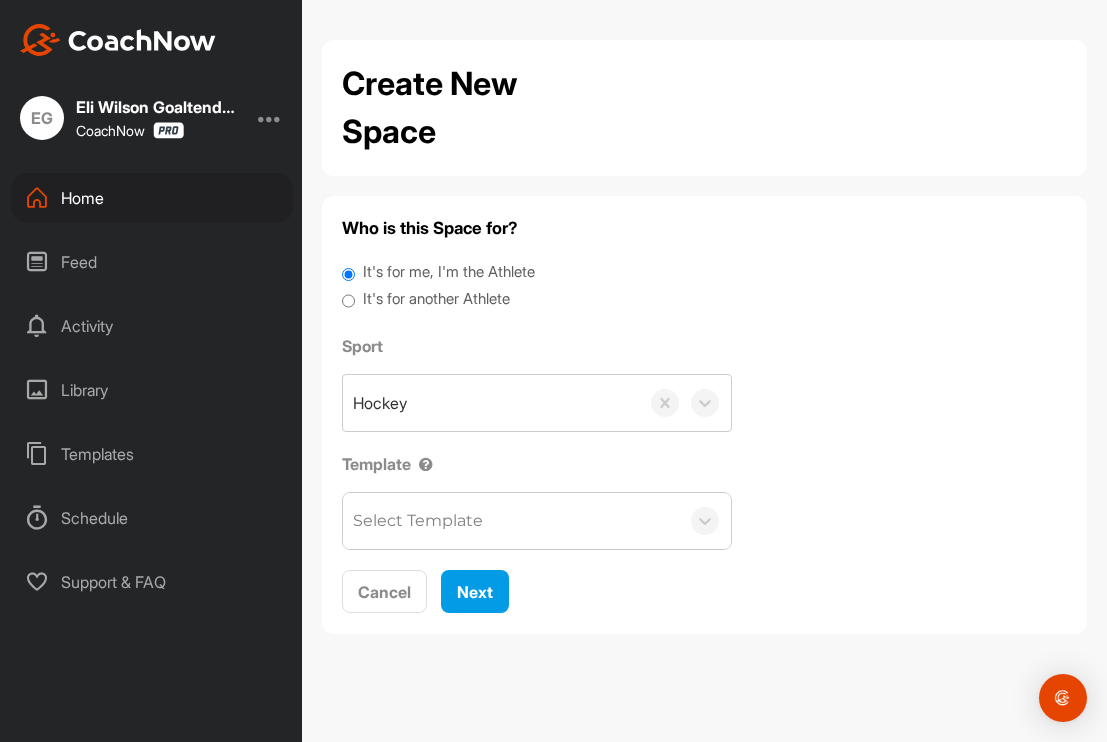click on "It's for another Athlete" at bounding box center (348, 301) 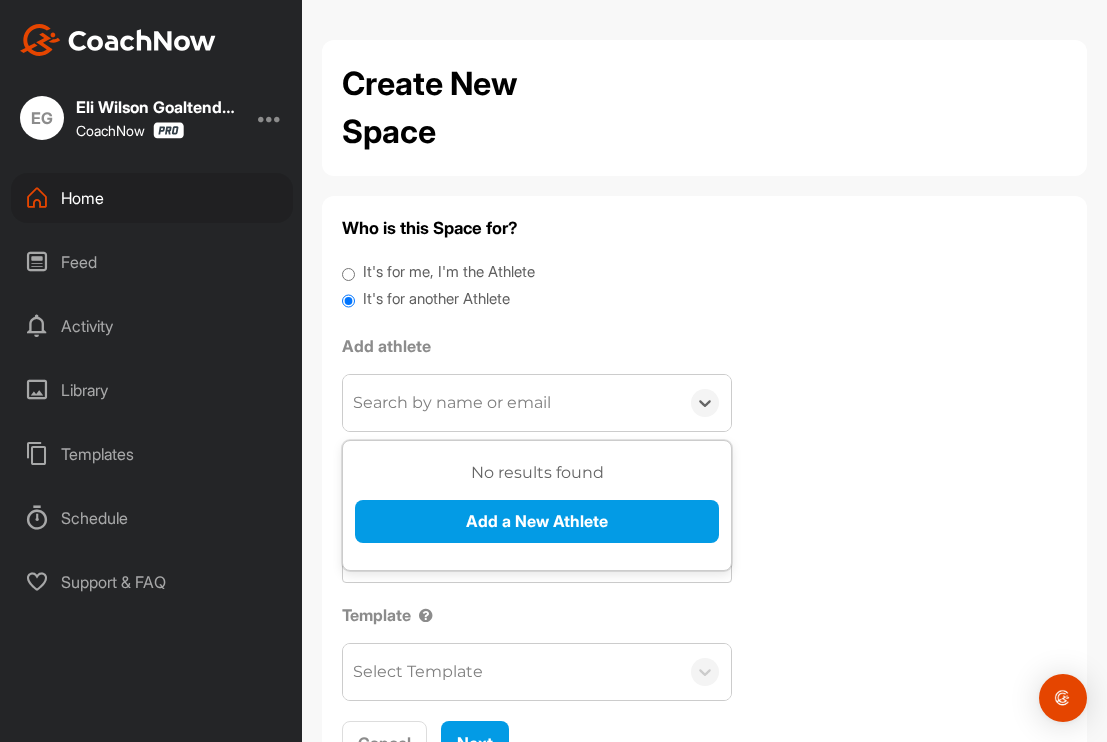 click on "Search by name or email" at bounding box center [452, 403] 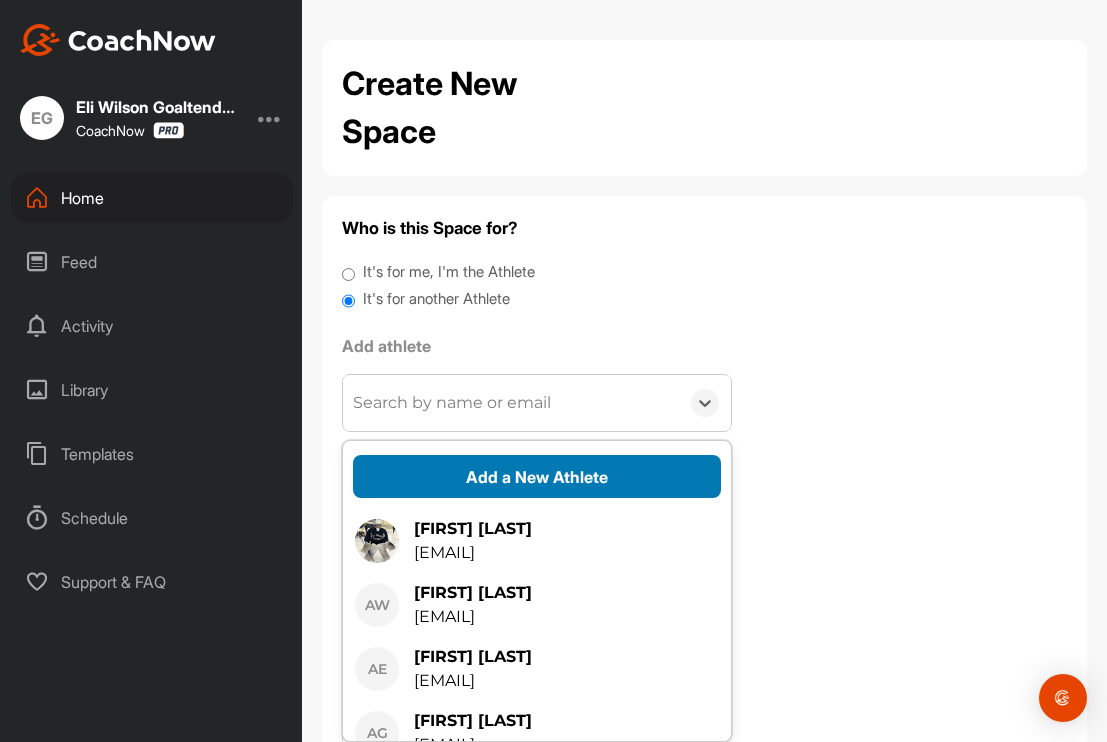 click on "Add a New Athlete" at bounding box center (537, 476) 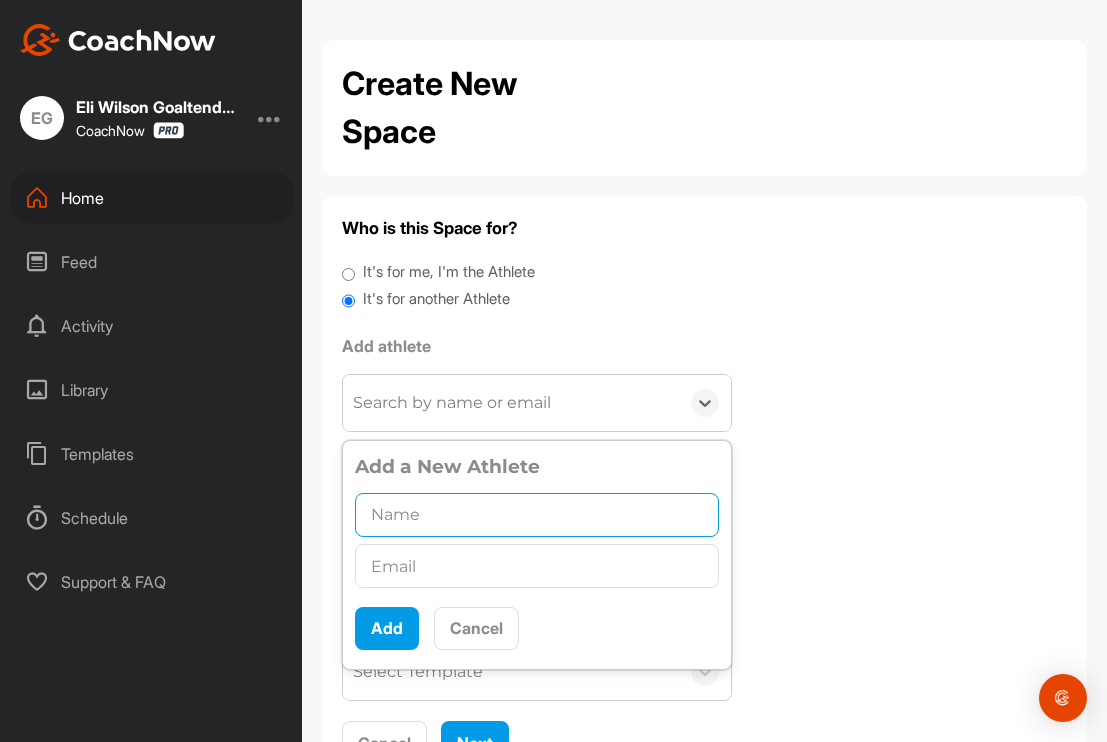 click at bounding box center [537, 515] 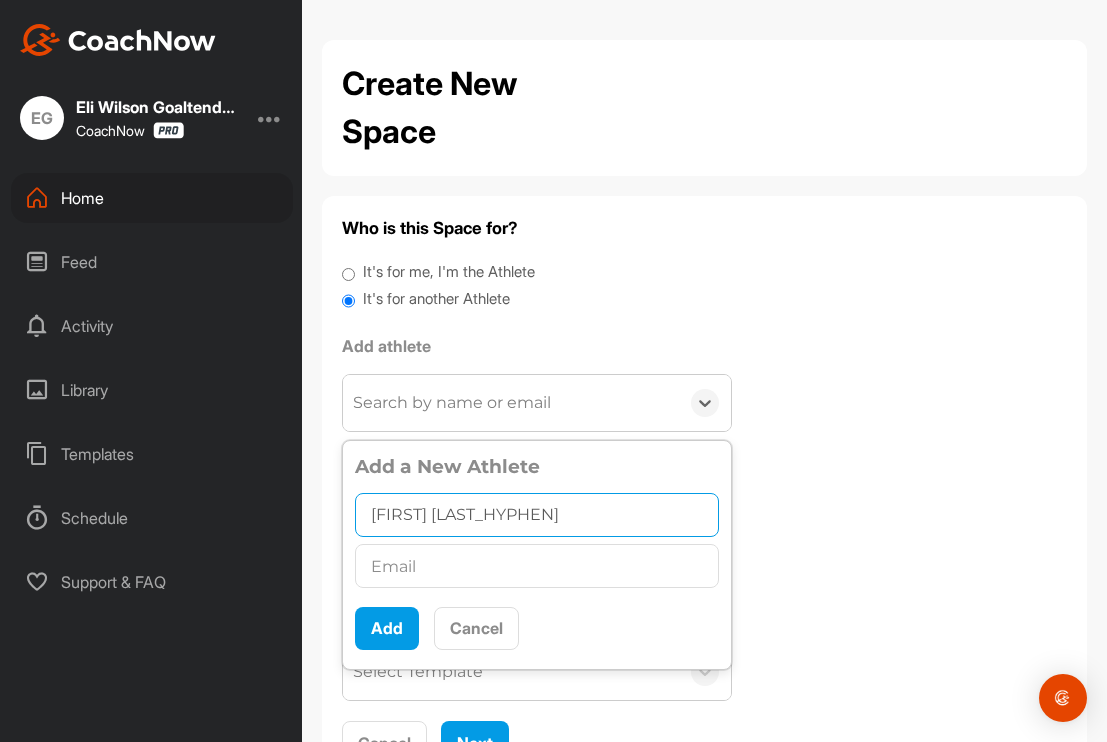 type on "Darius Amini-Wegner" 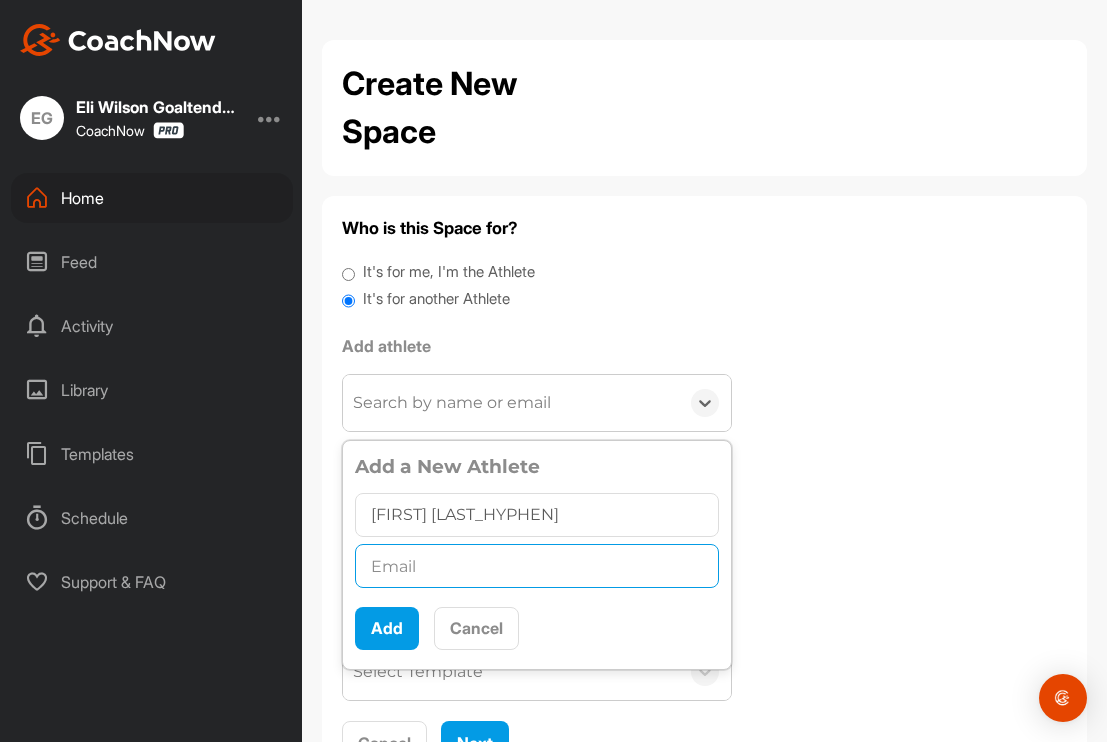 paste on "jawscontracting@hotmail.com" 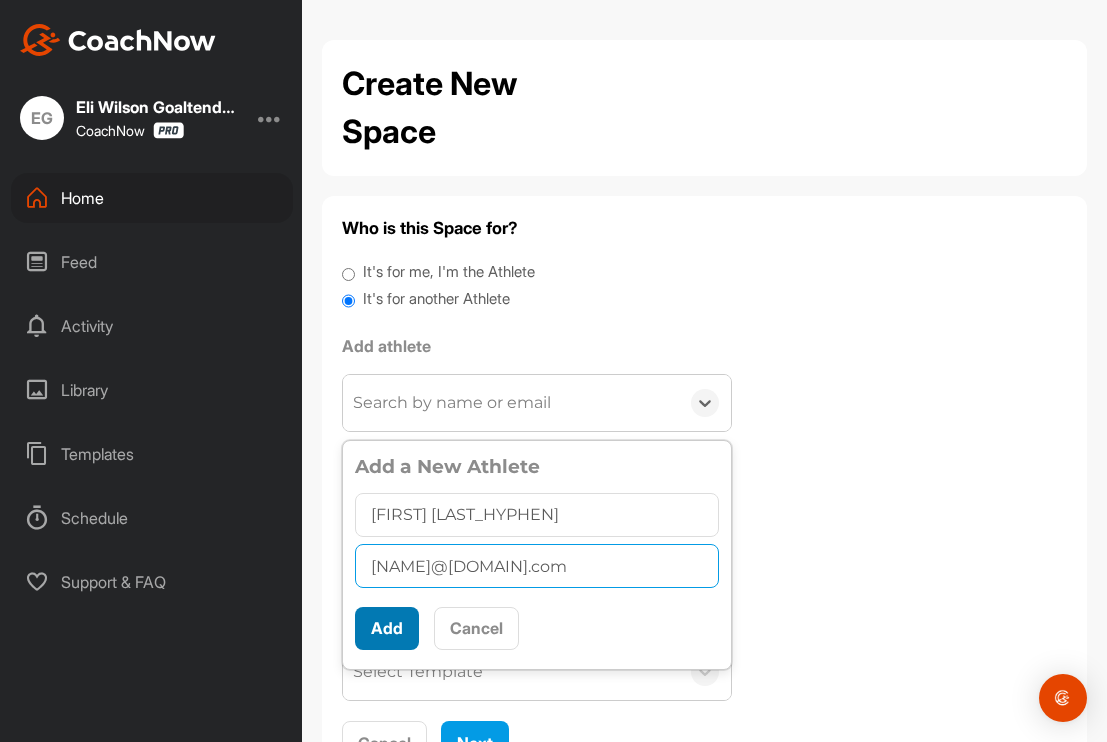 type on "jawscontracting@hotmail.com" 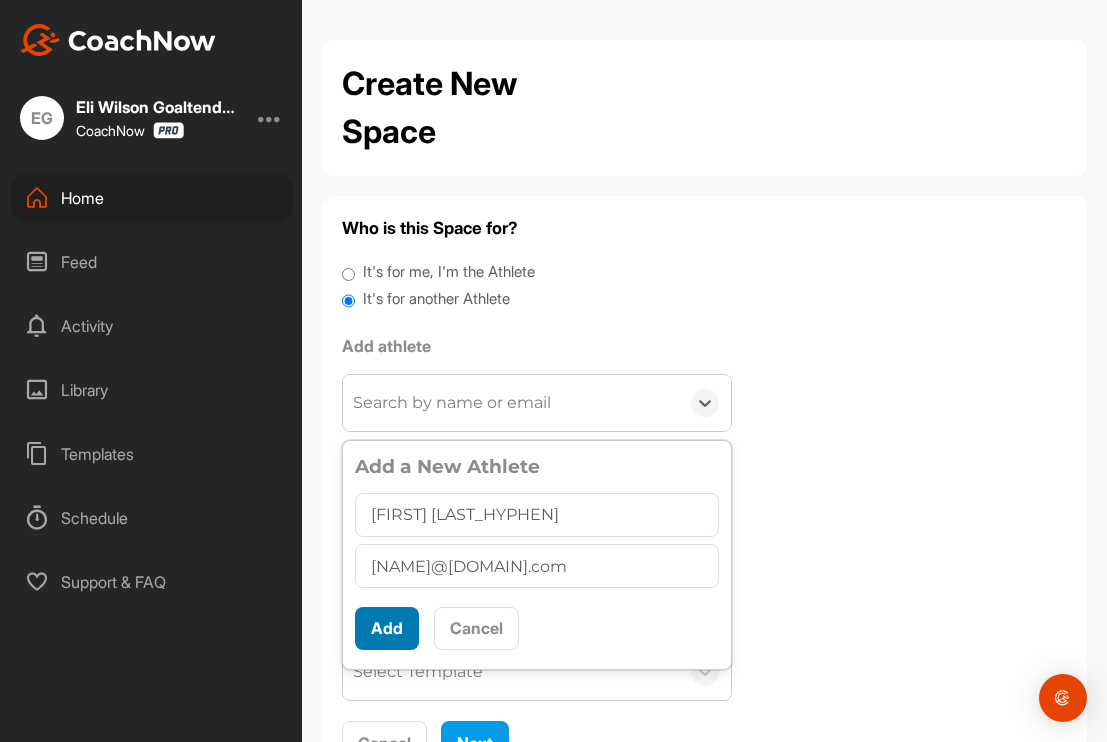 click on "Add" at bounding box center [387, 628] 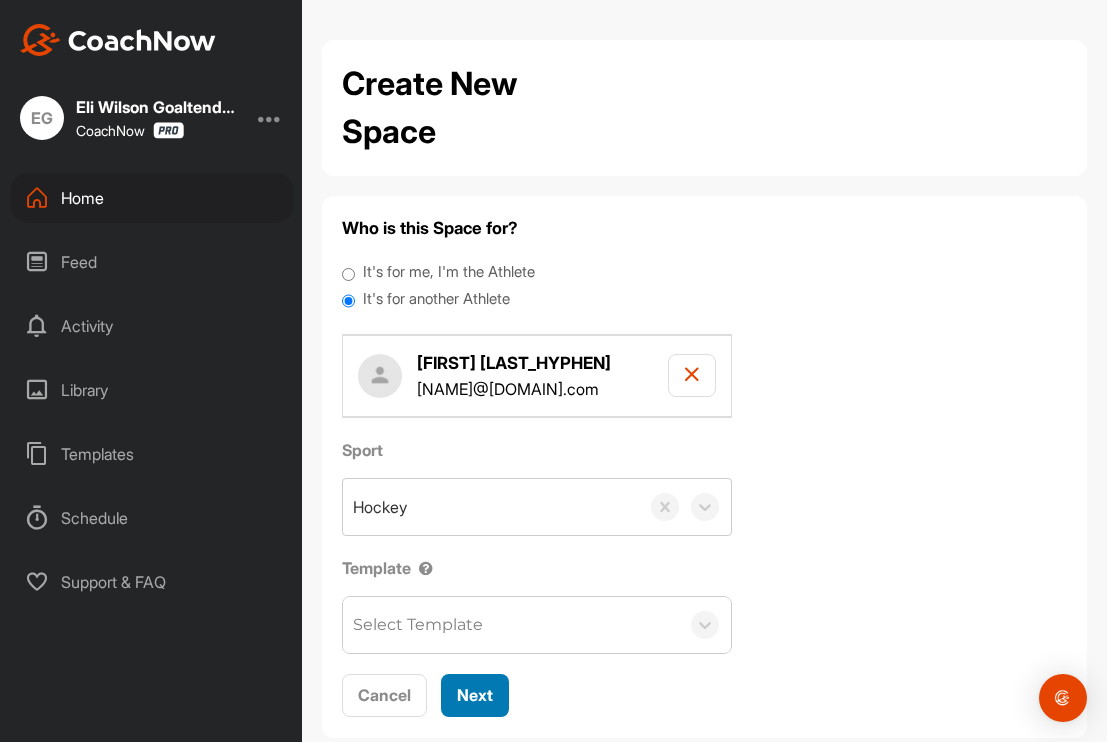 click on "Next" at bounding box center [475, 695] 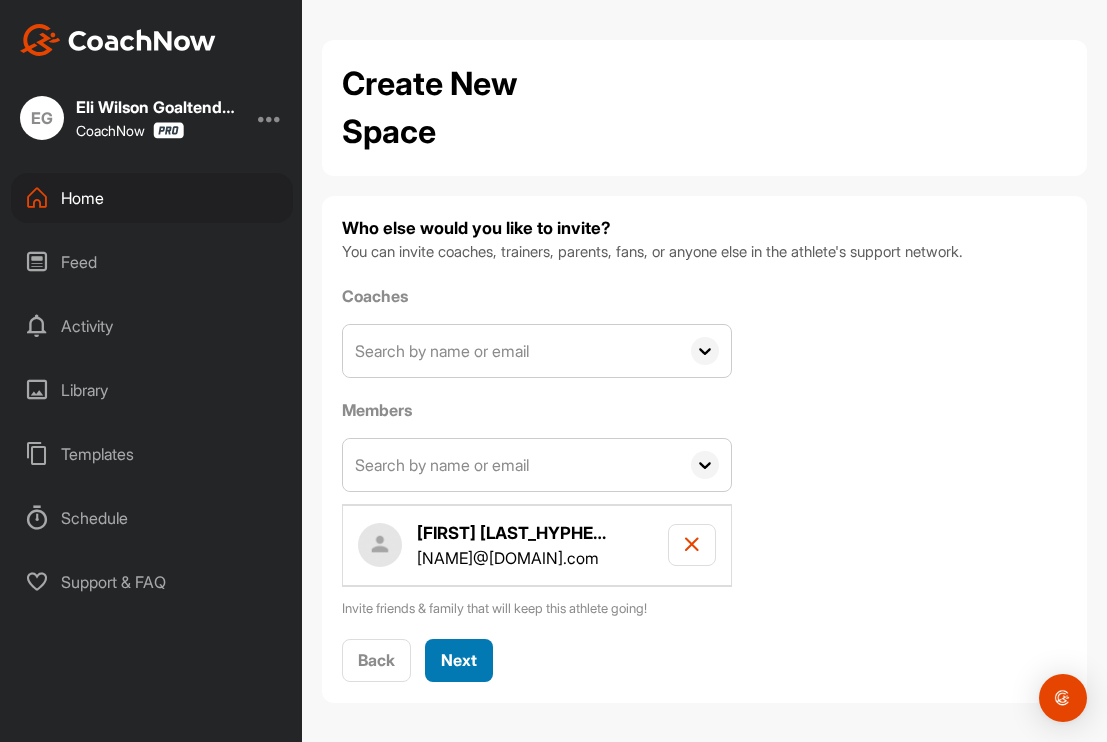 click on "Next" at bounding box center [459, 660] 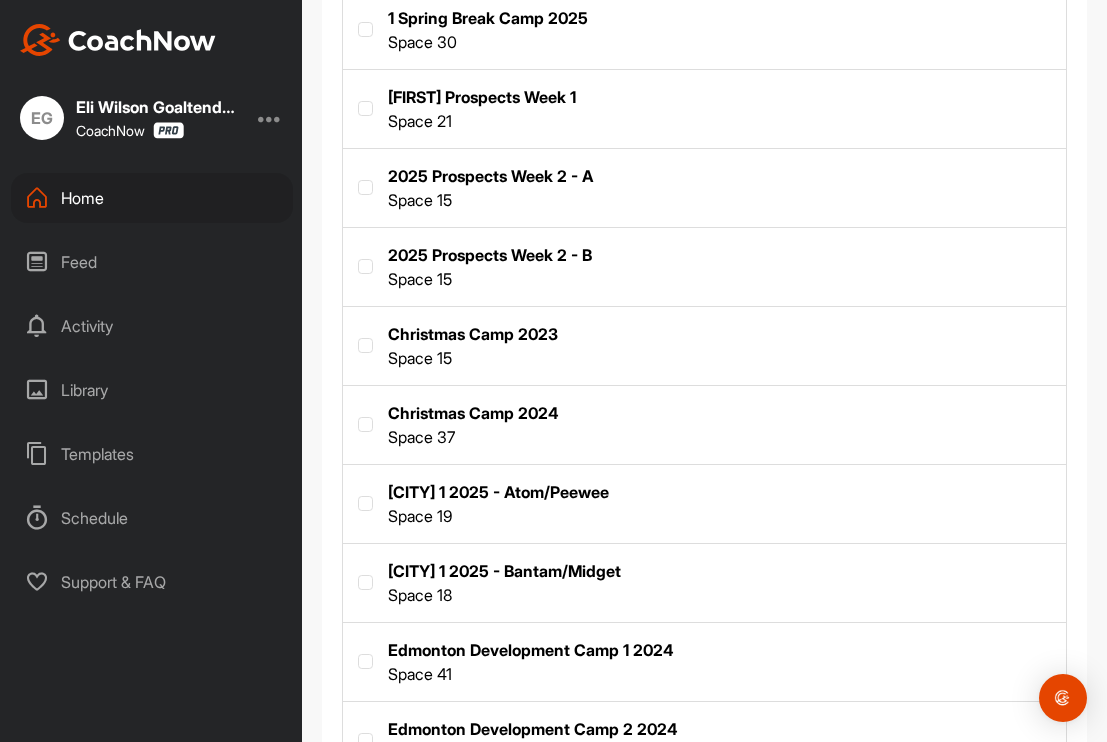 scroll, scrollTop: 644, scrollLeft: 0, axis: vertical 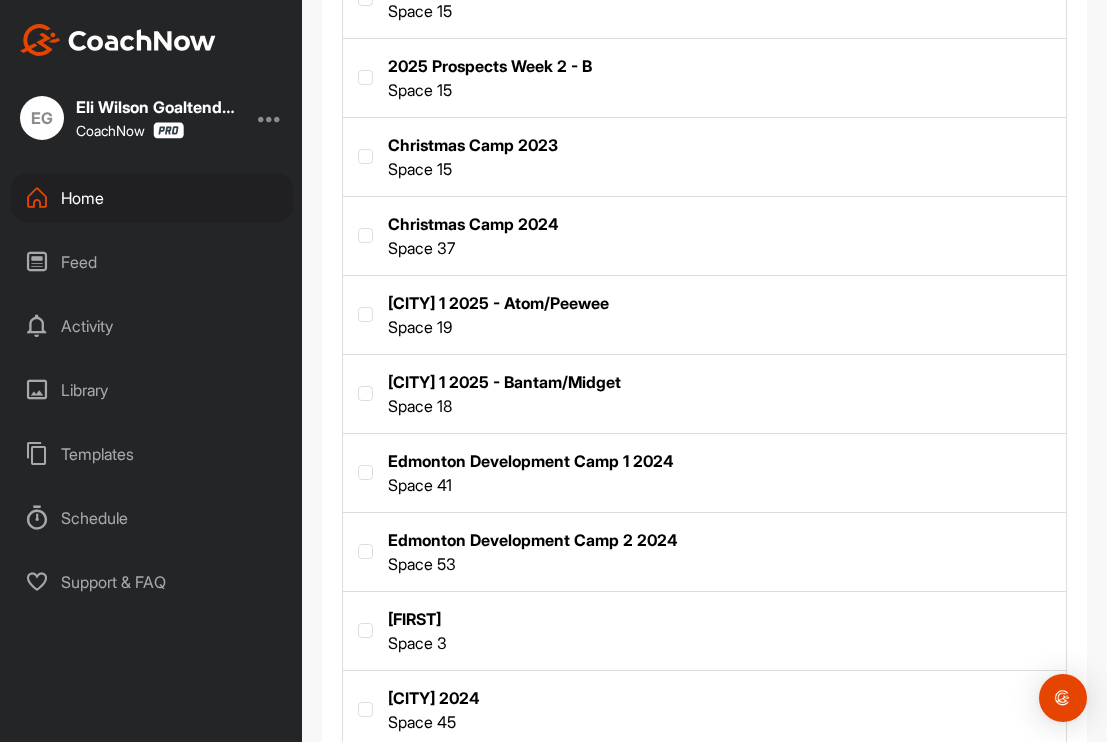 click at bounding box center [704, 392] 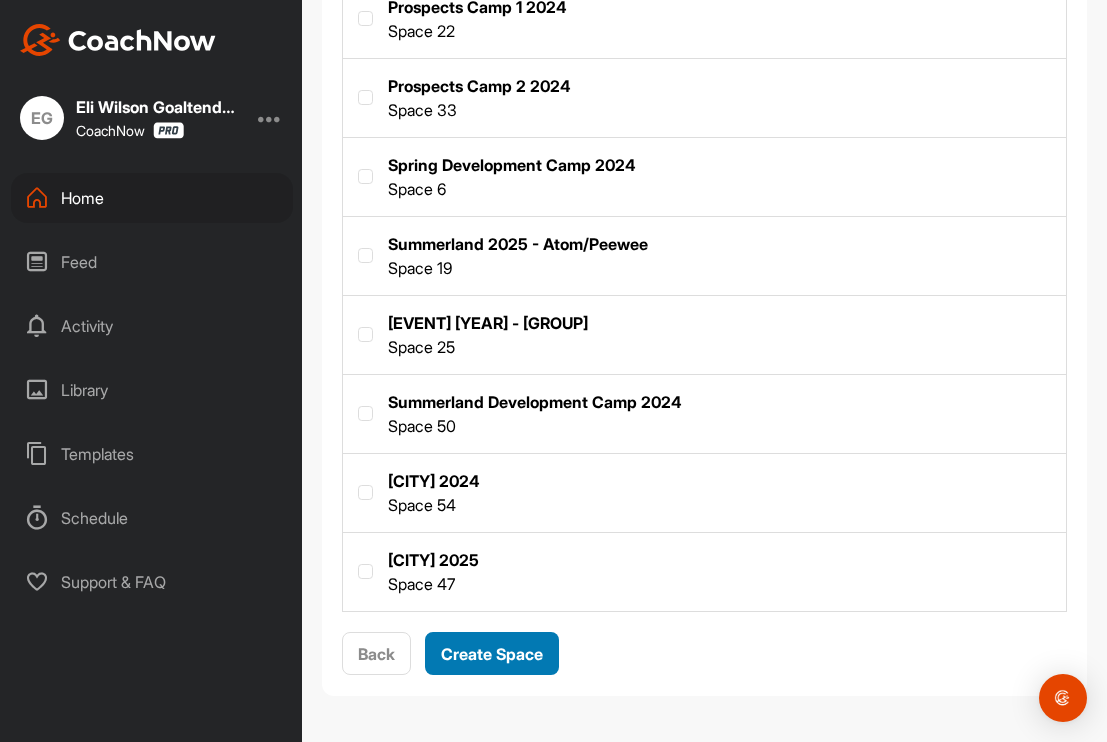 scroll, scrollTop: 1571, scrollLeft: 0, axis: vertical 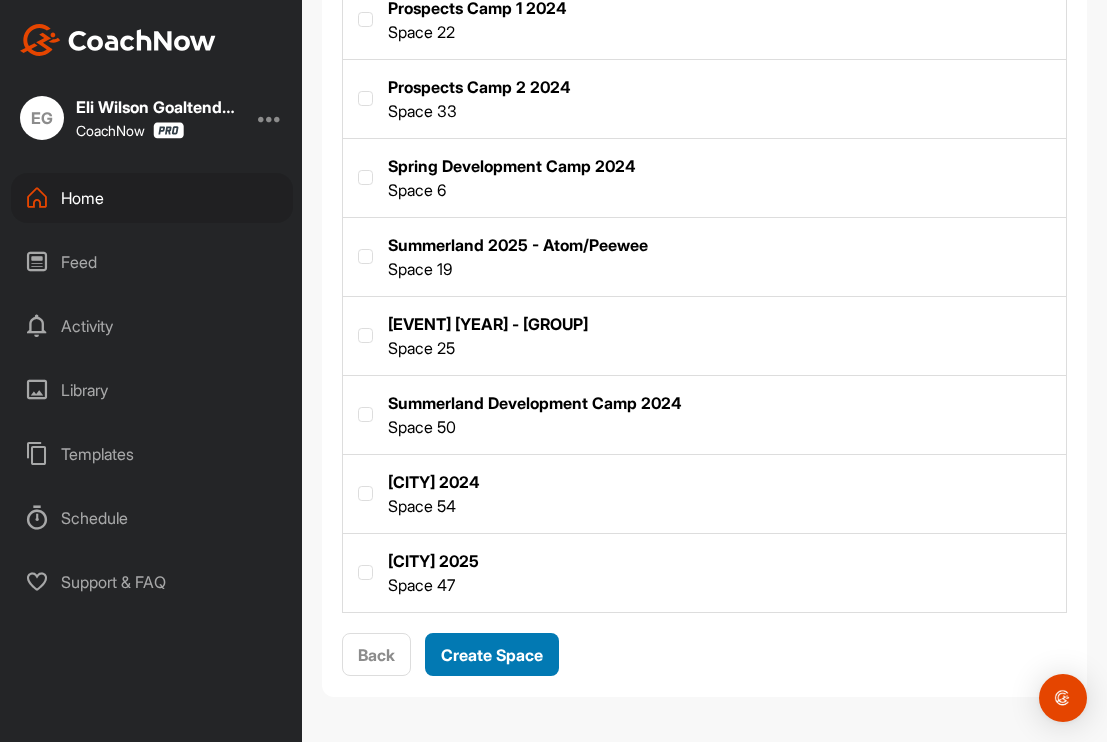 click on "Create Space" at bounding box center [492, 655] 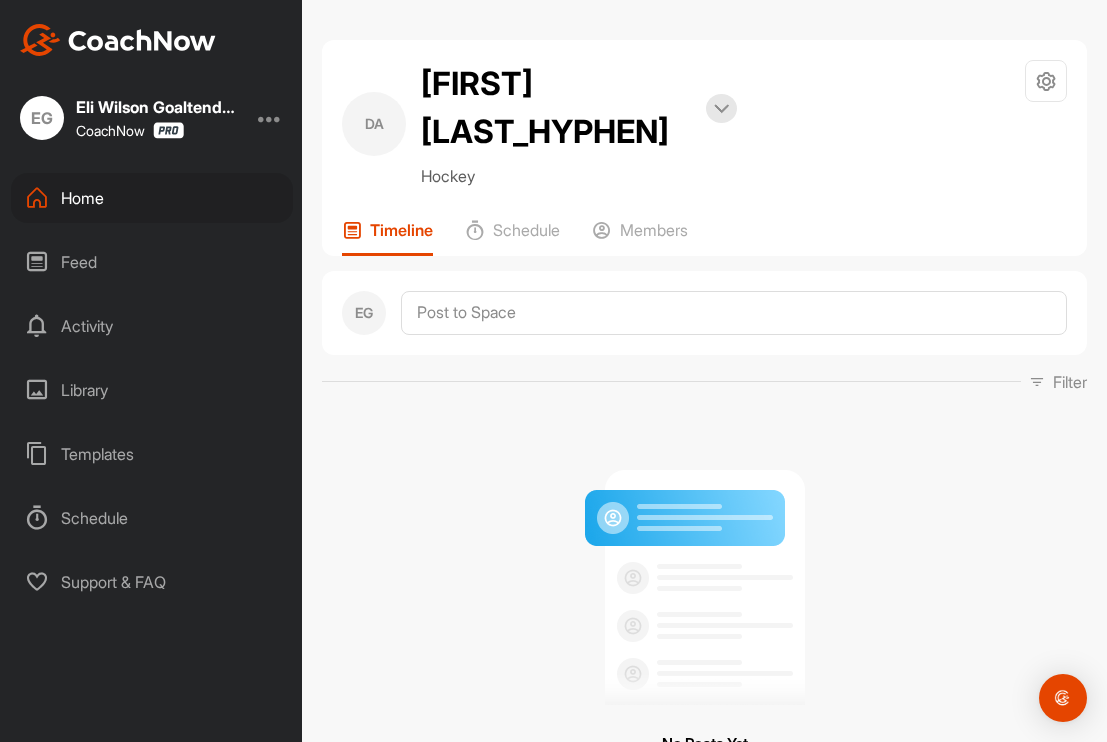click on "Home" at bounding box center [152, 198] 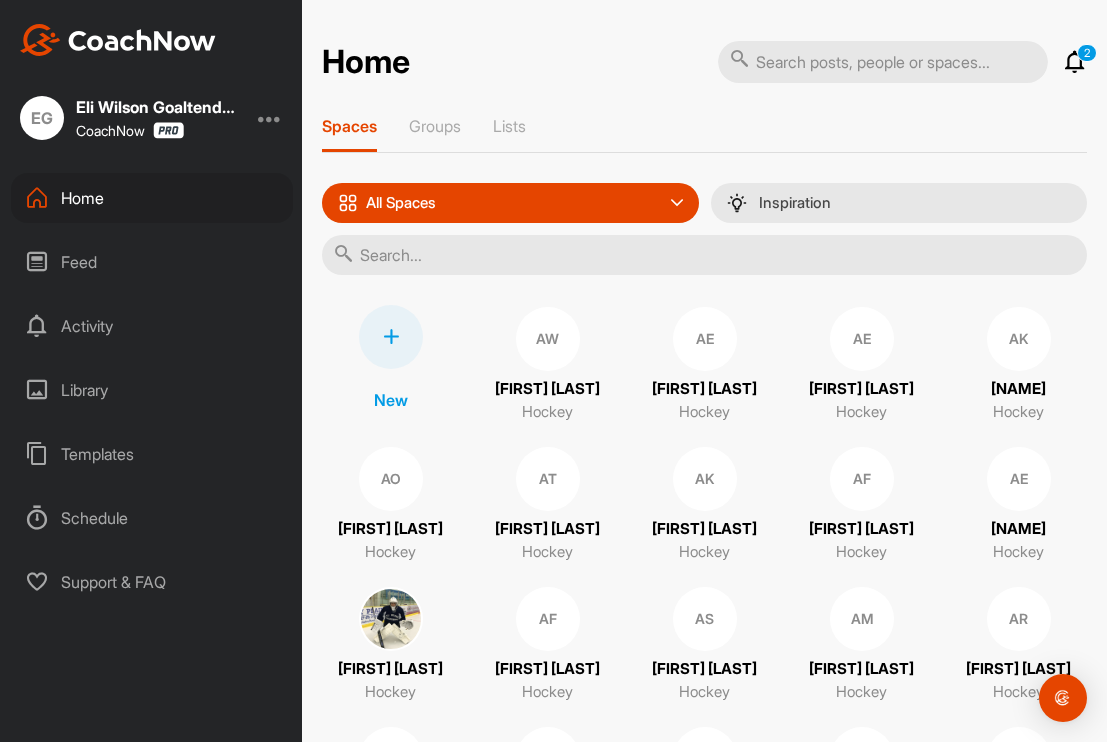 click at bounding box center (391, 337) 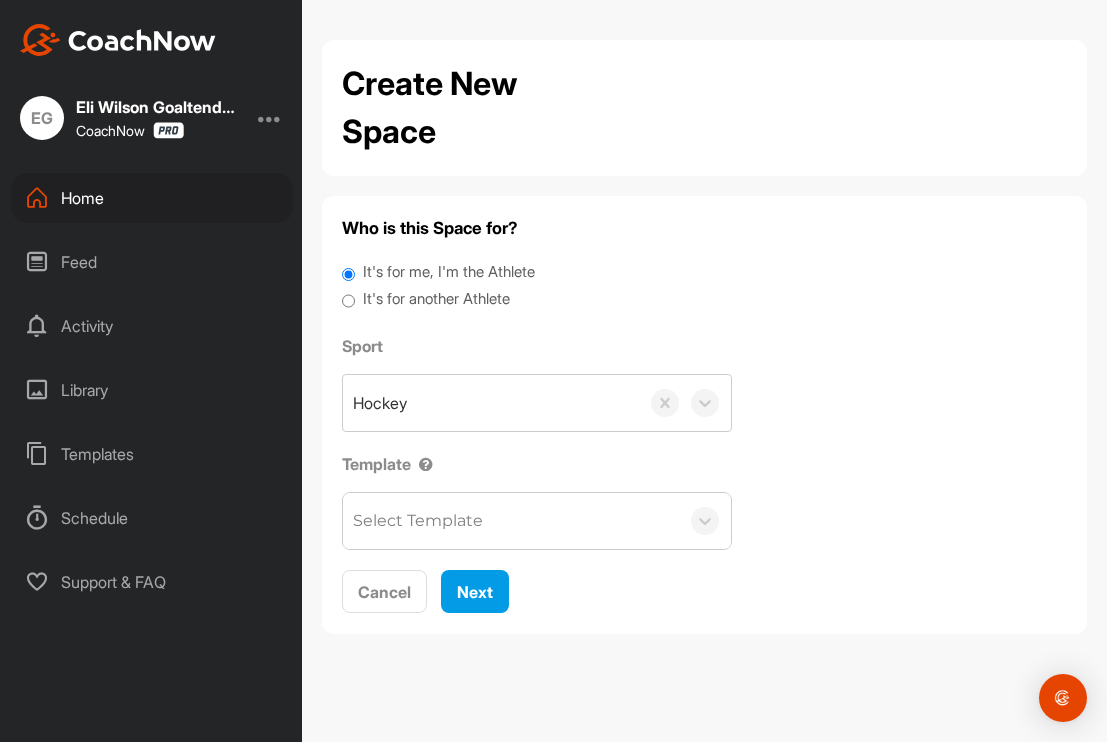 click on "It's for another Athlete" at bounding box center [348, 301] 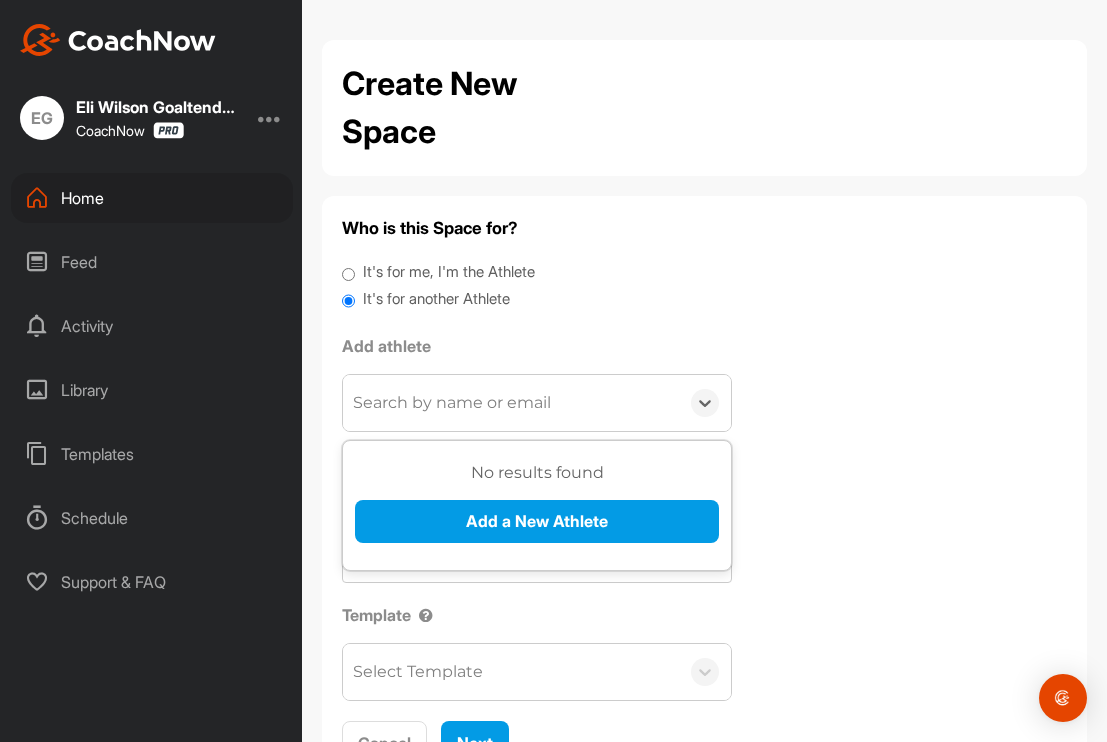 click on "Search by name or email" at bounding box center [452, 403] 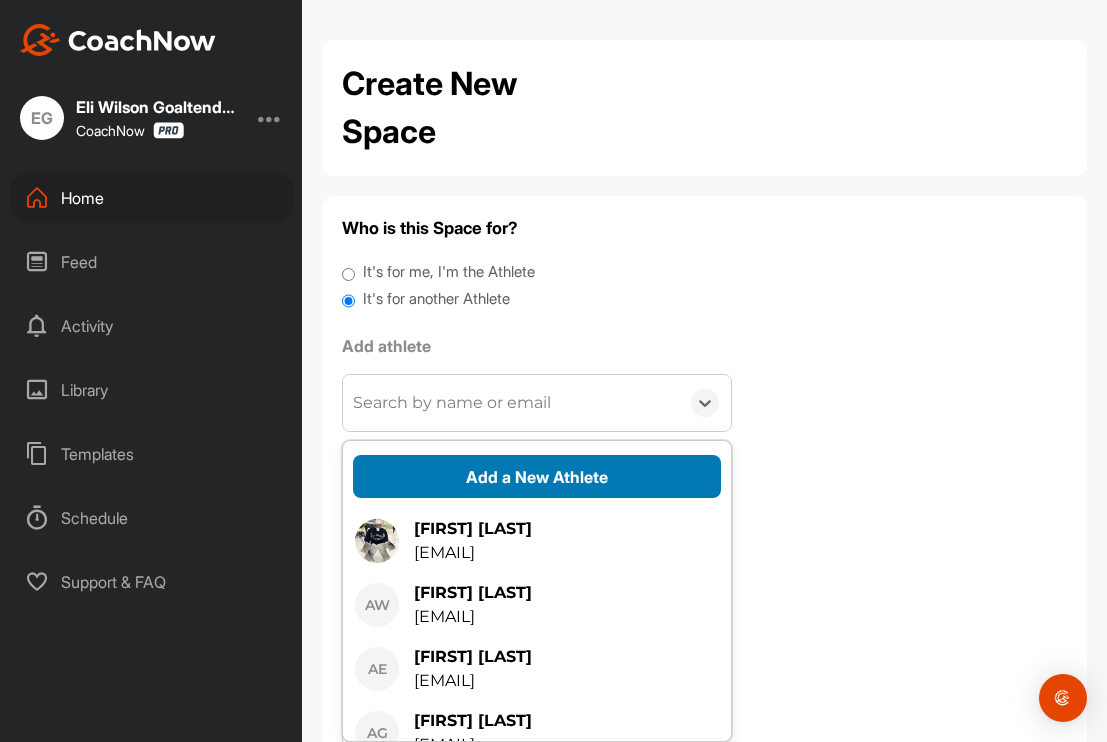 click on "Add a New Athlete" at bounding box center [537, 476] 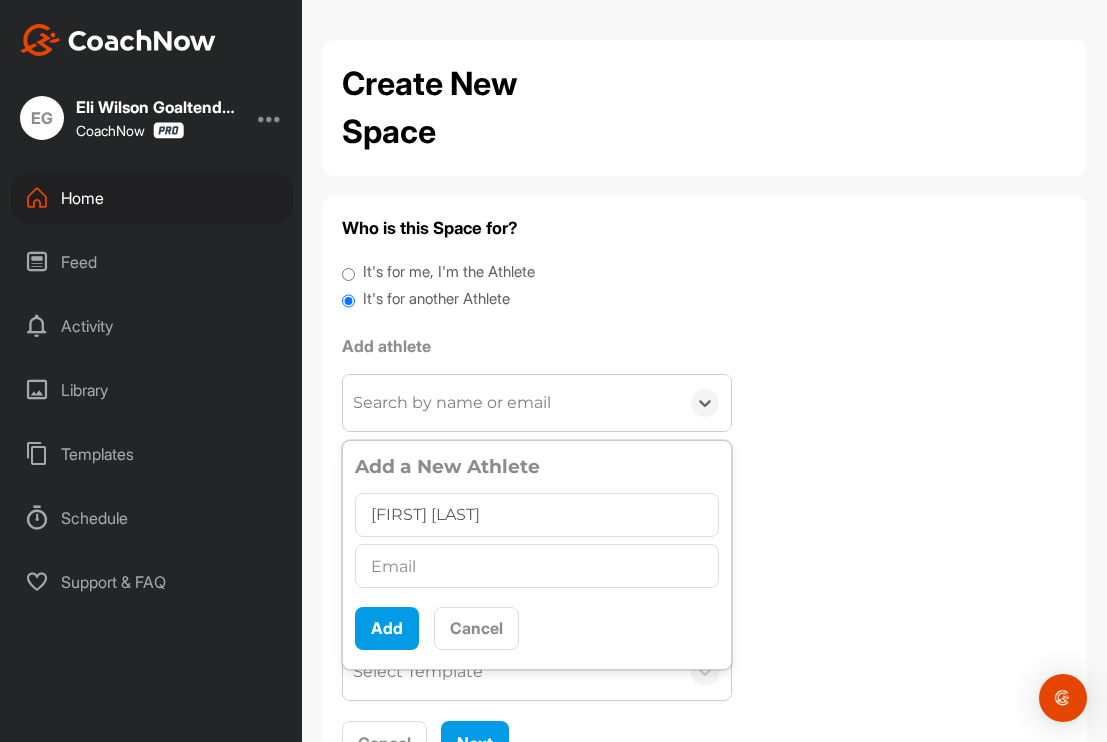 type on "Alex Matsalla" 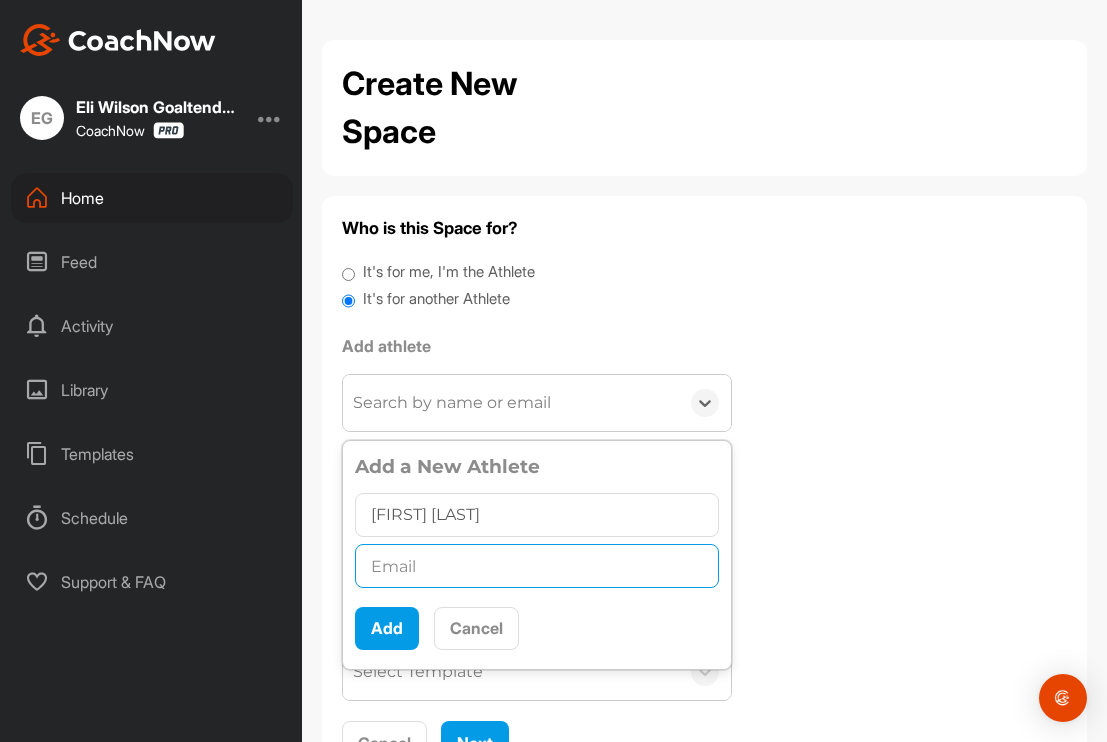 paste on "tanya_wes@hotmail.com" 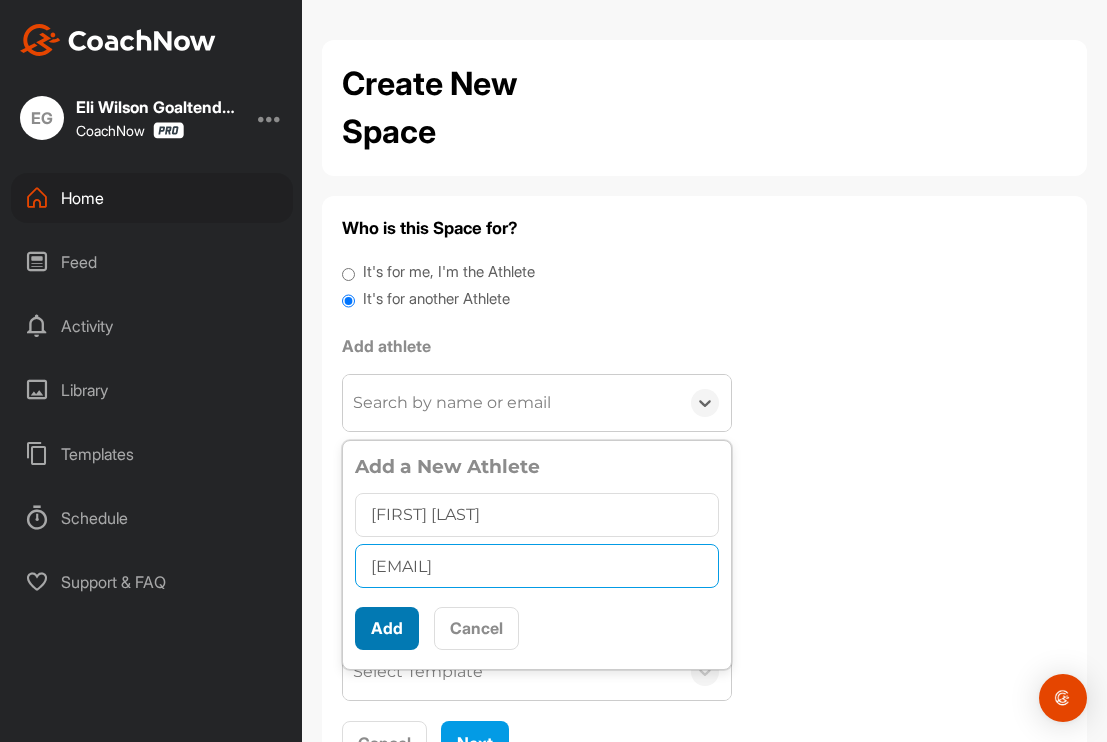 type on "tanya_wes@hotmail.com" 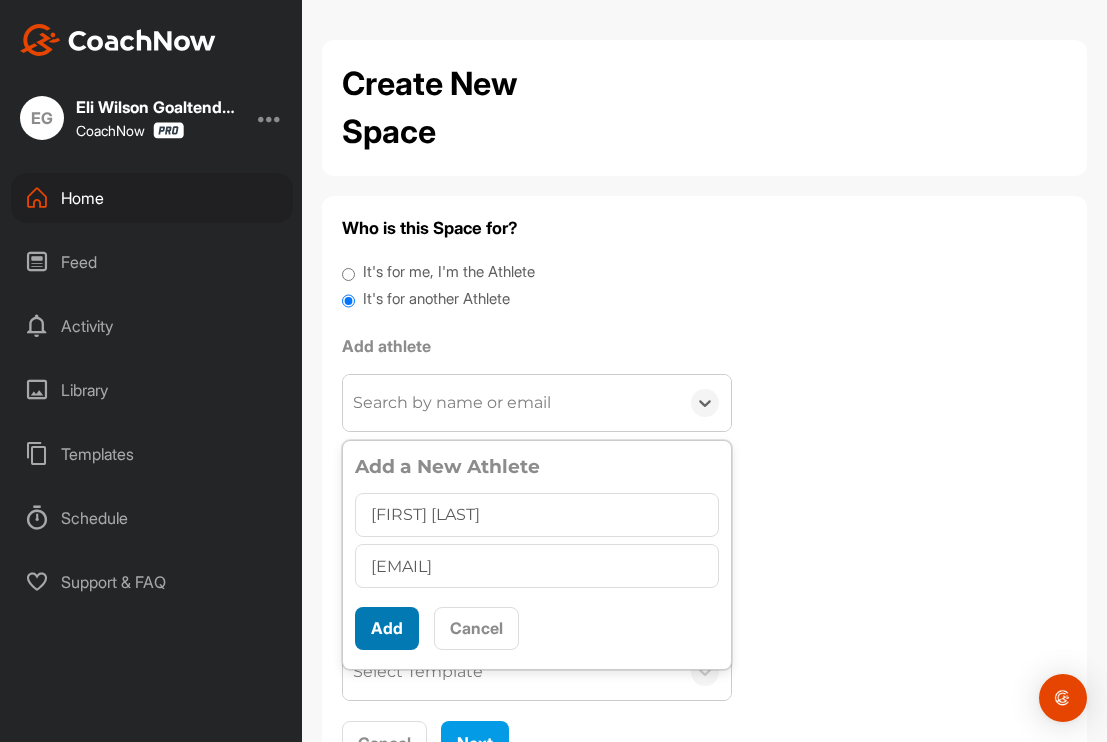 click on "Add" at bounding box center [387, 628] 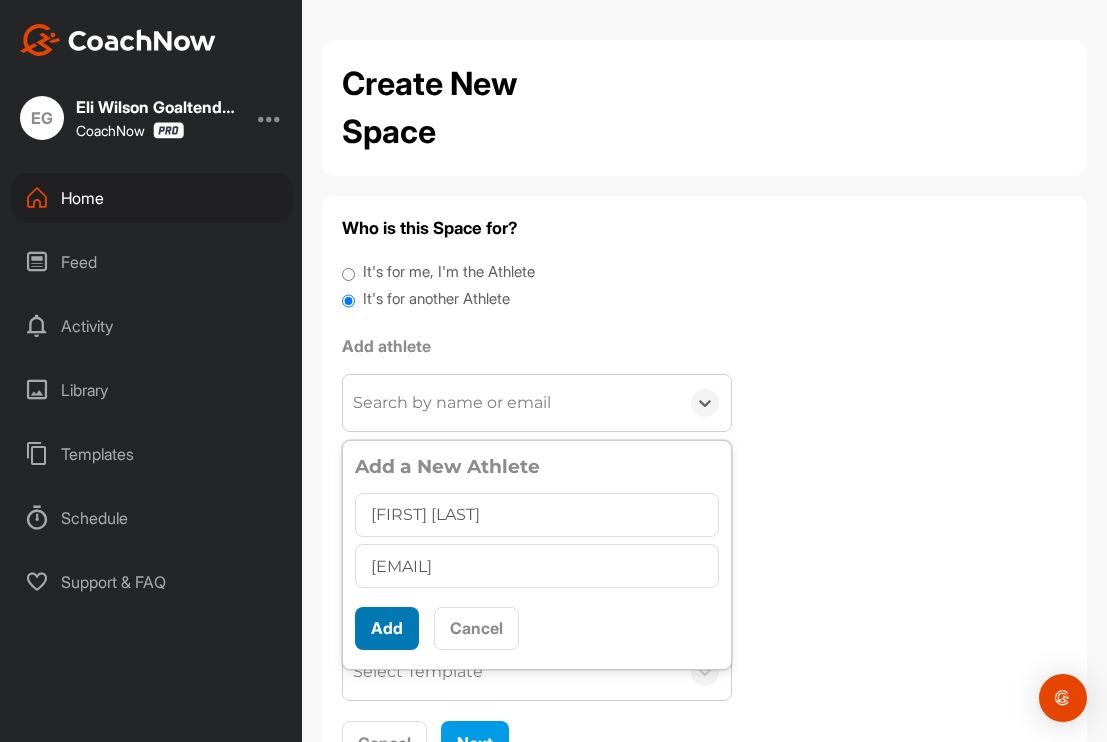 scroll, scrollTop: 0, scrollLeft: 0, axis: both 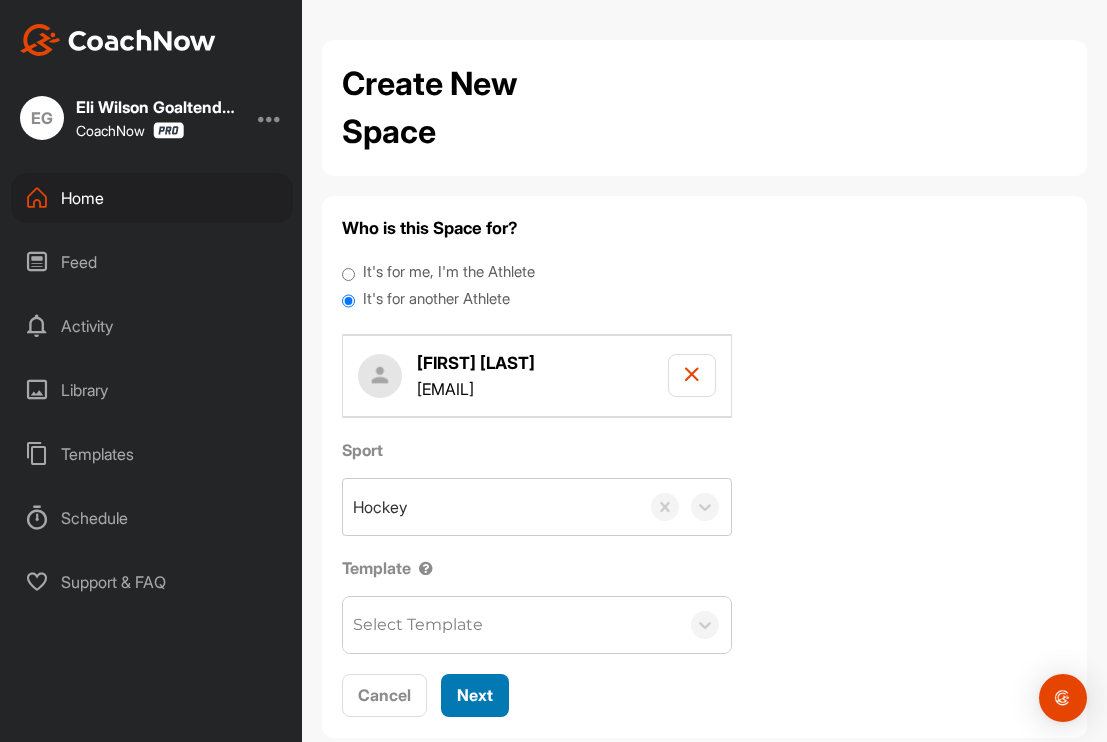 click on "Next" at bounding box center [475, 695] 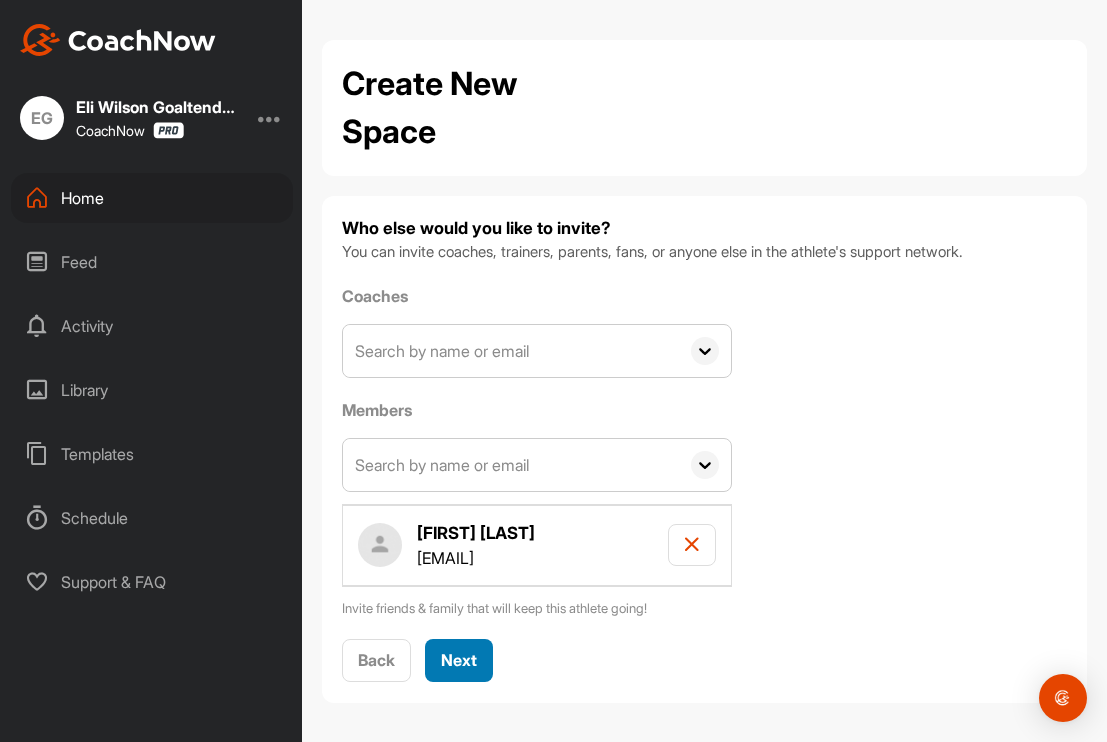 click on "Next" at bounding box center (459, 660) 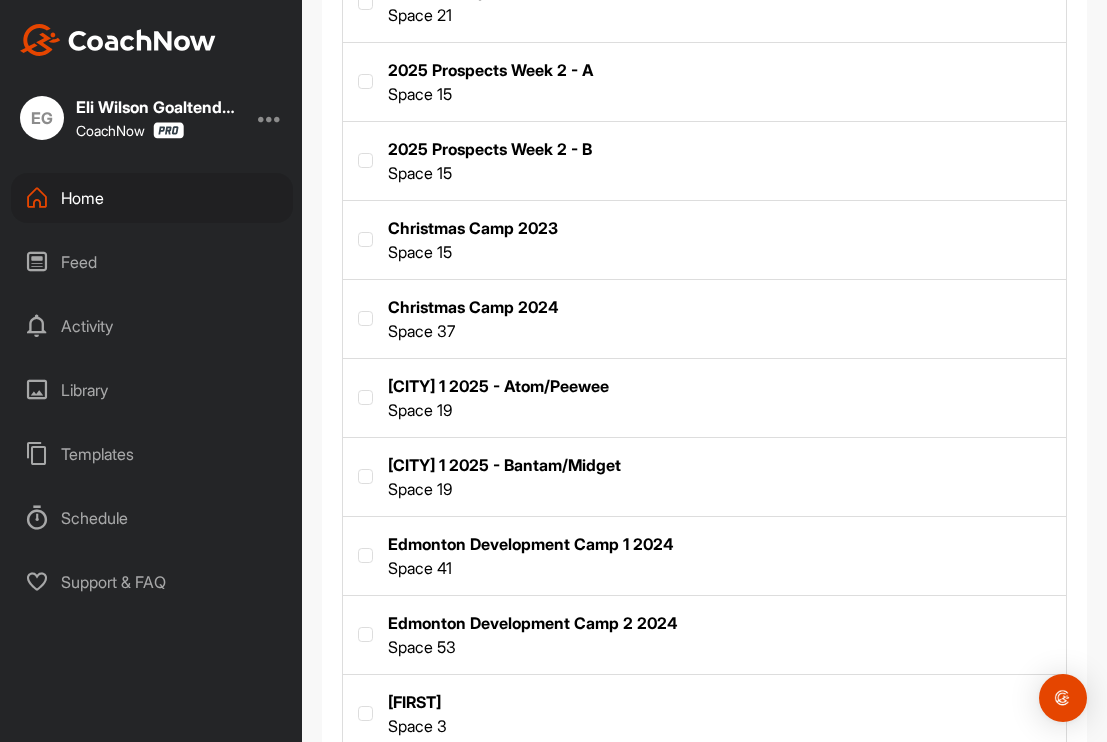 click at bounding box center (704, 475) 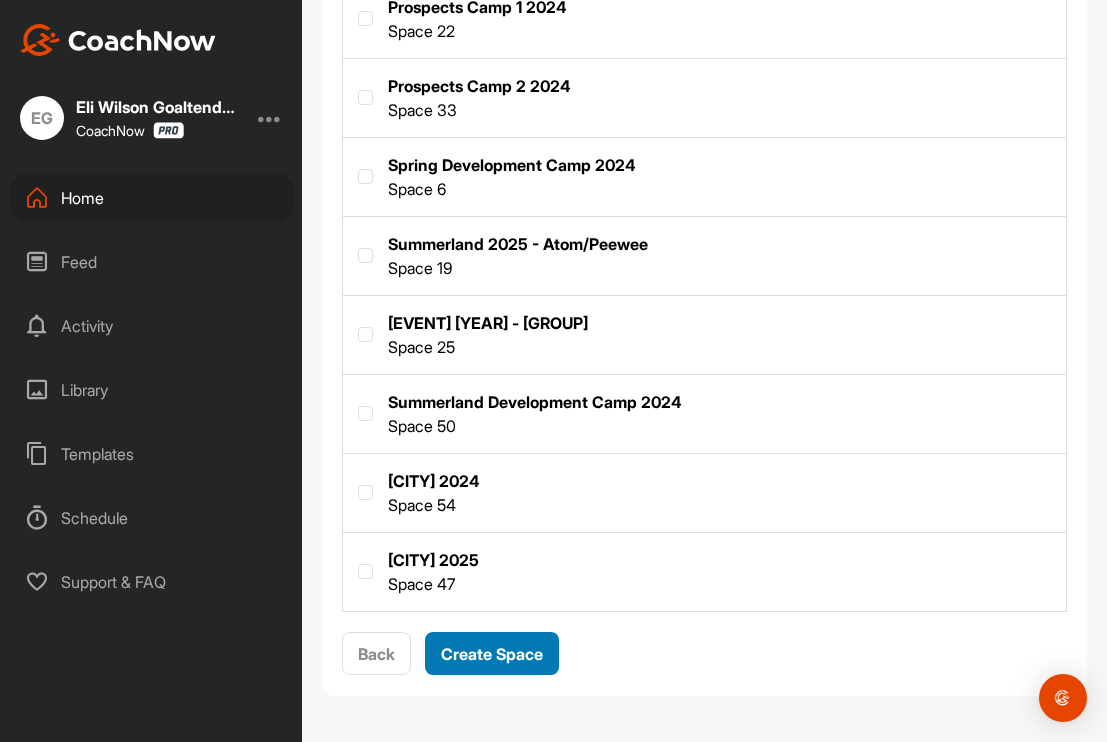 click on "Create Space" at bounding box center (492, 654) 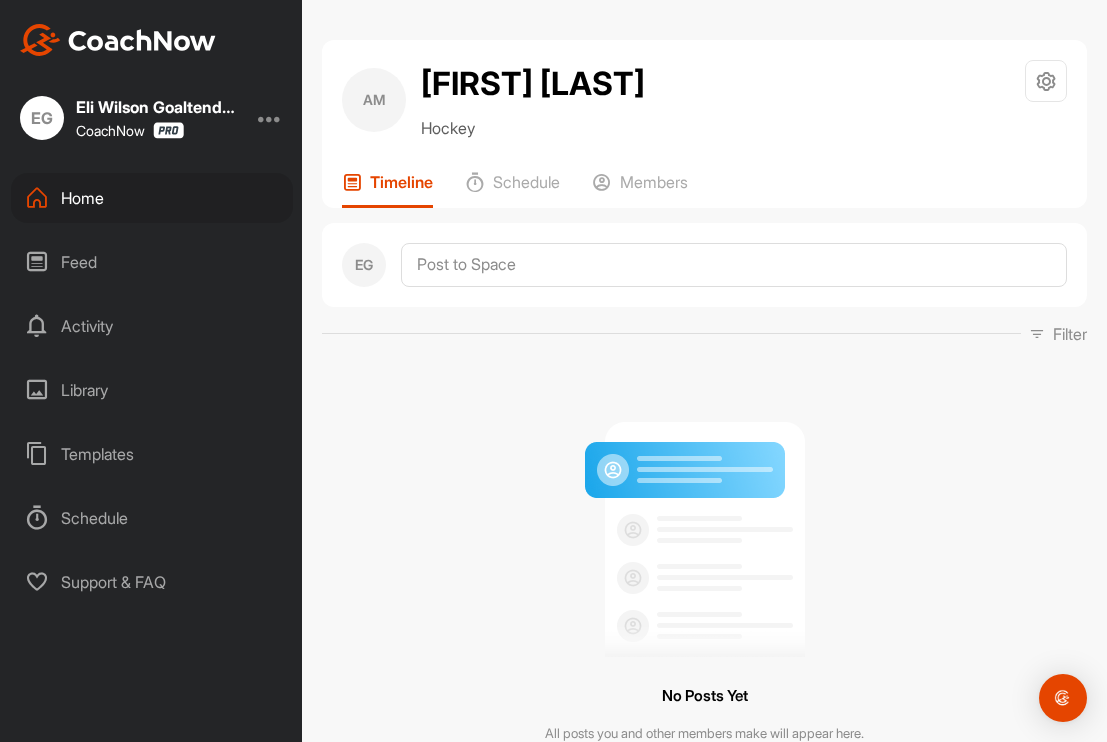 click on "Home" at bounding box center [152, 198] 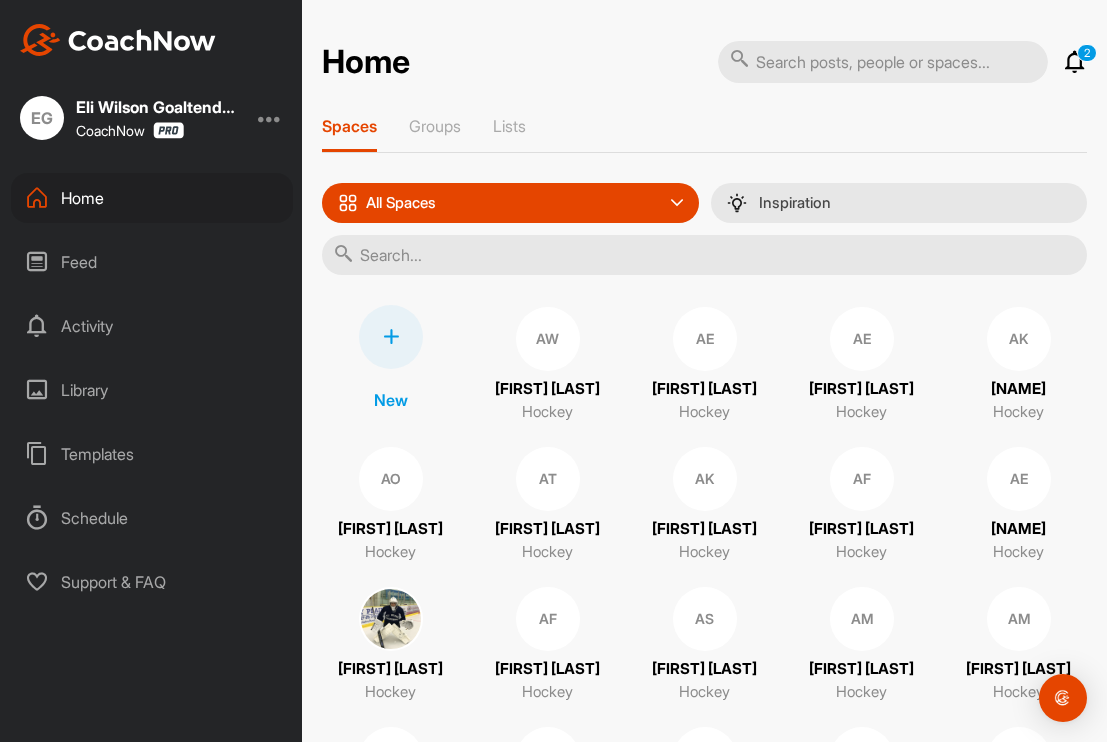 click at bounding box center (704, 255) 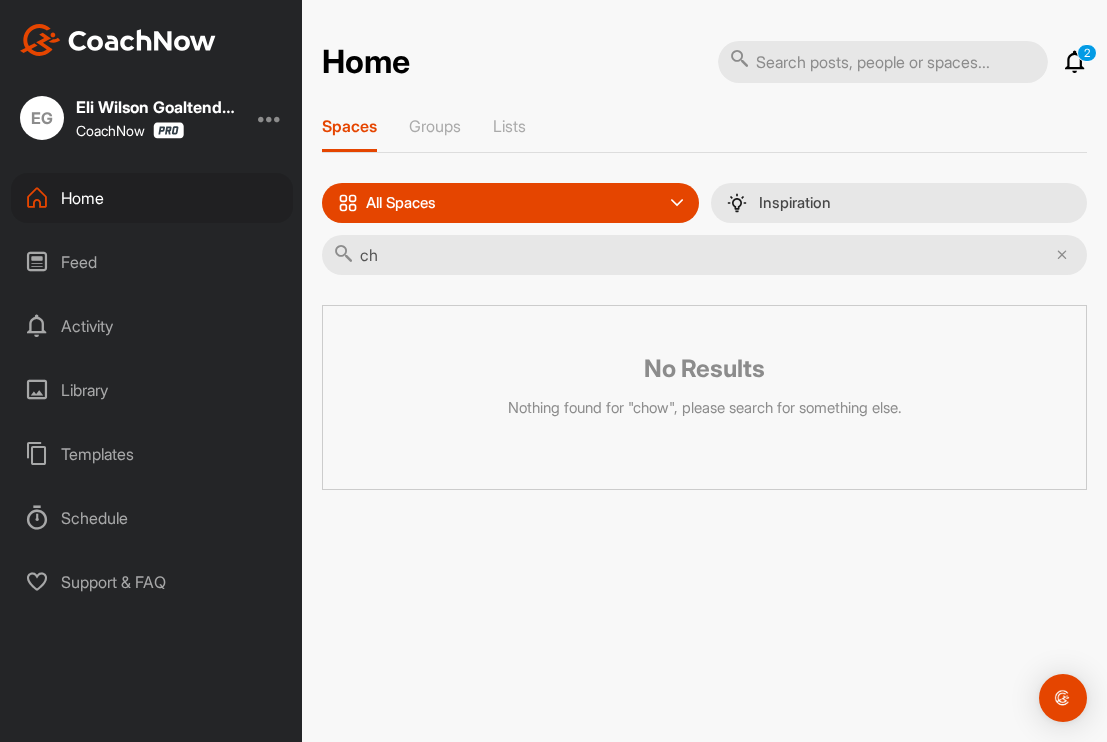 type on "c" 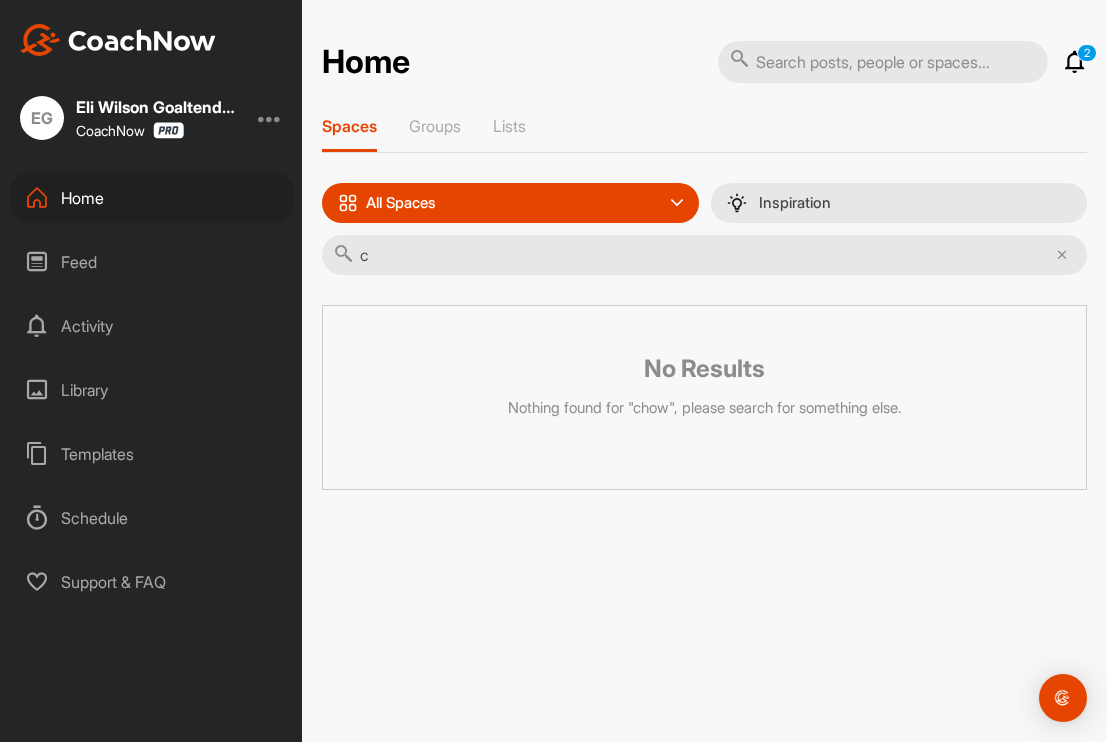 type 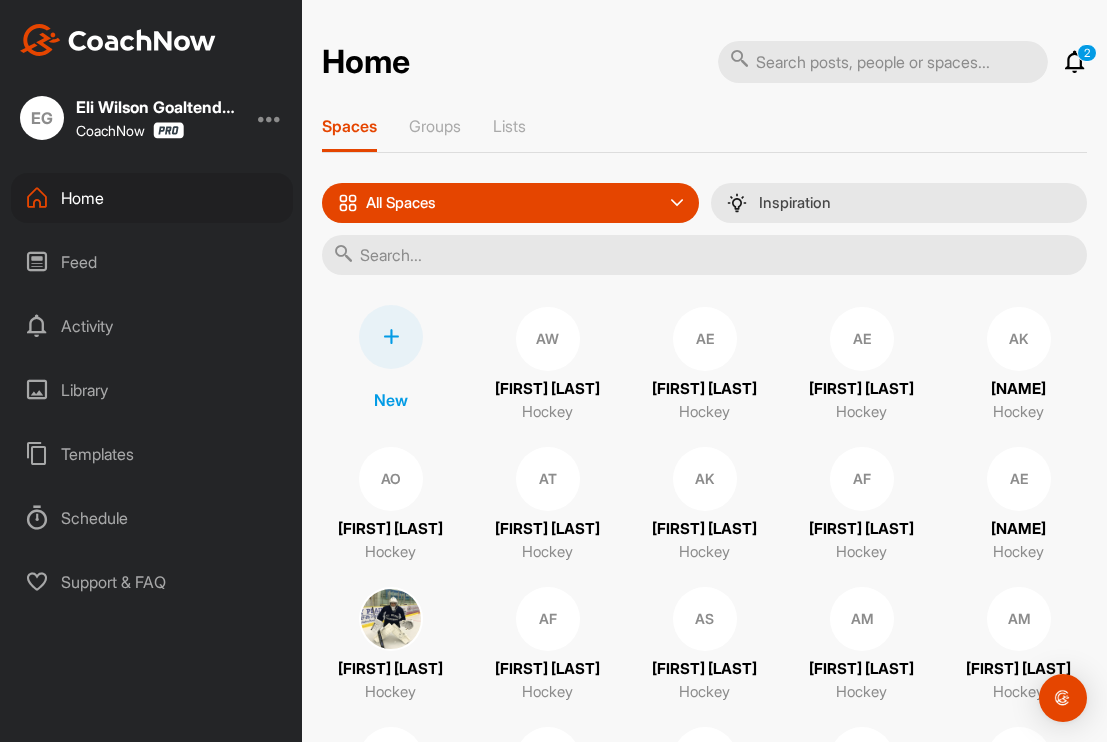 click at bounding box center (391, 337) 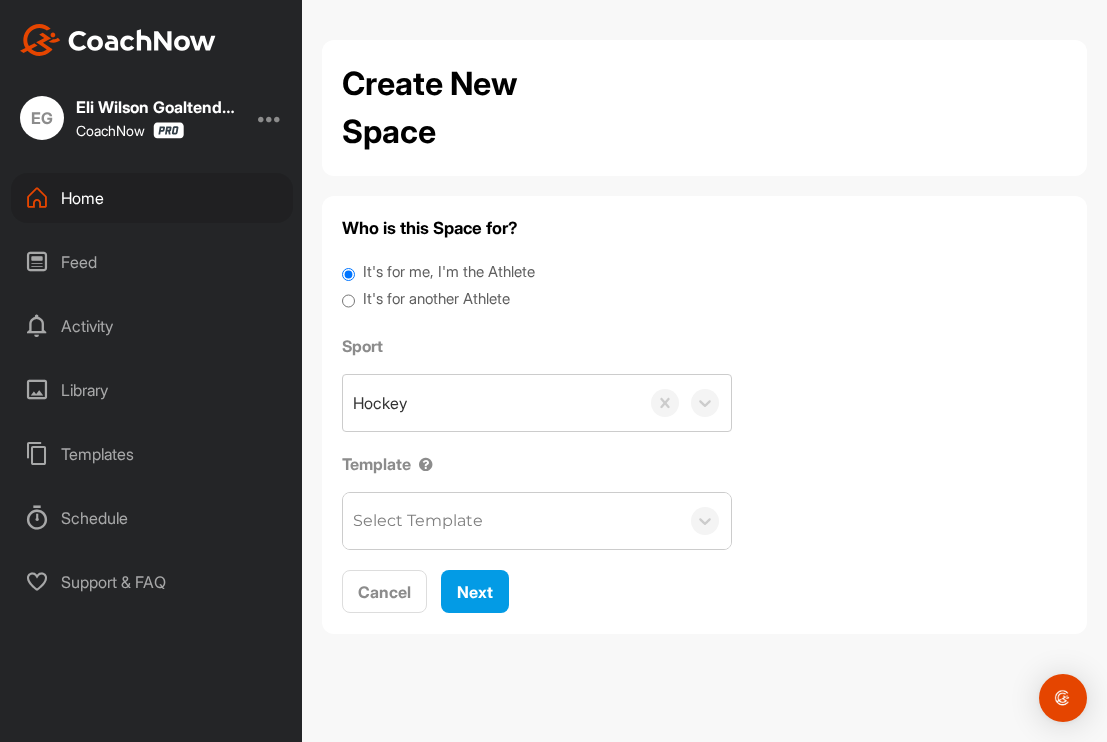 click on "It's for another Athlete" at bounding box center [348, 301] 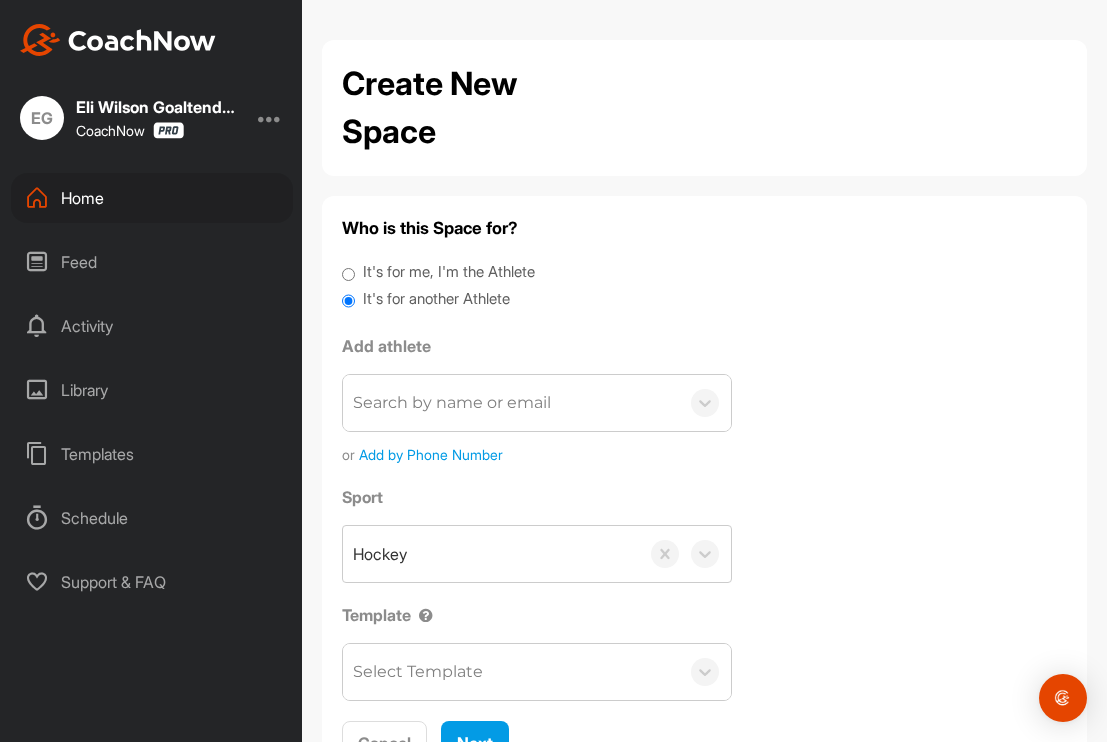click on "Search by name or email" at bounding box center [511, 403] 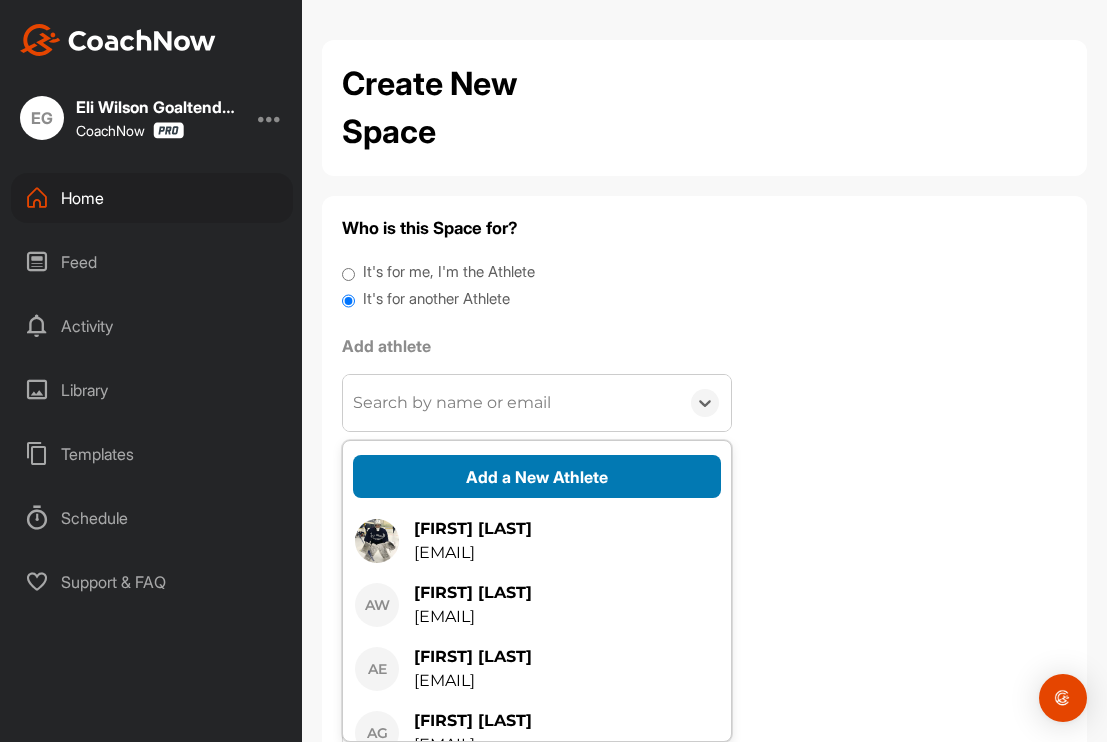 click on "Add a New Athlete" at bounding box center (537, 476) 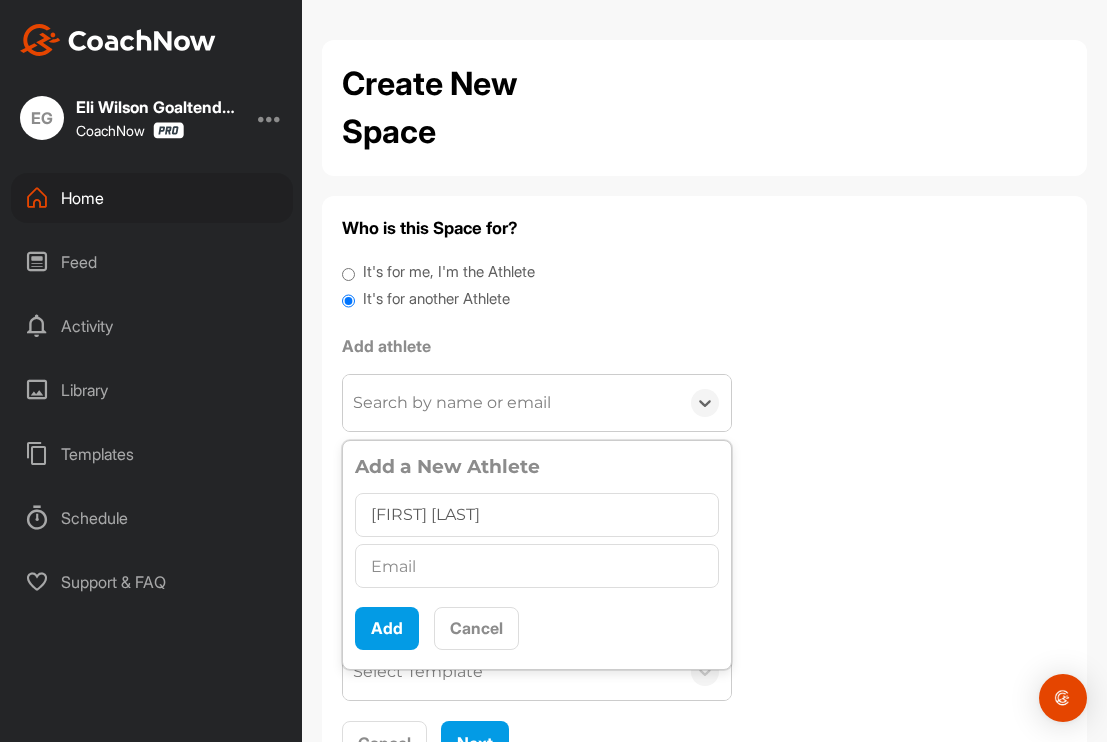 type on "Yannick Chow" 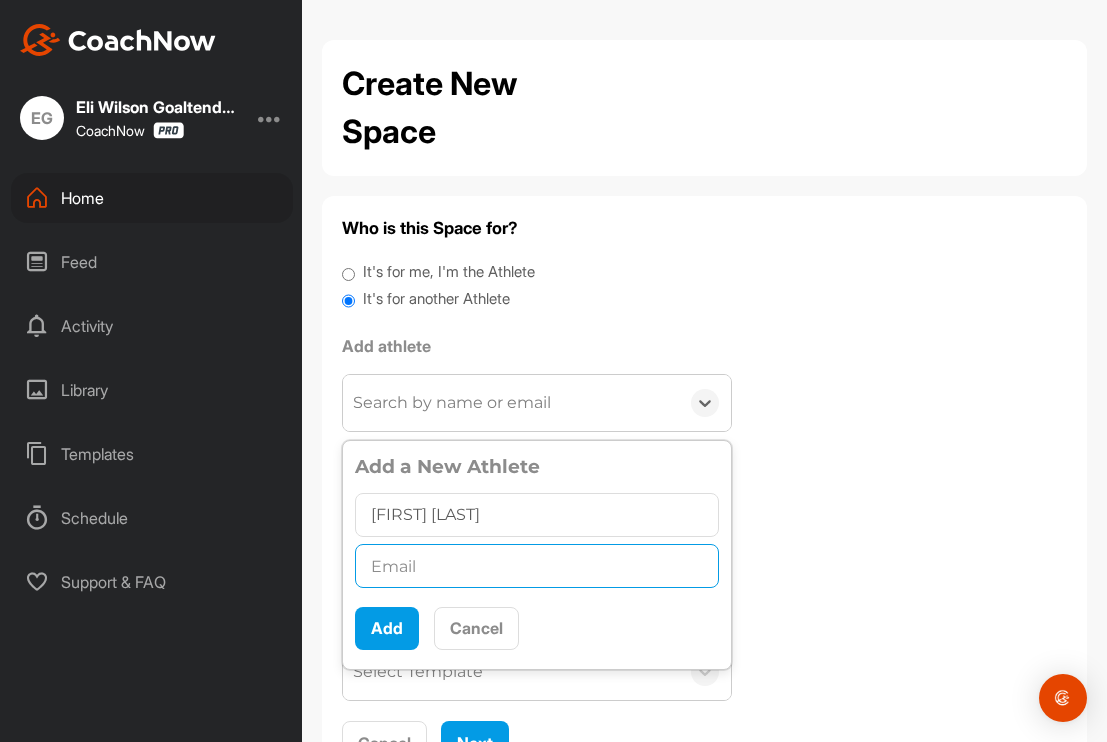 paste on "agp1pl@hotmail.com" 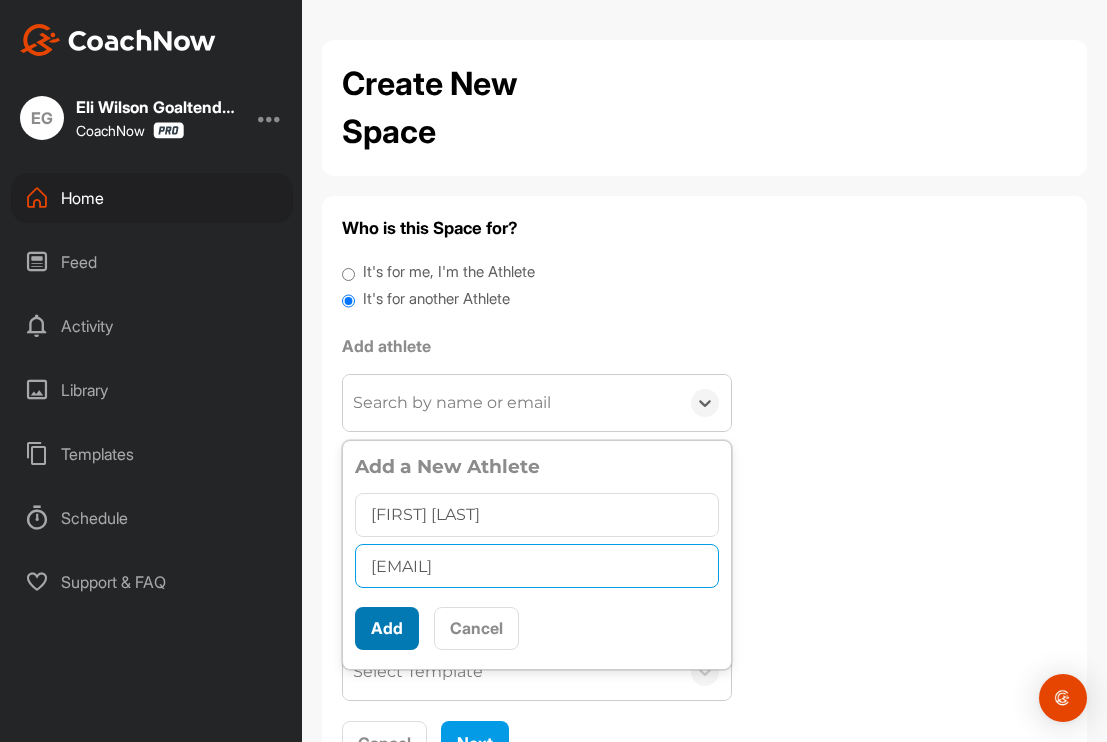 type on "agp1pl@hotmail.com" 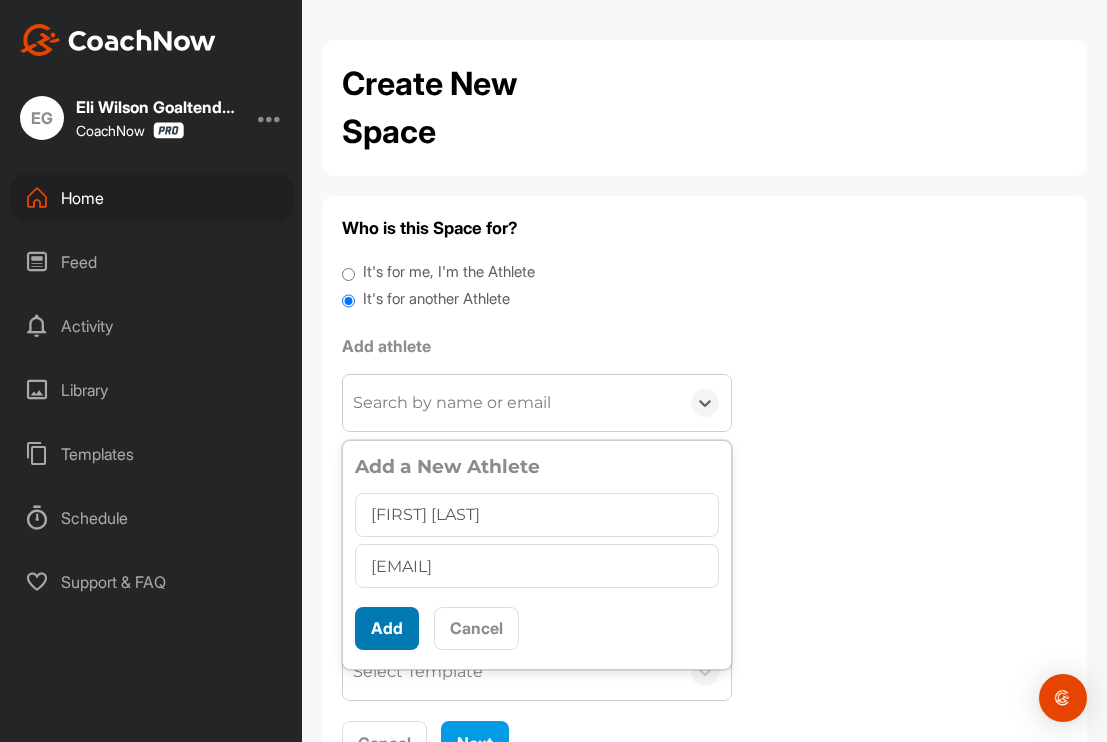 click on "Add" at bounding box center [387, 628] 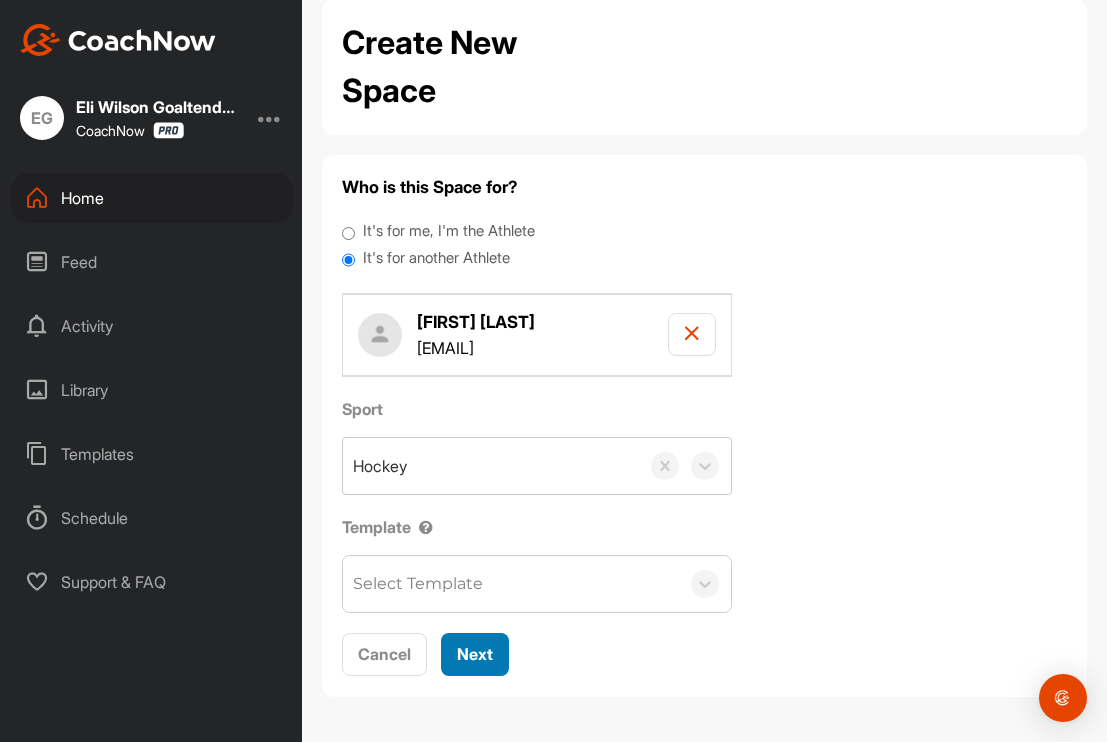 scroll, scrollTop: 40, scrollLeft: 0, axis: vertical 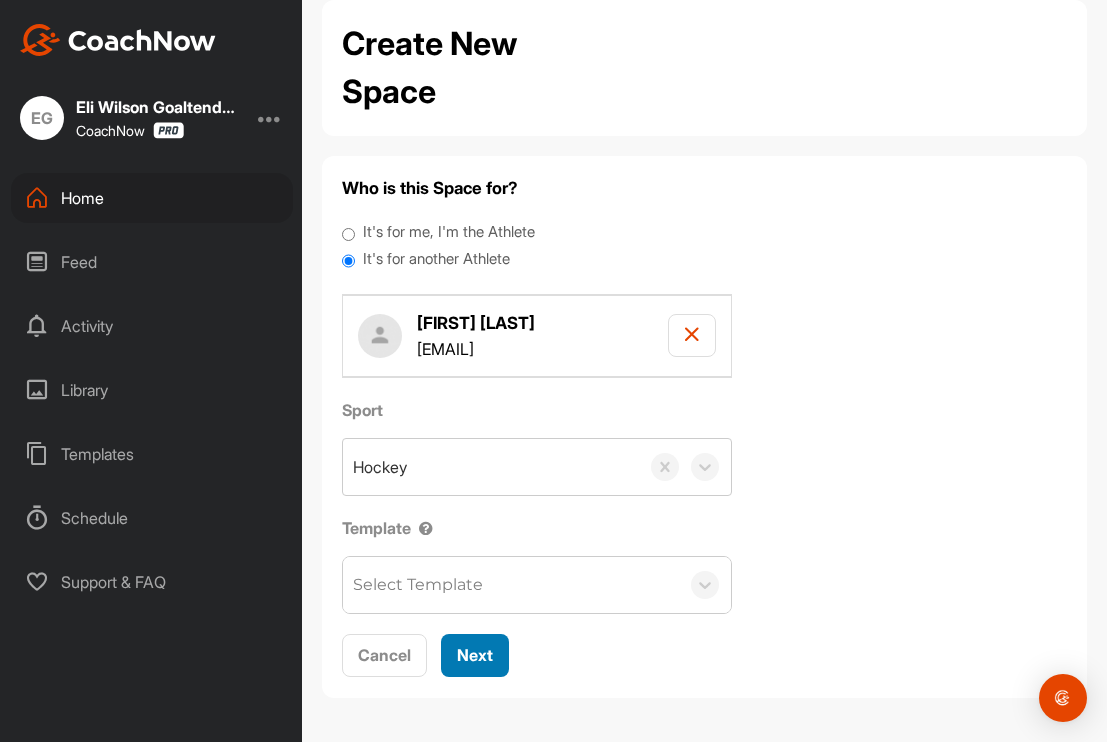 click on "Next" at bounding box center (475, 655) 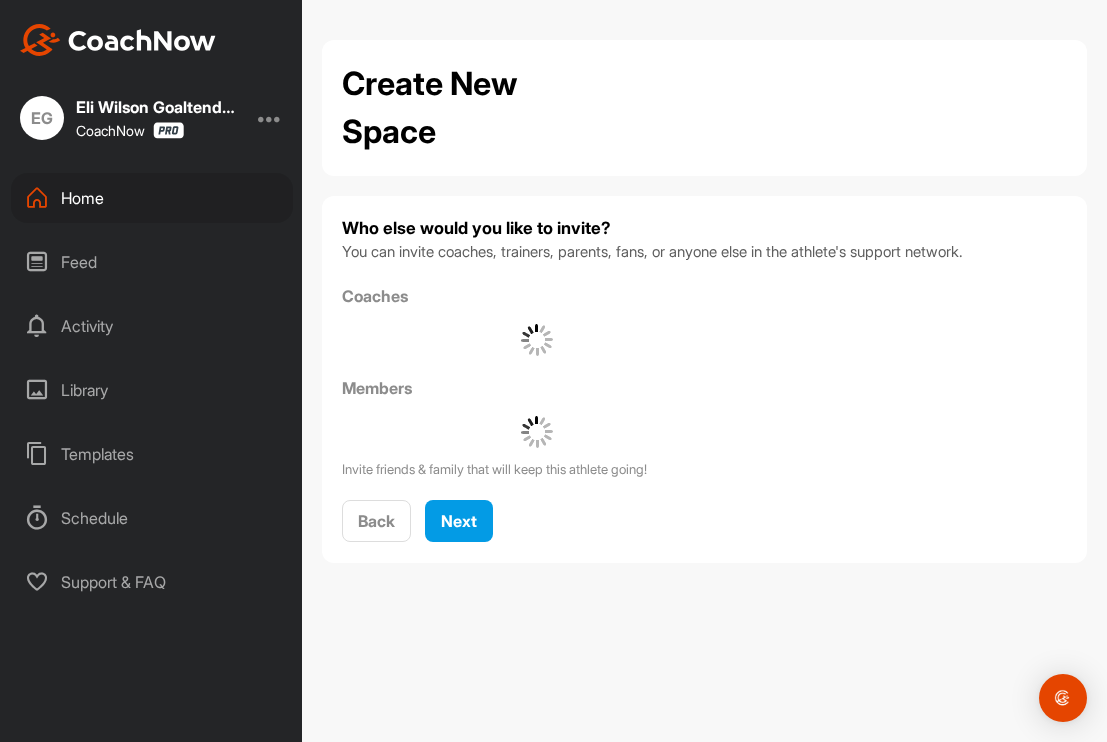 scroll, scrollTop: 0, scrollLeft: 0, axis: both 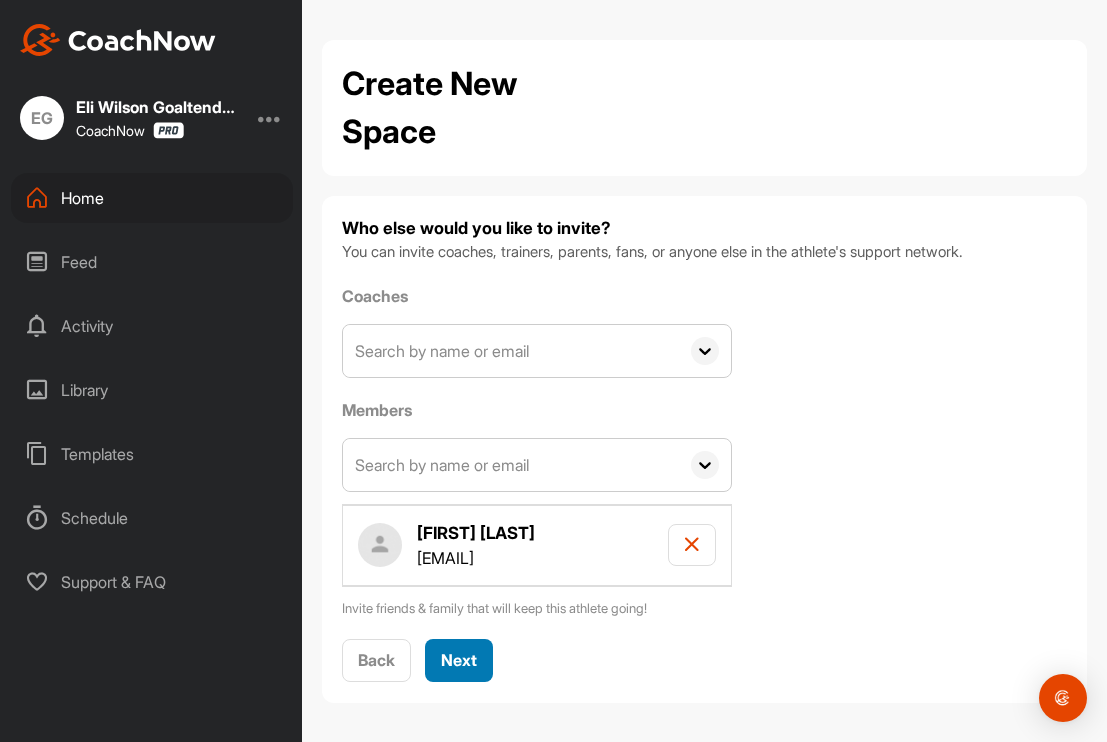 click on "Next" at bounding box center [459, 660] 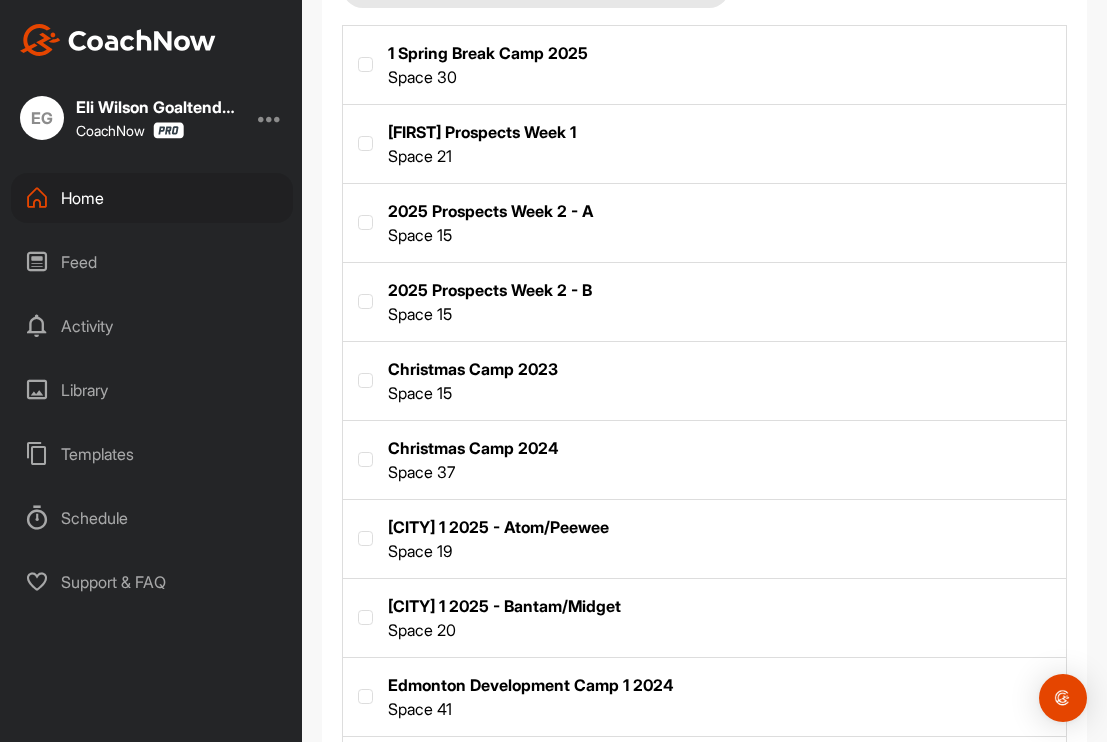 scroll, scrollTop: 557, scrollLeft: 0, axis: vertical 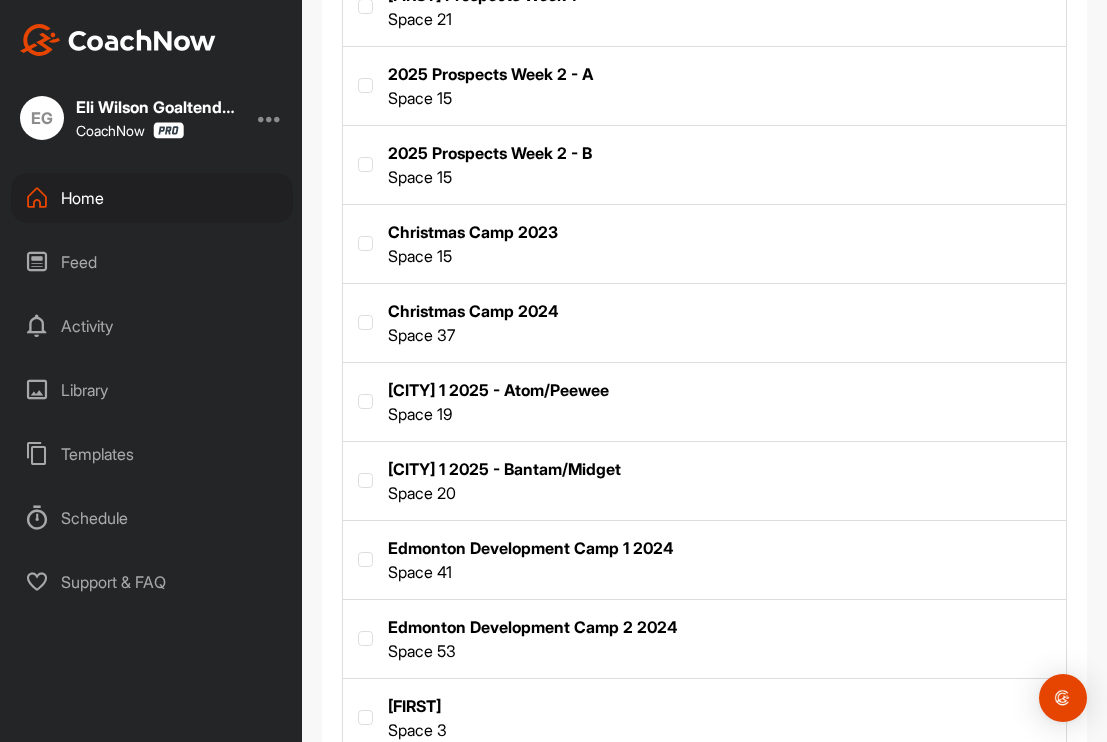 click at bounding box center [704, 479] 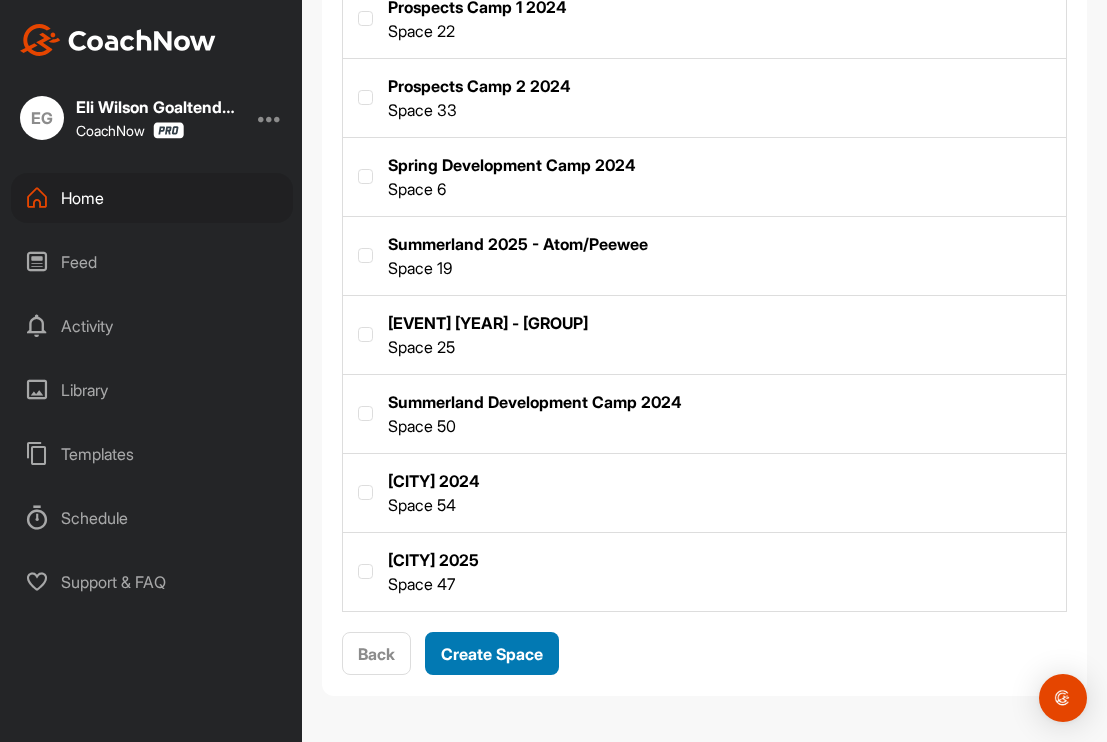 click on "Create Space" at bounding box center [492, 654] 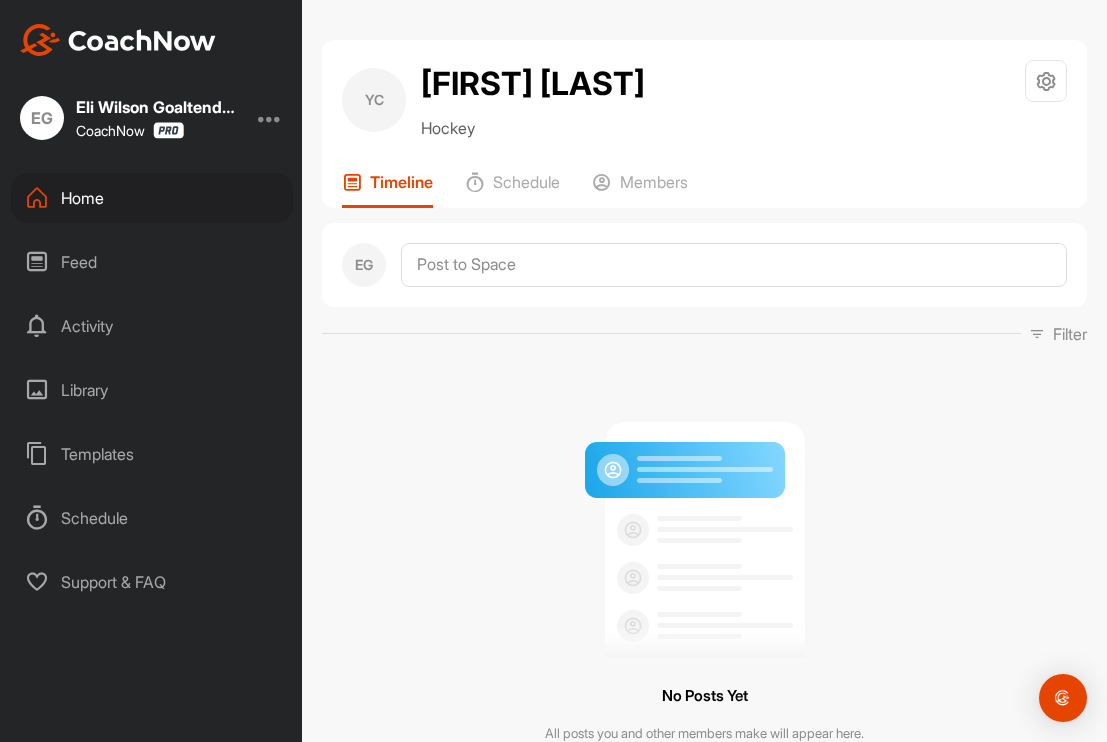 click on "Home" at bounding box center (152, 198) 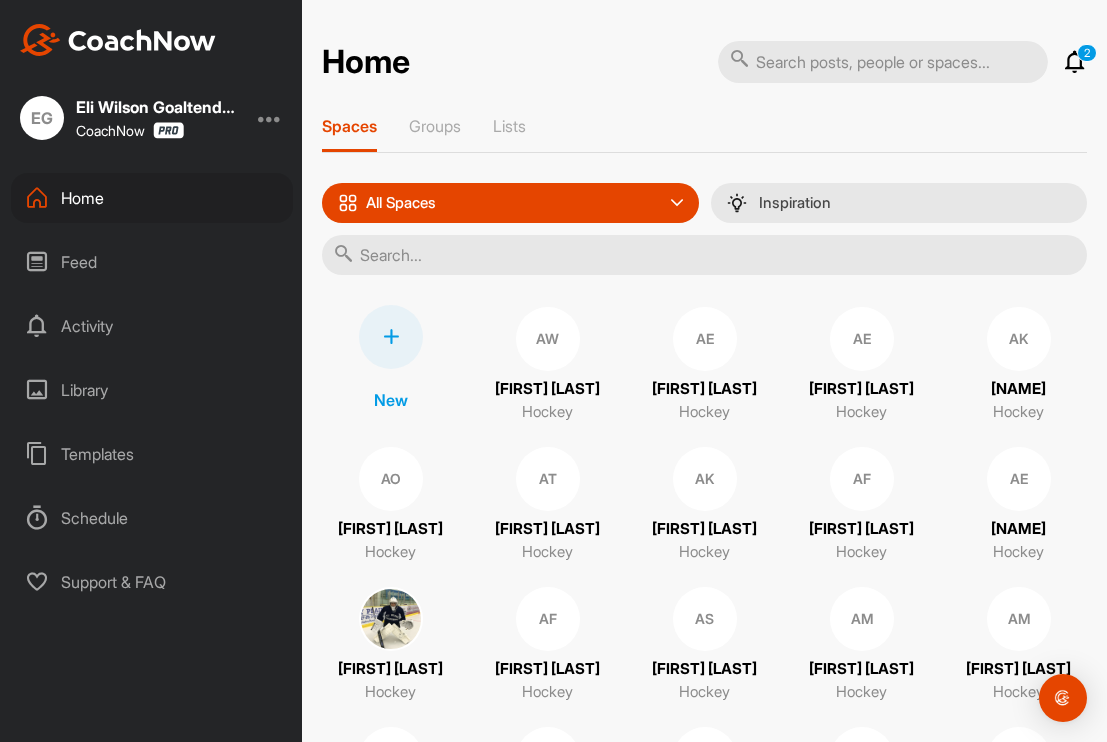 click at bounding box center (391, 337) 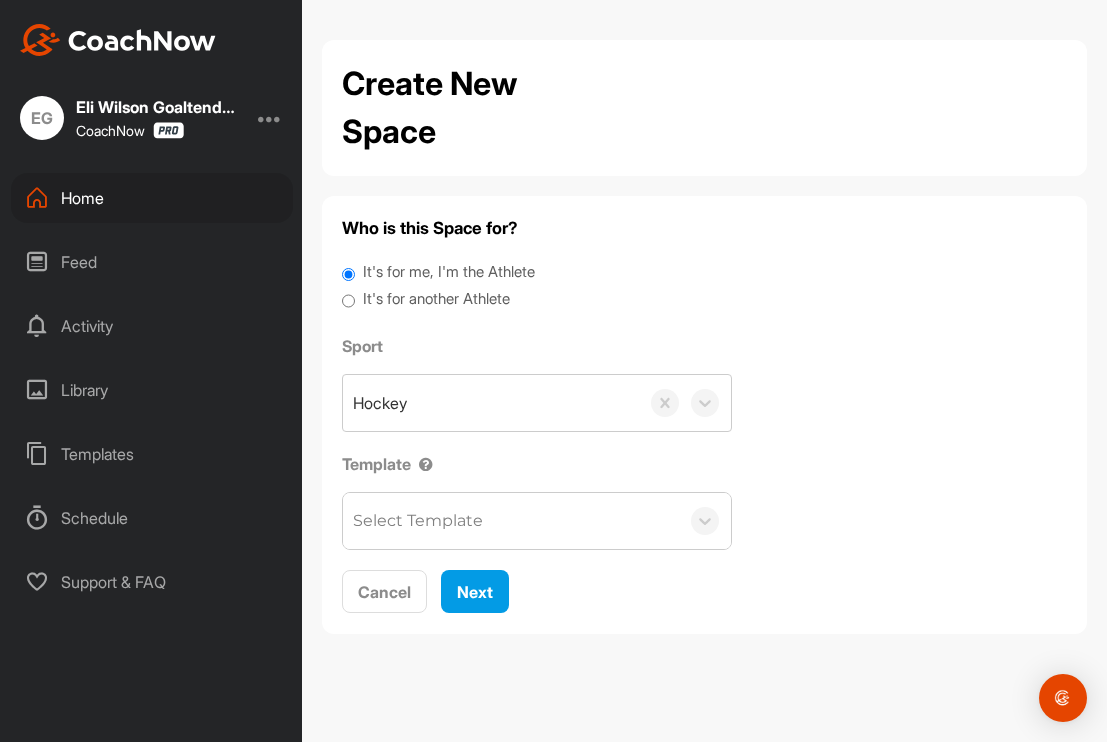 click on "It's for another Athlete" at bounding box center [704, 301] 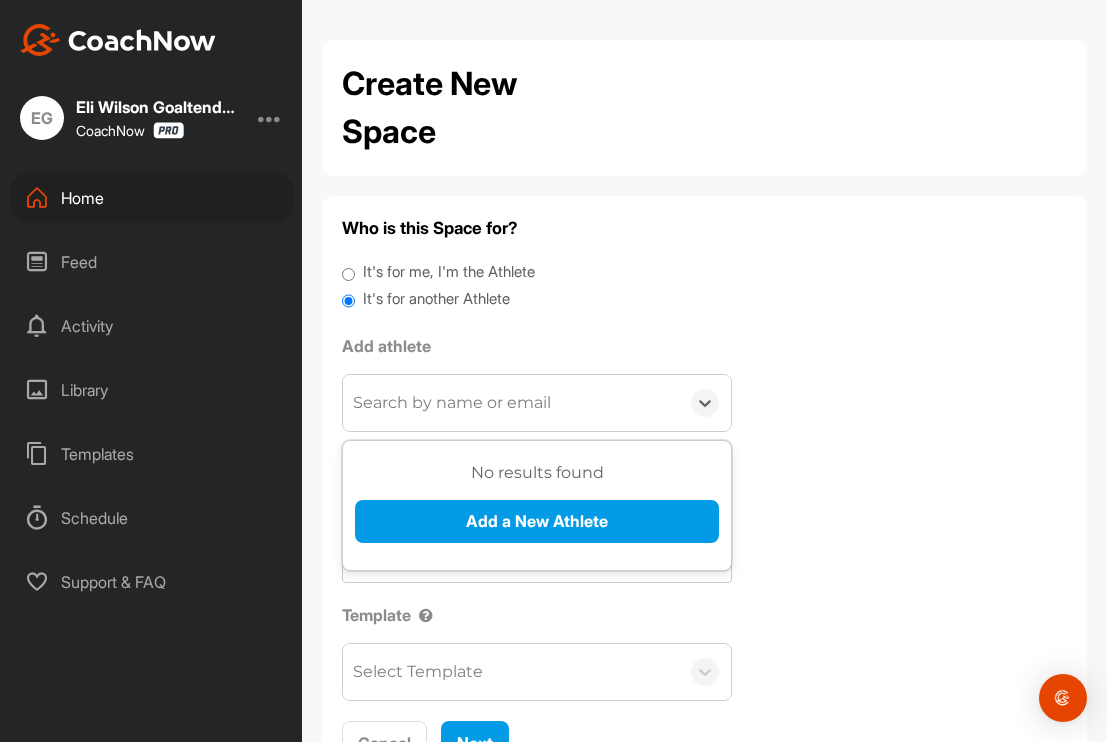 click on "Search by name or email" at bounding box center [452, 403] 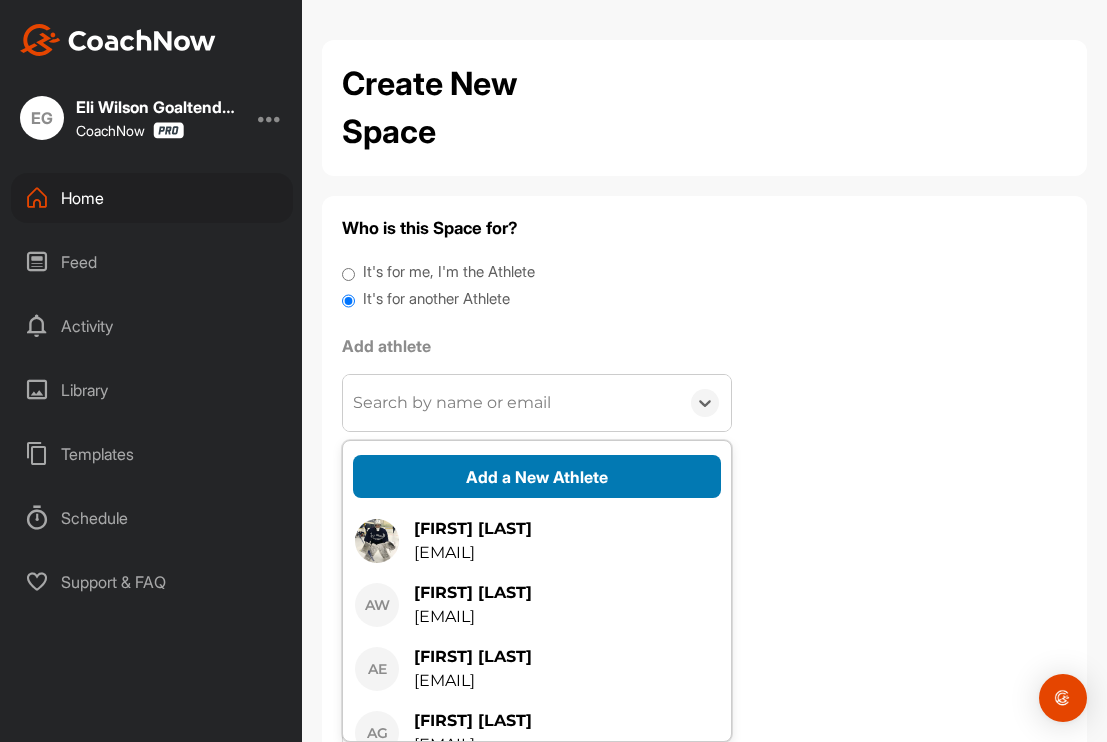 click on "Add a New Athlete" at bounding box center [537, 476] 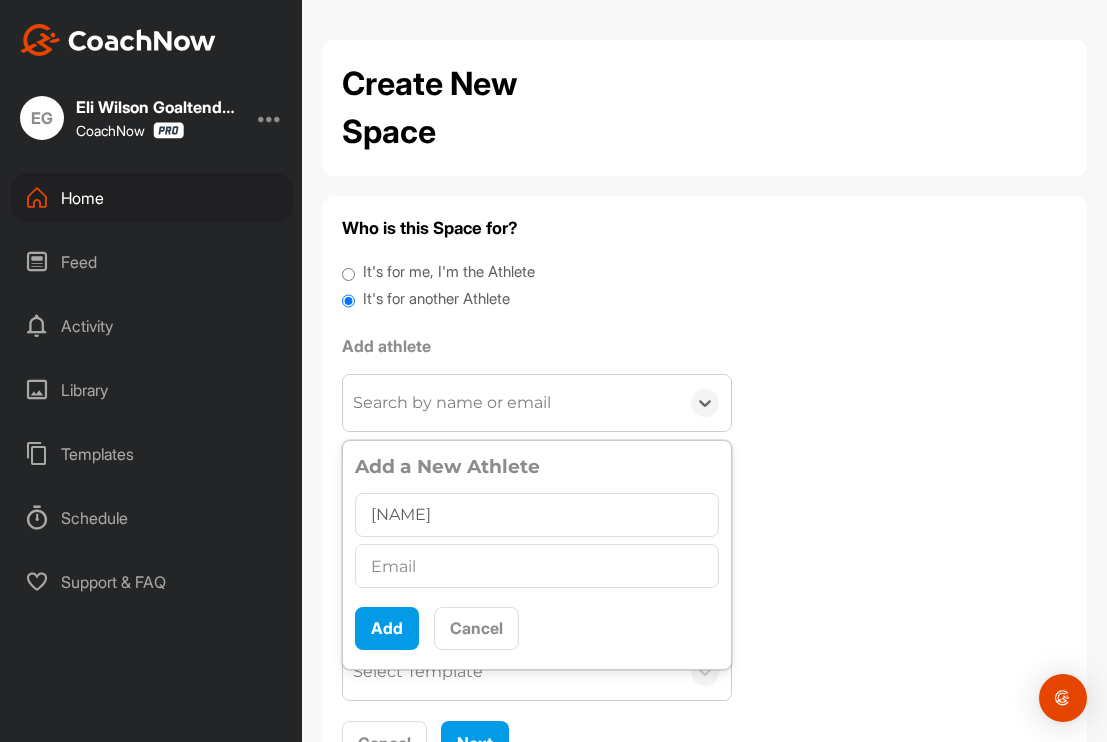 type on "Hayden Lanquist" 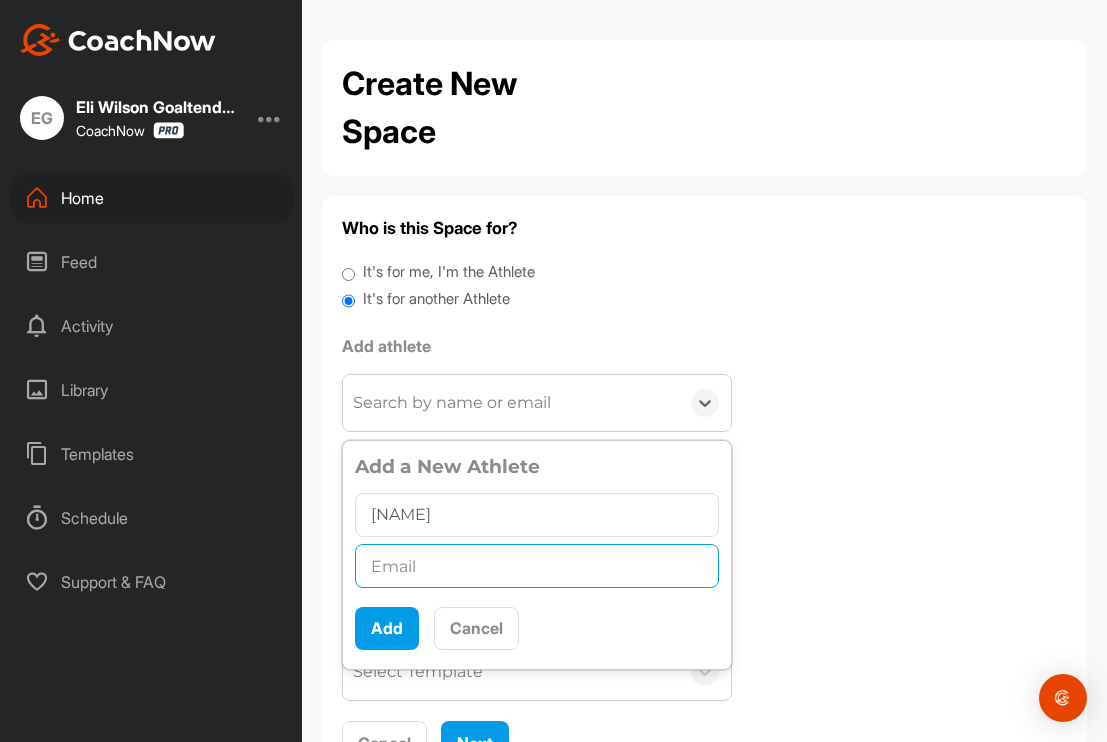 paste on "jth5670@yahoo.com" 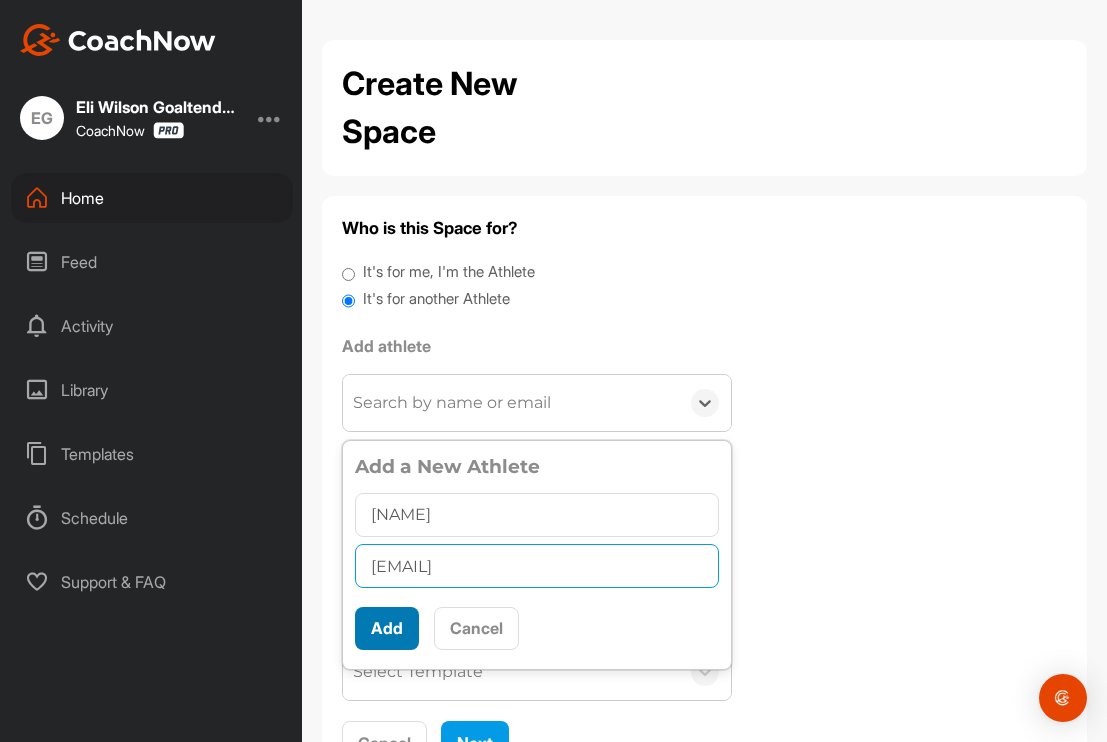 type on "jth5670@yahoo.com" 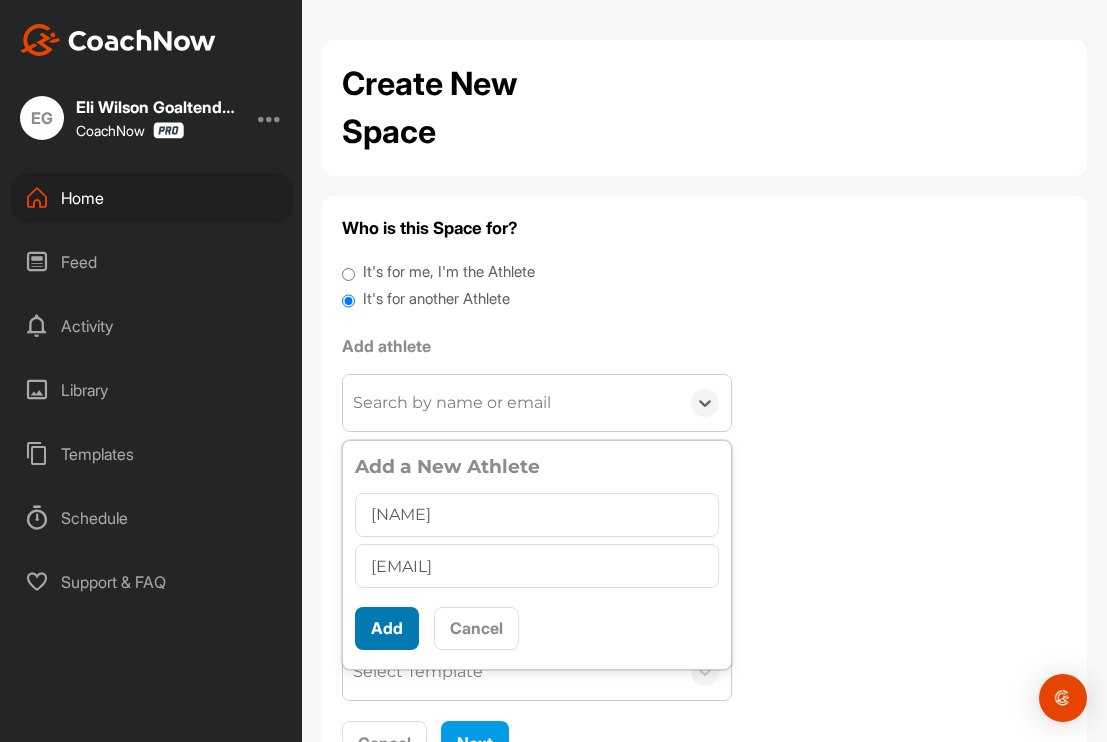 click on "Add" at bounding box center (387, 628) 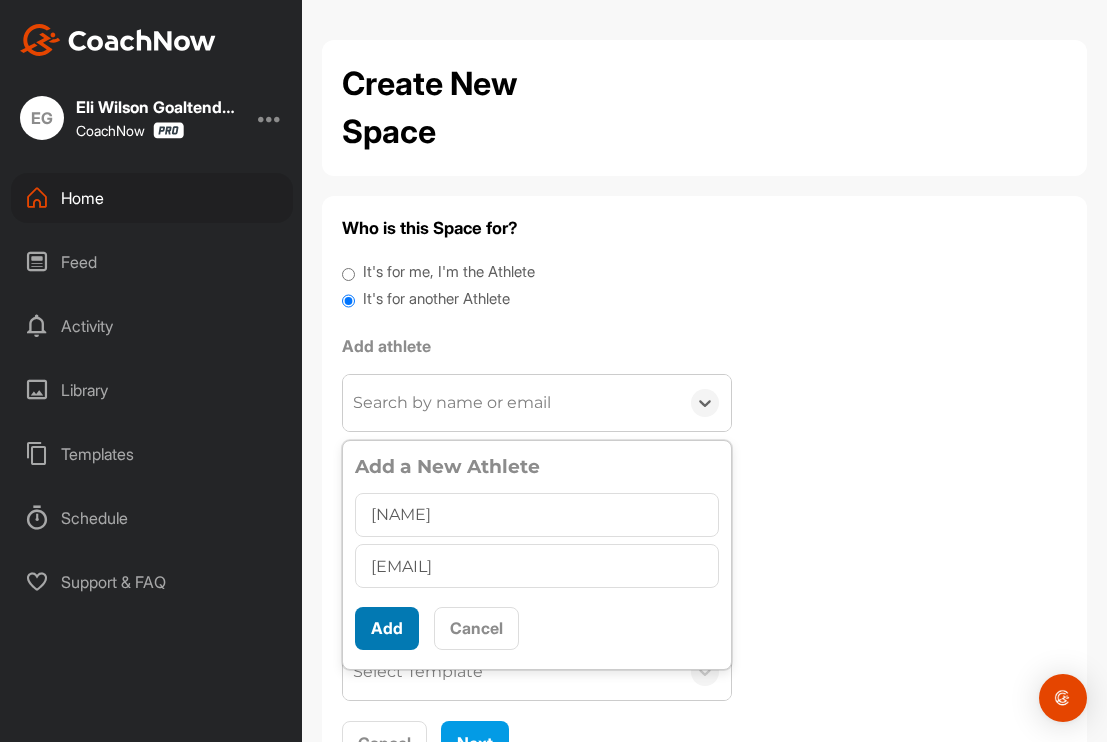 scroll, scrollTop: 0, scrollLeft: 0, axis: both 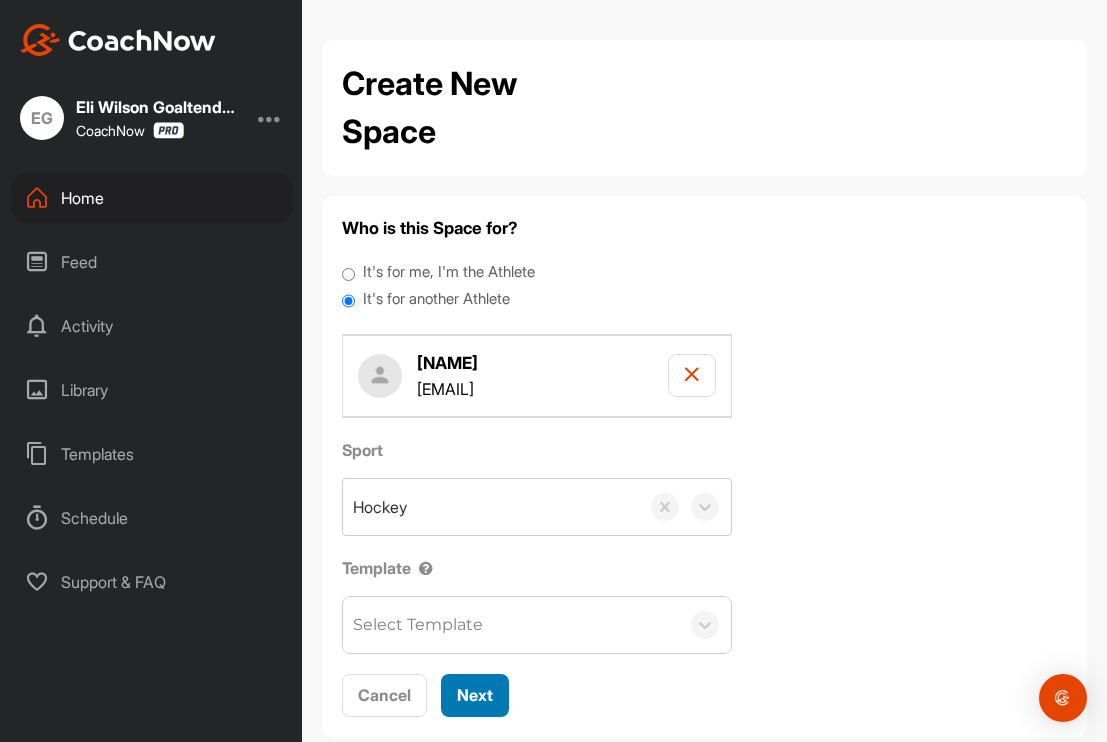 click on "Next" at bounding box center (475, 695) 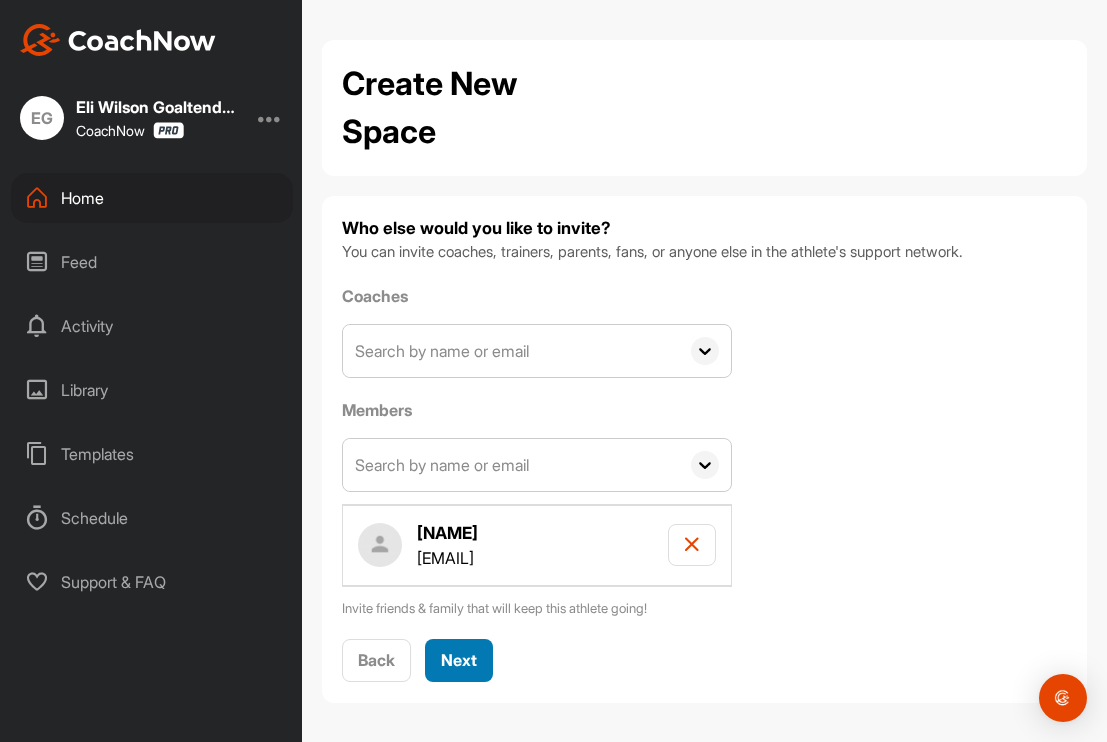 click on "Next" at bounding box center (459, 660) 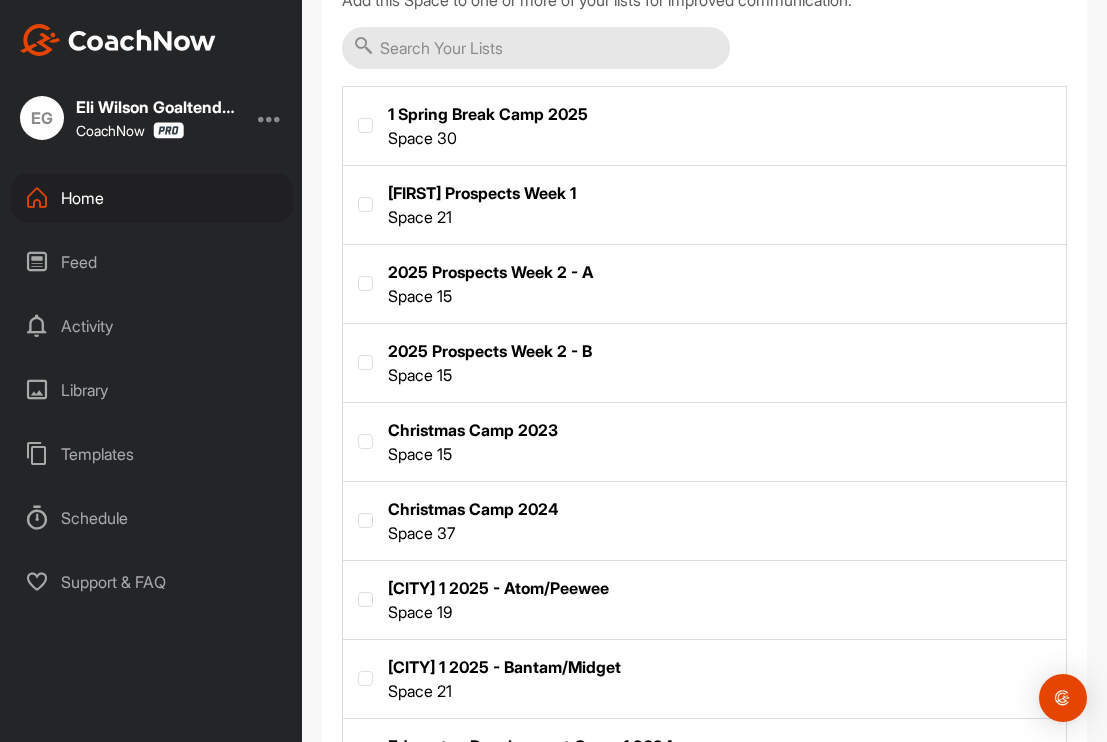 scroll, scrollTop: 709, scrollLeft: 0, axis: vertical 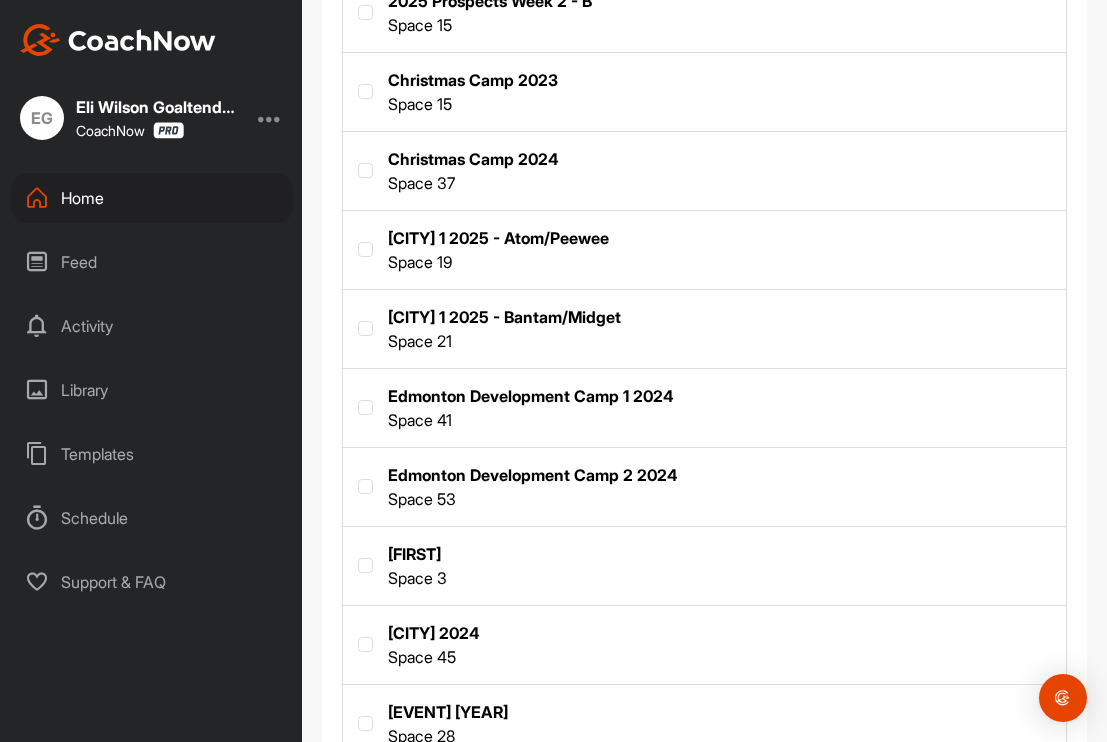 click at bounding box center (704, 327) 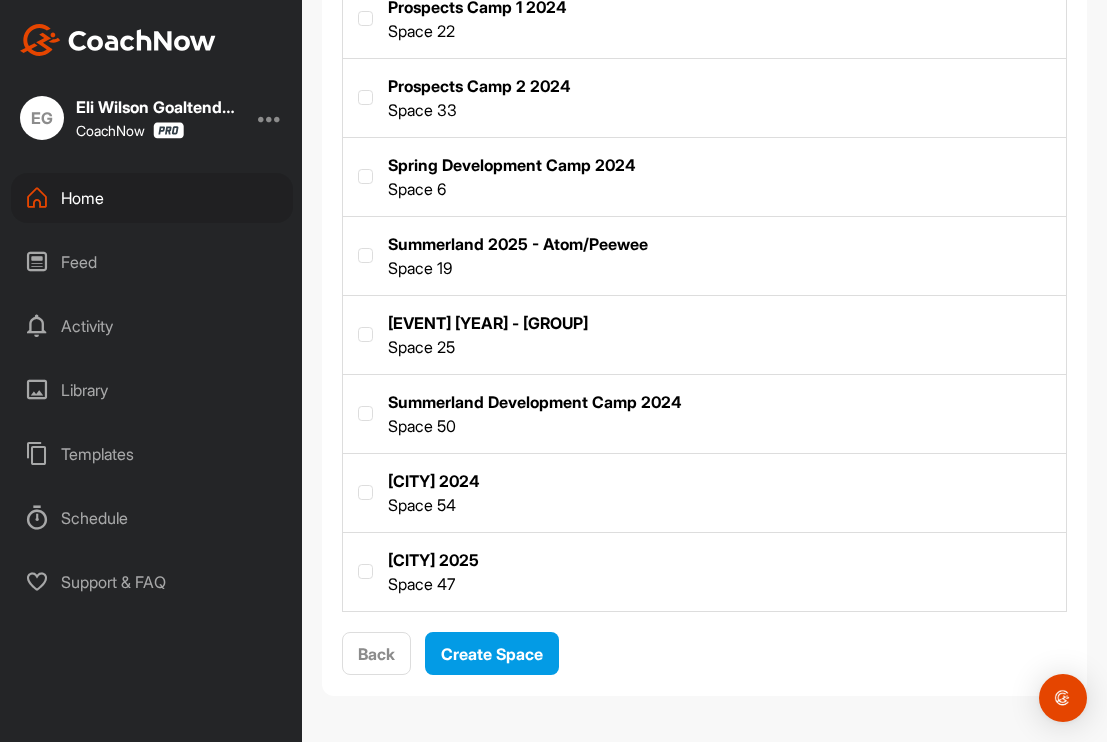 scroll, scrollTop: 1571, scrollLeft: 0, axis: vertical 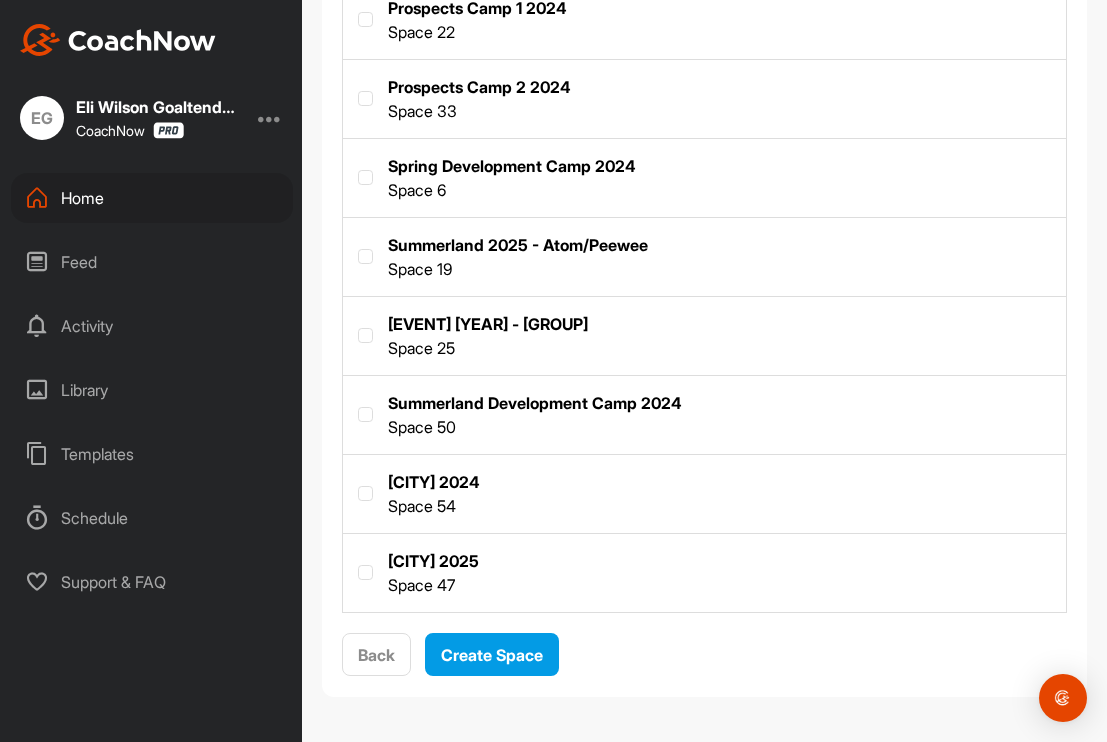 click on "You're almost finished! You are about to create a new Hockey Space for: Hayden Lanquist   jth5670@yahoo.com Add this Space to one or more of your lists for improved communication. 1 Spring Break Camp 2025 Space   30 2025 Prospects Week 1 Space   21 2025 Prospects Week 2 - A Space   15 2025 Prospects Week 2 - B Space   15 Christmas Camp 2023 Space   15 Christmas Camp 2024 Space   37 Edmonton 1 2025 - Atom/Peewee Space   19 Edmonton 1 2025 - Bantam/Midget Space   21 Edmonton Development Camp 1 2024 Space   41 Edmonton Development Camp 2 2024 Space   53 Erik Space   3 Halifax 2024 Space   45 Halifax Development Camp 2025 Space   28 HFX Dump 0 Space Prospects Camp 1 2024 Space   22 Prospects Camp 2 2024 Space   33 Spring Development Camp 2024 Space   6 Summerland 2025 - Atom/Peewee Space   19 Summerland 2025 - Bantam/Midget Space   25 Summerland Development Camp 2024 Space   50 Toronto 2024 Space   54 Toronto 2025 Space   47   Back   Create Space" at bounding box center (704, -339) 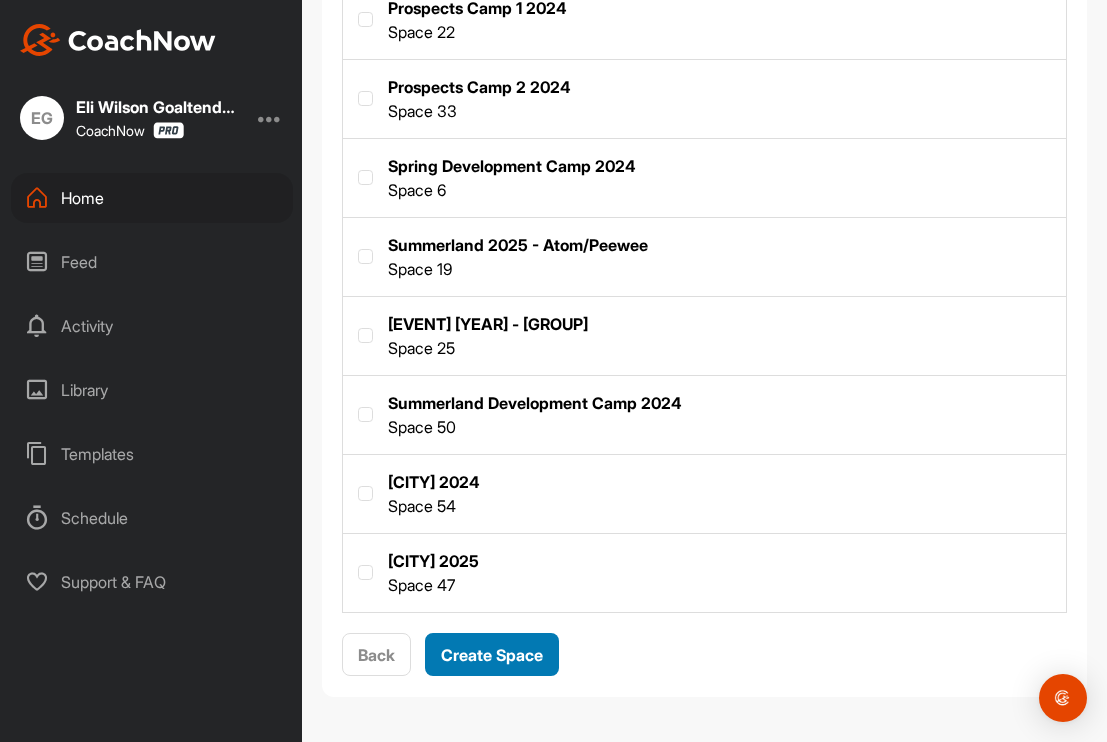click on "Create Space" at bounding box center [492, 654] 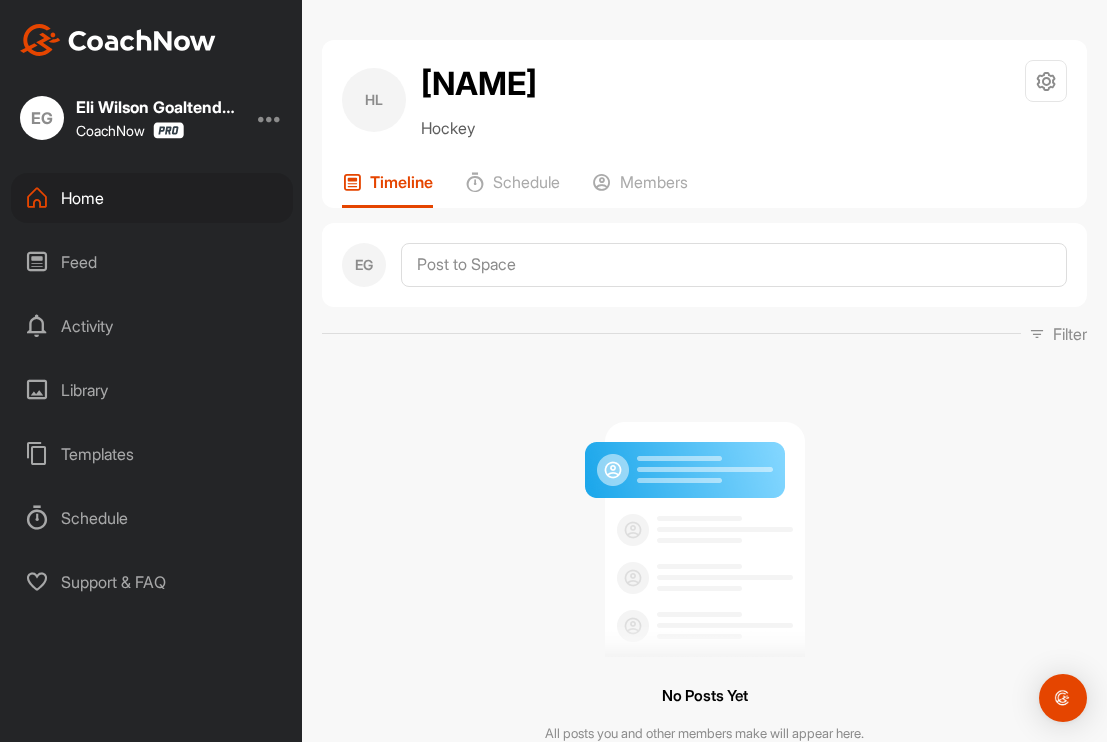 click on "Home" at bounding box center [152, 198] 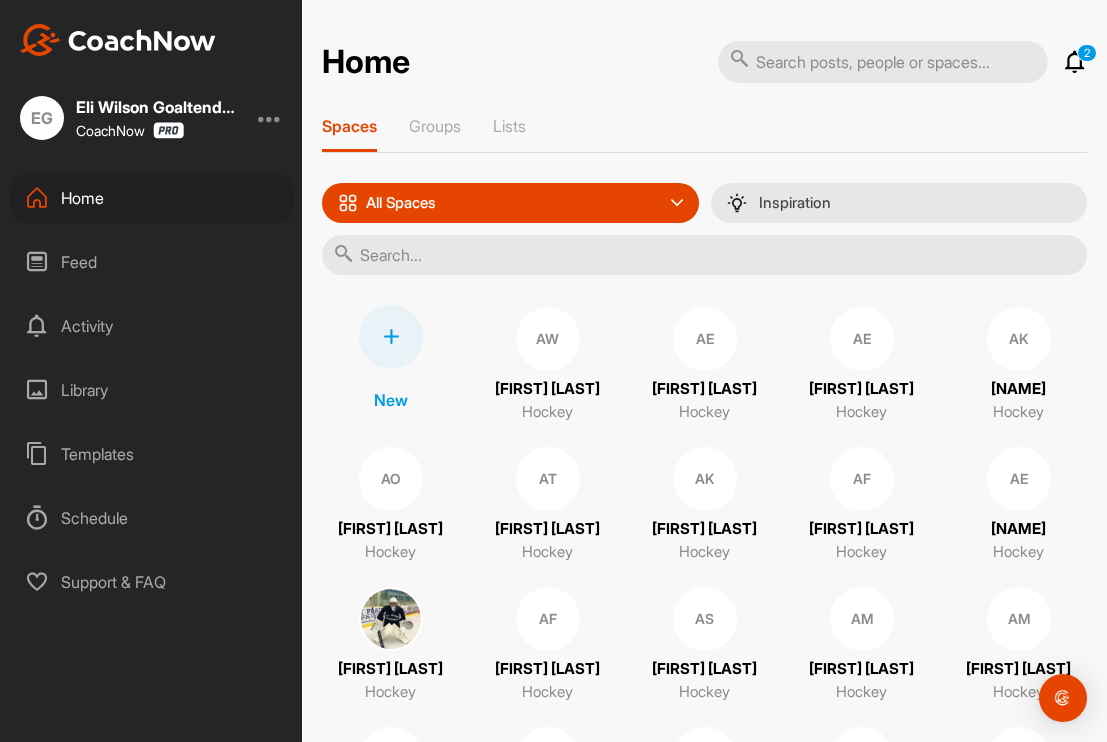 click at bounding box center (391, 337) 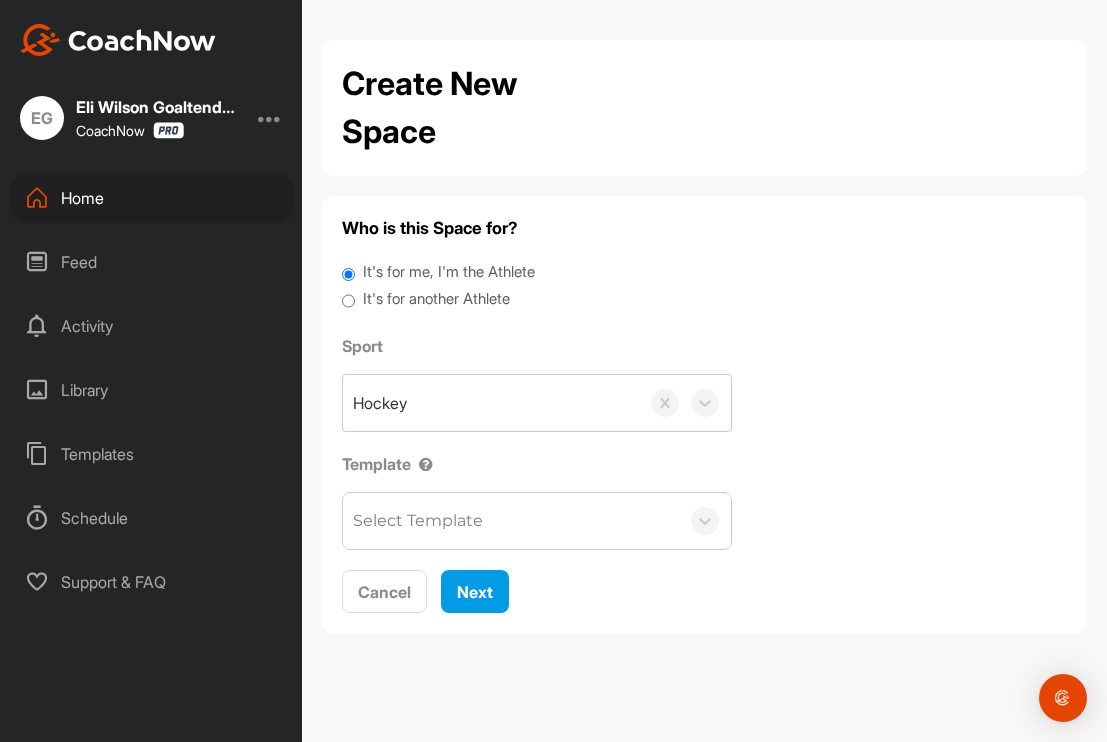 click on "It's for another Athlete" at bounding box center [348, 301] 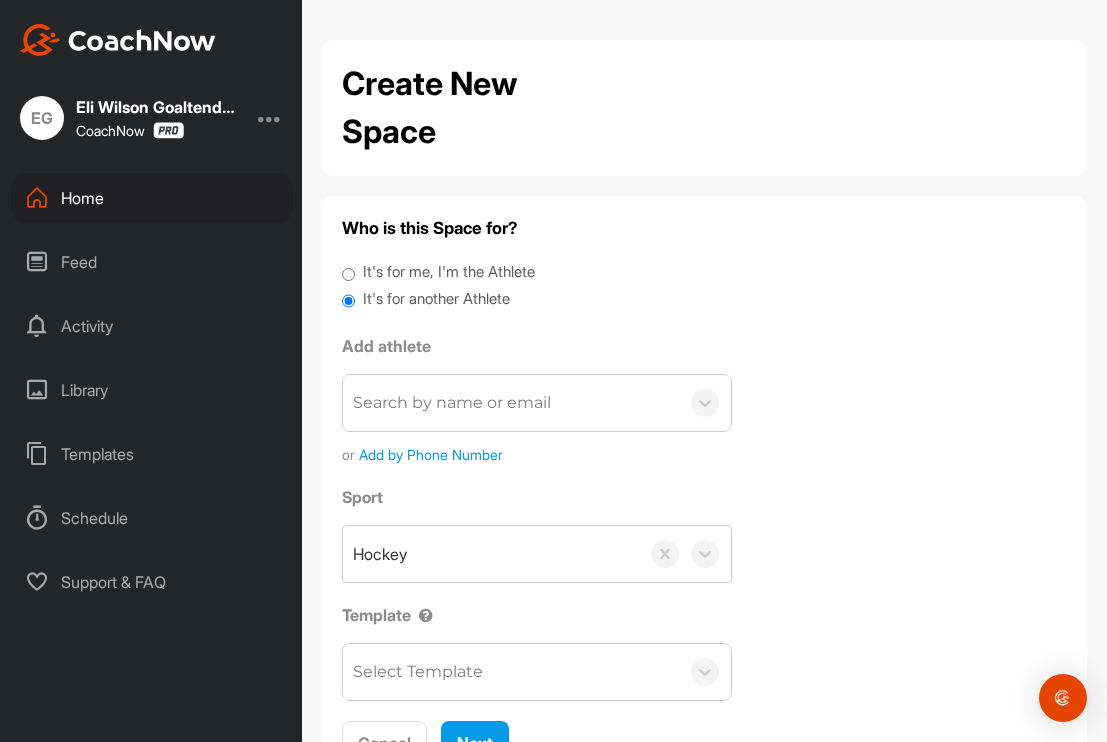click on "Search by name or email" at bounding box center [511, 403] 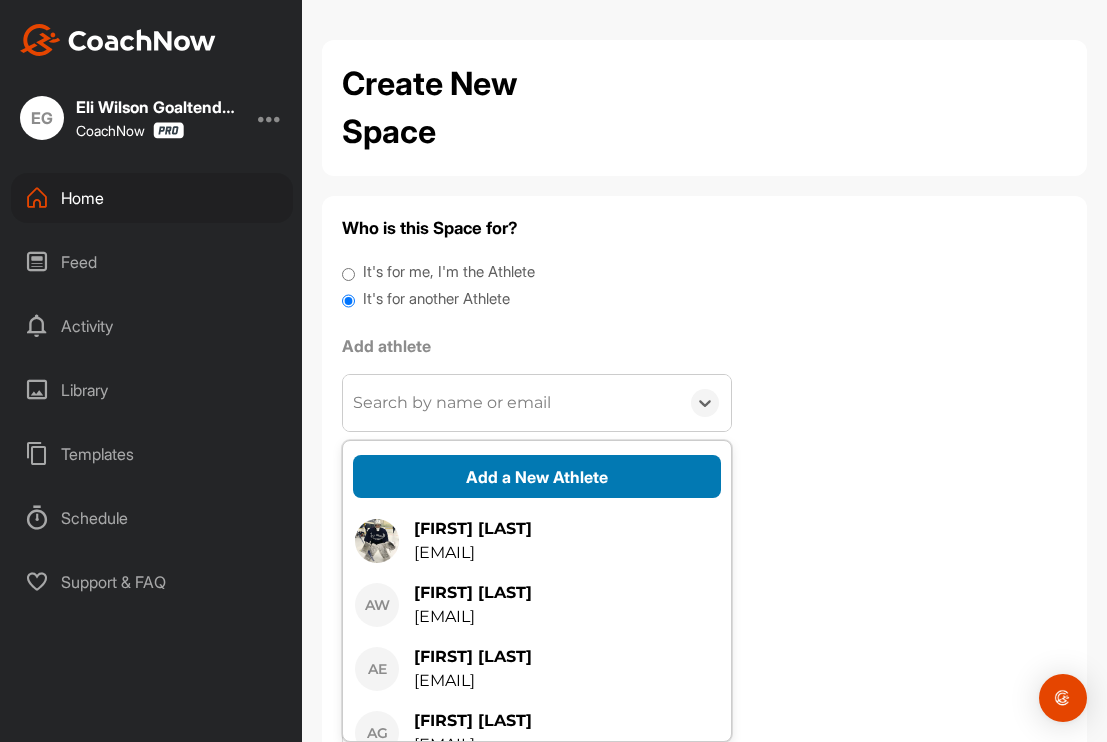 click on "Add a New Athlete" at bounding box center [537, 476] 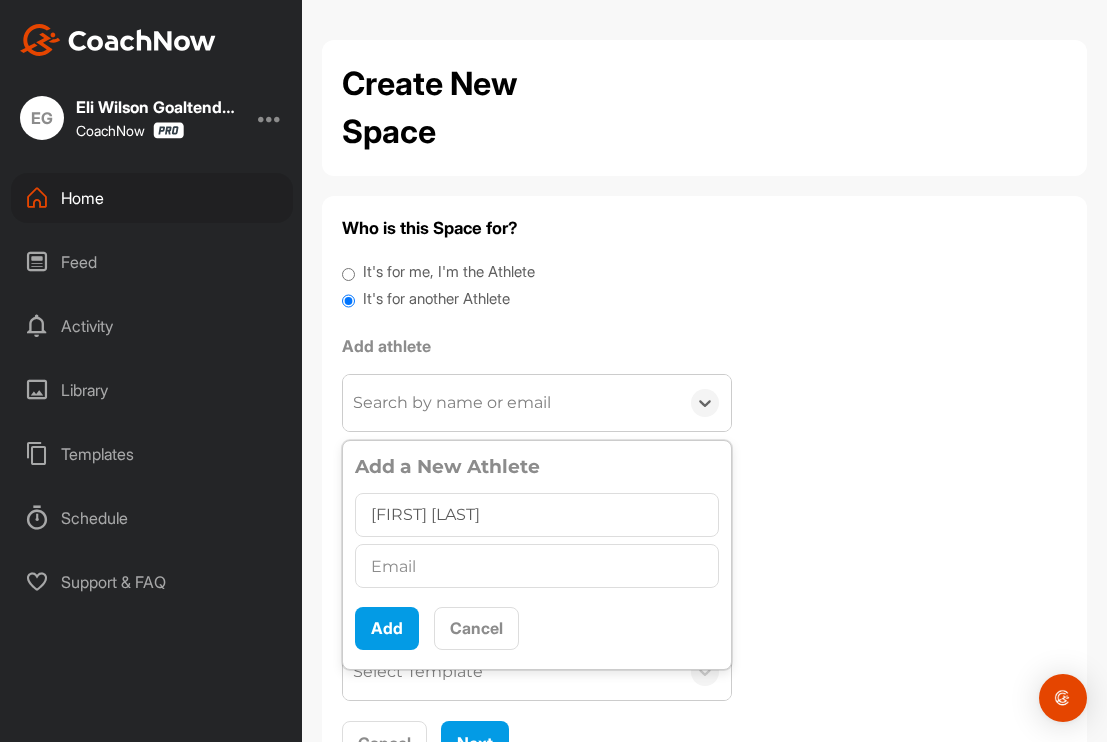 type on "William McDonald" 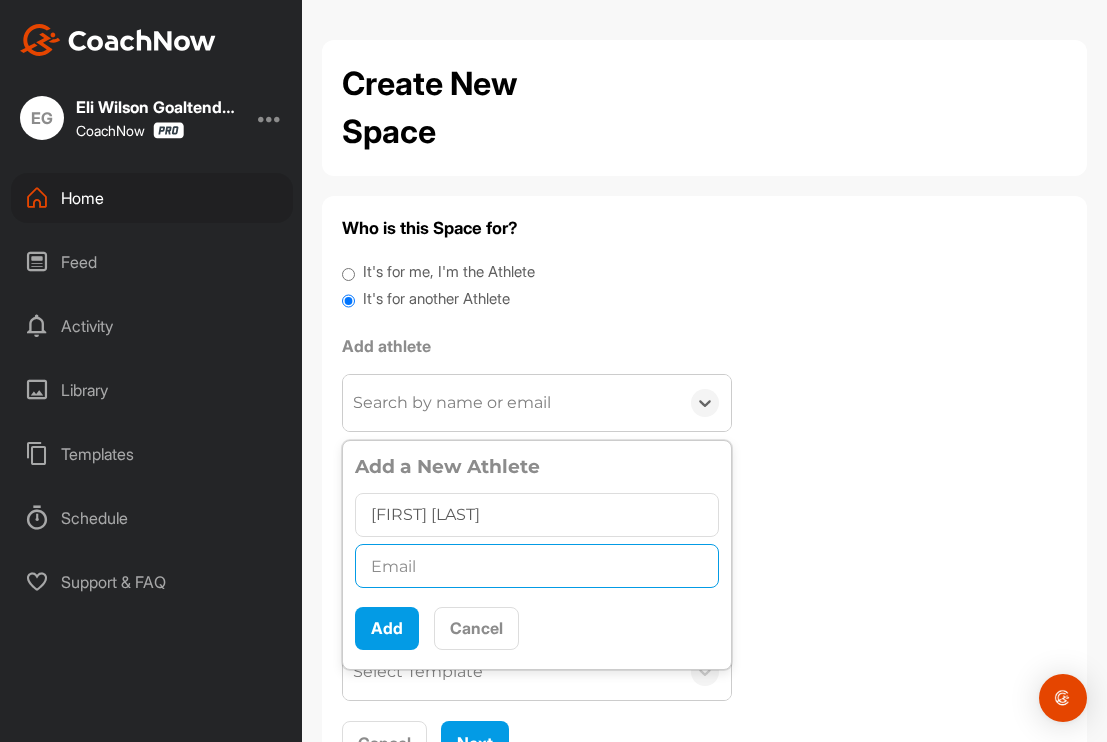 paste on "josh_mcdonald@gov.nt.ca" 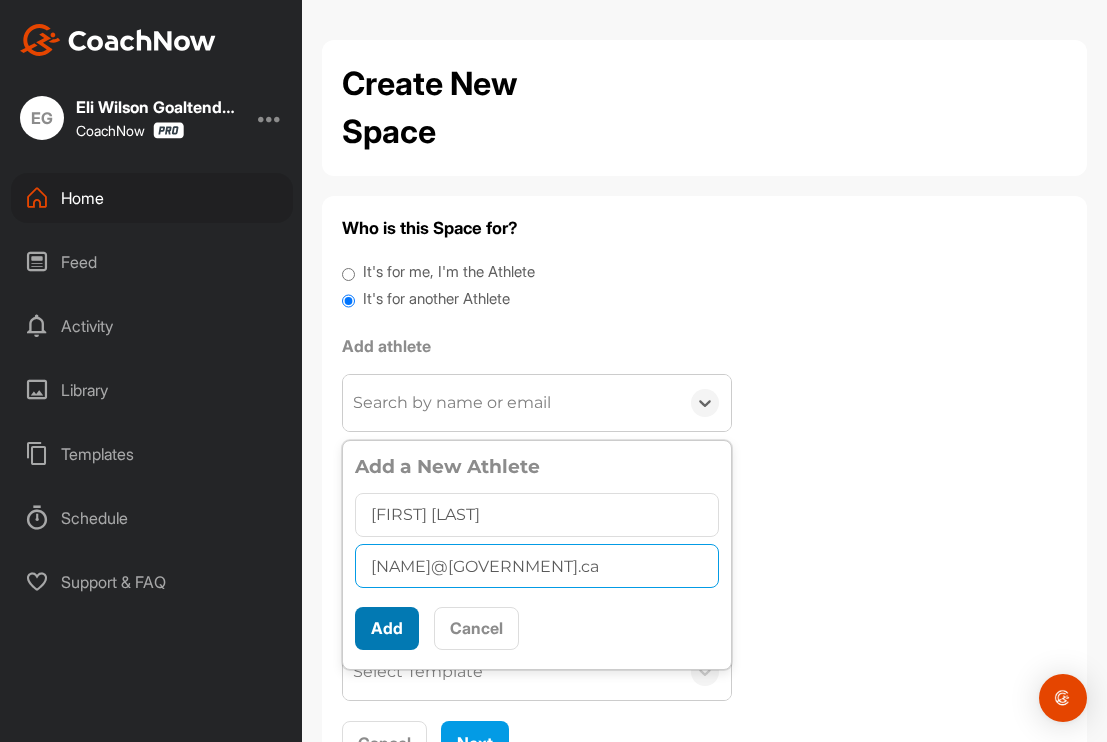 type on "josh_mcdonald@gov.nt.ca" 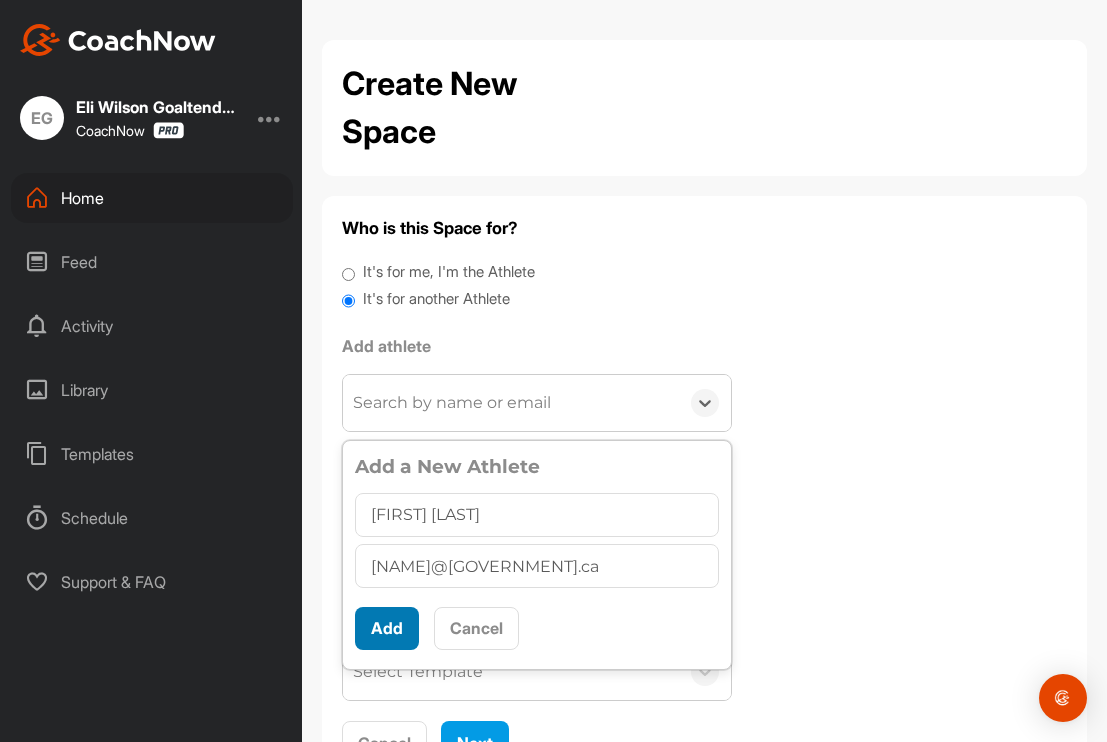 click on "Add" at bounding box center (387, 628) 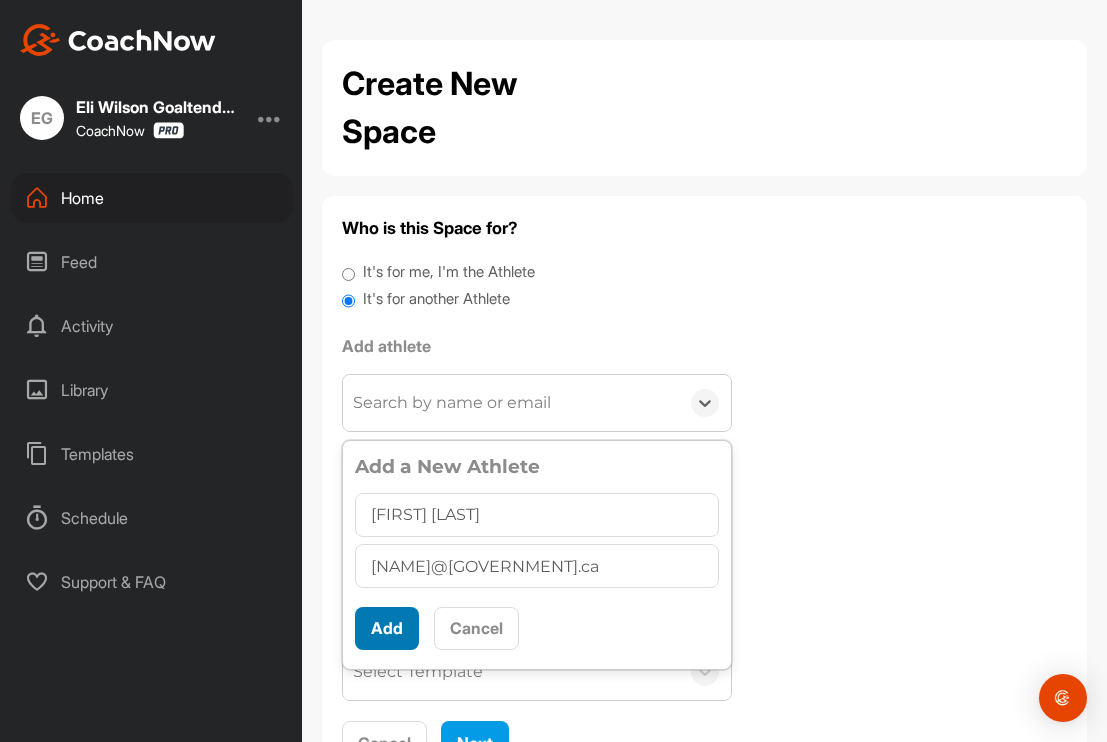 scroll, scrollTop: 0, scrollLeft: 0, axis: both 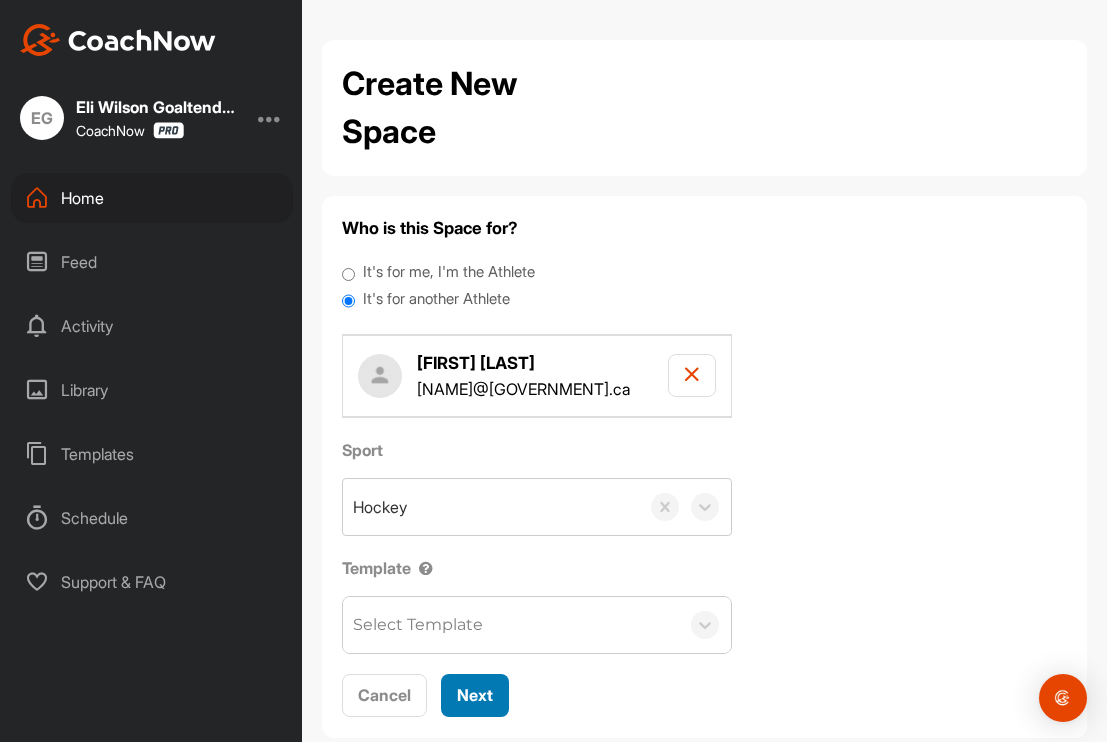click on "Next" at bounding box center [475, 695] 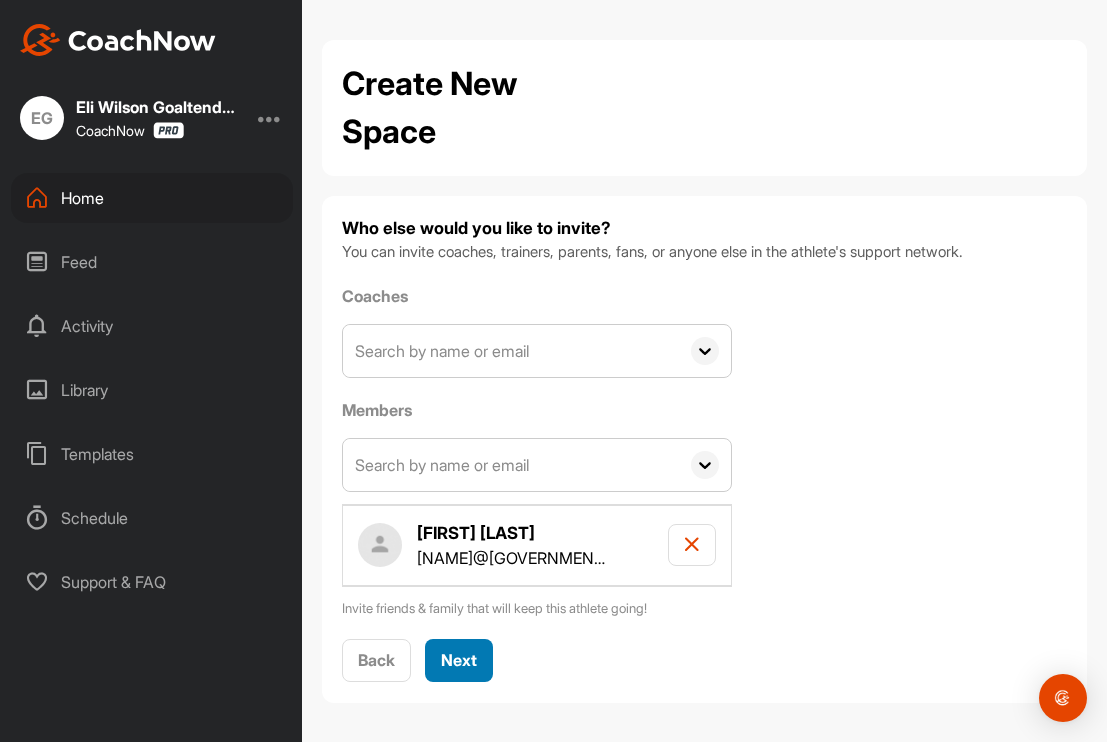 click on "Next" at bounding box center [459, 660] 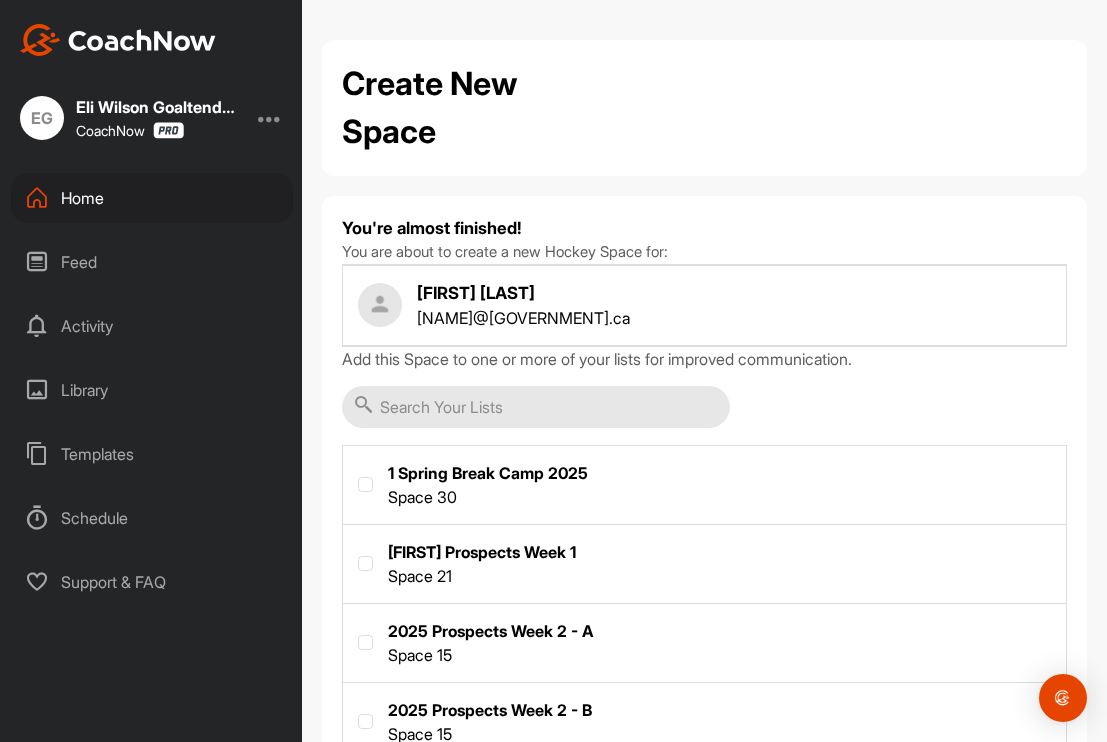 scroll, scrollTop: 0, scrollLeft: 0, axis: both 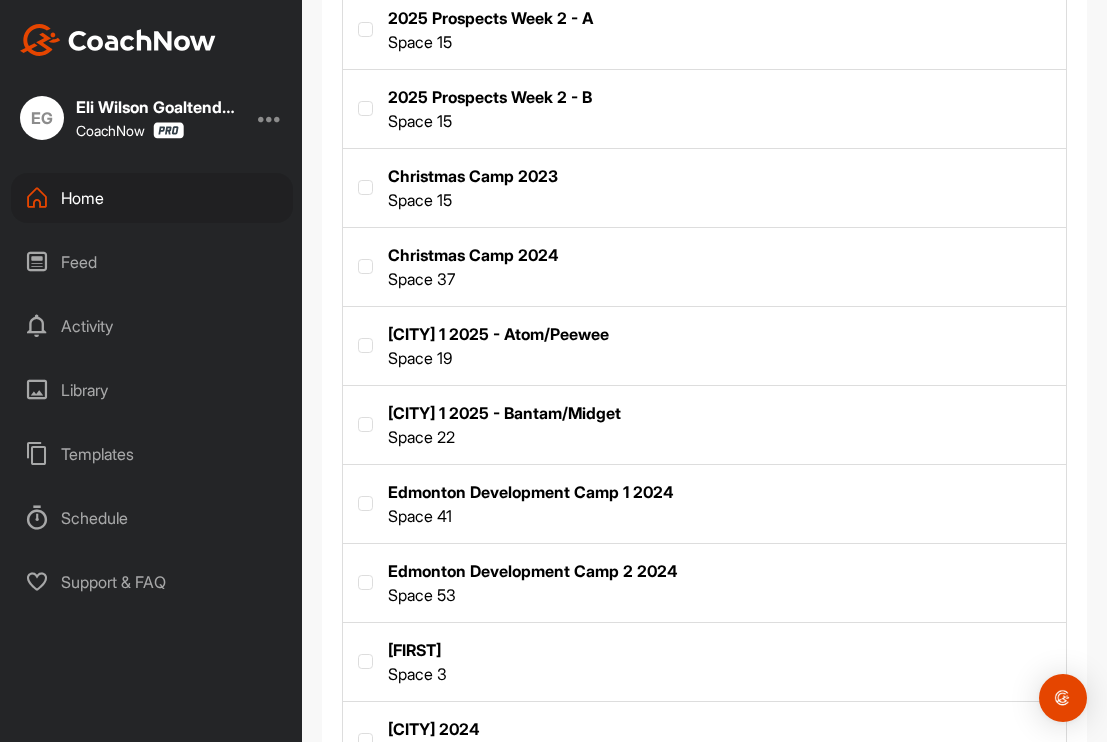 click at bounding box center [704, 423] 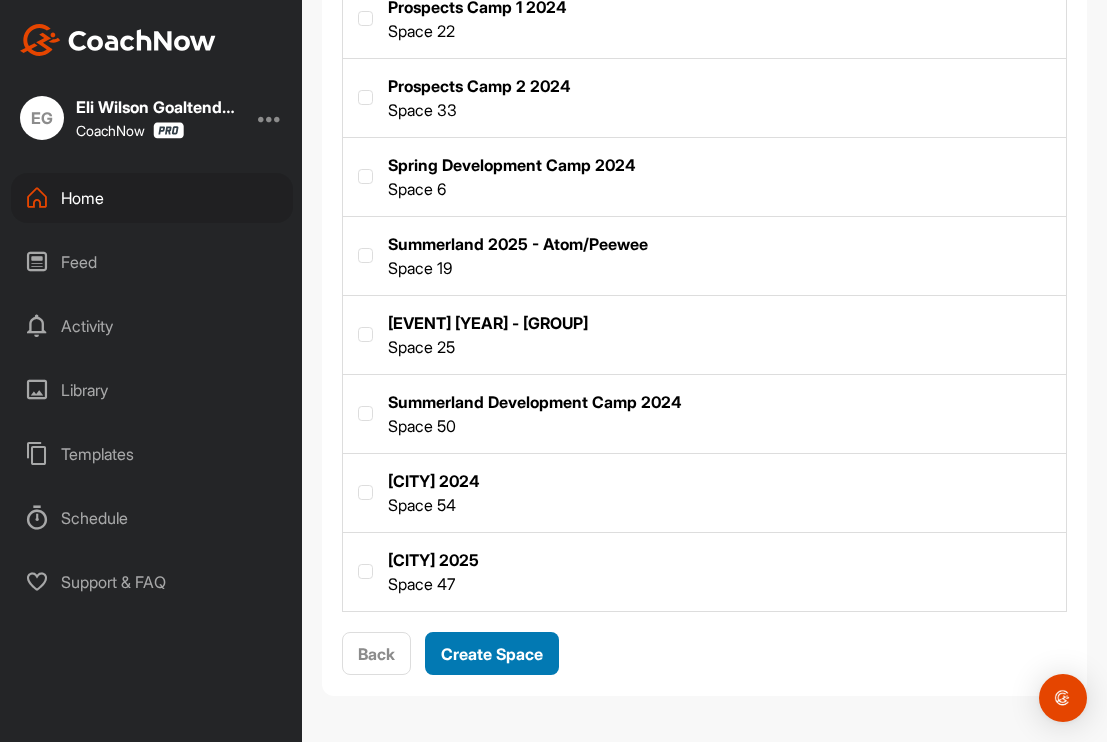 scroll, scrollTop: 1571, scrollLeft: 0, axis: vertical 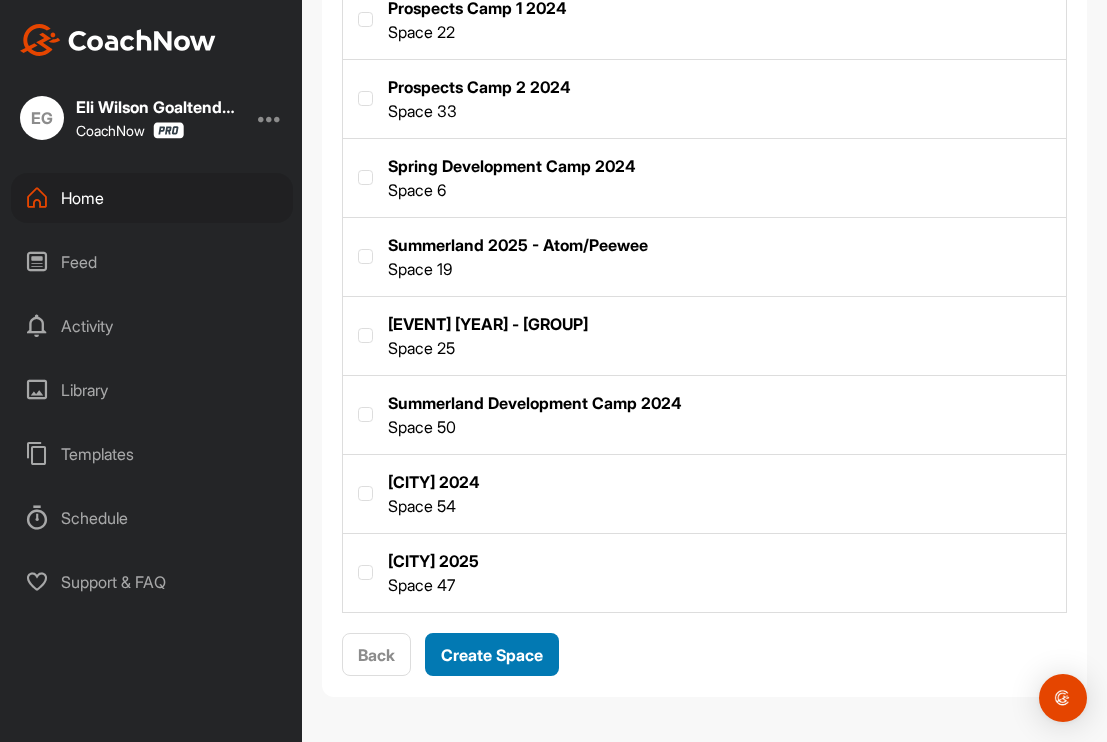 click on "Create Space" at bounding box center (492, 655) 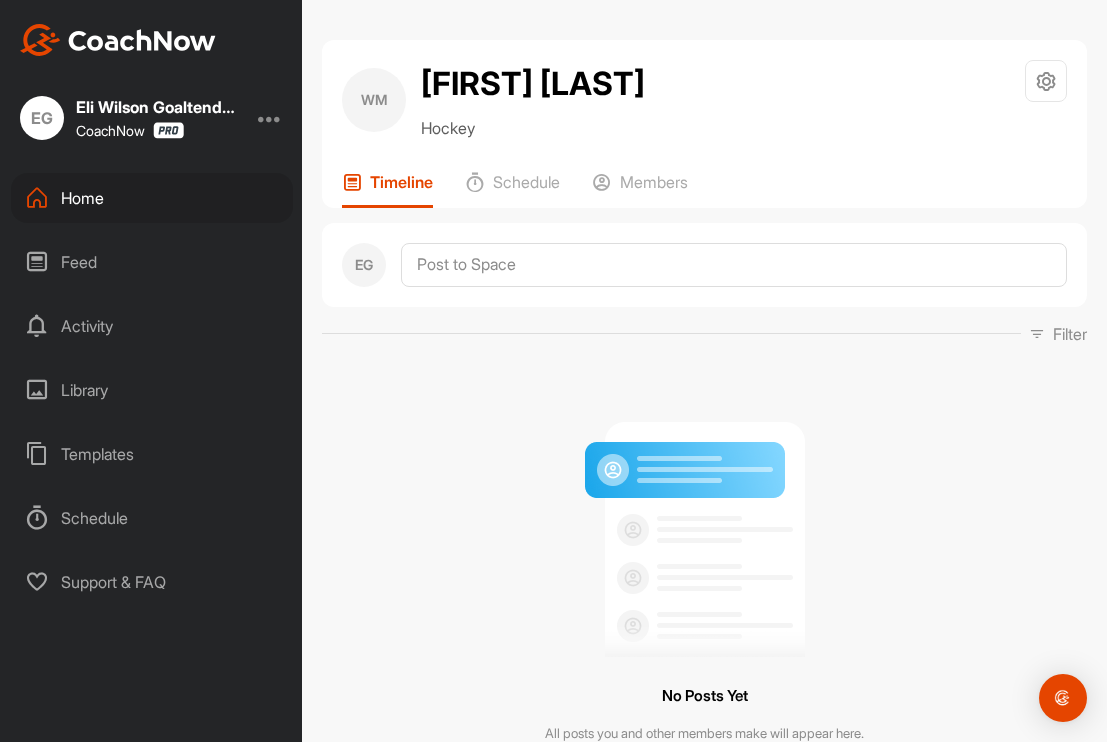 click on "Home" at bounding box center (152, 198) 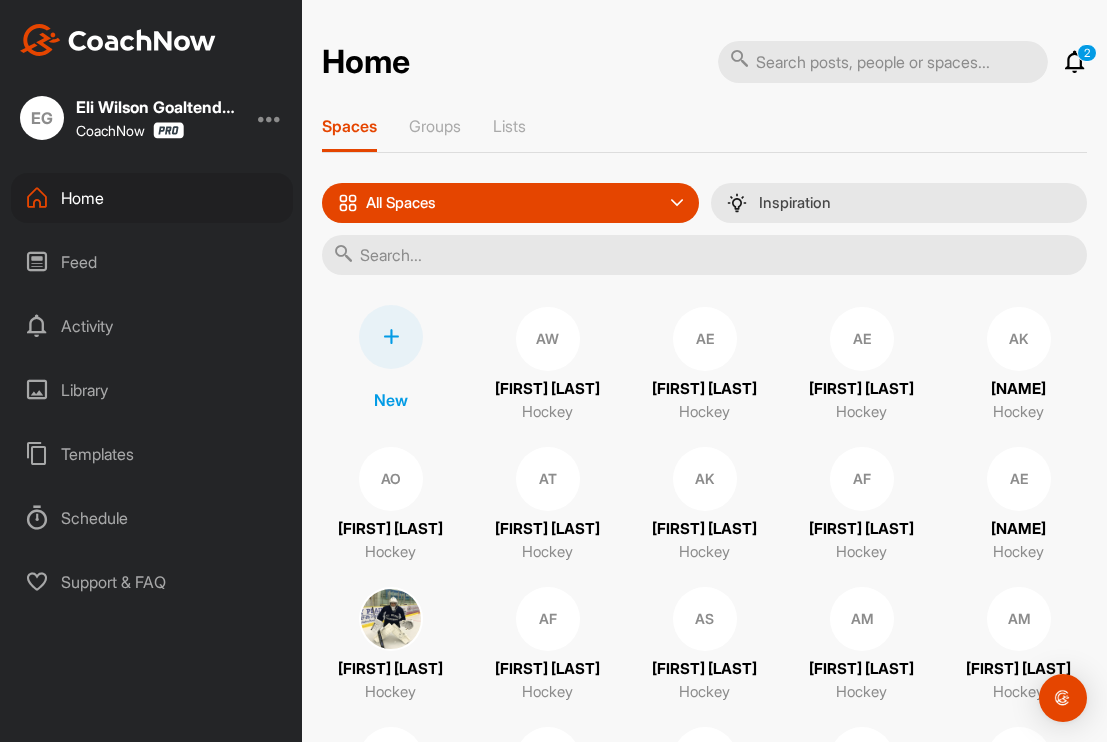 click at bounding box center (391, 337) 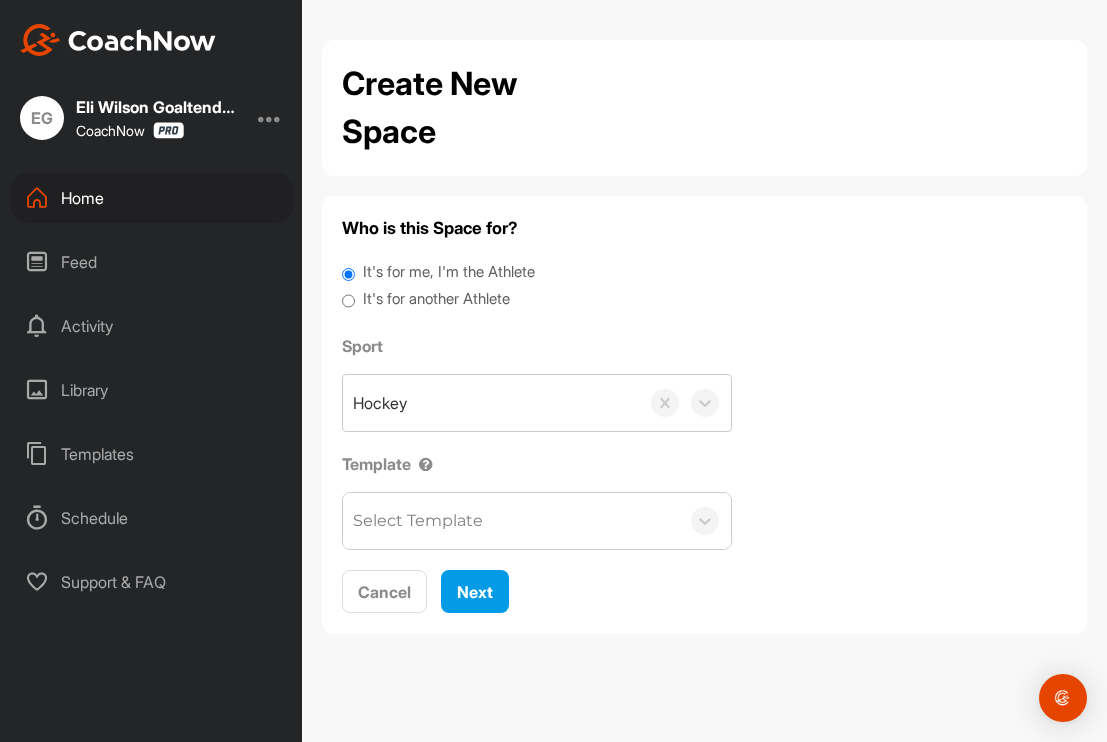 click on "It's for another Athlete" at bounding box center (348, 301) 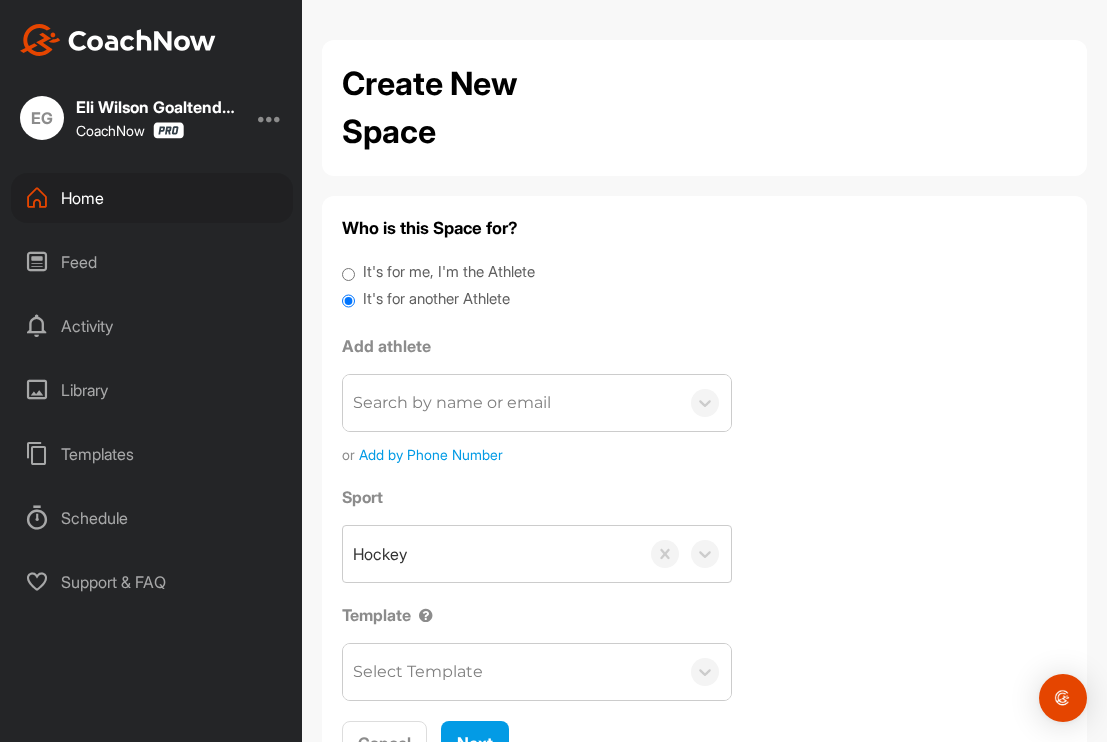click on "Search by name or email" at bounding box center [452, 403] 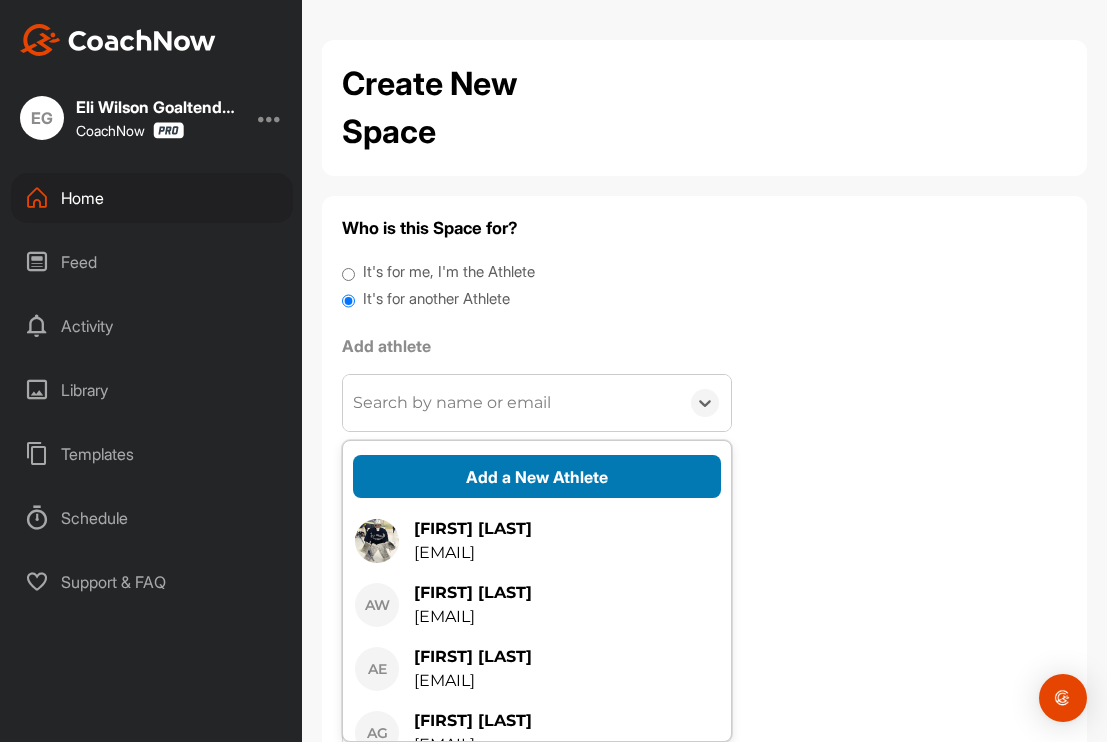 click on "Add a New Athlete" at bounding box center (537, 476) 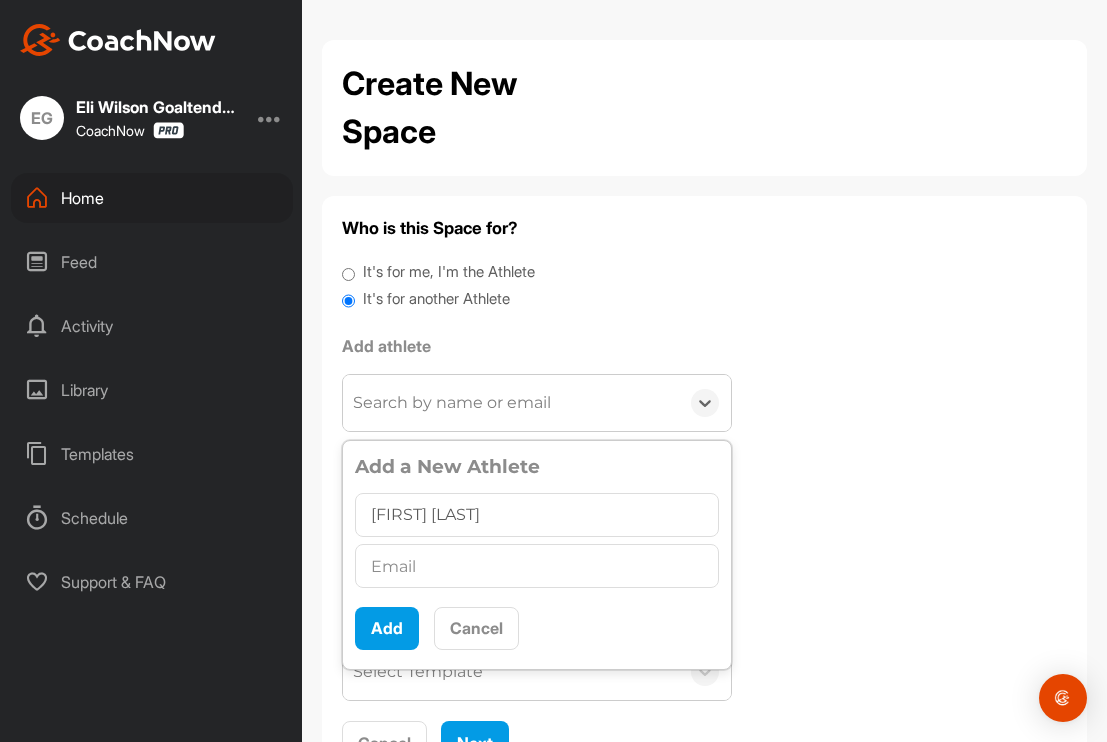 type on "Cruz Elias" 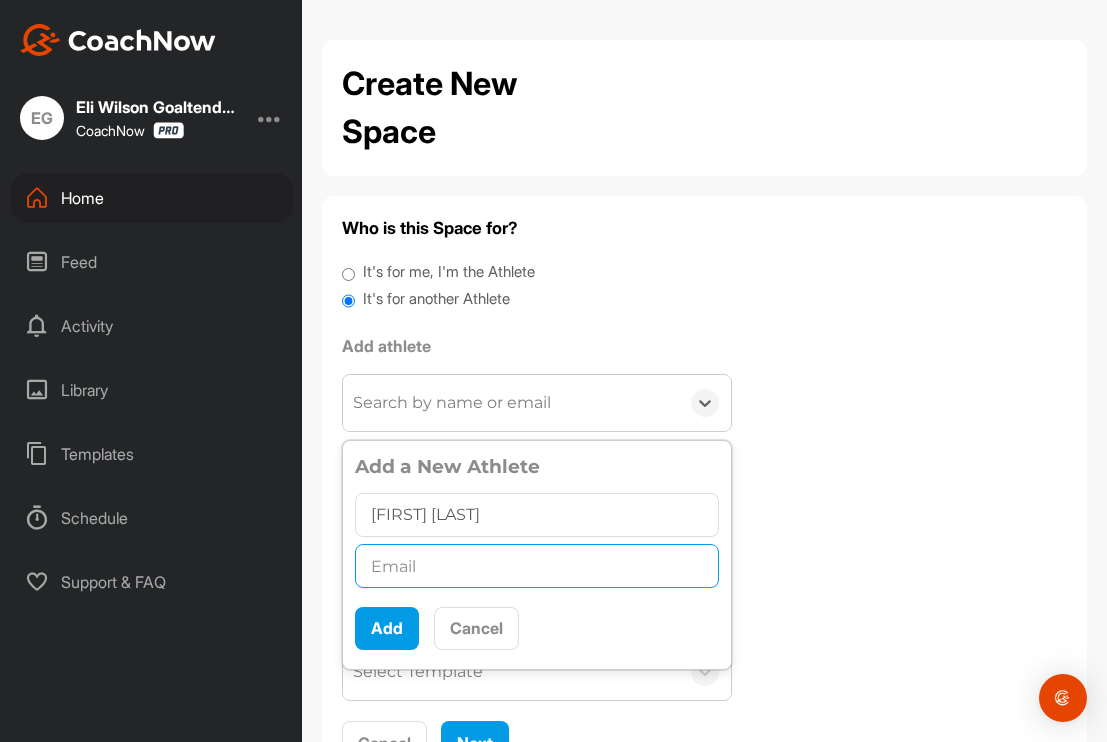 paste on "robertkalinek@hotmail.com" 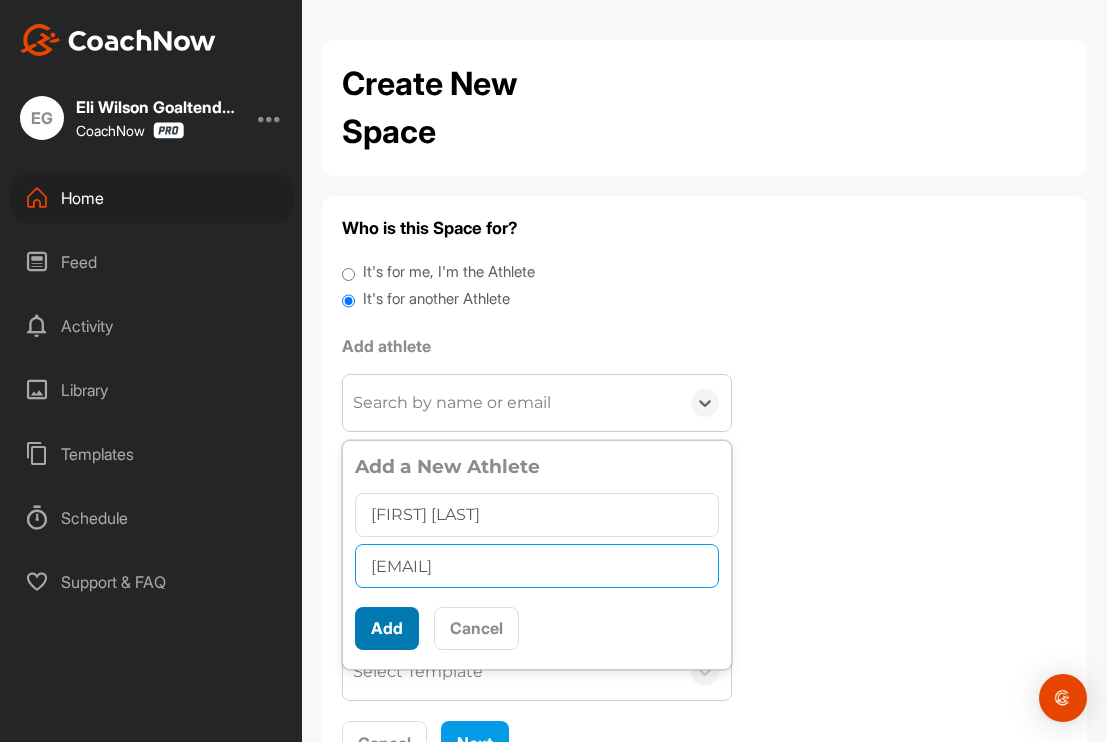 type on "robertkalinek@hotmail.com" 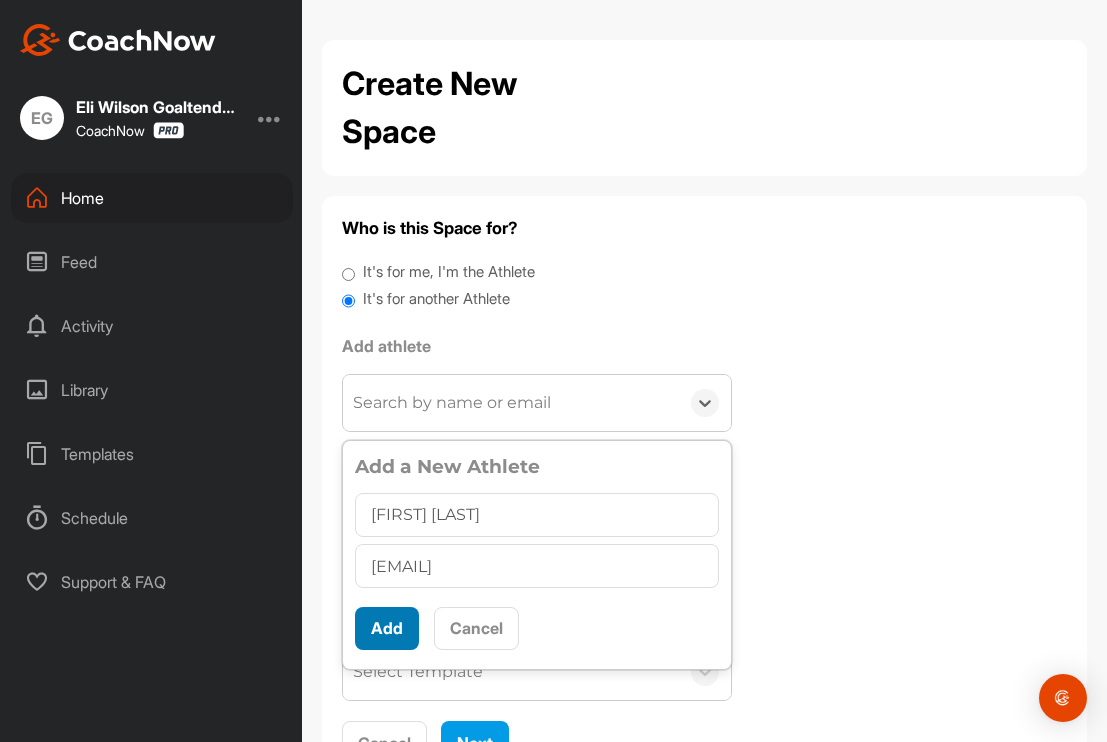 click on "Add" at bounding box center [387, 628] 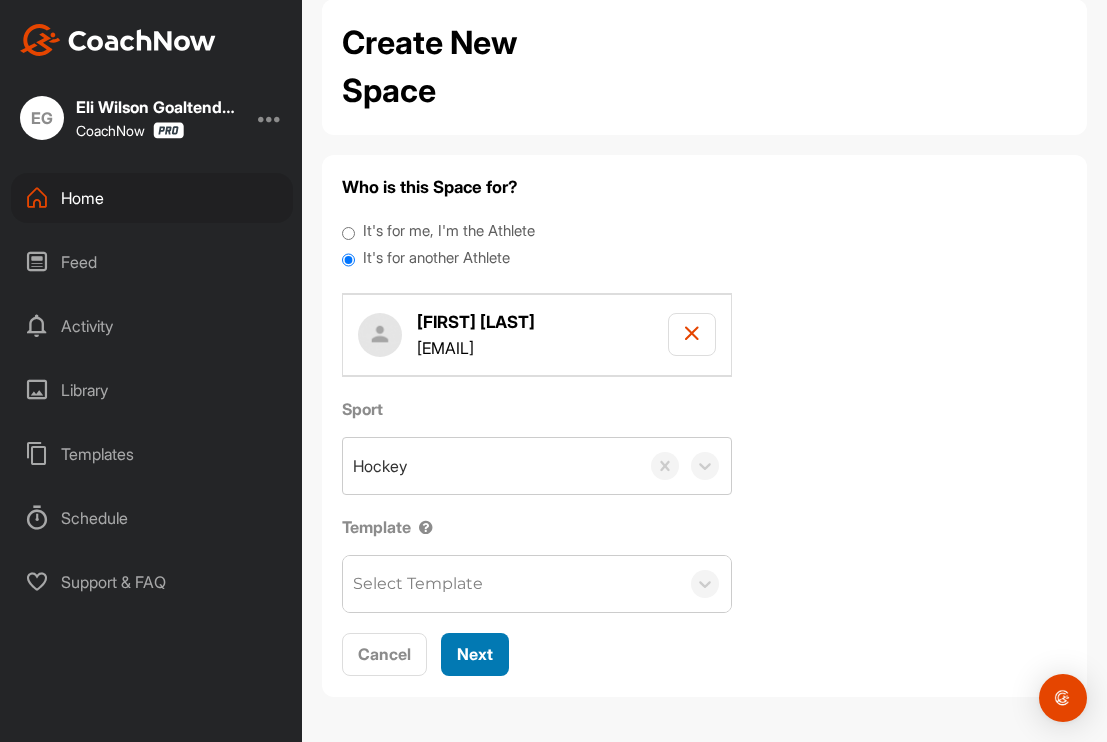 scroll, scrollTop: 40, scrollLeft: 0, axis: vertical 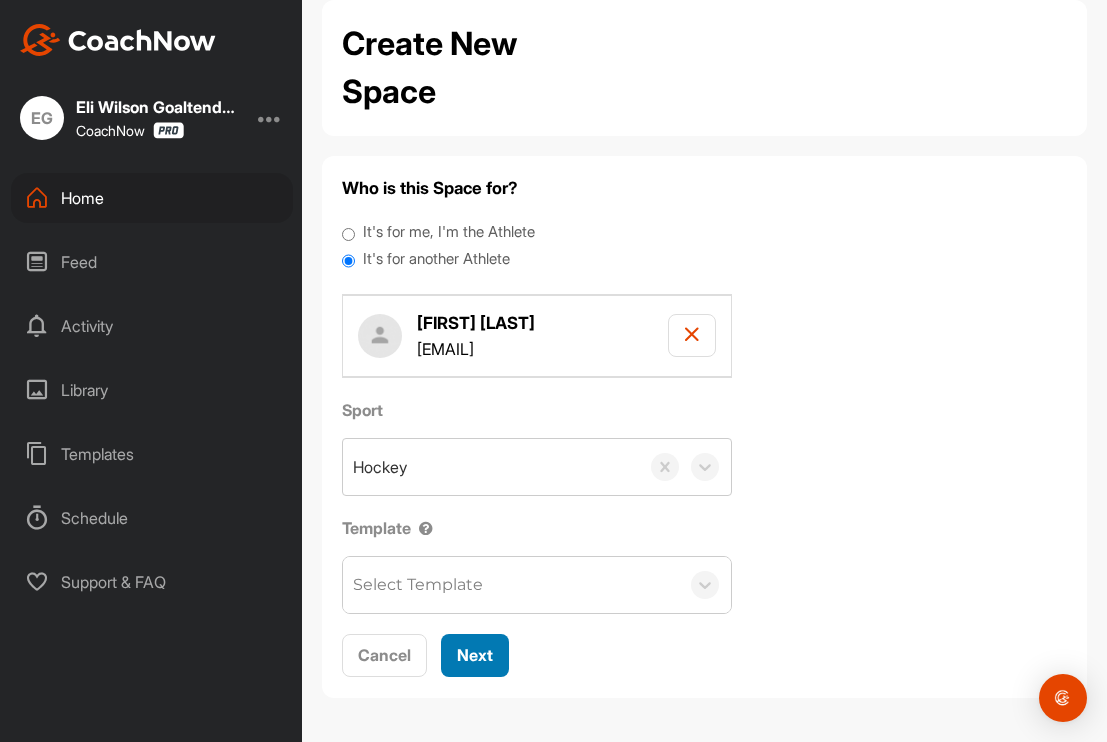 click on "Next" at bounding box center (475, 655) 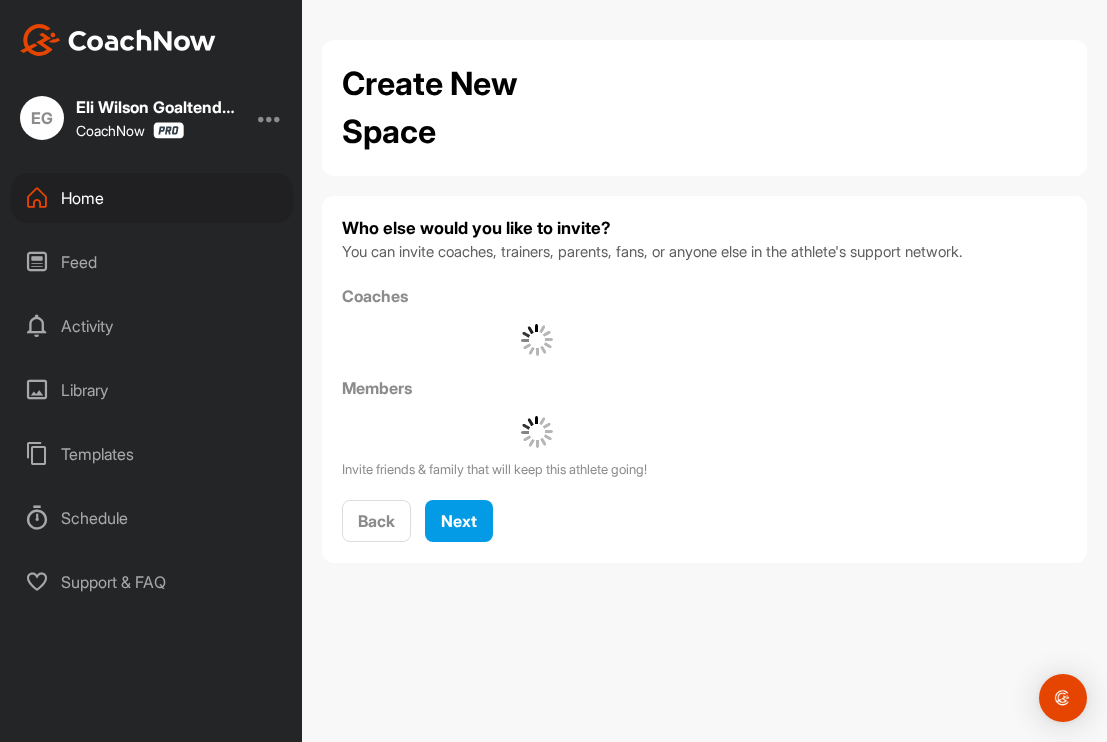 scroll, scrollTop: 0, scrollLeft: 0, axis: both 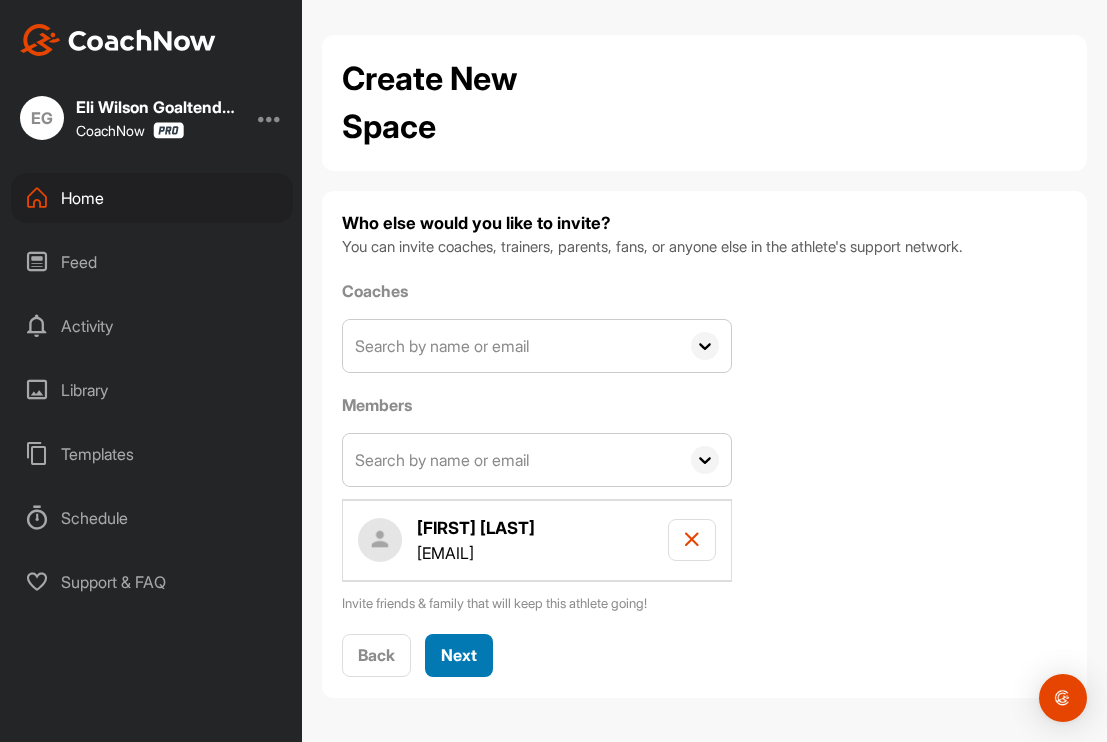 click on "Next" at bounding box center (459, 655) 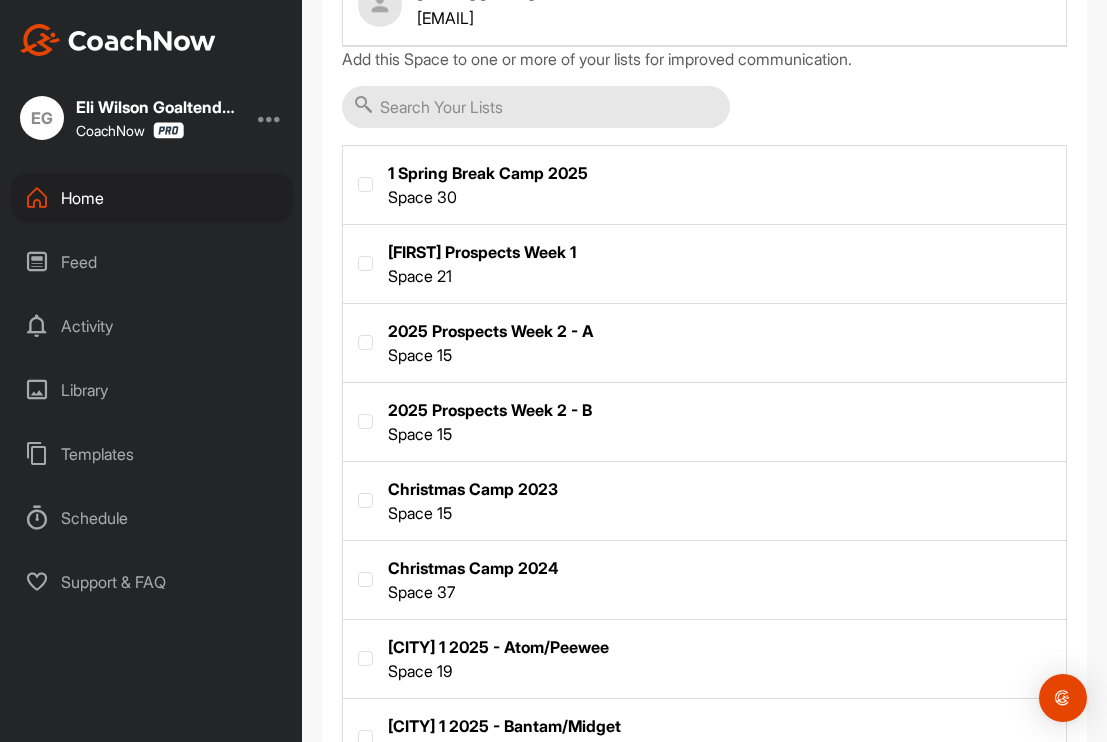 scroll, scrollTop: 620, scrollLeft: 0, axis: vertical 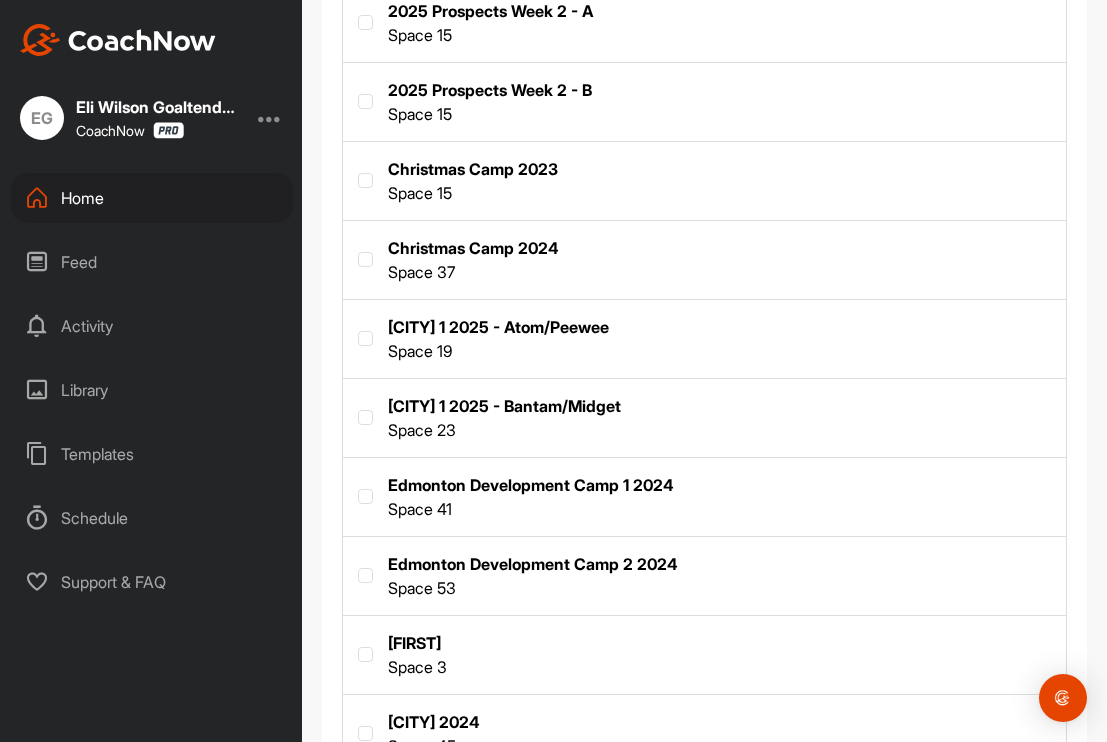 click at bounding box center [704, 416] 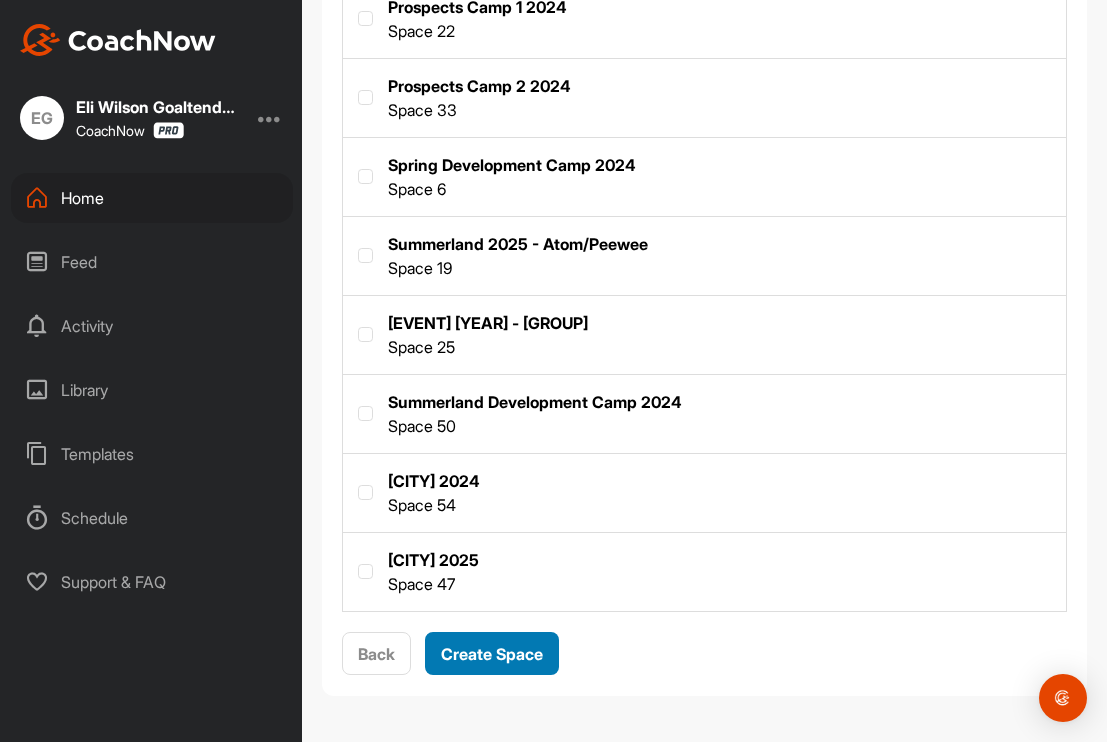 scroll, scrollTop: 1571, scrollLeft: 0, axis: vertical 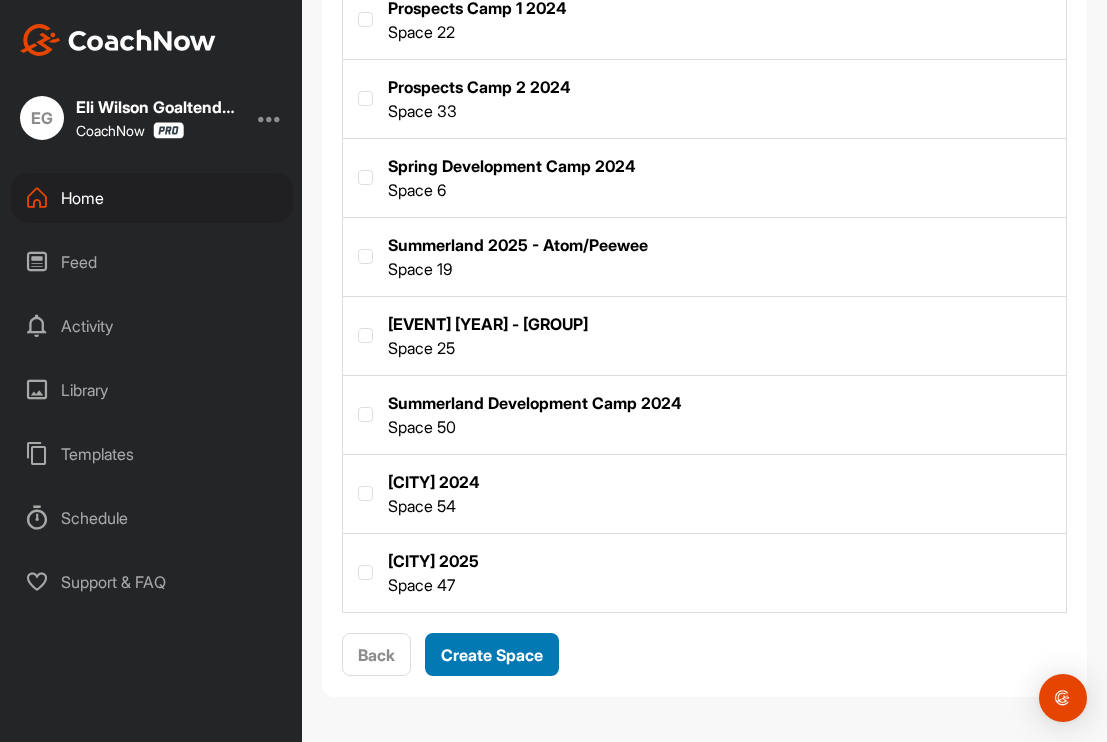 click on "Create Space" at bounding box center (492, 655) 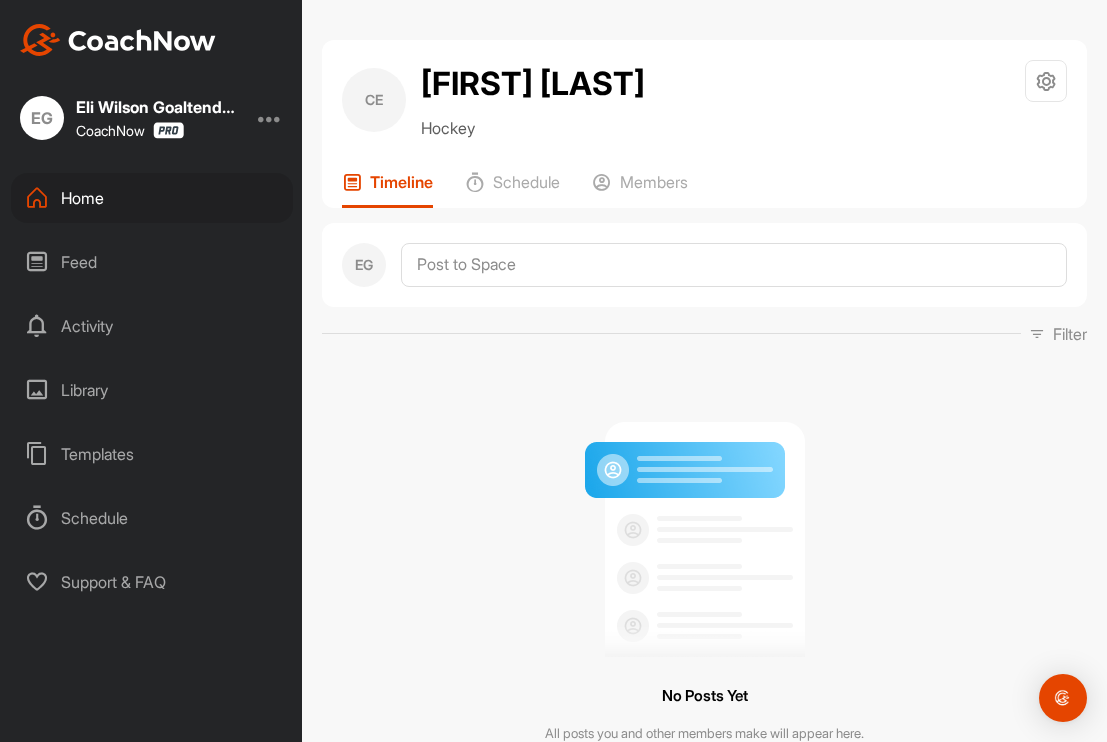 click on "Home" at bounding box center [152, 198] 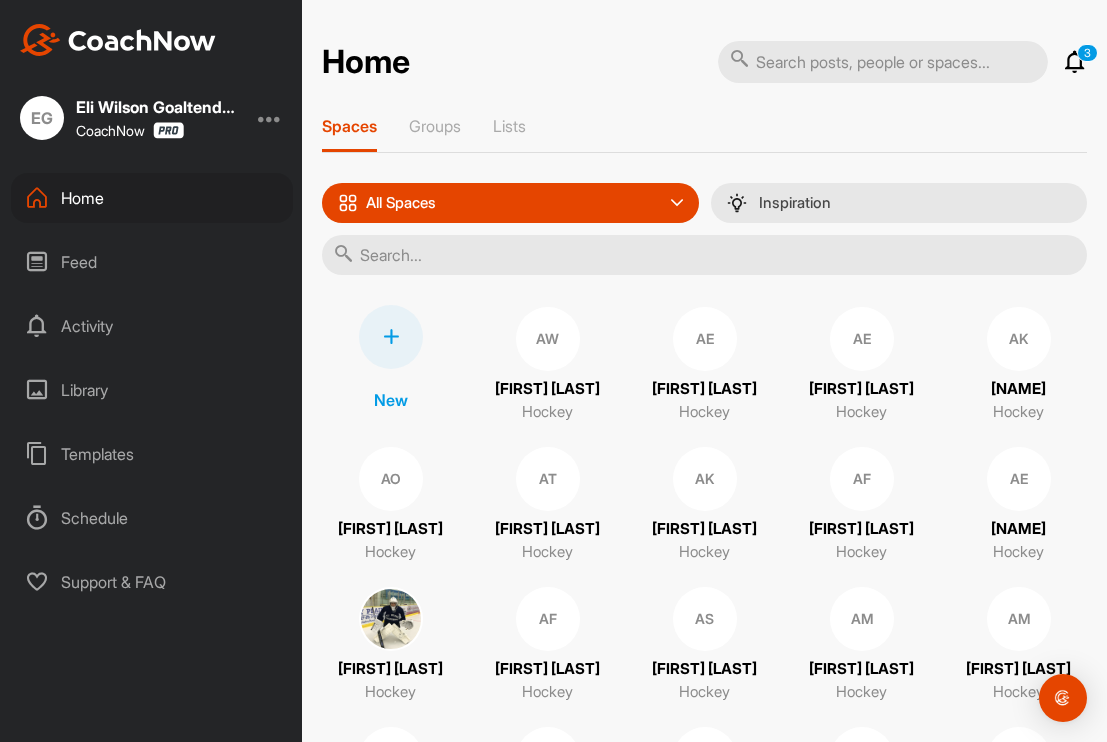 click at bounding box center (391, 337) 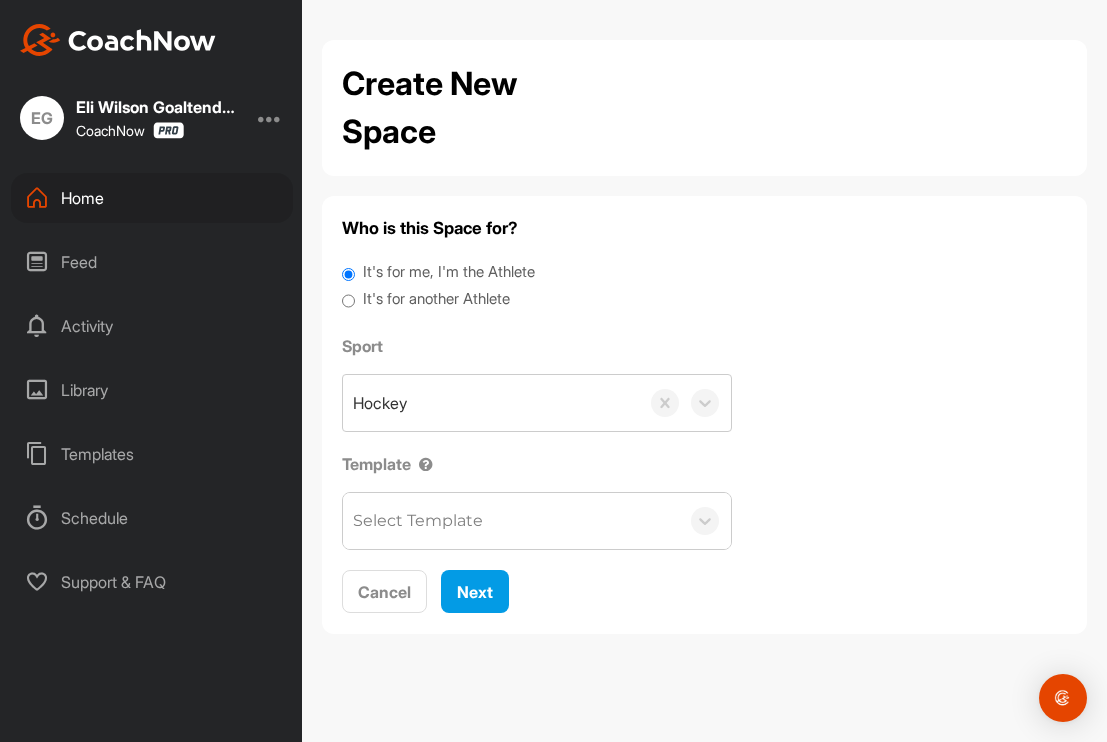 click on "It's for another Athlete" at bounding box center [348, 301] 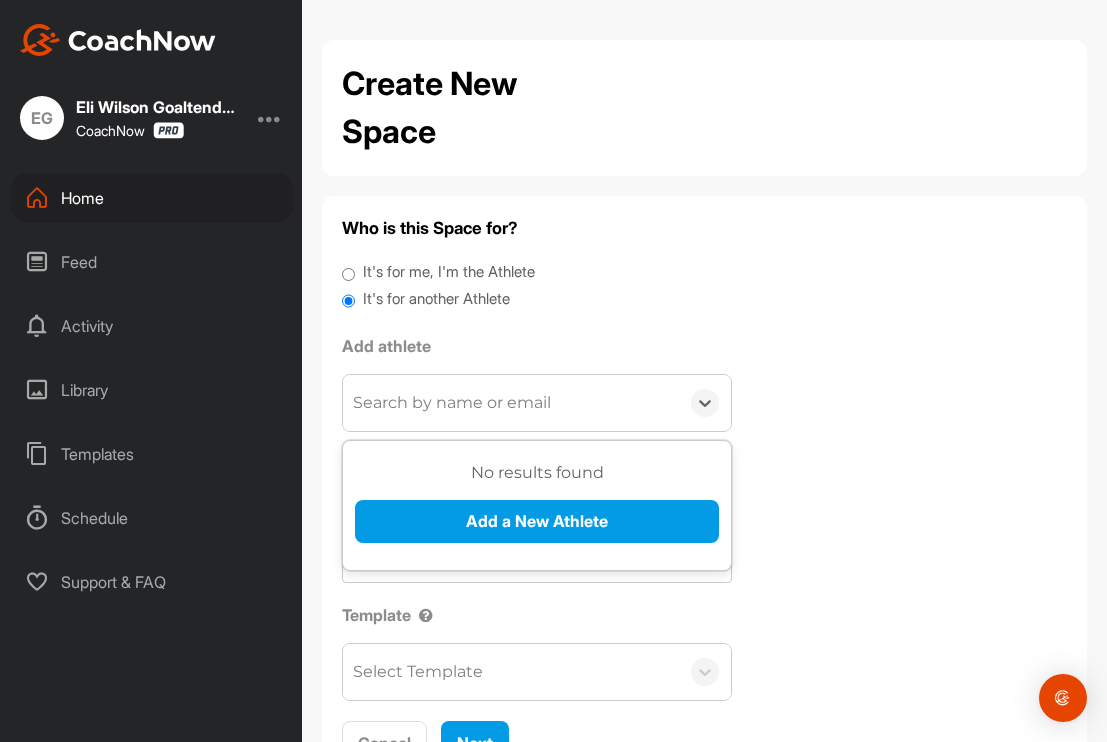 click on "Search by name or email" at bounding box center (511, 403) 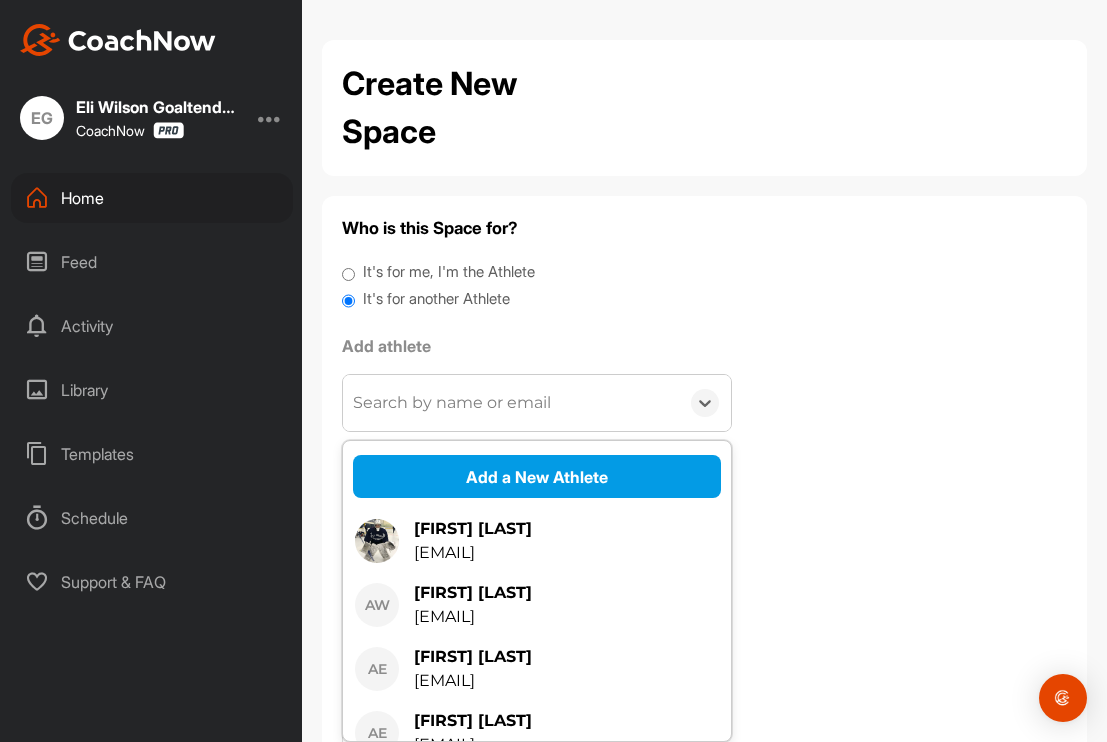 click on "Add a New Athlete" at bounding box center [537, 476] 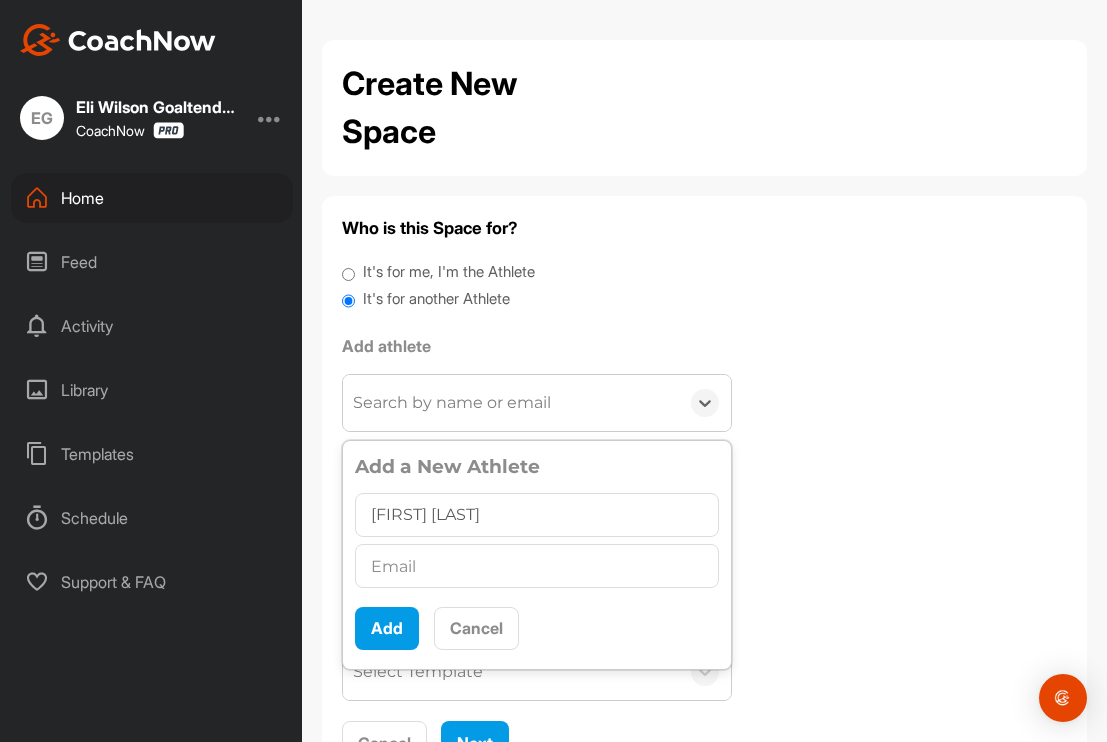 type on "Thomas La Noire" 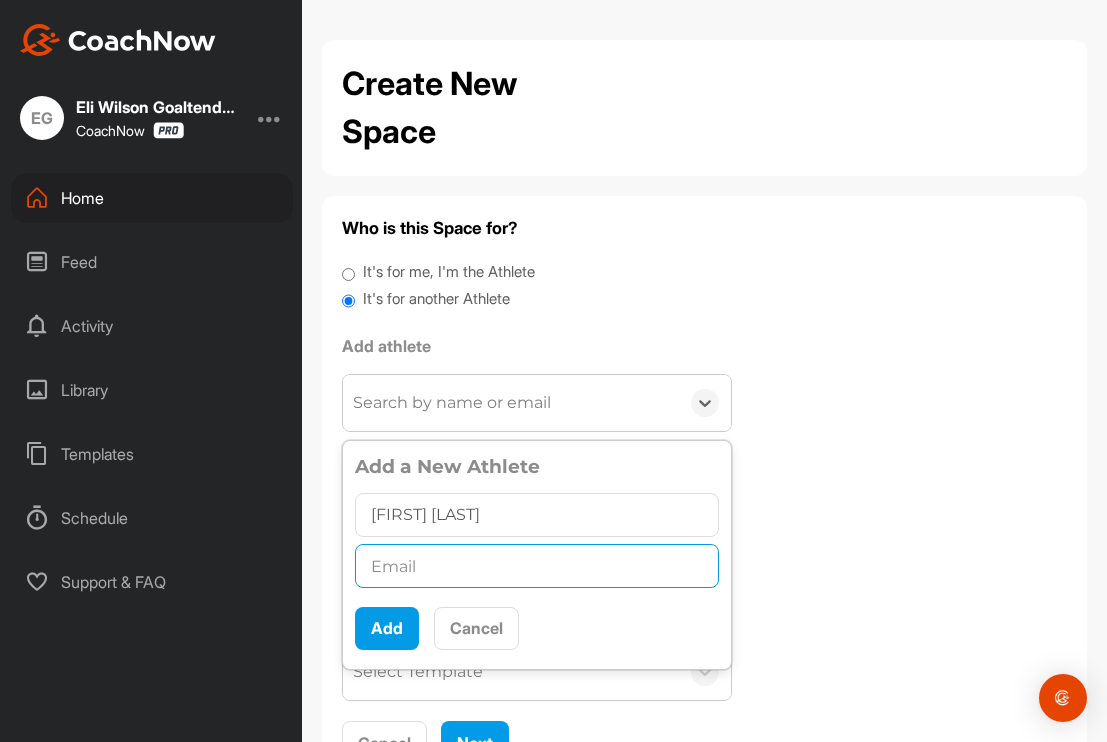 paste on "andreapizarro25@gmail.com" 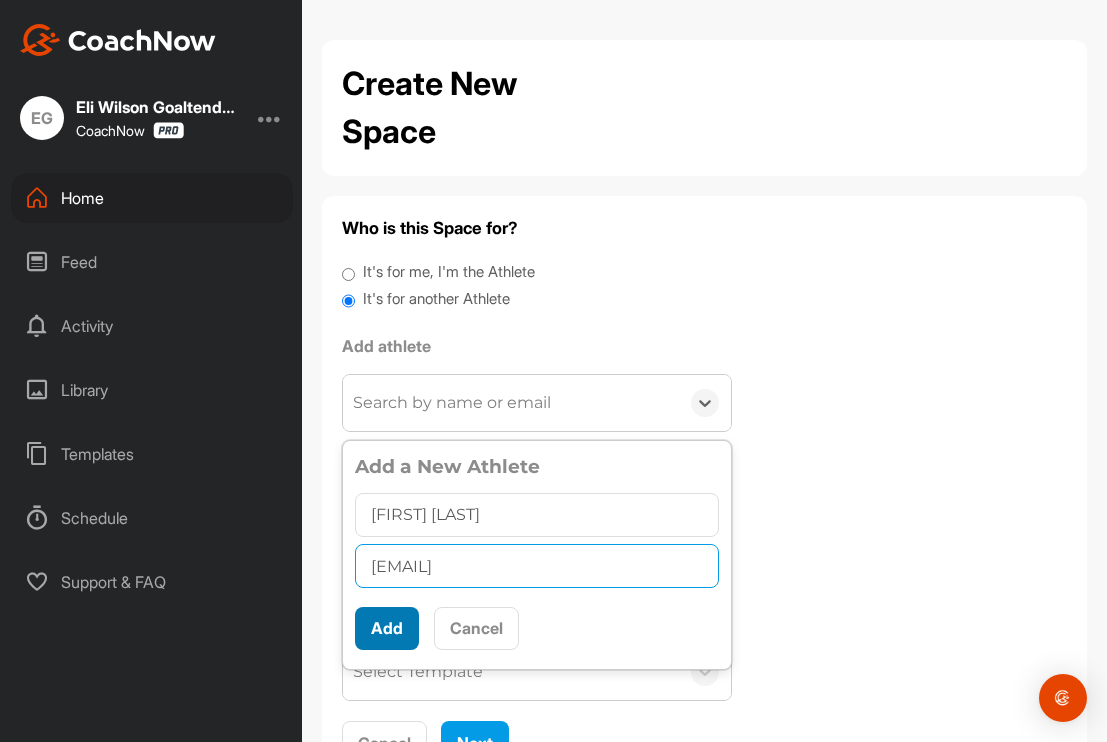 type on "andreapizarro25@gmail.com" 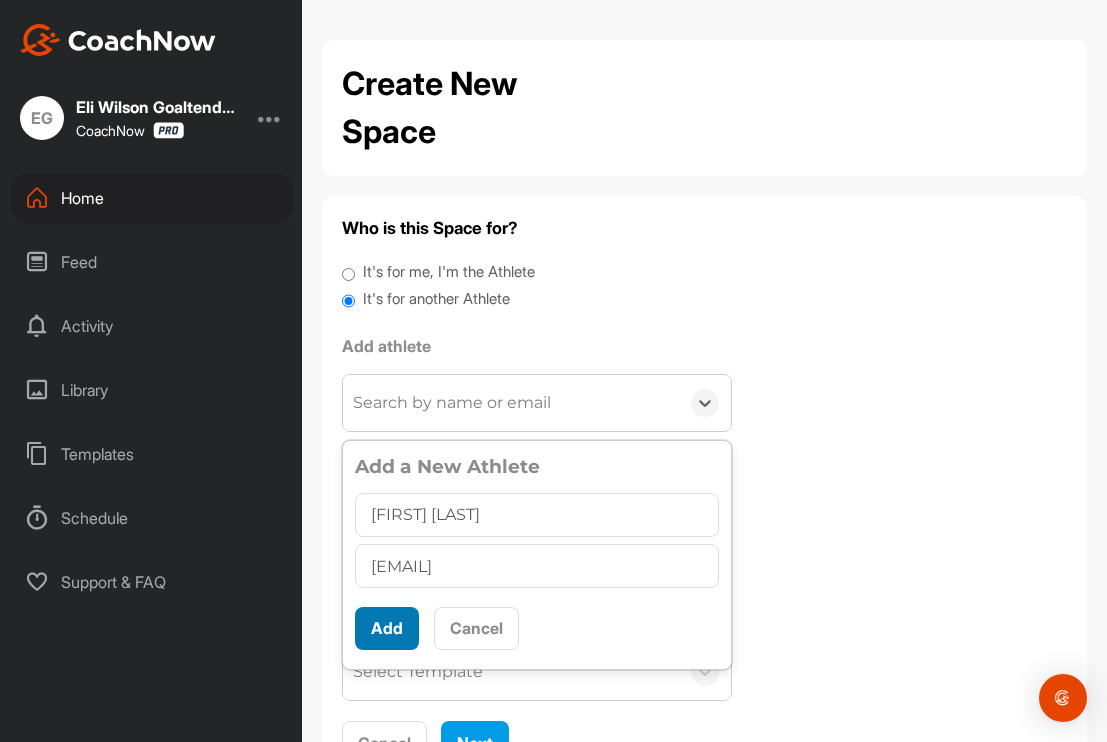 click on "Add" at bounding box center [387, 628] 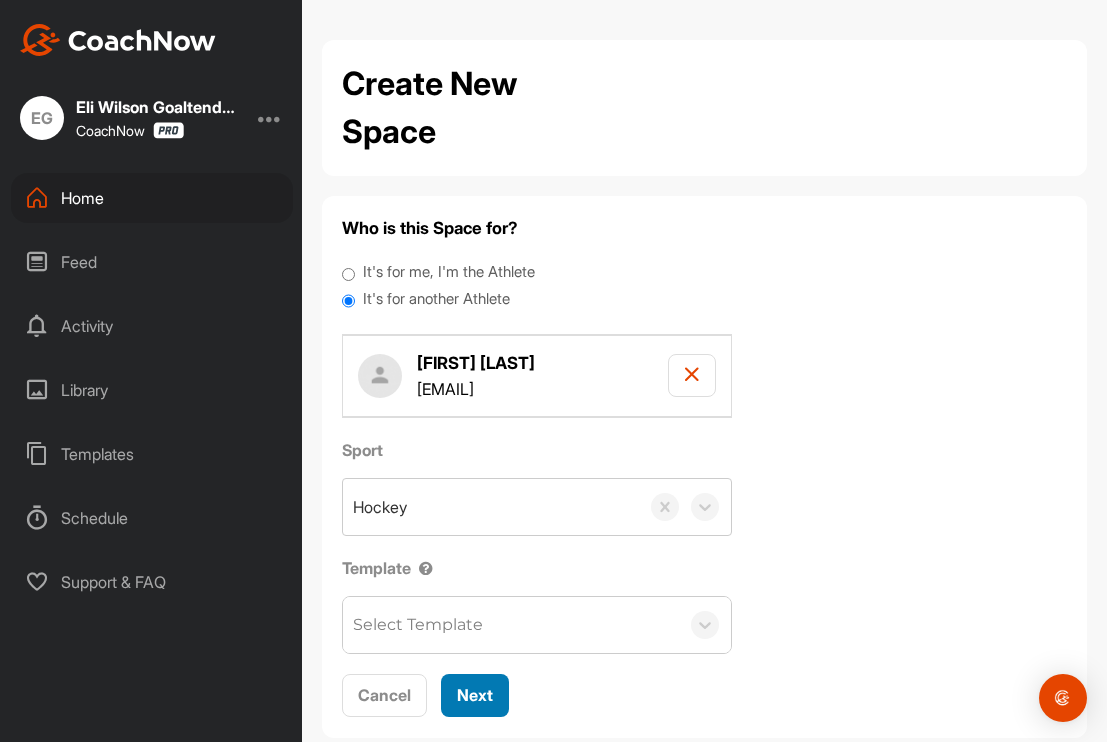 click on "Next" at bounding box center (475, 695) 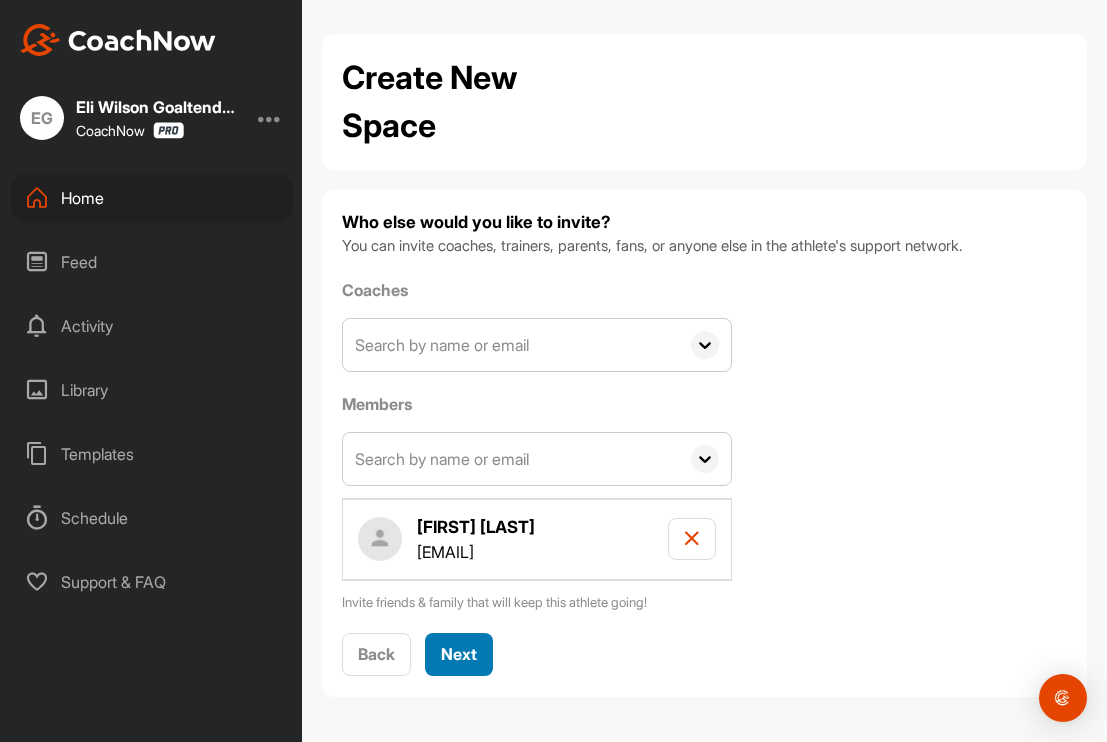 scroll, scrollTop: 5, scrollLeft: 0, axis: vertical 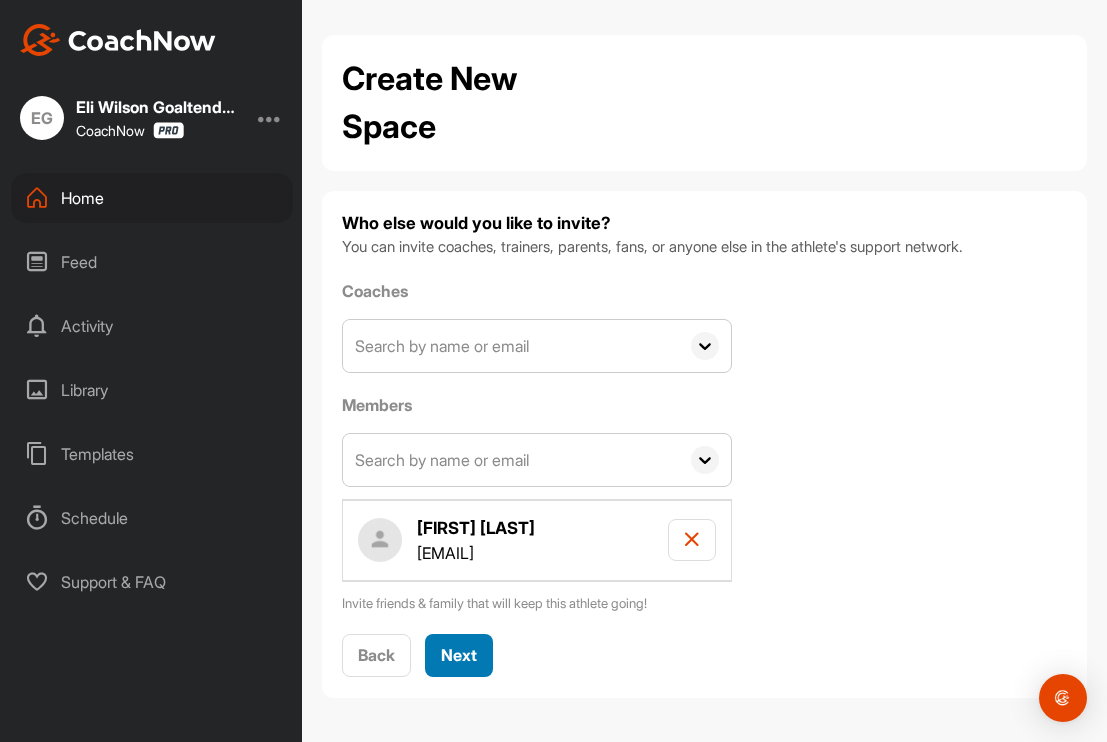 click on "Next" at bounding box center (459, 655) 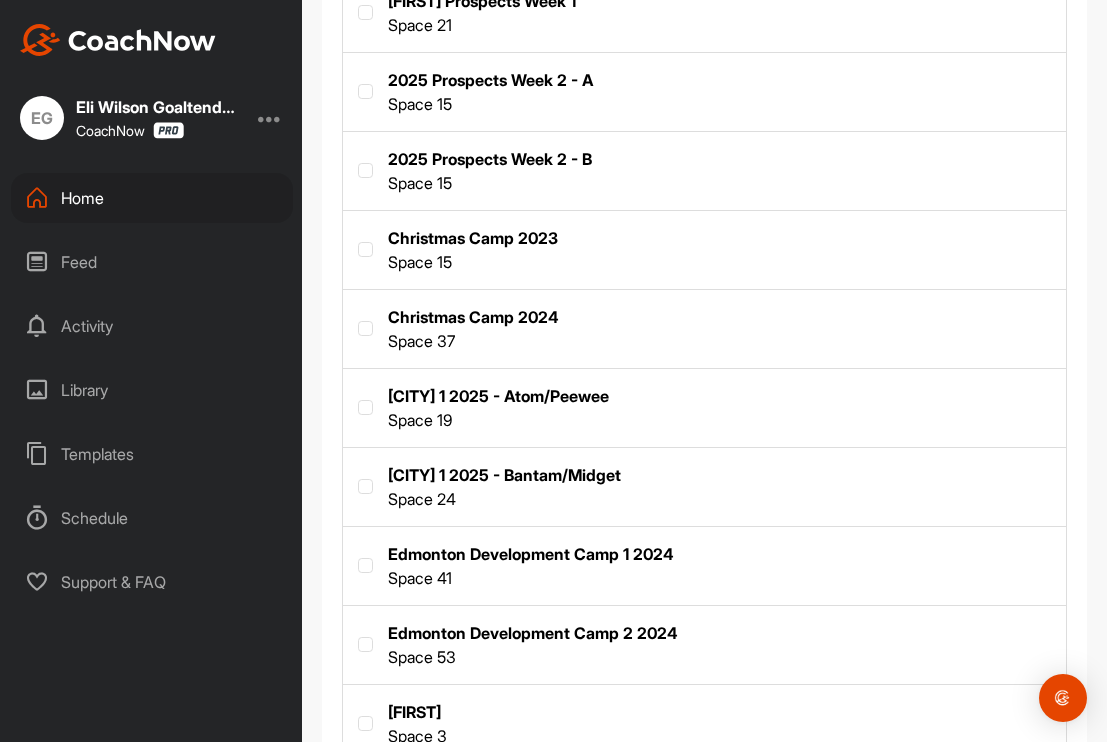 click at bounding box center (704, 485) 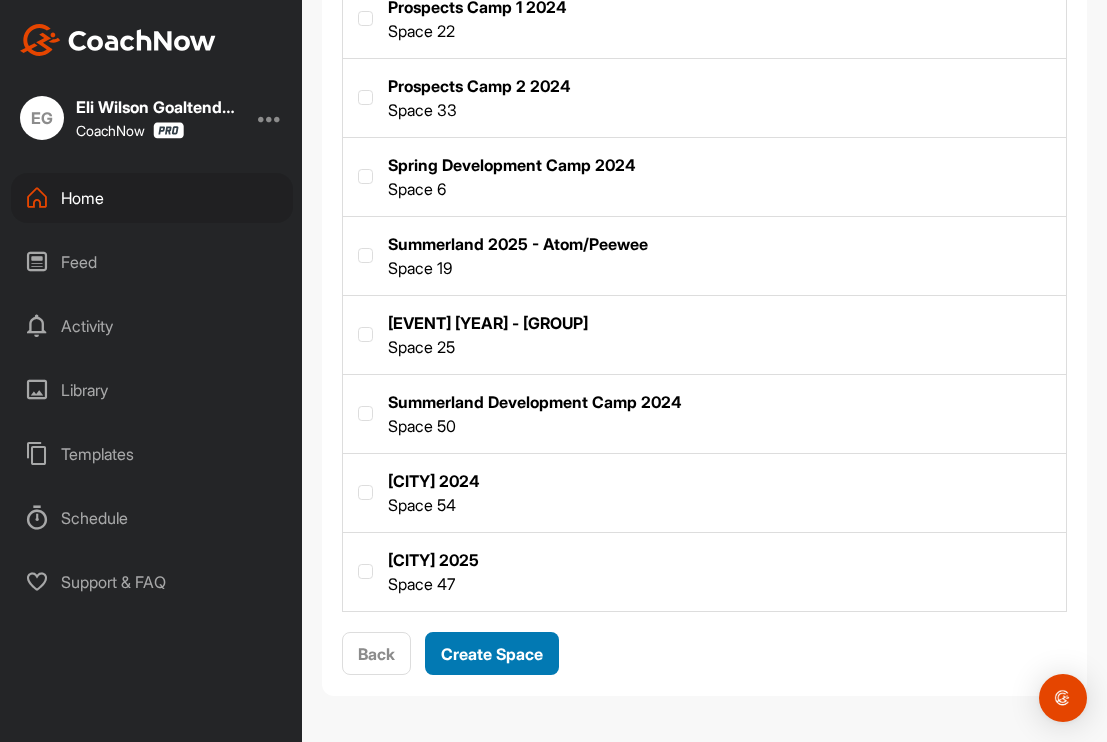 click on "Create Space" at bounding box center (492, 654) 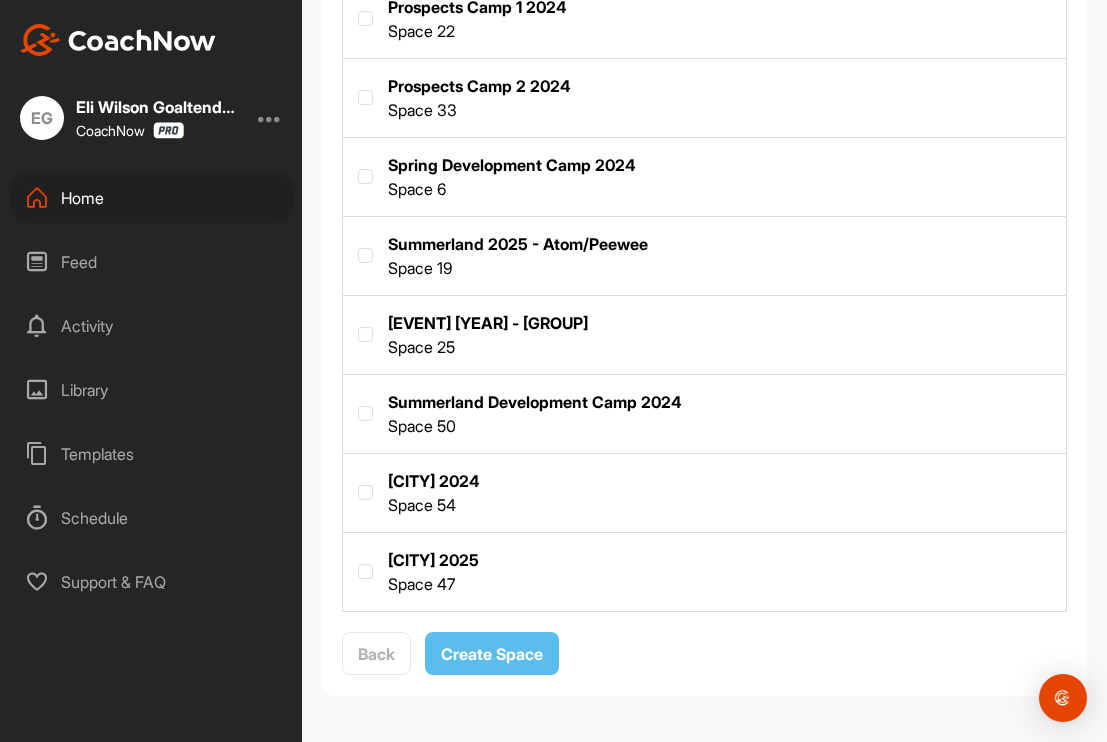 scroll, scrollTop: 1571, scrollLeft: 0, axis: vertical 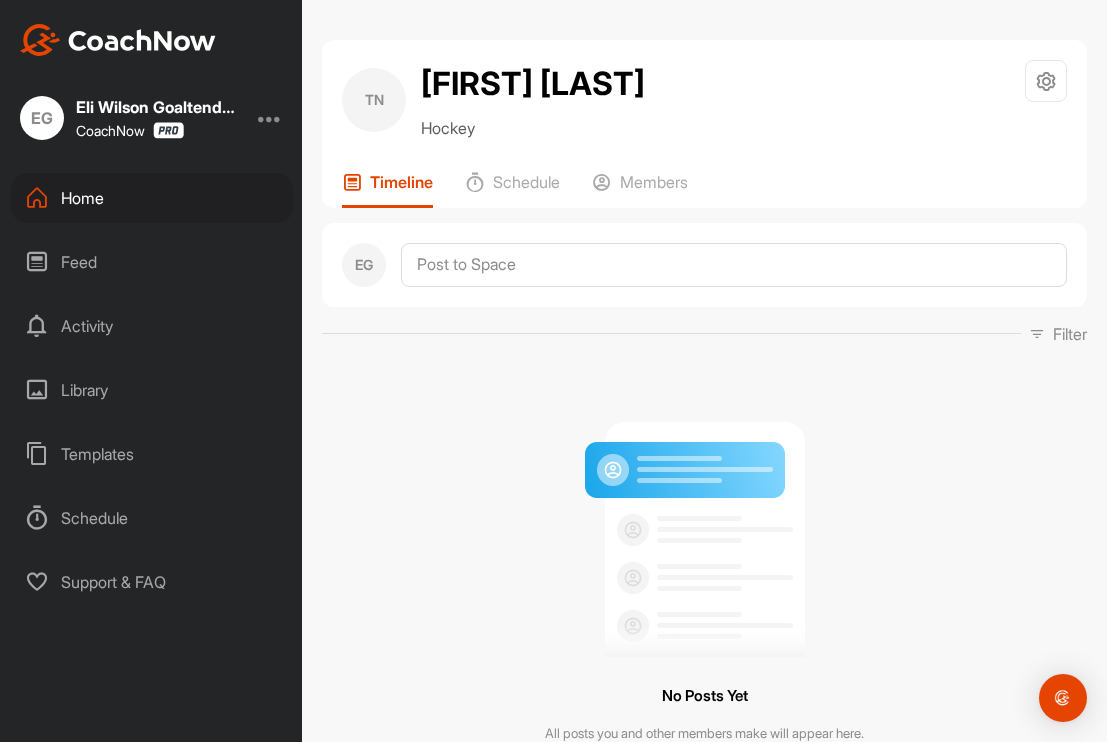 click on "Home" at bounding box center (152, 198) 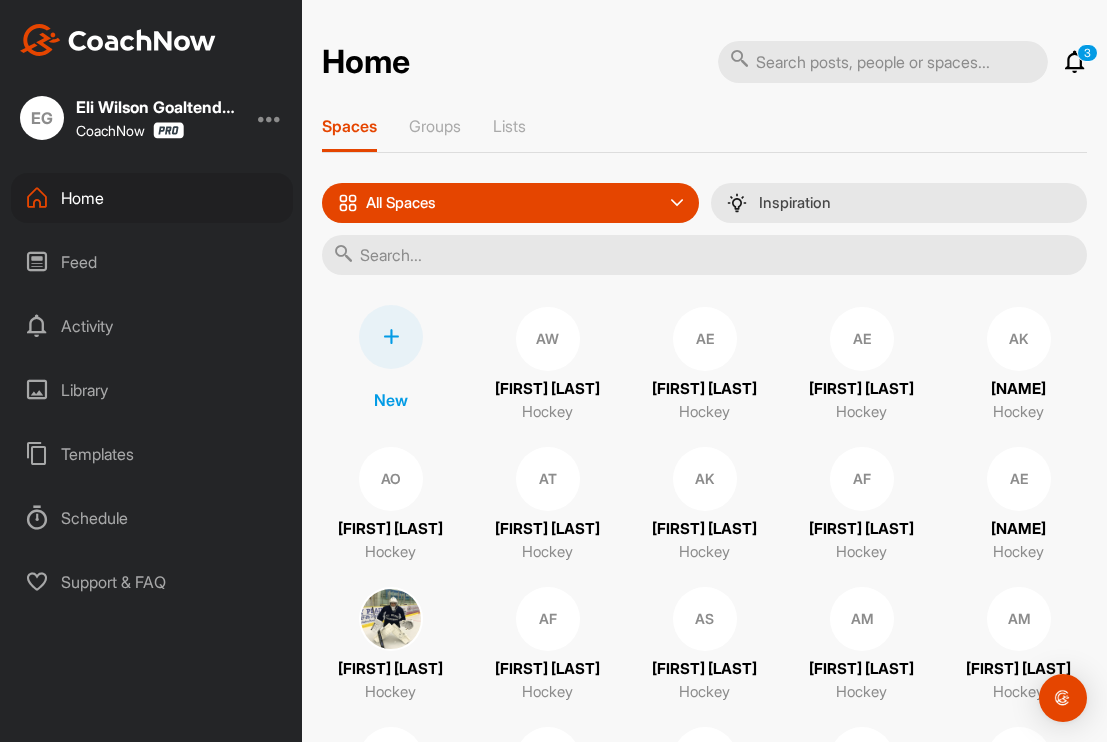 click at bounding box center [391, 337] 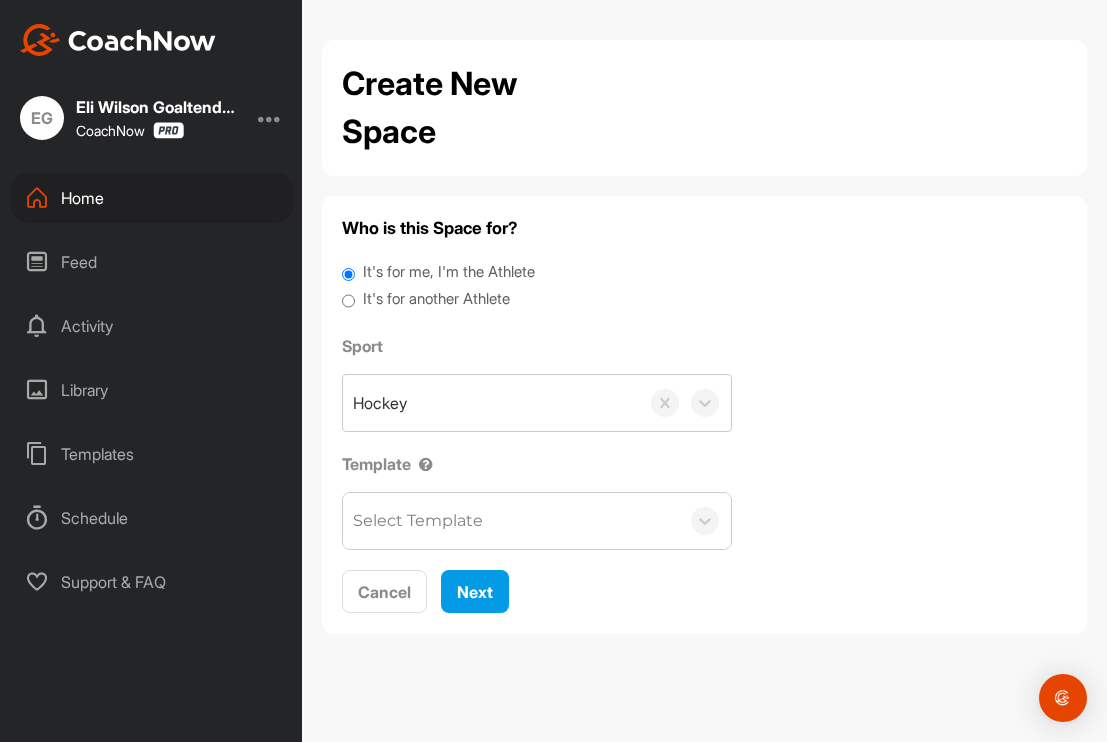 click on "It's for another Athlete" at bounding box center [348, 301] 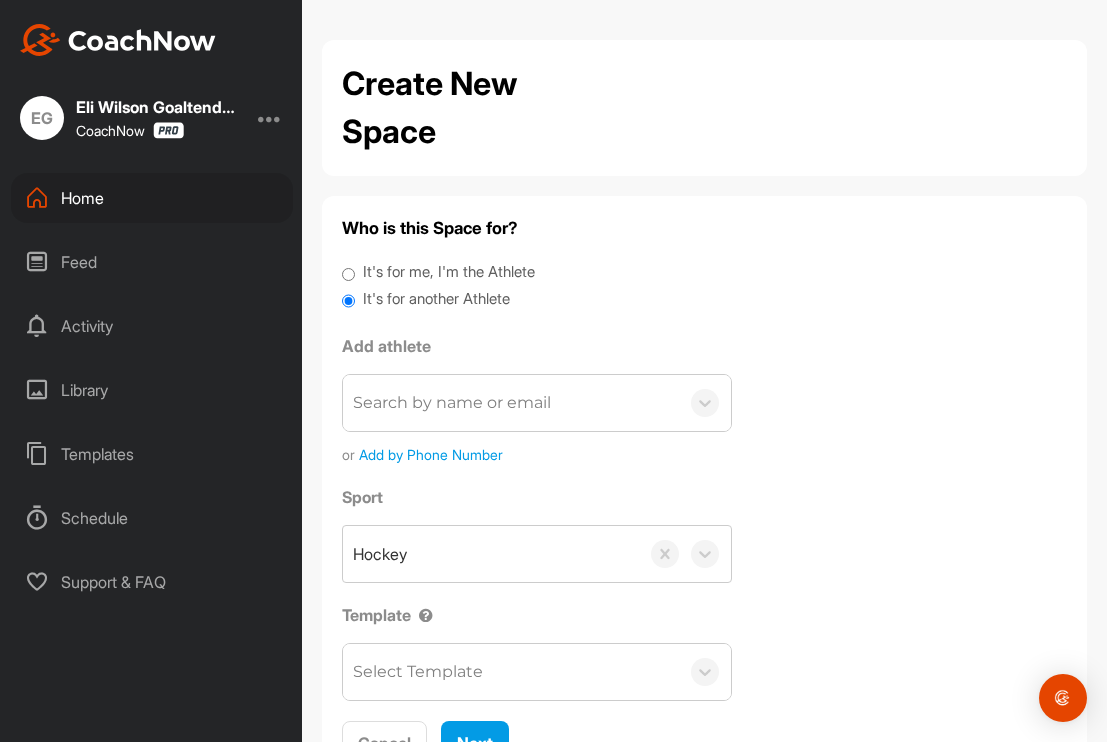click on "Search by name or email" at bounding box center [511, 403] 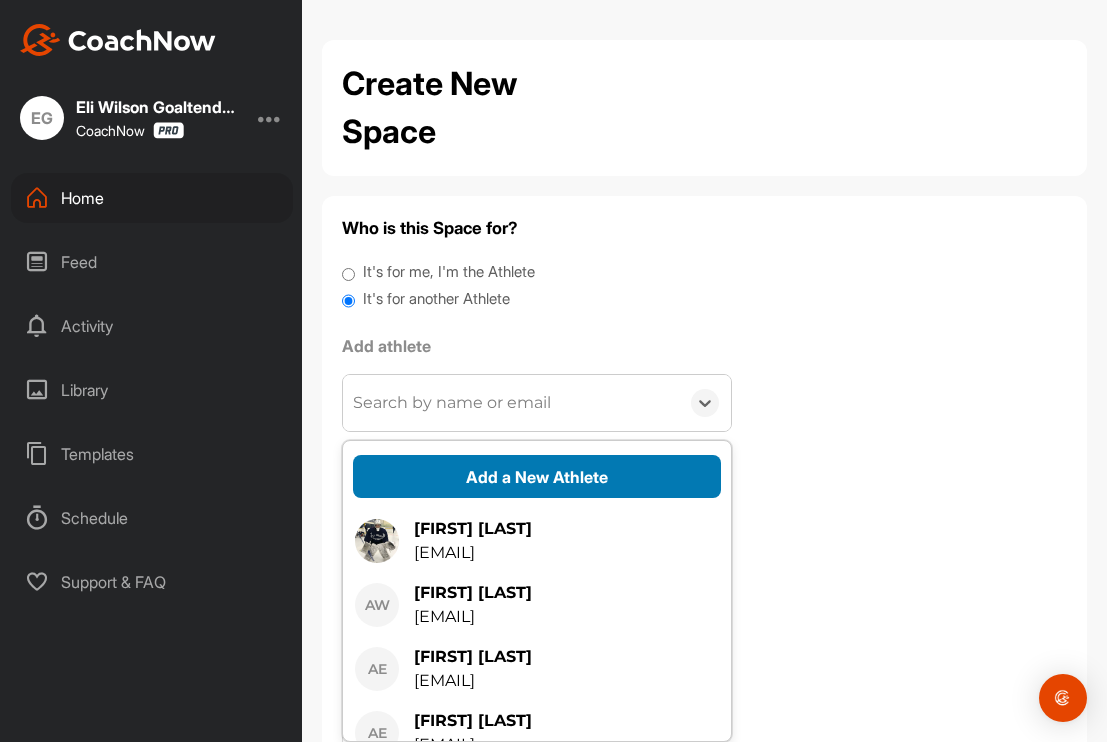 click on "Add a New Athlete" at bounding box center (537, 476) 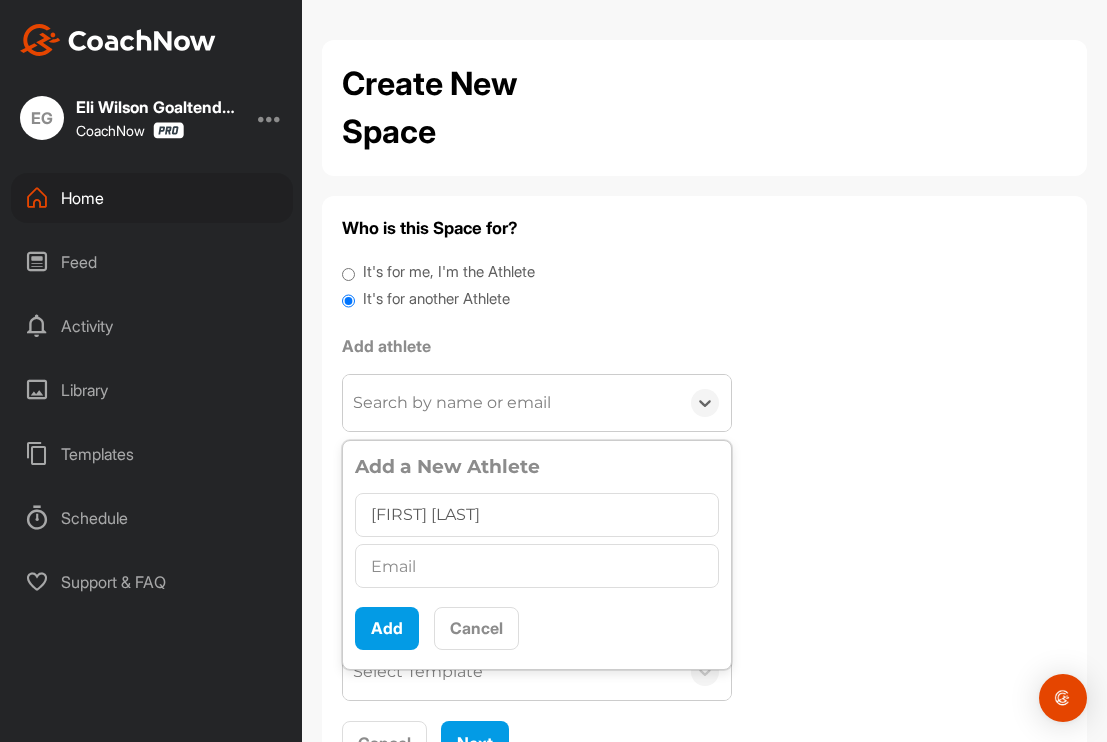 type on "Eli Draves" 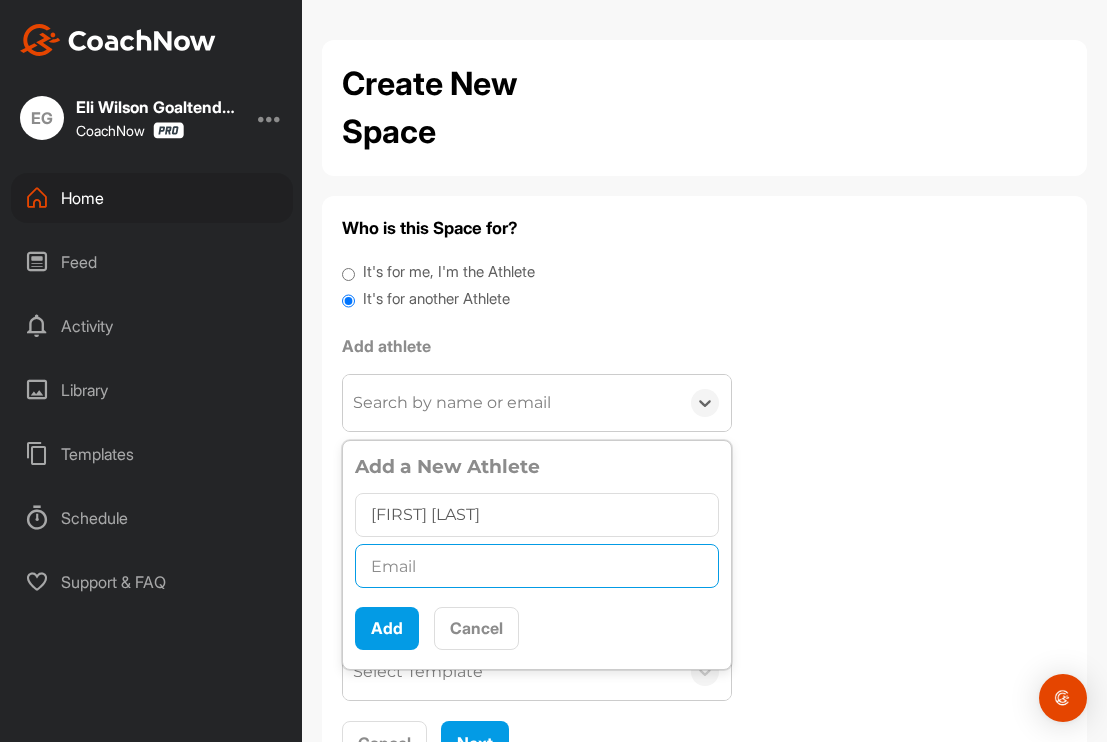paste on "derekdraves@hotmail.com" 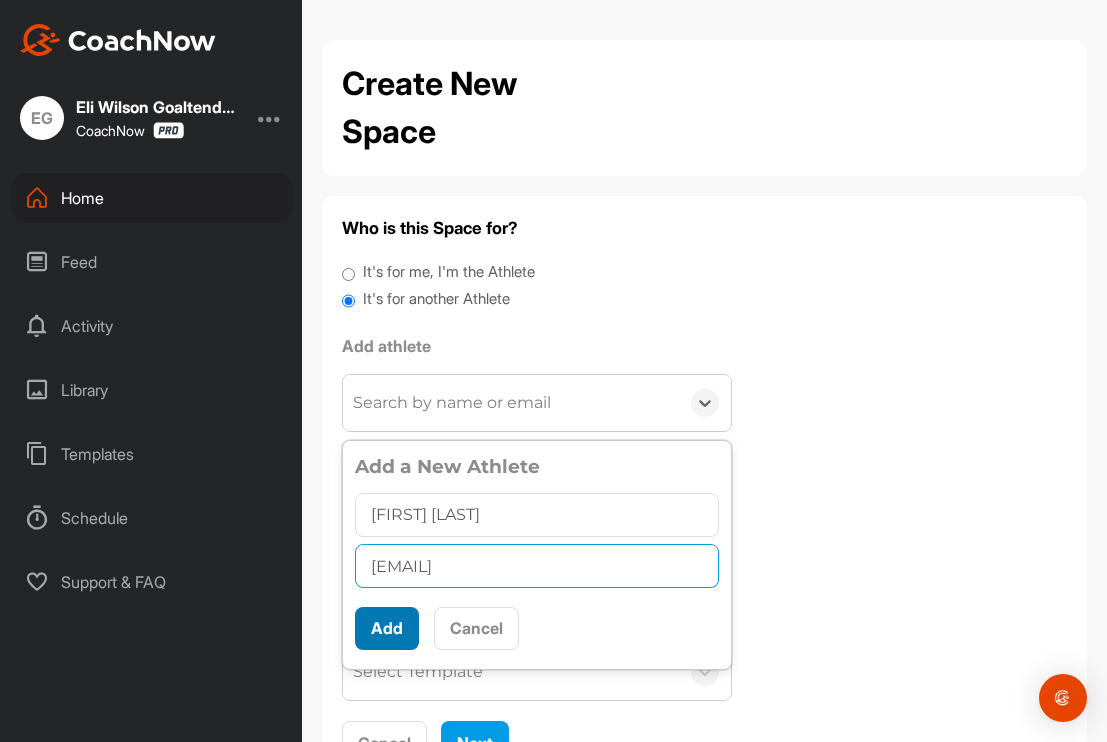 type on "derekdraves@hotmail.com" 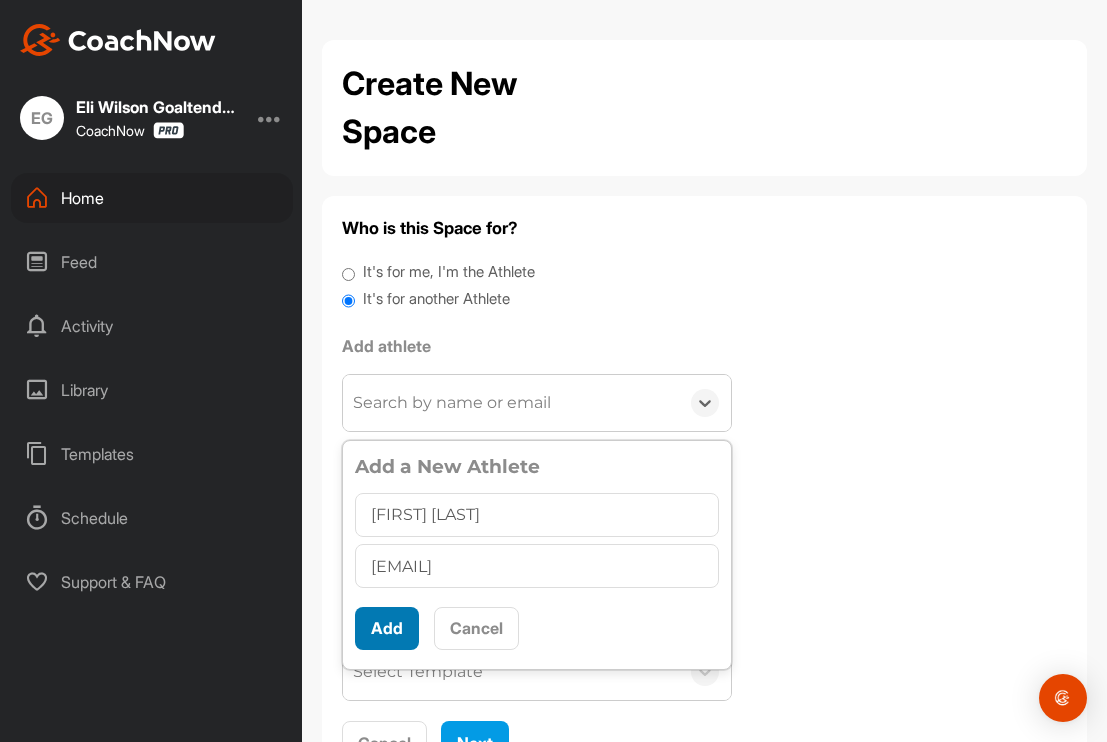 click on "Add" at bounding box center (387, 628) 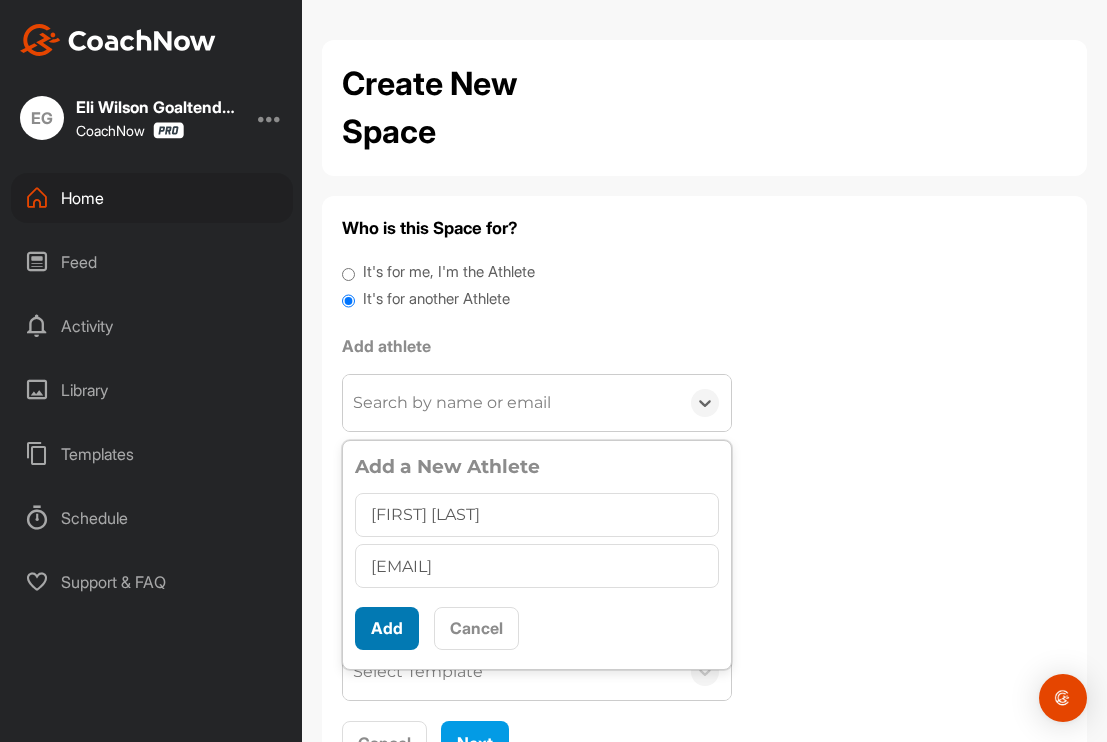scroll, scrollTop: 0, scrollLeft: 0, axis: both 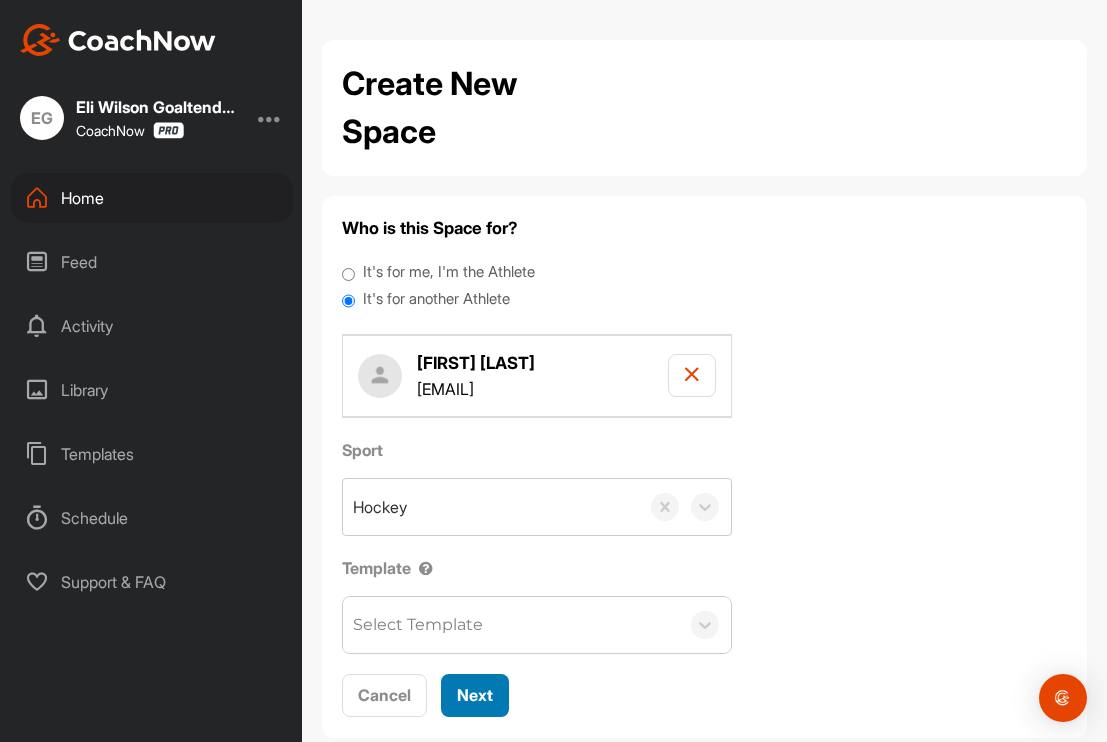 click on "Next" at bounding box center (475, 695) 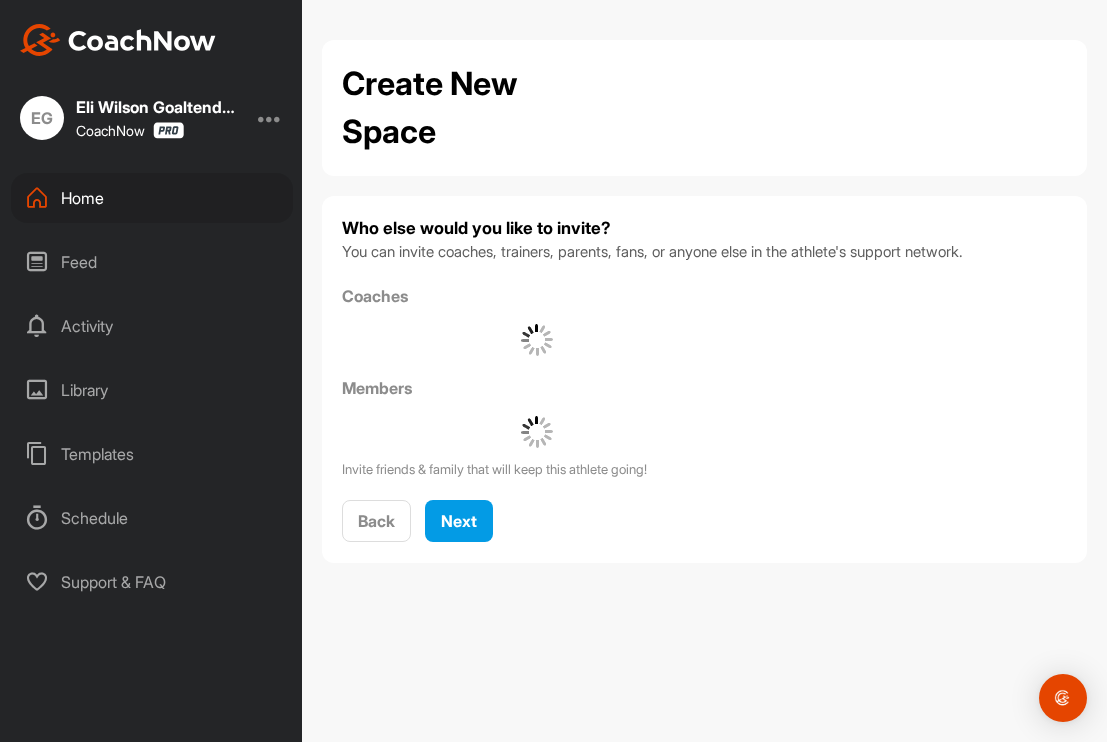 scroll, scrollTop: 0, scrollLeft: 0, axis: both 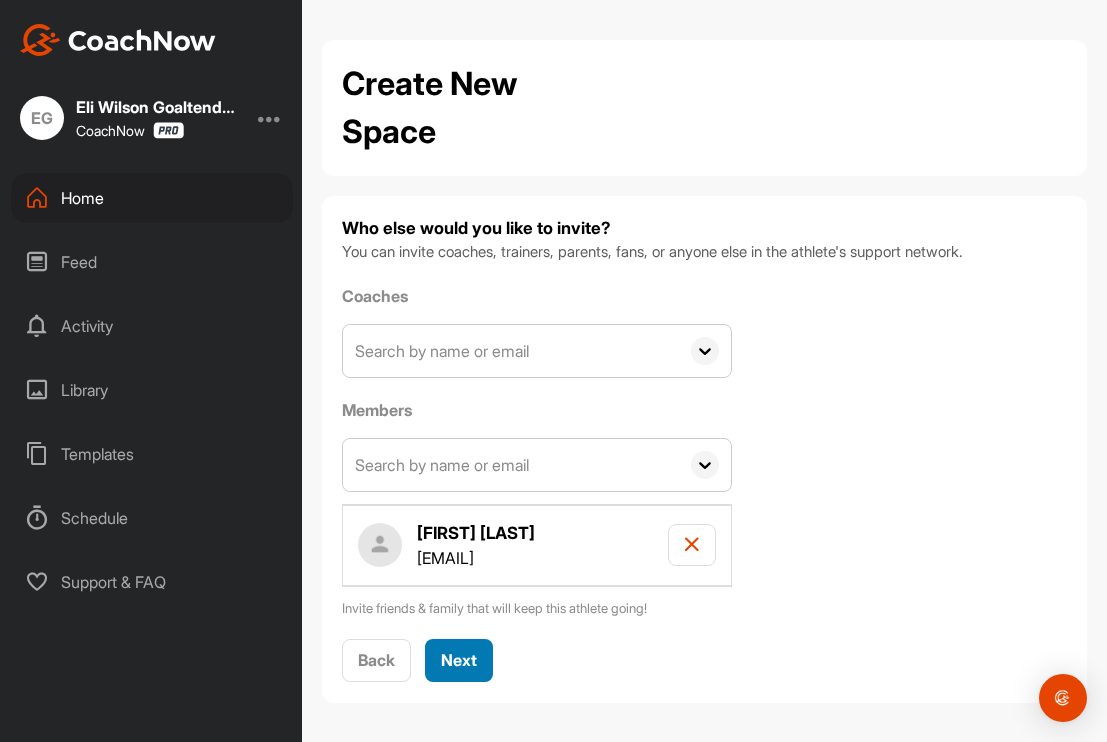 click on "Next" at bounding box center [459, 660] 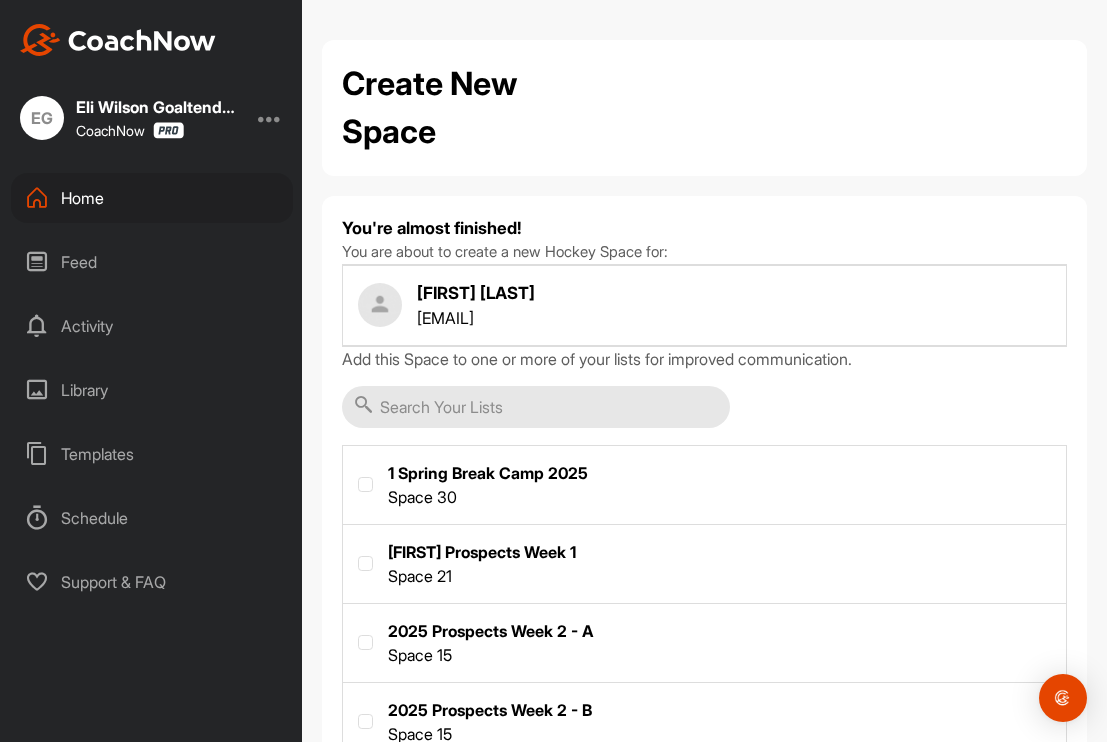 scroll, scrollTop: 450, scrollLeft: 0, axis: vertical 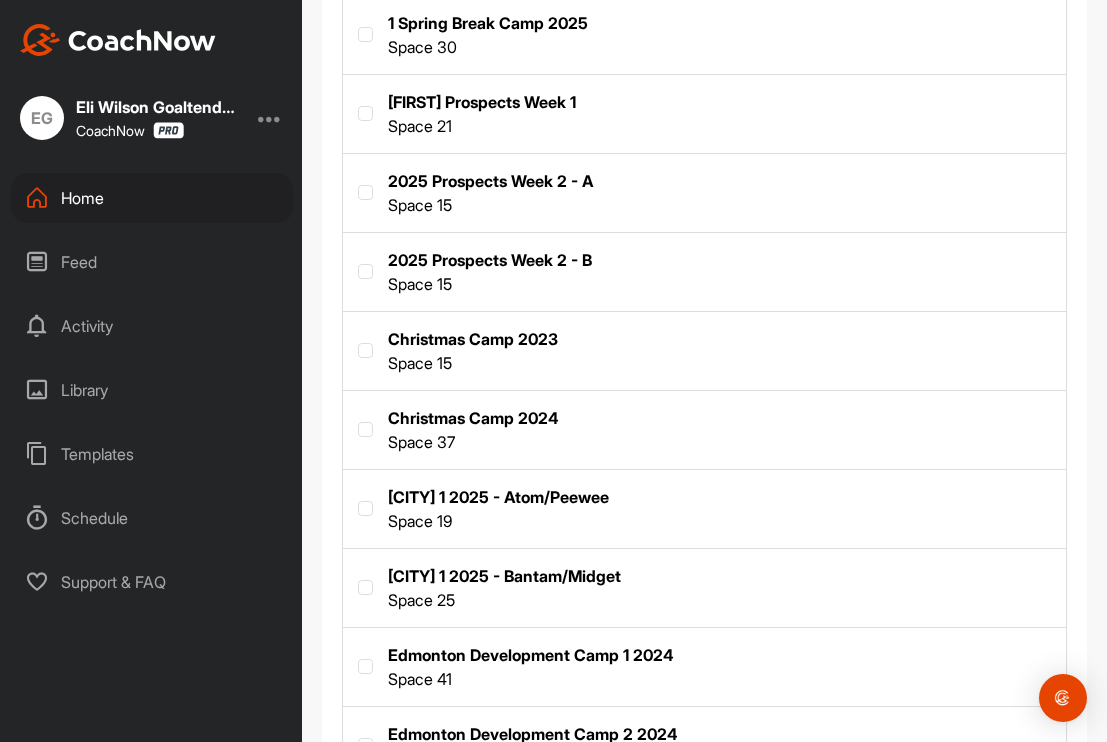 click at bounding box center [704, 586] 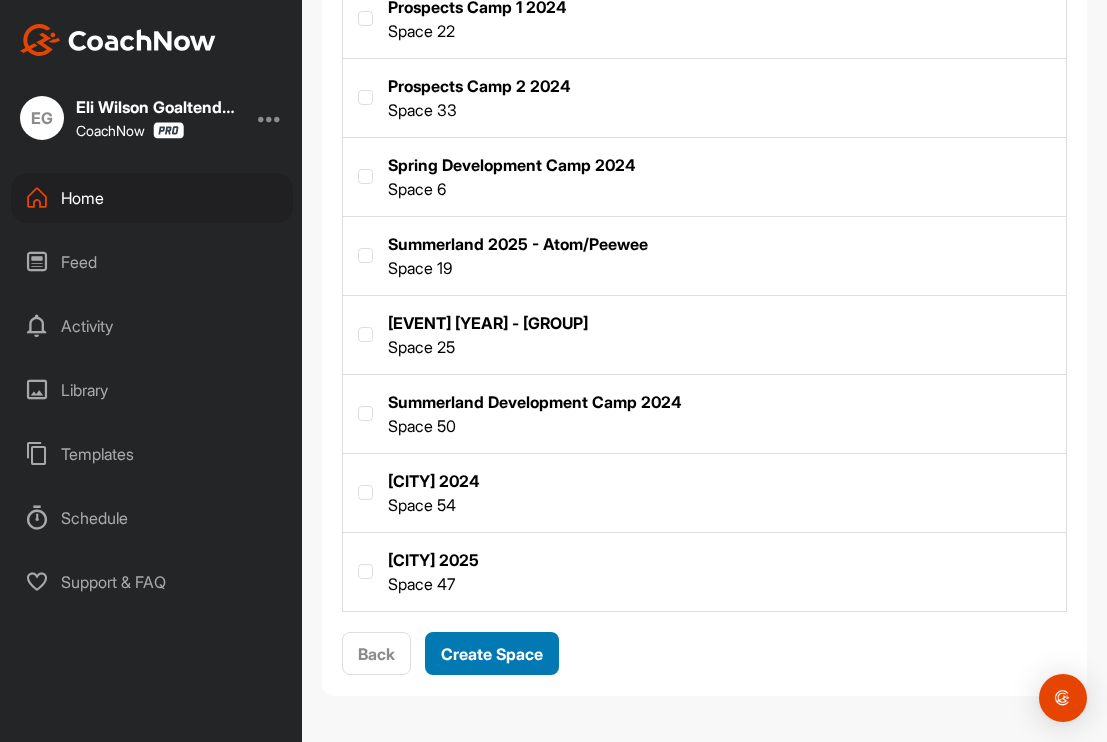 scroll, scrollTop: 1571, scrollLeft: 0, axis: vertical 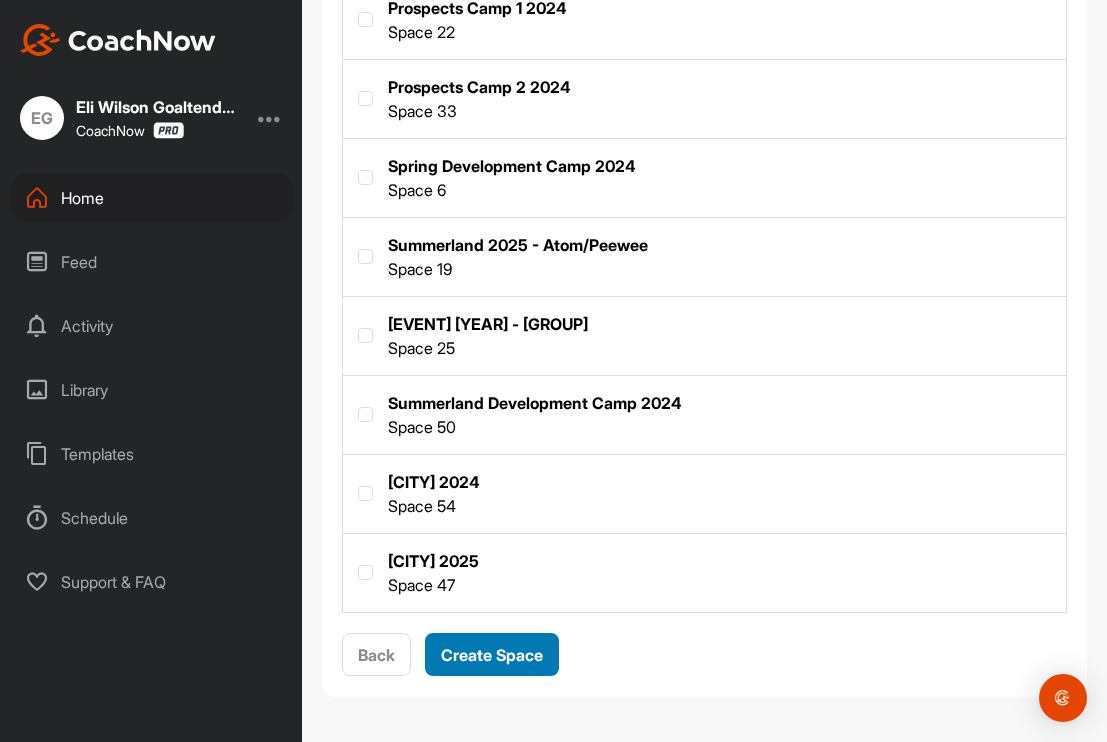 click on "Create Space" at bounding box center [492, 655] 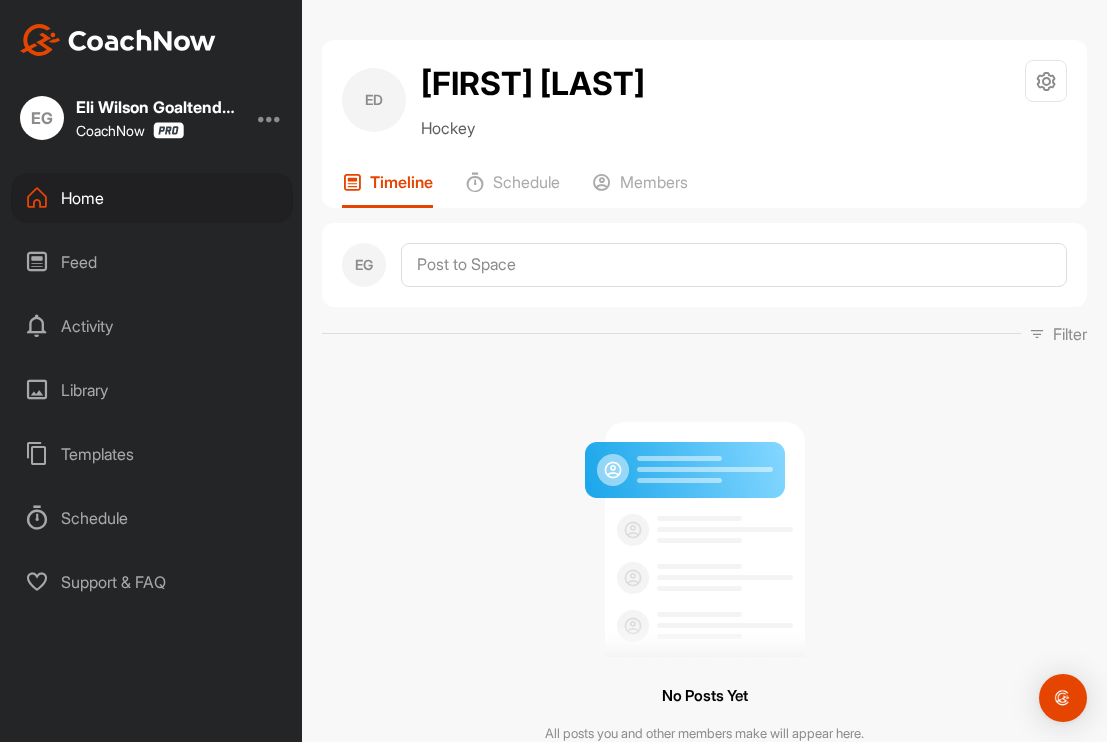 click on "Home" at bounding box center (152, 198) 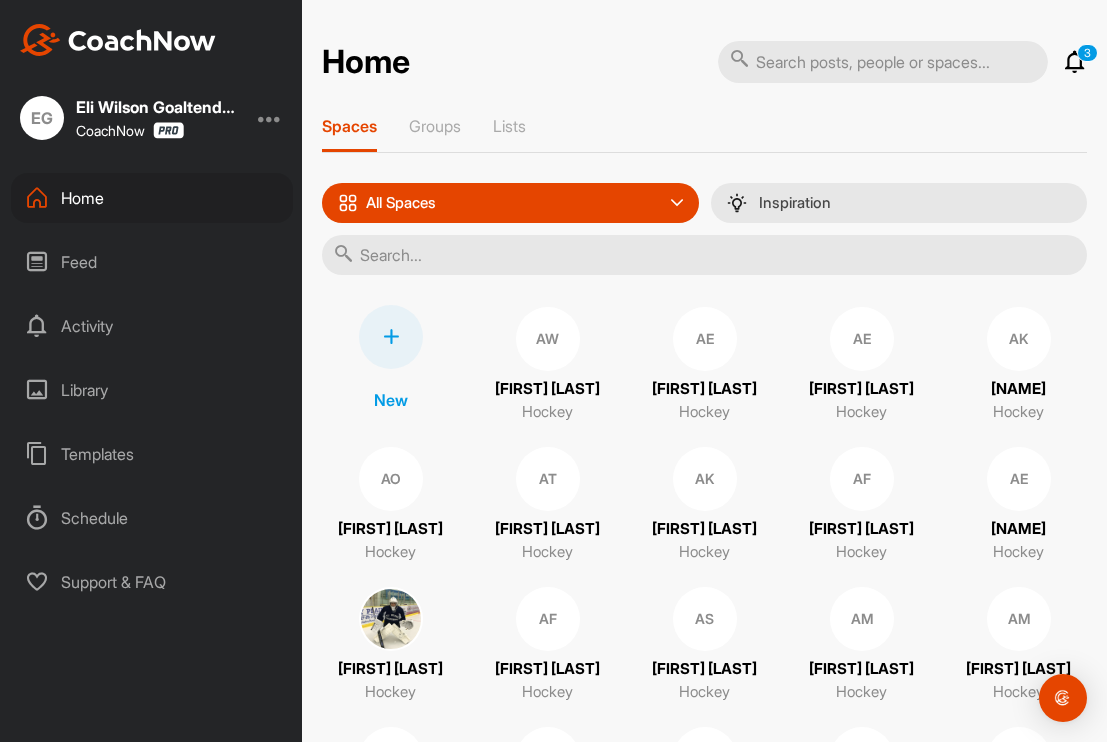 click at bounding box center [391, 337] 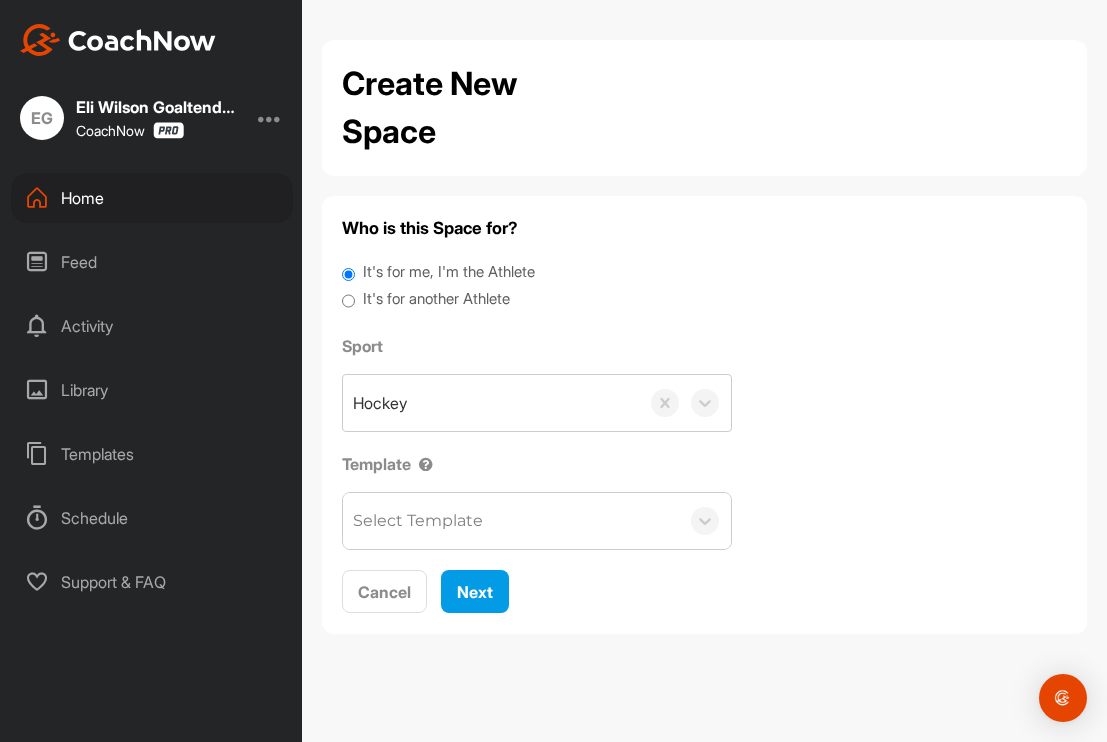 click on "It's for another Athlete" at bounding box center [348, 301] 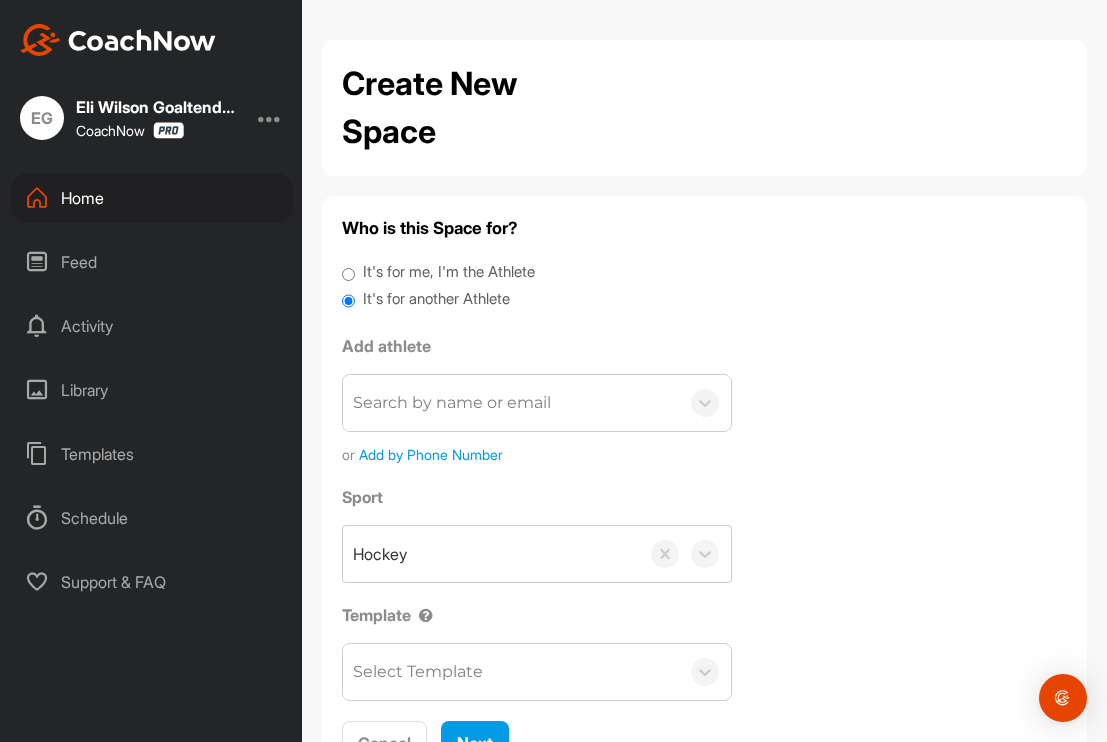 click on "Search by name or email" at bounding box center (452, 403) 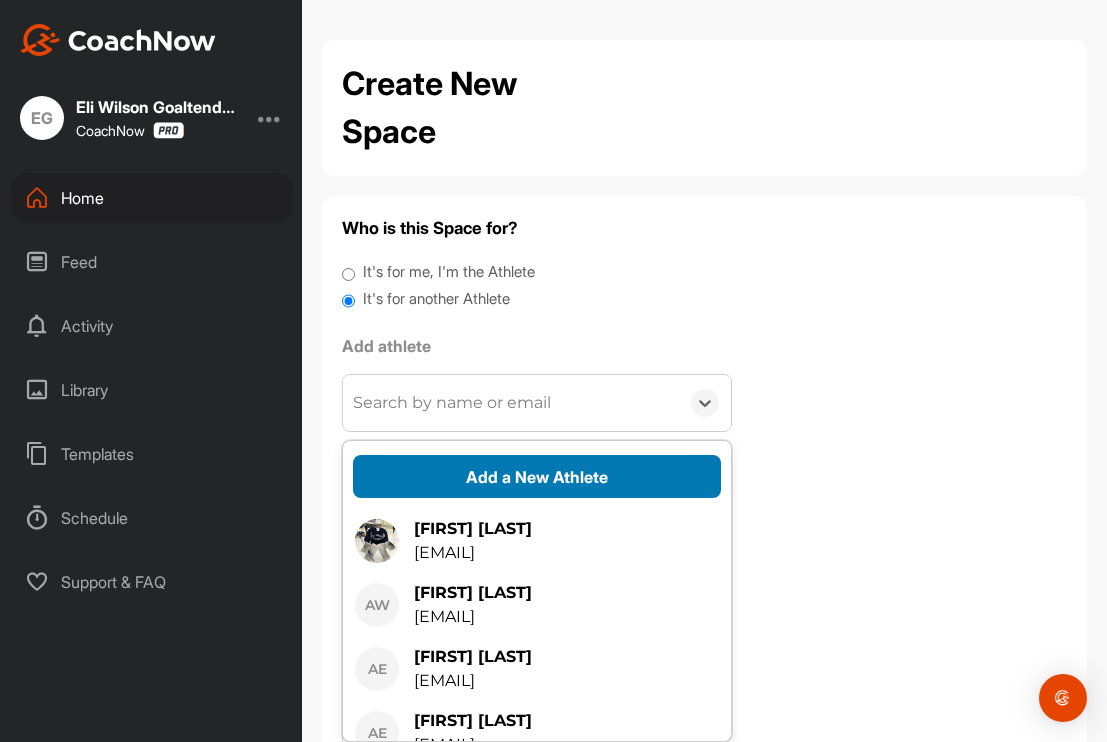click on "Add a New Athlete" at bounding box center (537, 476) 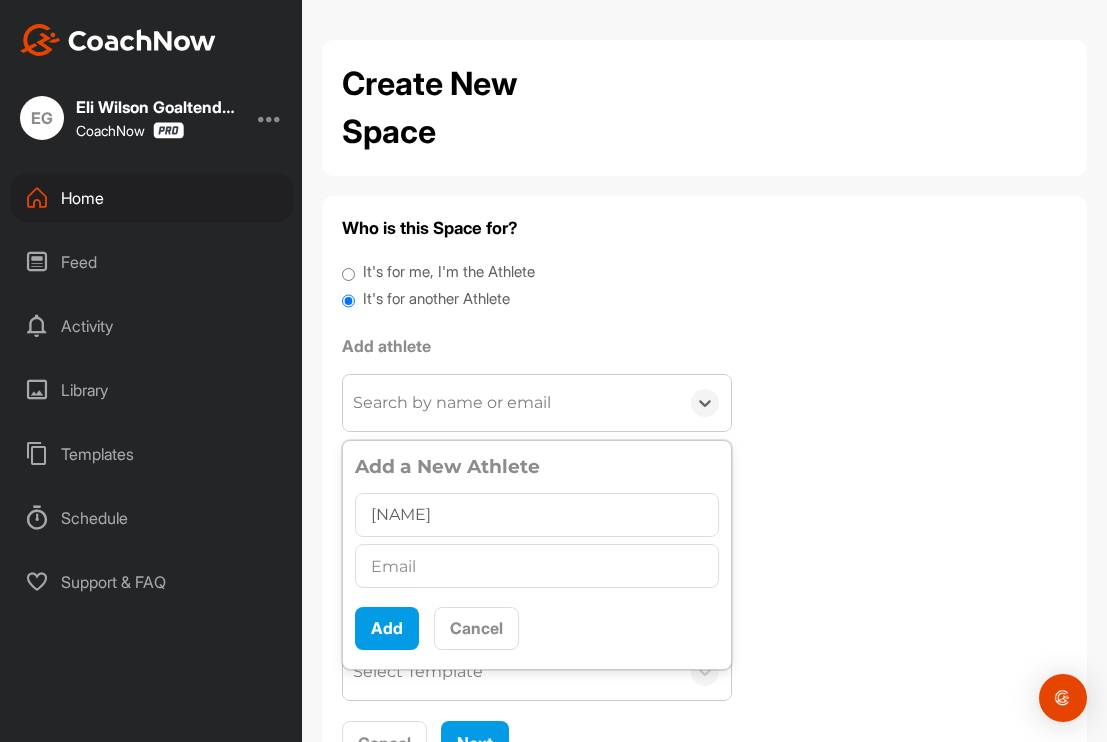 type on "Travis DeJong" 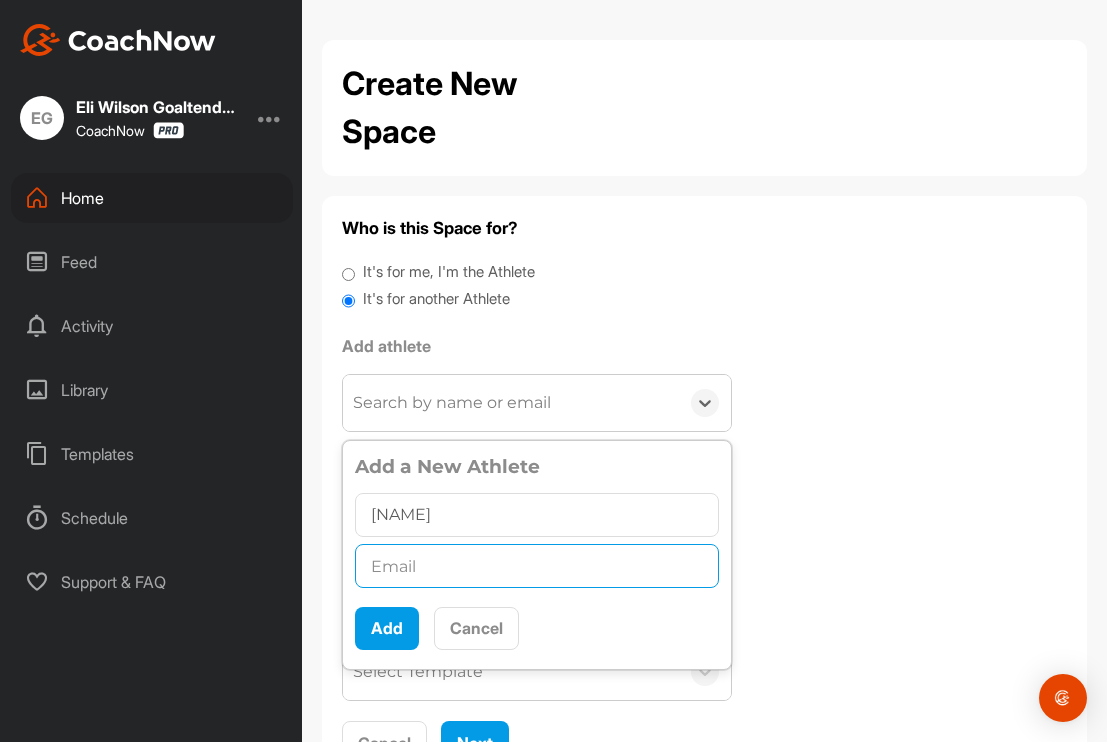 paste on "axe22man@gmail.com" 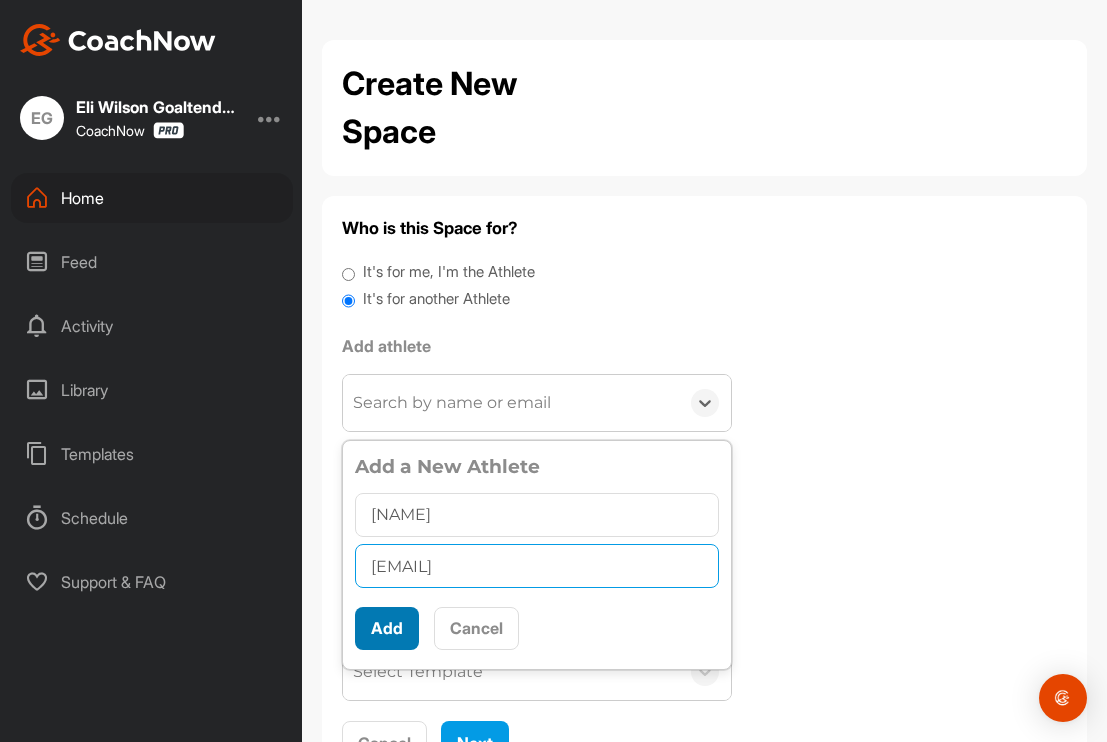 type on "axe22man@gmail.com" 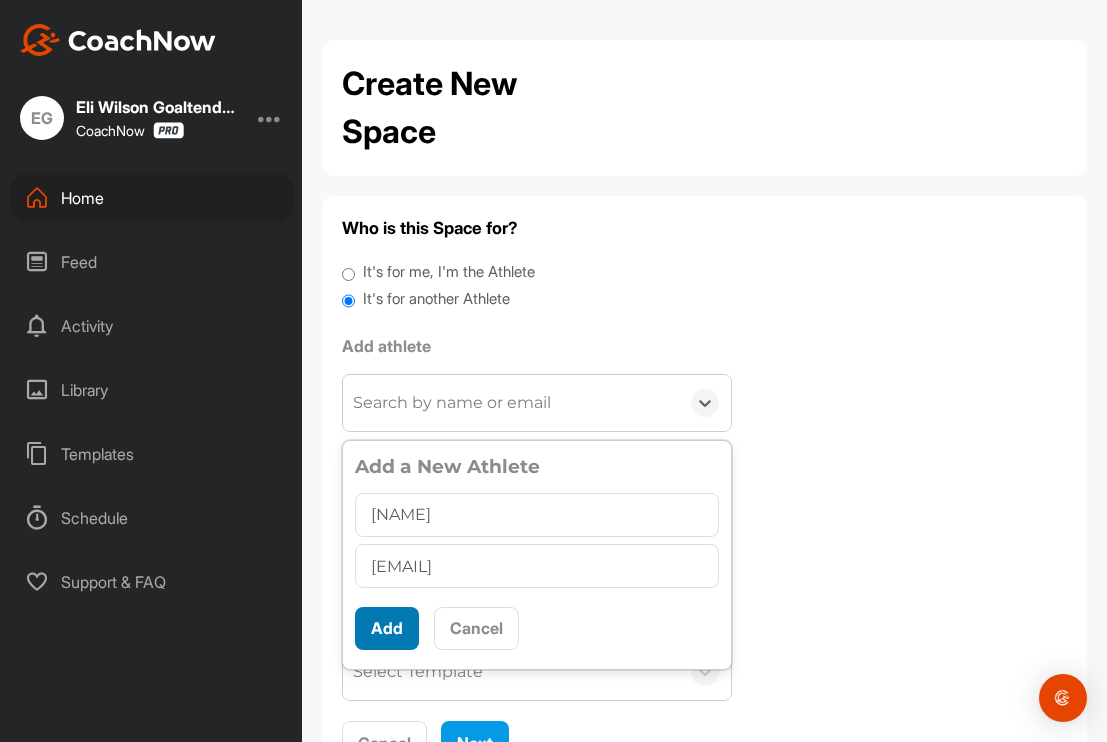 click on "Add" at bounding box center [387, 628] 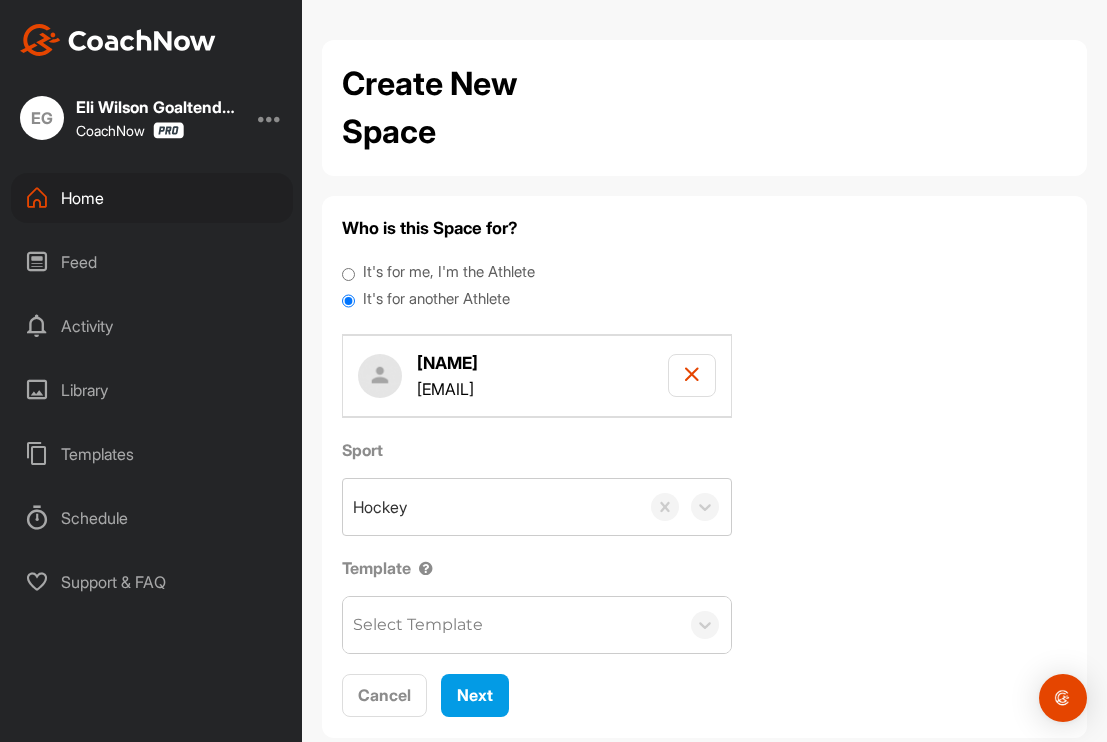 click on "Who is this Space for? It's for me, I'm the Athlete It's for another Athlete Travis DeJong   axe22man@gmail.com   Sport Hockey Template    Select Template   Cancel   Next" at bounding box center [704, 467] 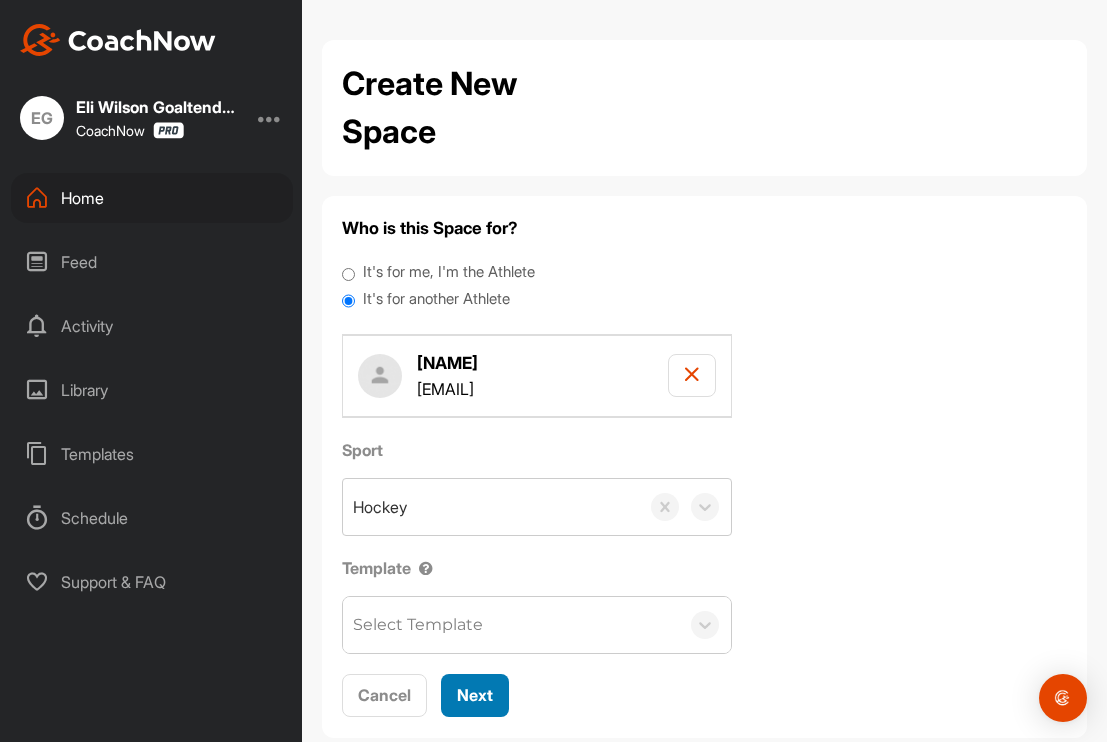 click on "Next" at bounding box center [475, 695] 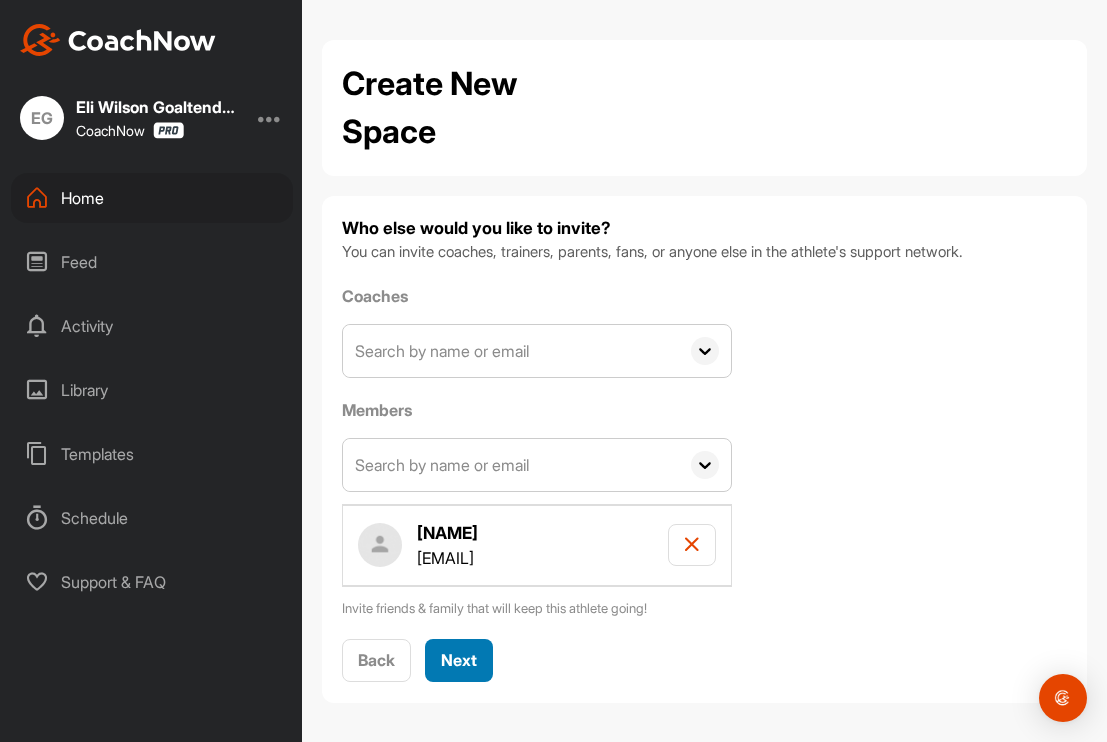 click on "Next" at bounding box center (459, 660) 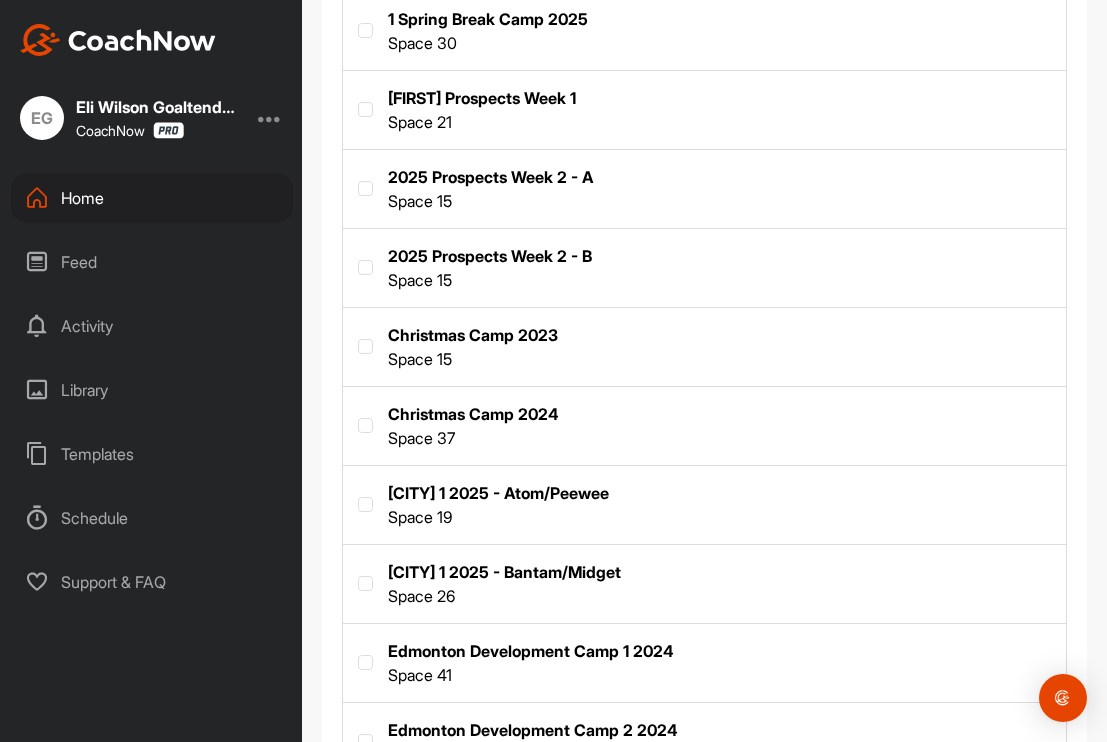 click at bounding box center (704, 582) 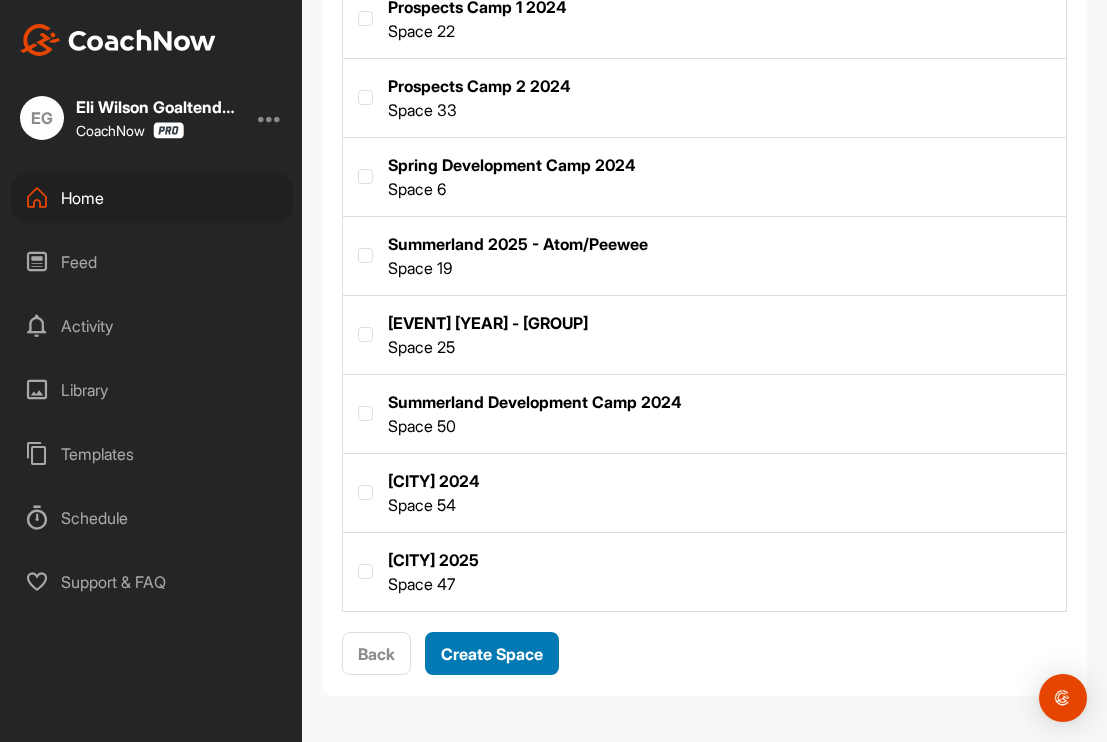 click on "Create Space" at bounding box center [492, 654] 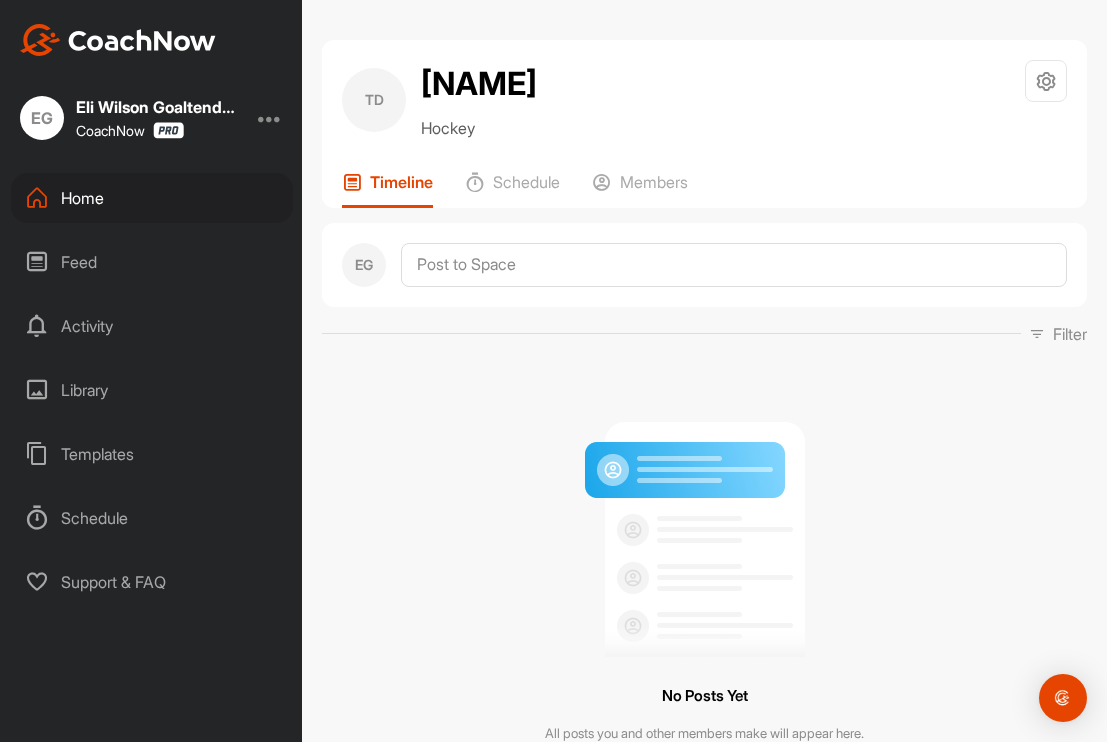 click on "Home" at bounding box center (152, 198) 